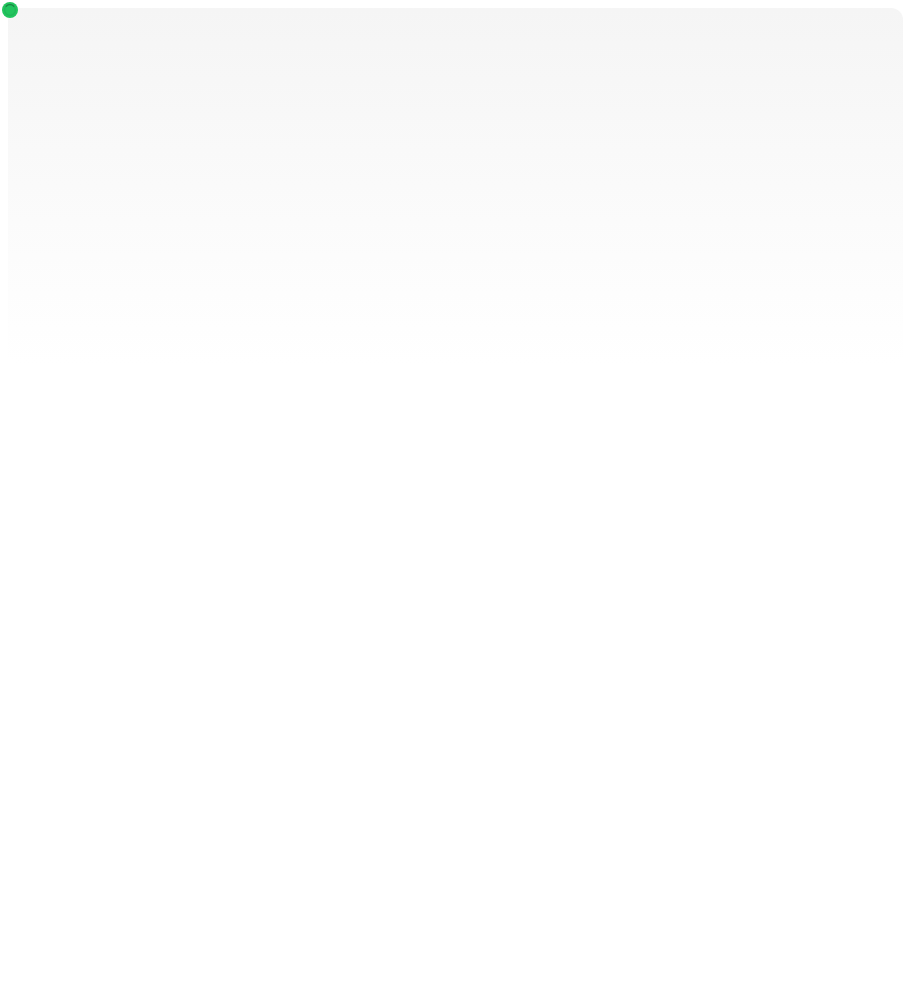scroll, scrollTop: 0, scrollLeft: 0, axis: both 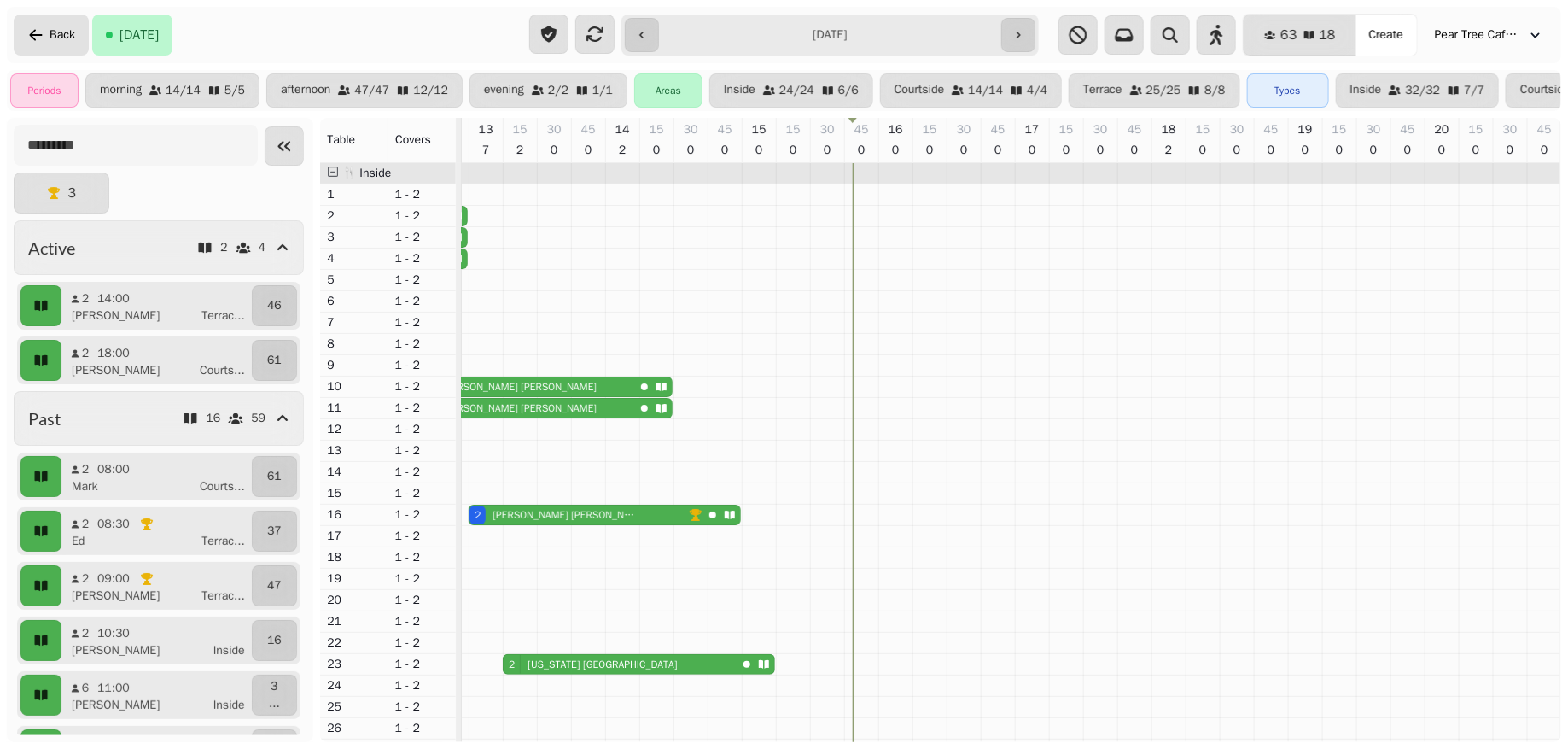 click on "Back" at bounding box center (62, 35) 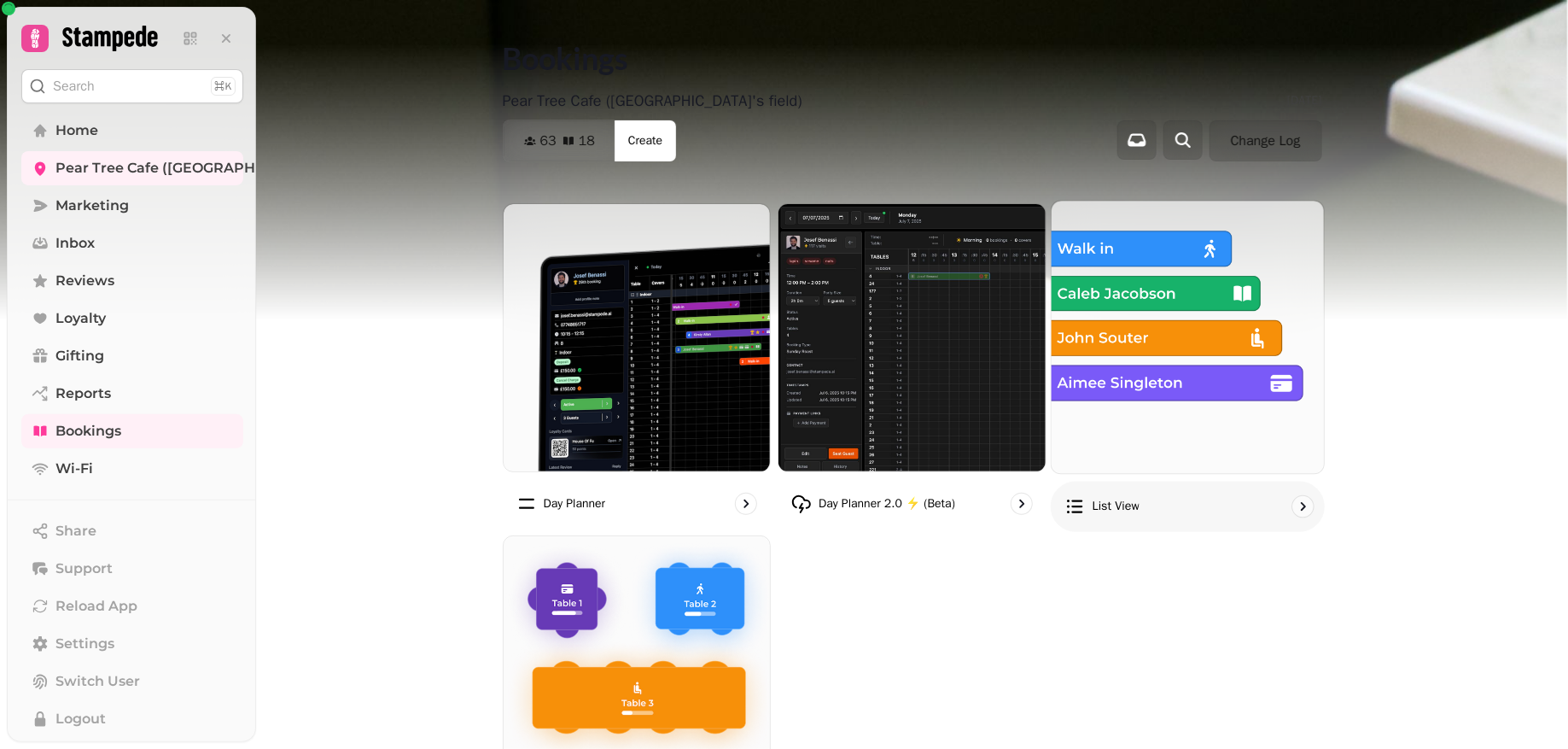 click at bounding box center (1187, 336) 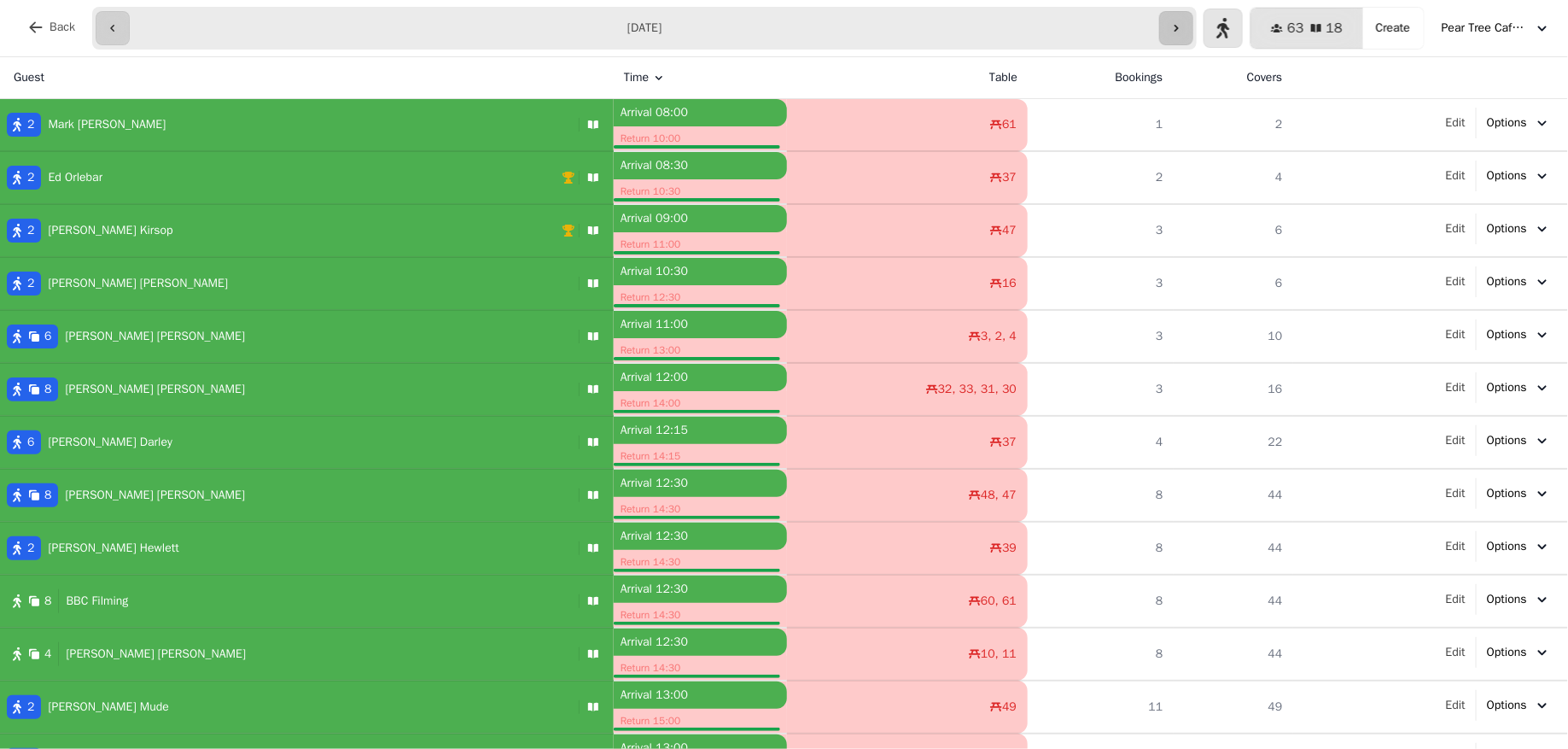 click 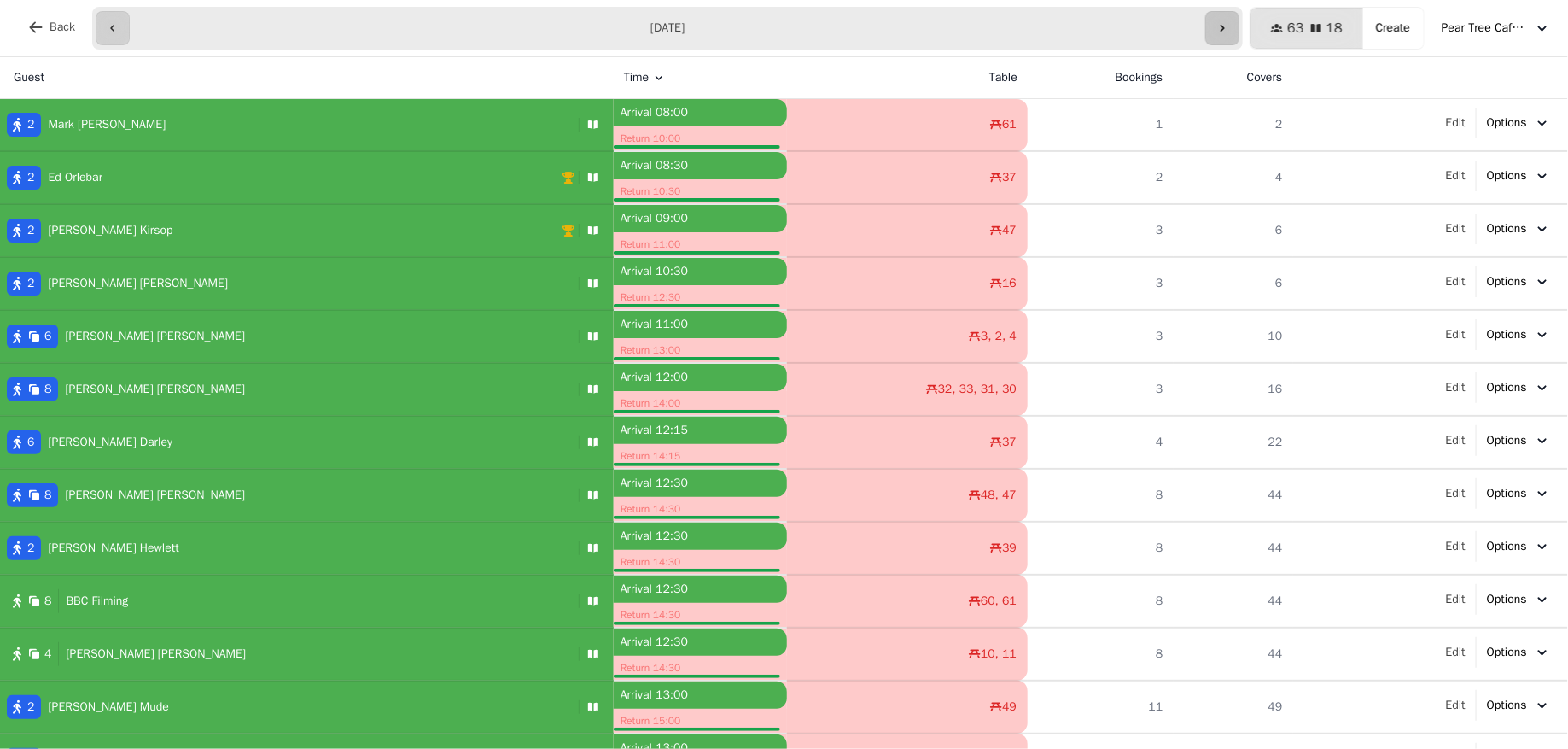 click on "**********" at bounding box center (667, 28) 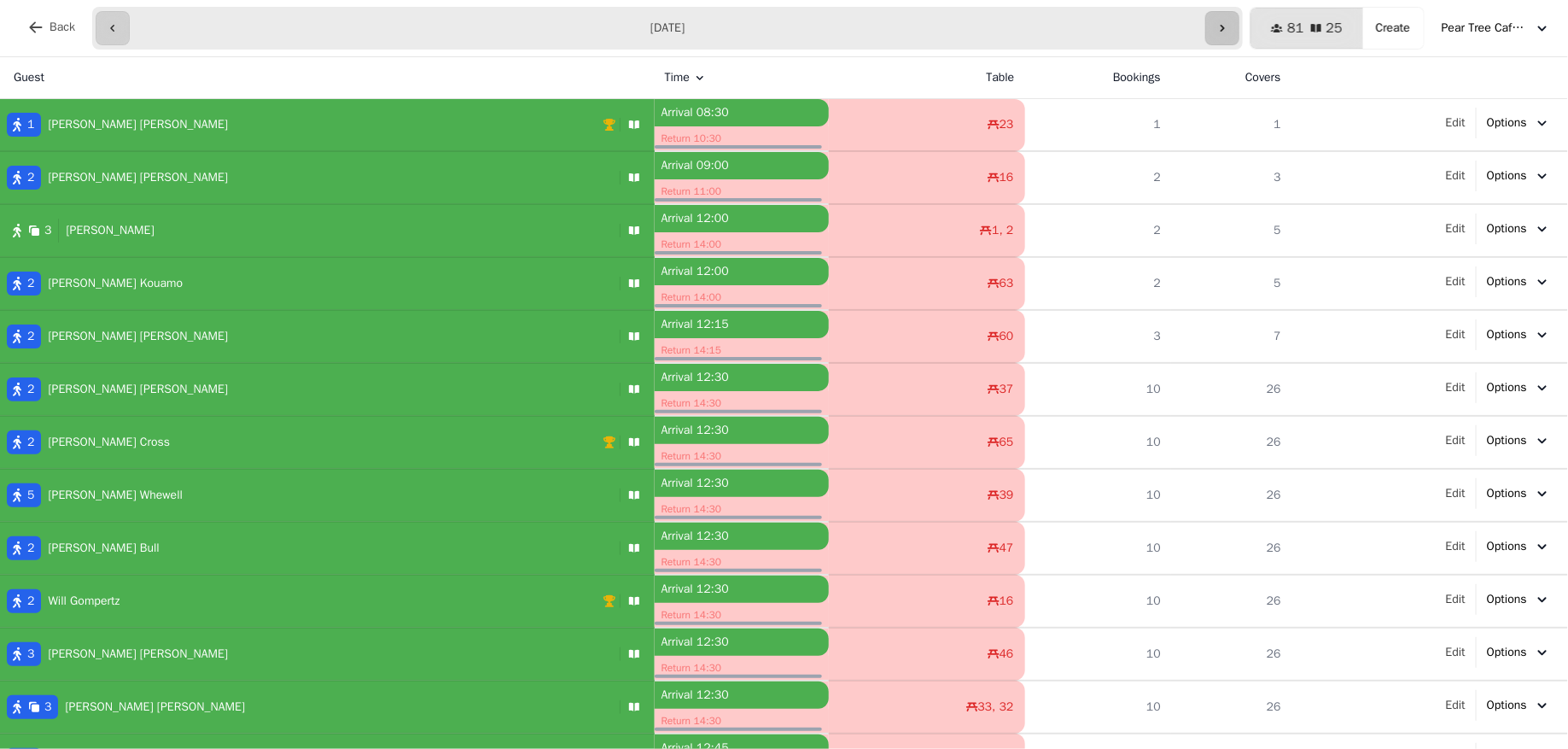 click at bounding box center (1222, 28) 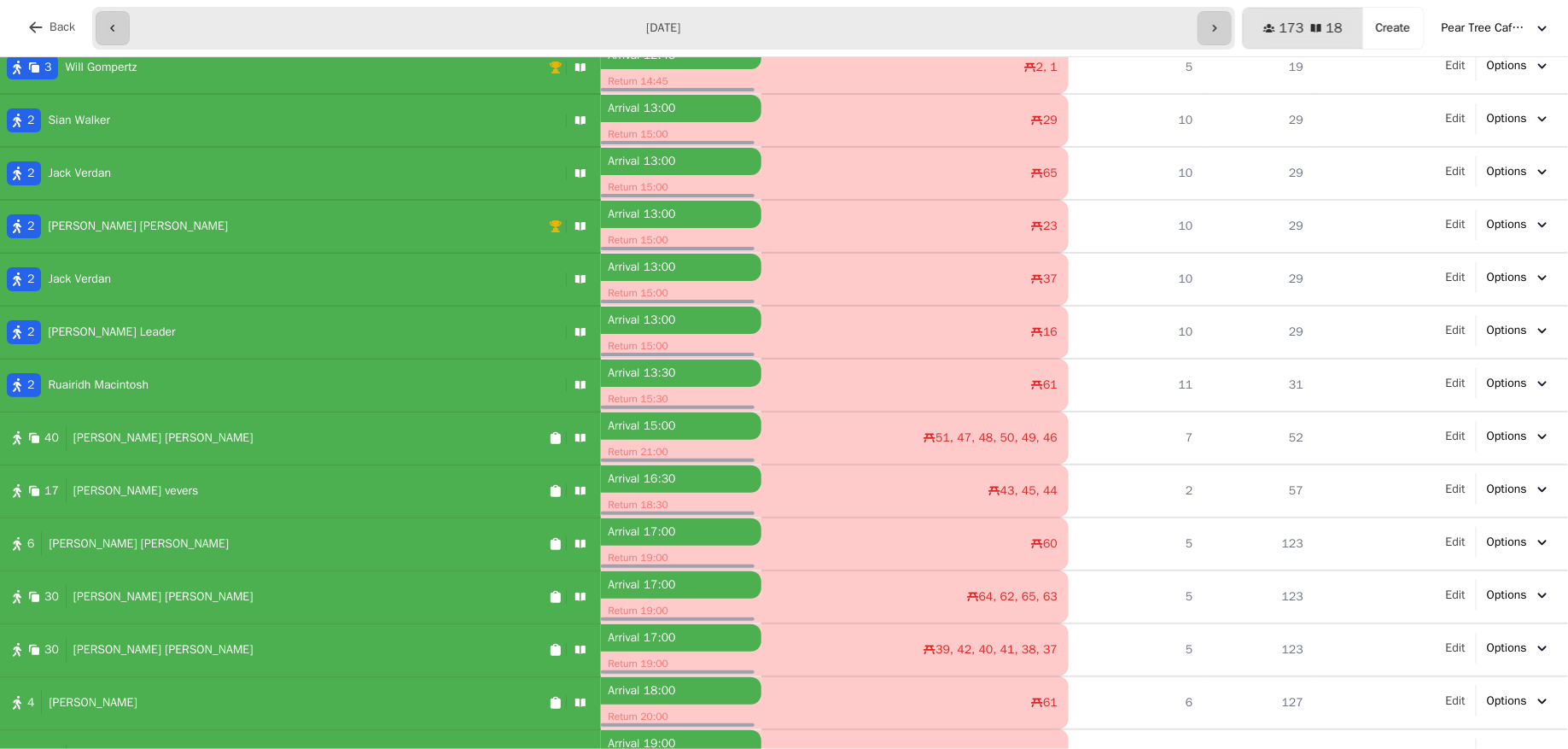 scroll, scrollTop: 297, scrollLeft: 0, axis: vertical 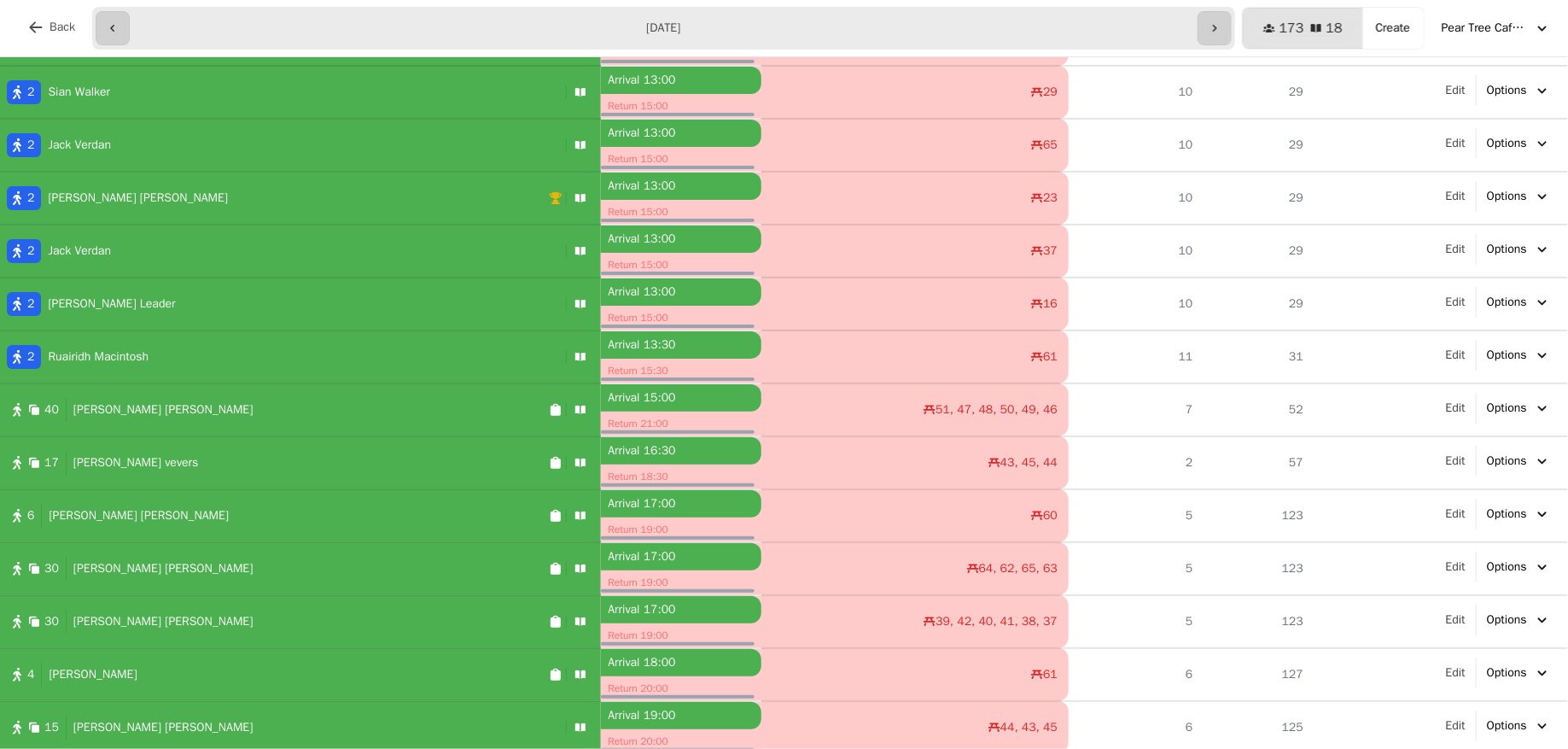 click on "lucy   vevers" at bounding box center [136, 463] 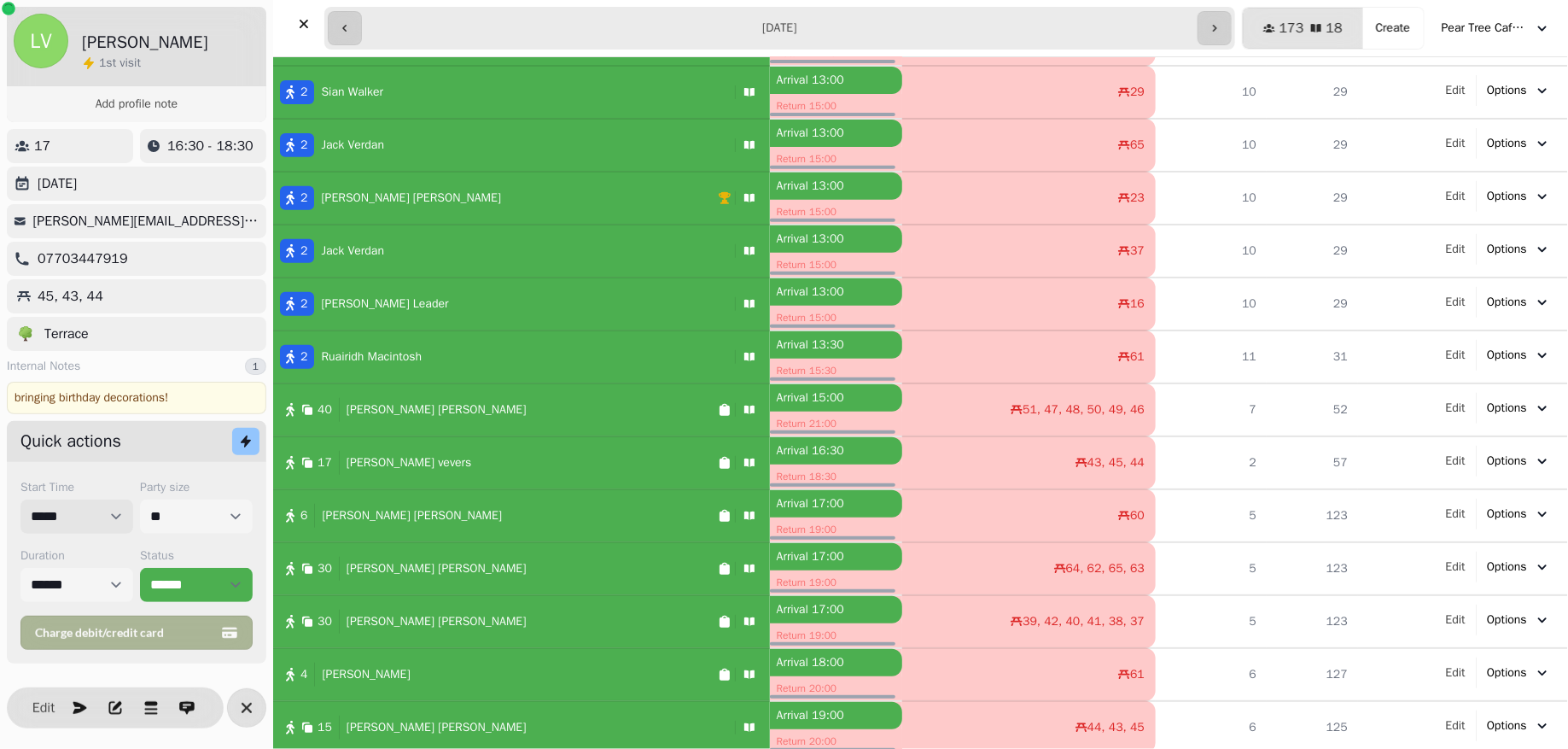 click on "***** ***** ***** ***** ***** ***** ***** ***** ***** ***** ***** ***** ***** ***** ***** ***** ***** ***** ***** ***** ***** ***** ***** ***** ***** ***** ***** ***** ***** ***** ***** ***** ***** ***** ***** ***** ***** ***** ***** ***** ***** ***** ***** ***** ***** ***** ***** ***** ***** ***** ***** ***** ***** ***** ***** ***** ***** ***** ***** ***** ***** ***** ***** ***** ***** ***** ***** ***** ***** ***** ***** ***** ***** ***** ***** ***** ***** ***** ***** ***** ***** ***** ***** ***** ***** ***** ***** ***** ***** ***** ***** ***** ***** ***** ***** *****" at bounding box center (77, 517) 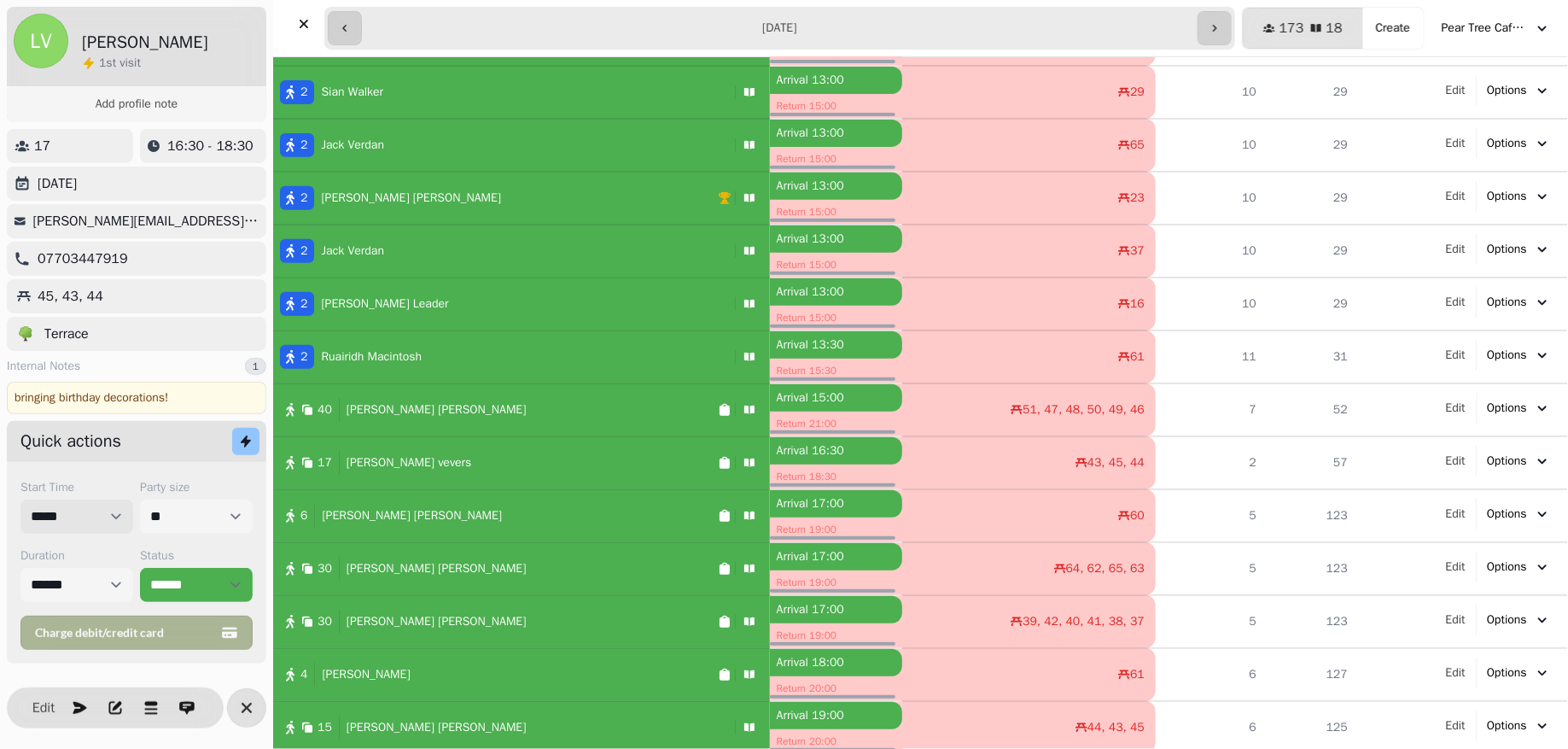 select on "**********" 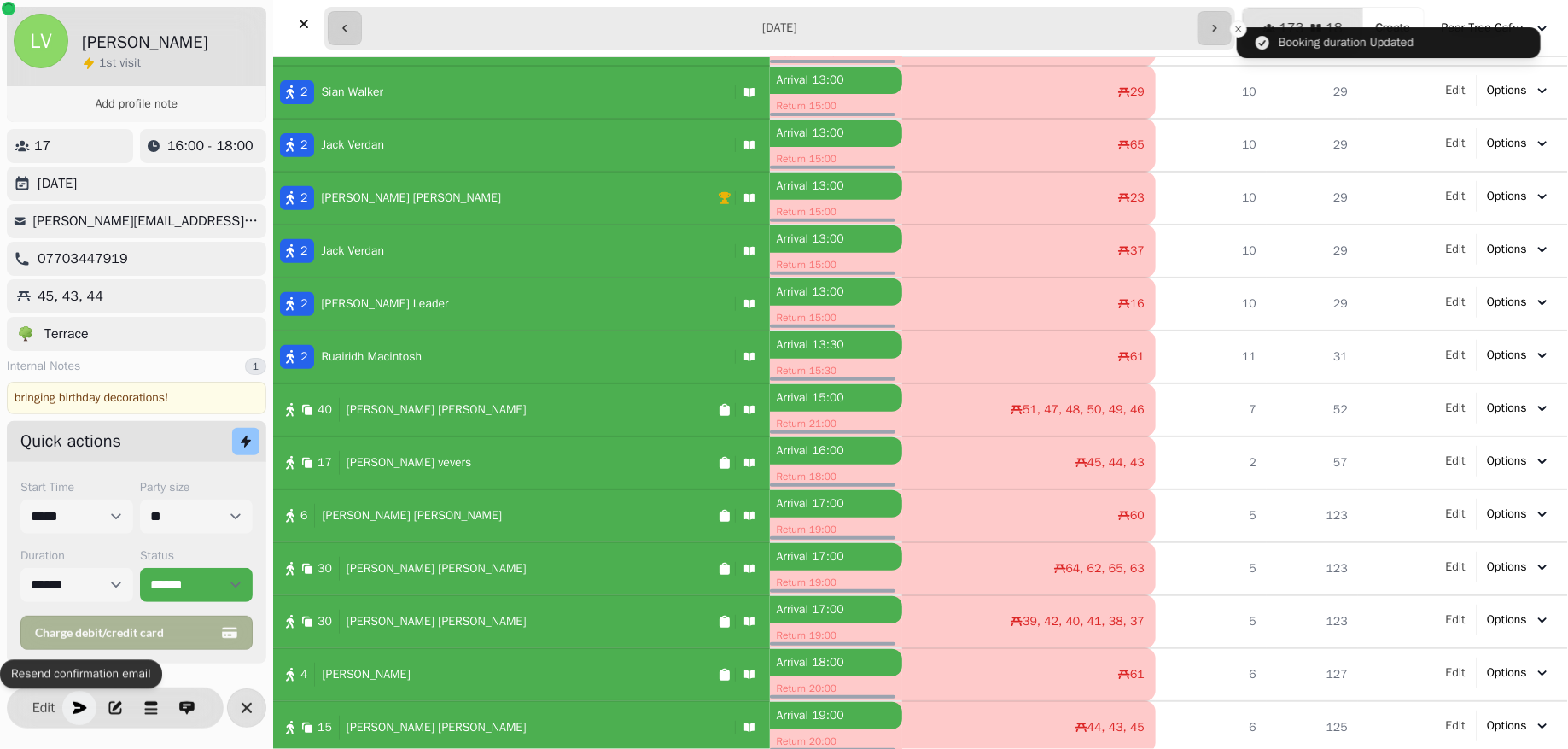 click 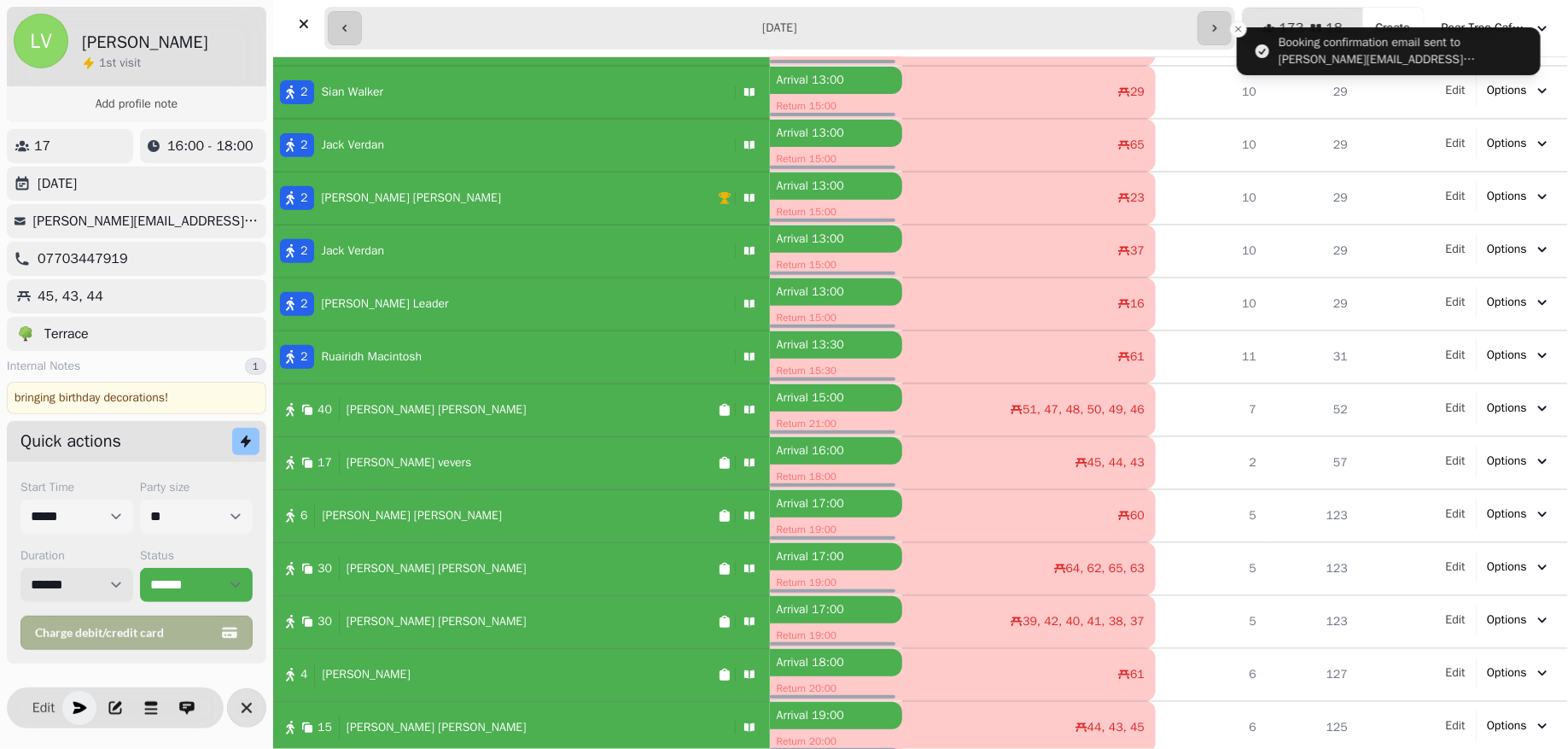 click on "****** ****** ****** ***** ****** ****** ****** ***** ****** ****** ****** ***** ****** ****** ****** ***** ****** ****** ****** ***** ****** ****** ****** ***** ****** ****** ****** ***** ****** ****** ****** ***** ****** ****** ****** ***** ****** ****** ****** ****** ******* ******* ******* ****** ******* ******* ******* ****** ******* ******* ******* ****** ******* ******* ******* ****** ******* ******* ******* ****** ******* ******* ******* ****** ******* ******* ******* ****** ******* ******* ******* ****** ******* ******* ******* ****** ******* ******* ******* ****** ******* ******* ******* ****** ******* ******* ******* ****** ******* ******* ******* ****** ******* ******* ******* ******" at bounding box center [77, 585] 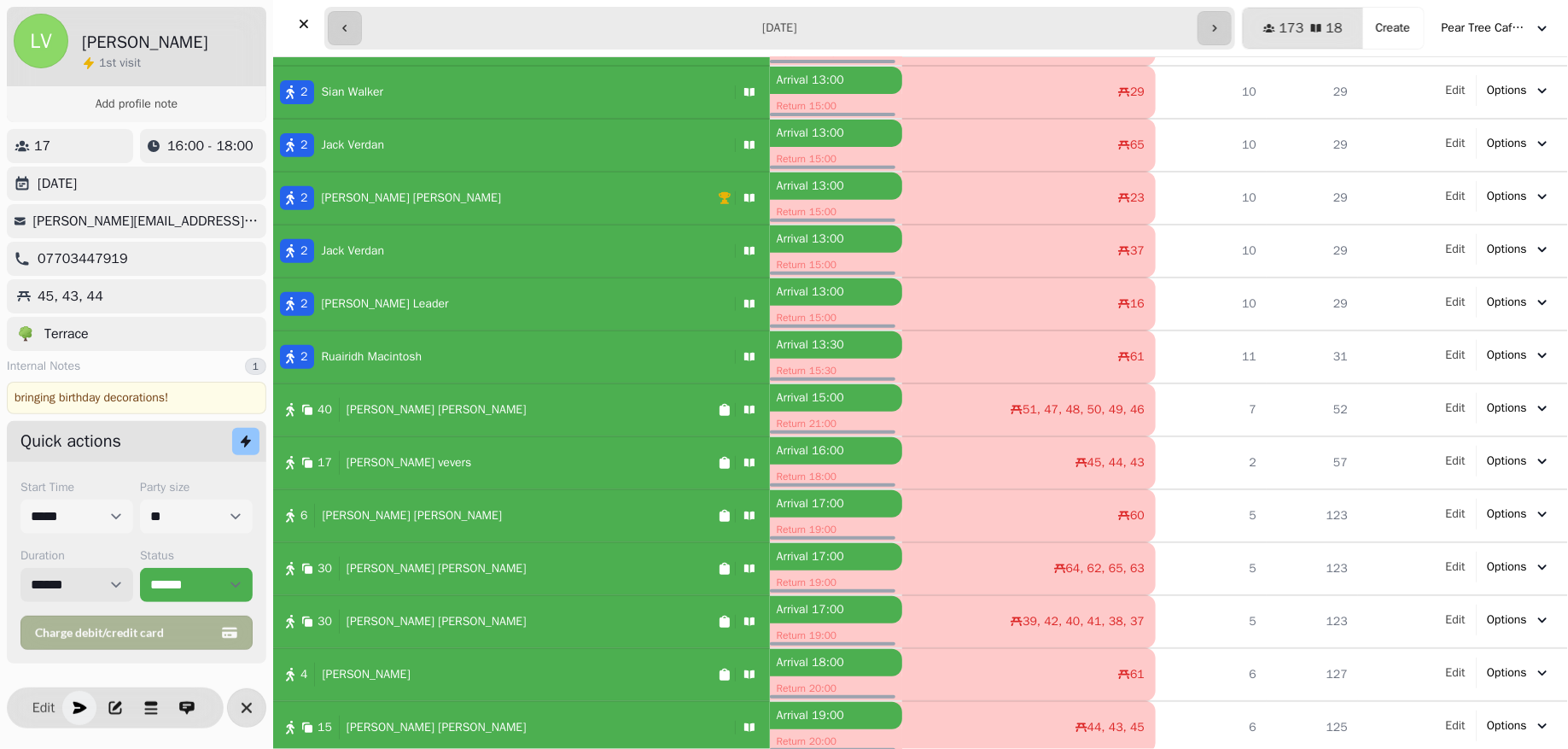 click on "****** ****** ****** ***** ****** ****** ****** ***** ****** ****** ****** ***** ****** ****** ****** ***** ****** ****** ****** ***** ****** ****** ****** ***** ****** ****** ****** ***** ****** ****** ****** ***** ****** ****** ****** ***** ****** ****** ****** ****** ******* ******* ******* ****** ******* ******* ******* ****** ******* ******* ******* ****** ******* ******* ******* ****** ******* ******* ******* ****** ******* ******* ******* ****** ******* ******* ******* ****** ******* ******* ******* ****** ******* ******* ******* ****** ******* ******* ******* ****** ******* ******* ******* ****** ******* ******* ******* ****** ******* ******* ******* ****** ******* ******* ******* ******" at bounding box center (77, 585) 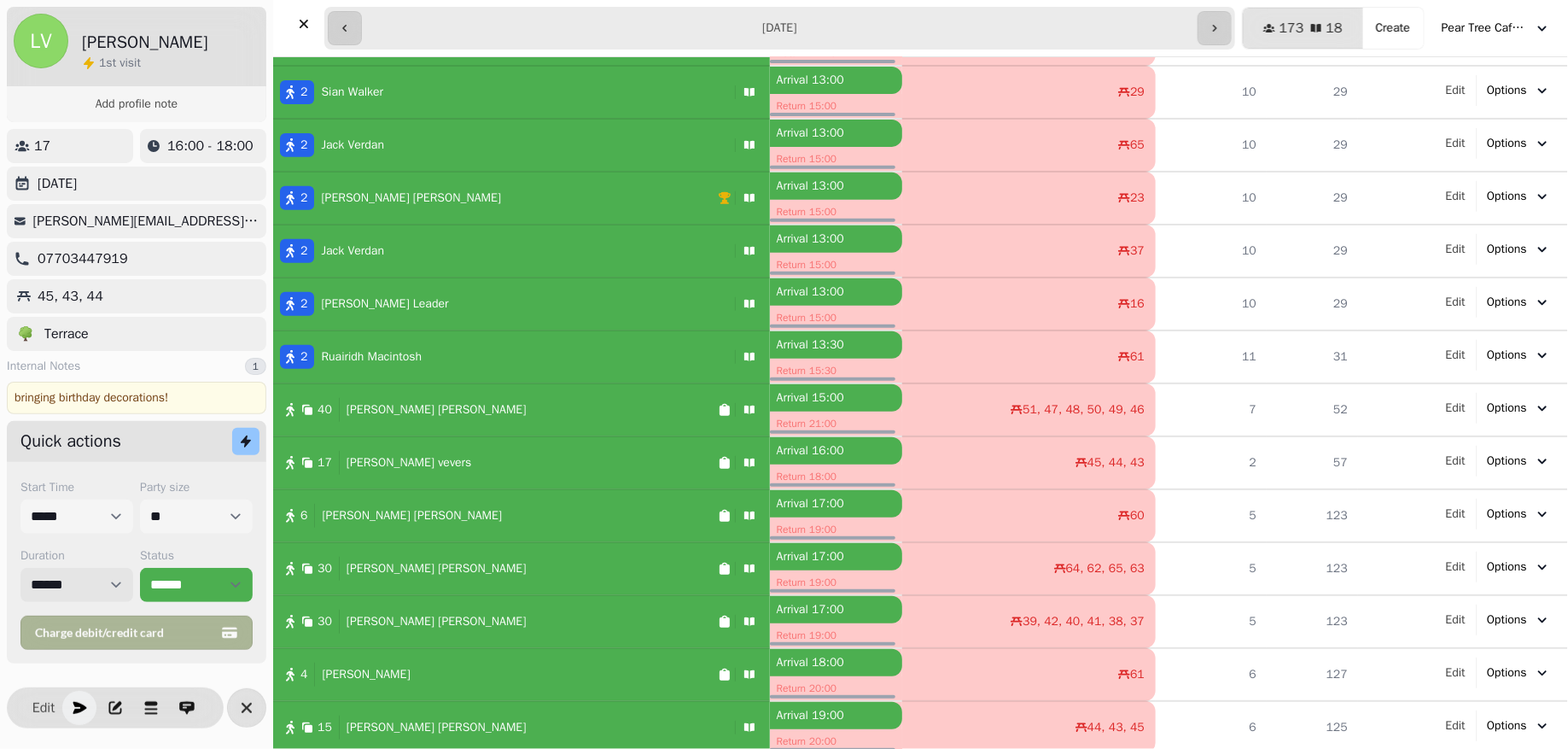 select on "****" 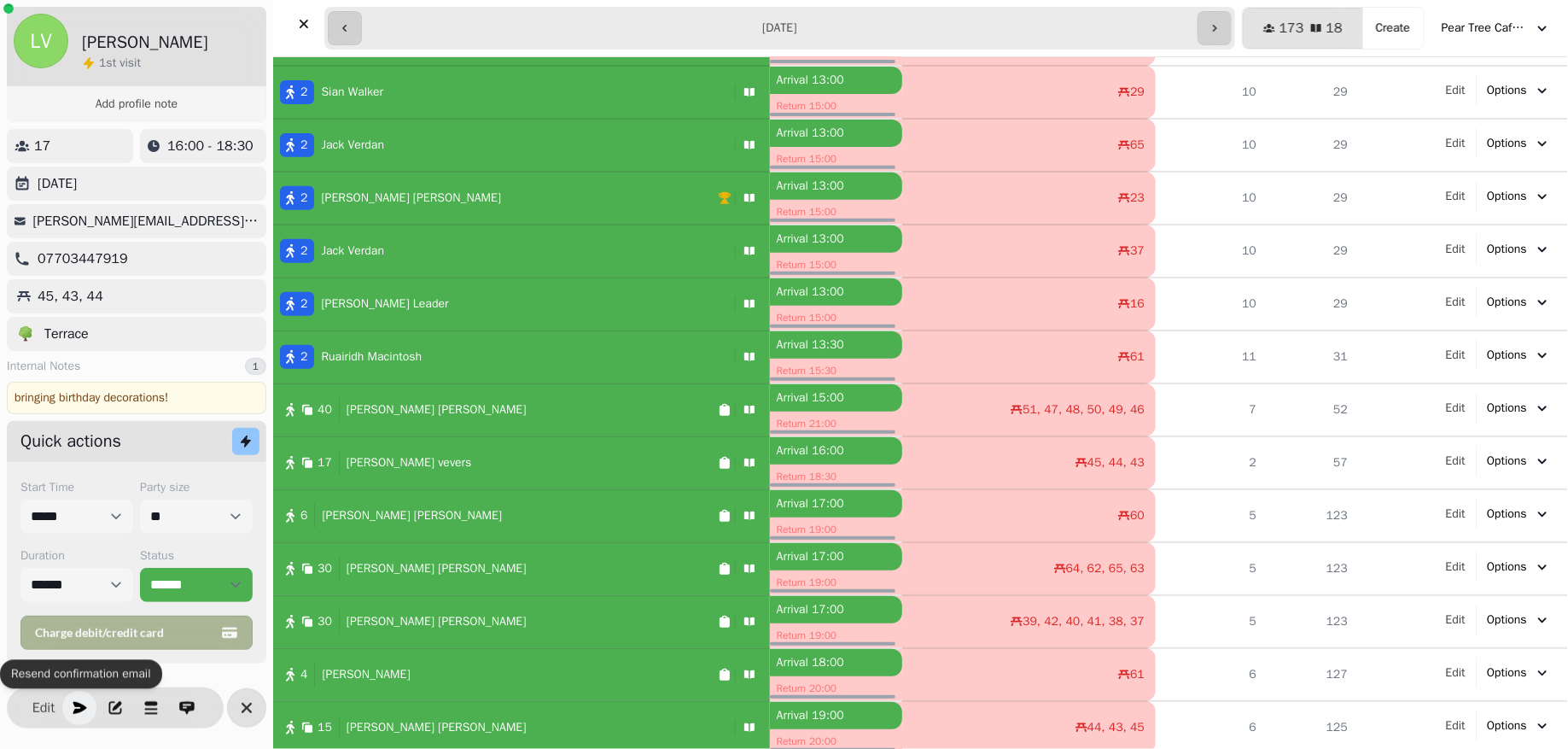 click 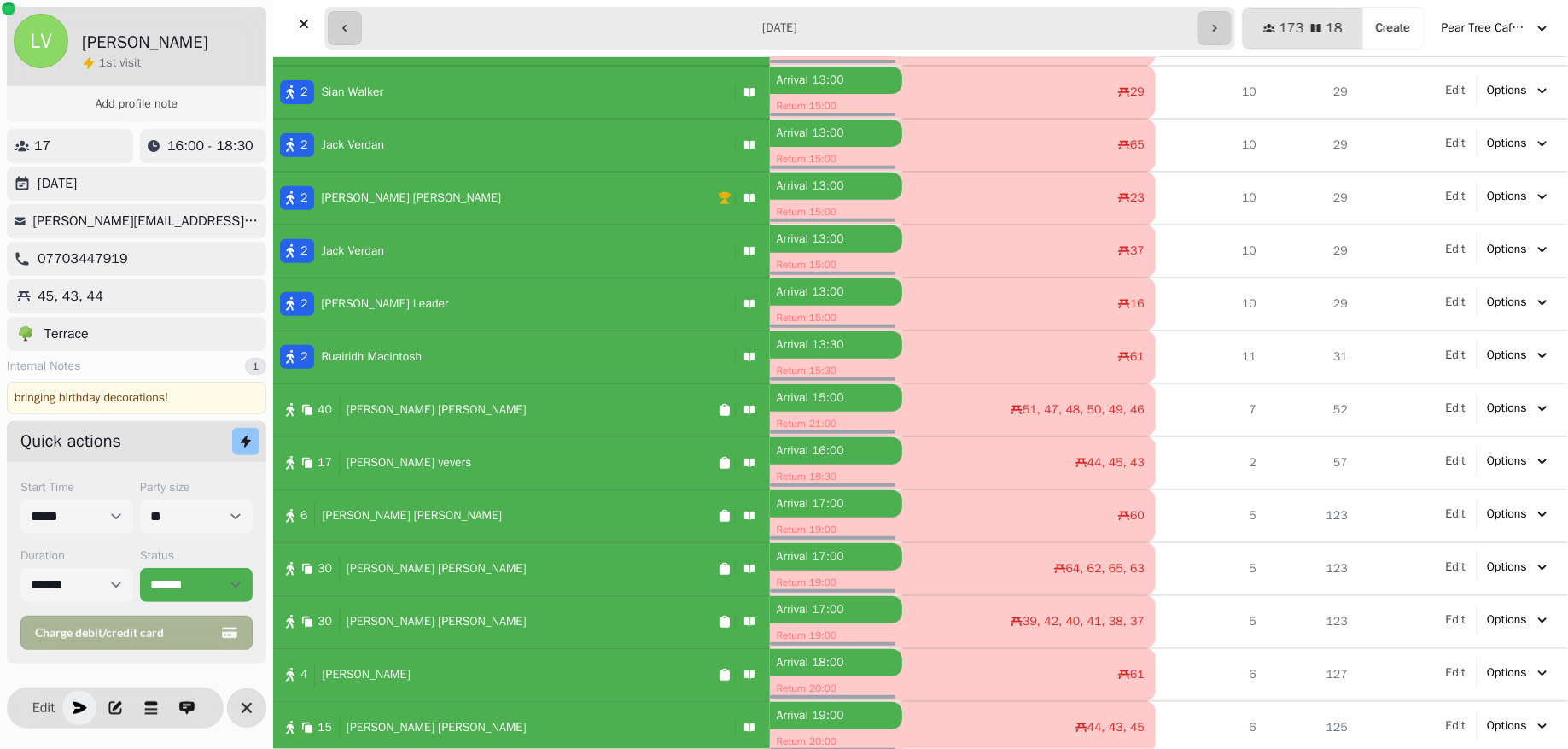 click on "**********" at bounding box center (779, 28) 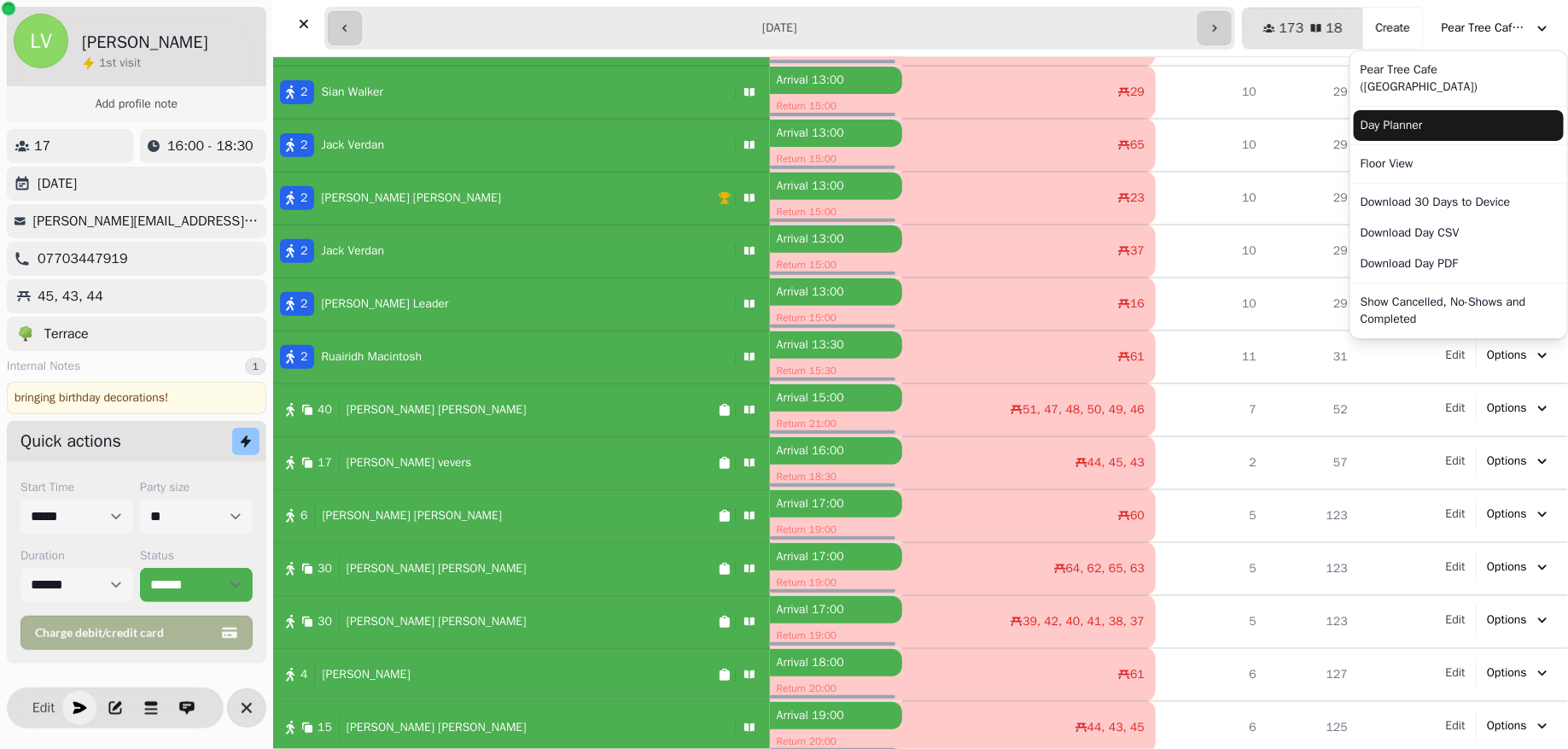 click on "Day Planner" at bounding box center (1459, 126) 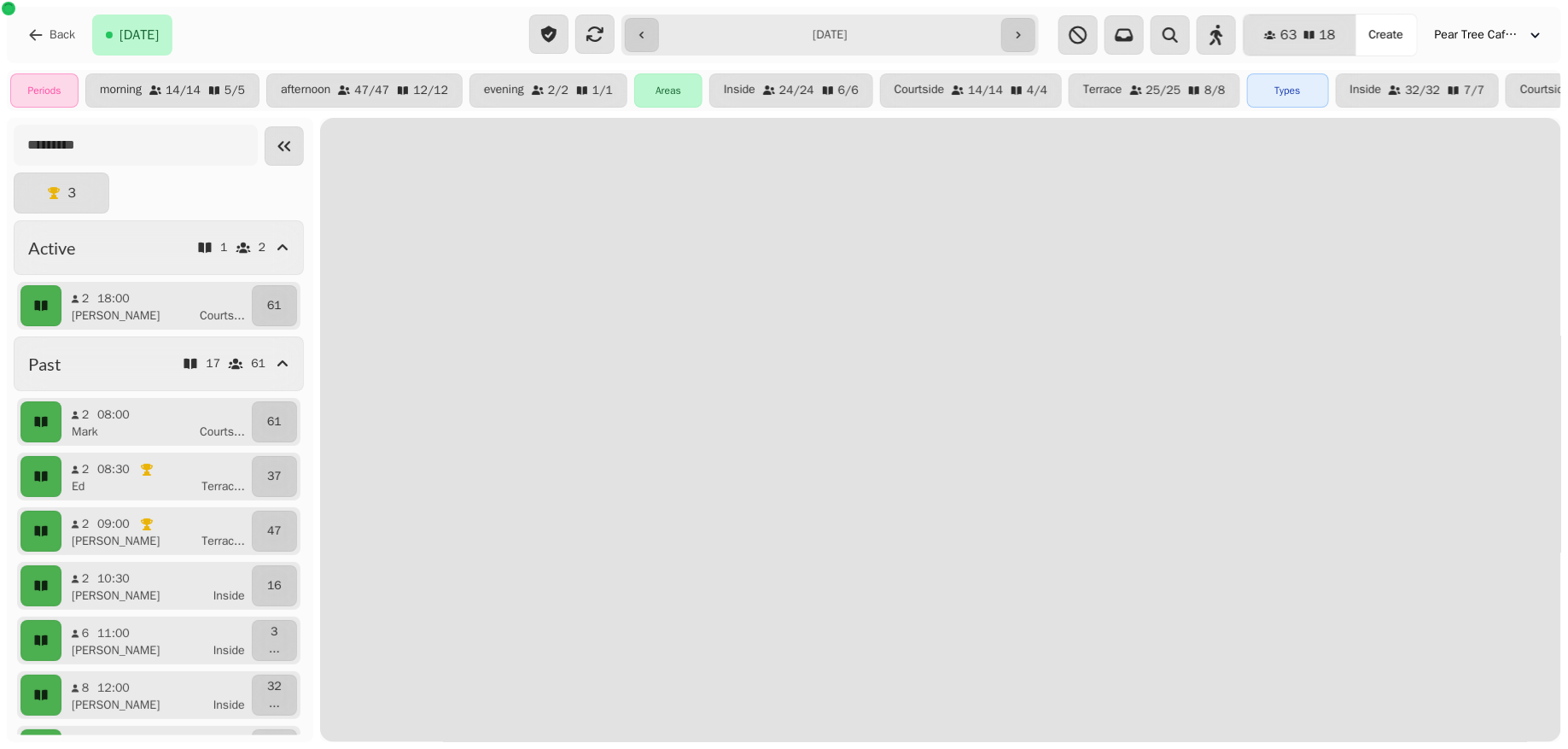 click on "**********" at bounding box center [830, 35] 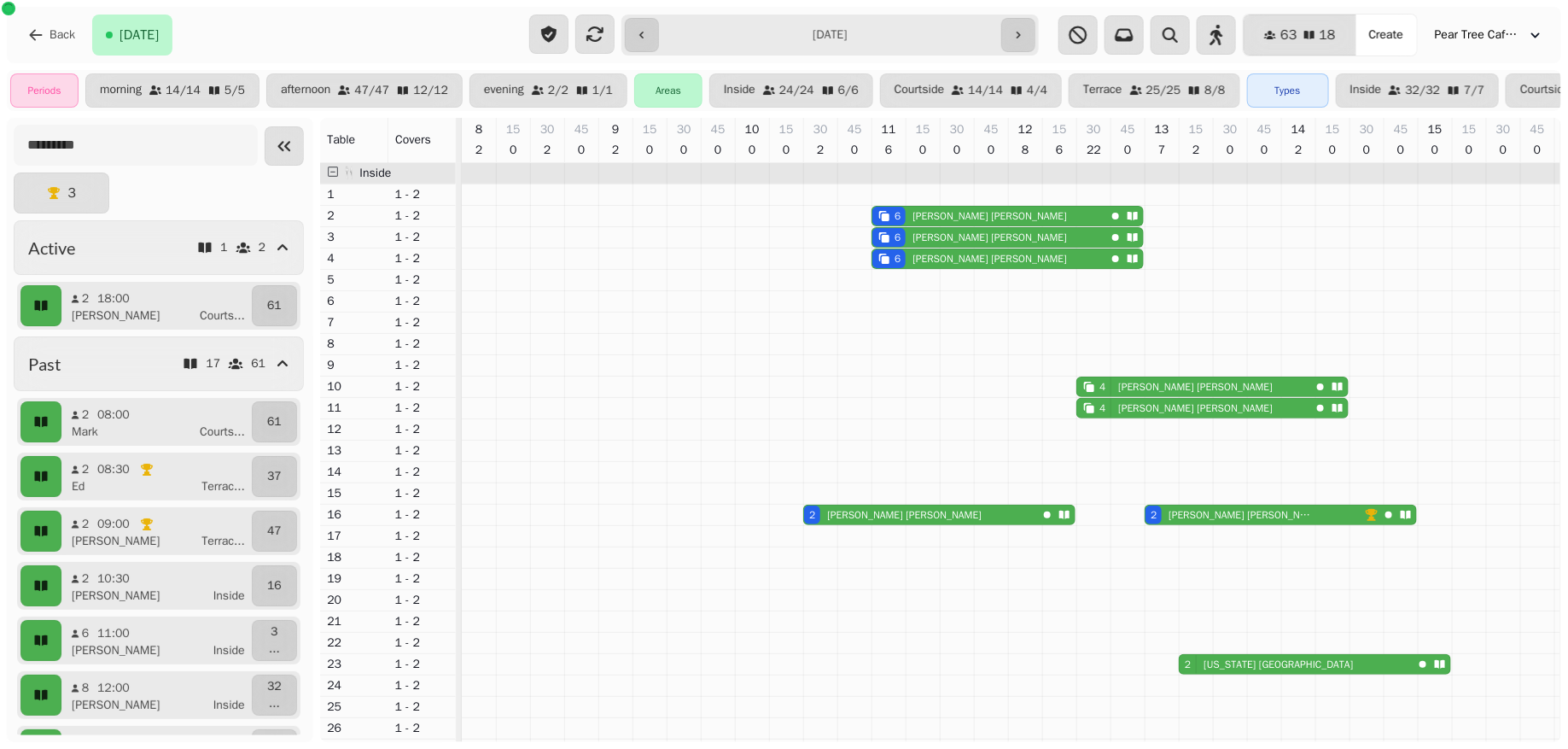 scroll, scrollTop: 0, scrollLeft: 676, axis: horizontal 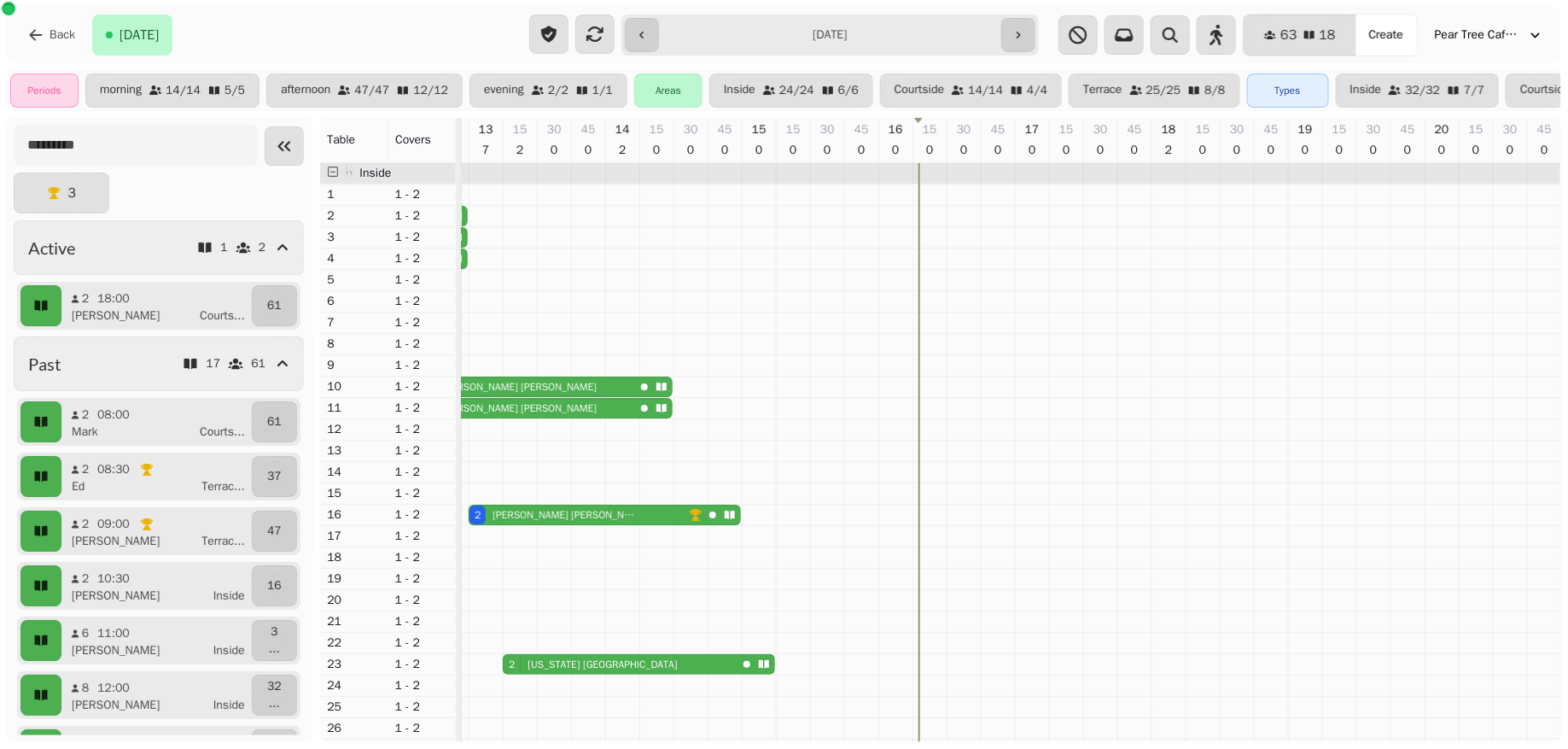 type on "**********" 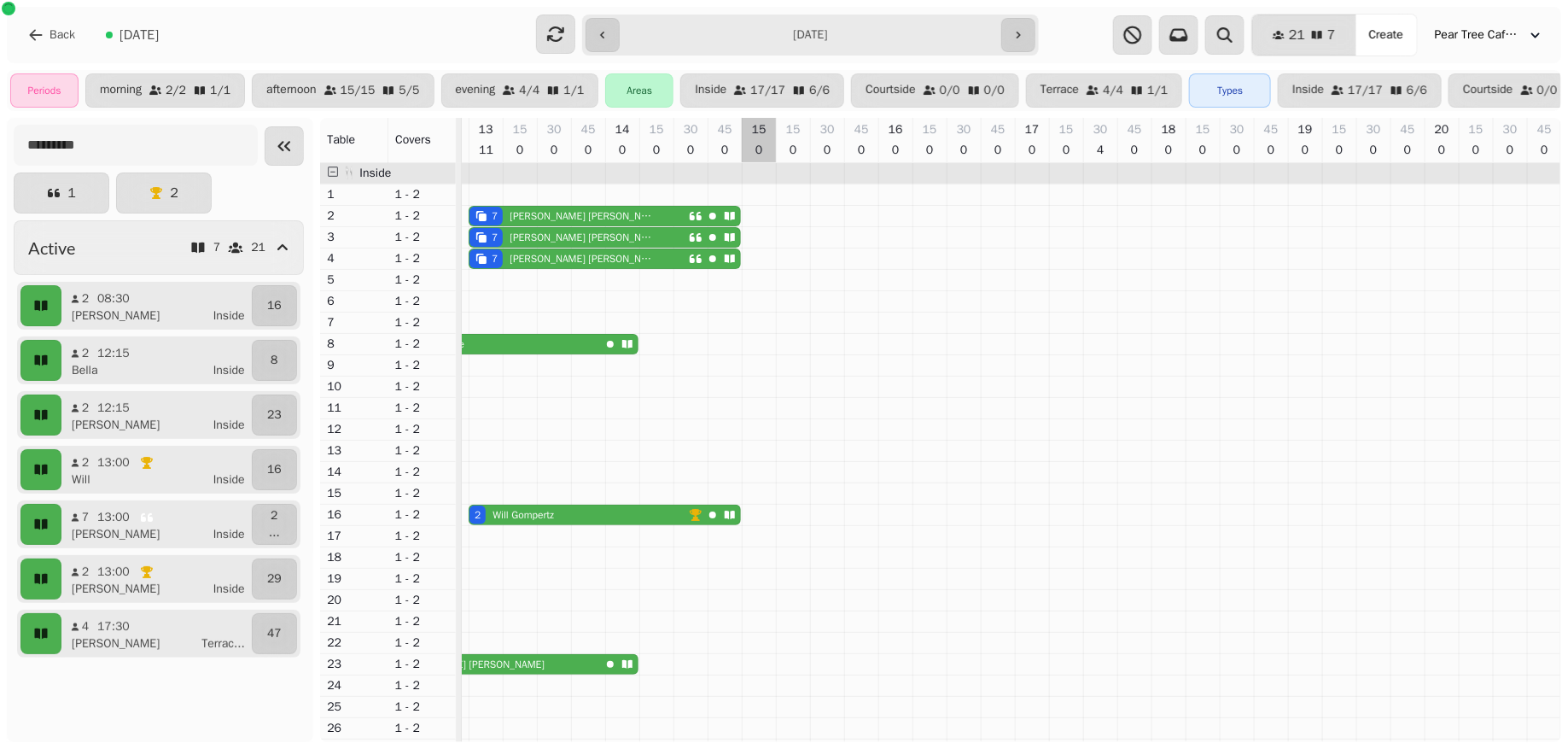 scroll, scrollTop: 48, scrollLeft: 676, axis: both 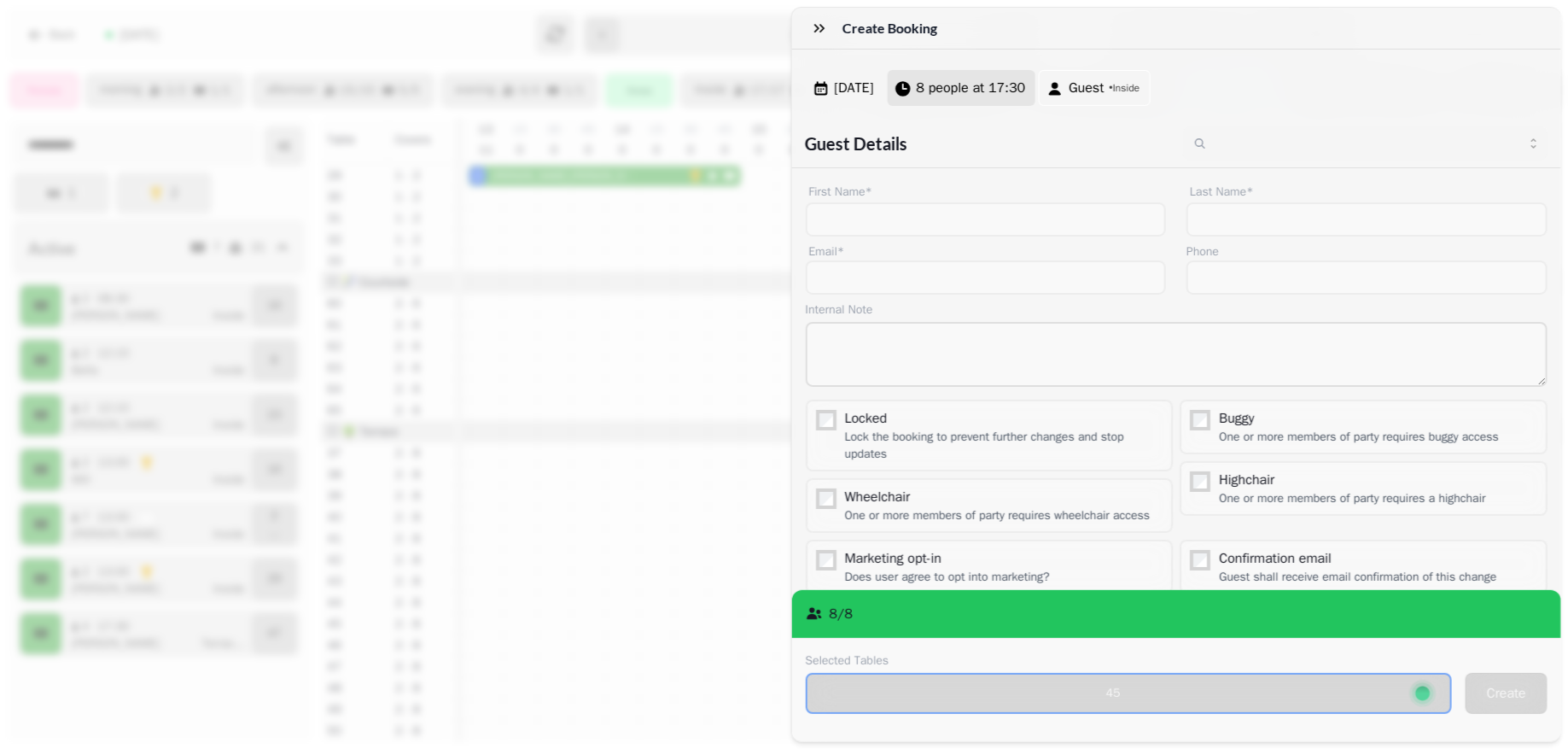 click on "8 people at 17:30" at bounding box center [971, 88] 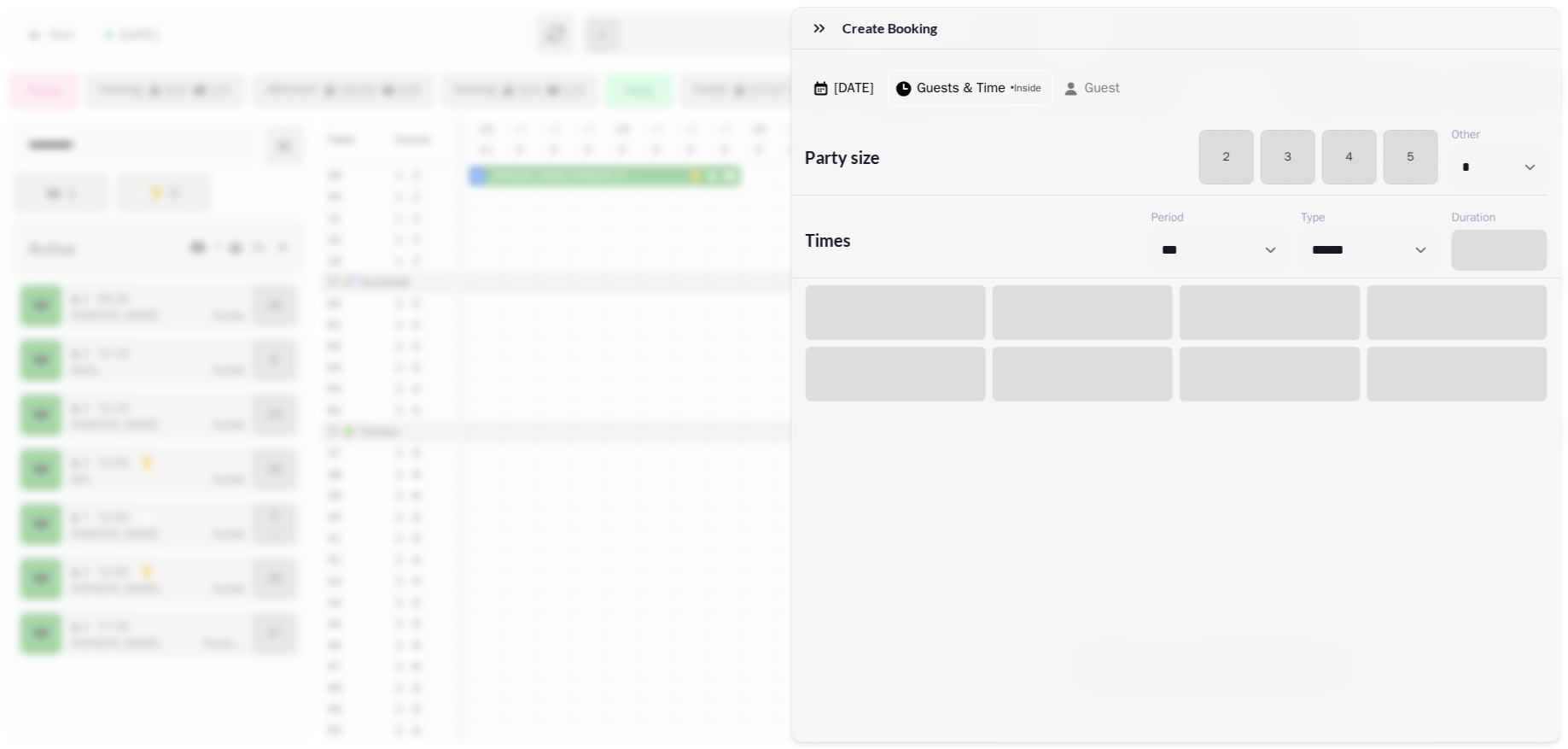 select on "****" 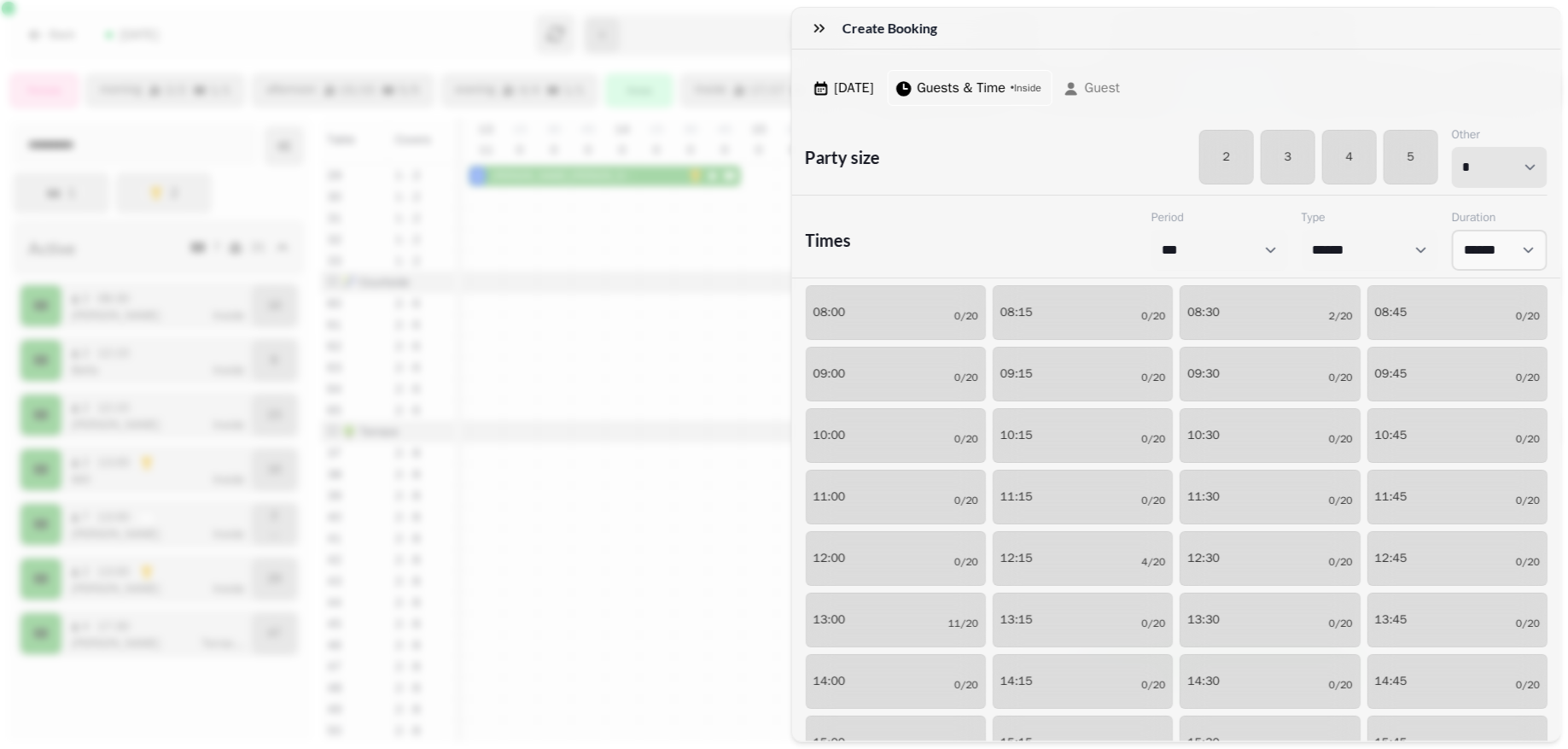 click on "* * * * * * * * * ** ** ** ** ** ** ** ** ** ** ** ** ** ** ** ** ** ** ** ** ** ** ** ** ** ** ** ** ** ** ** ** ** ** ** ** ** ** ** ** ** ** ** ** ** ** ** ** ** ** ** ** ** ** ** ** ** ** ** ** ** ** ** ** ** ** ** ** ** ** ** ** ** ** ** ** ** ** ** ** ** ** ** ** ** ** ** ** ** ** *** *** *** *** *** *** *** *** *** *** *** *** *** *** *** *** *** *** *** *** ***" at bounding box center (1500, 167) 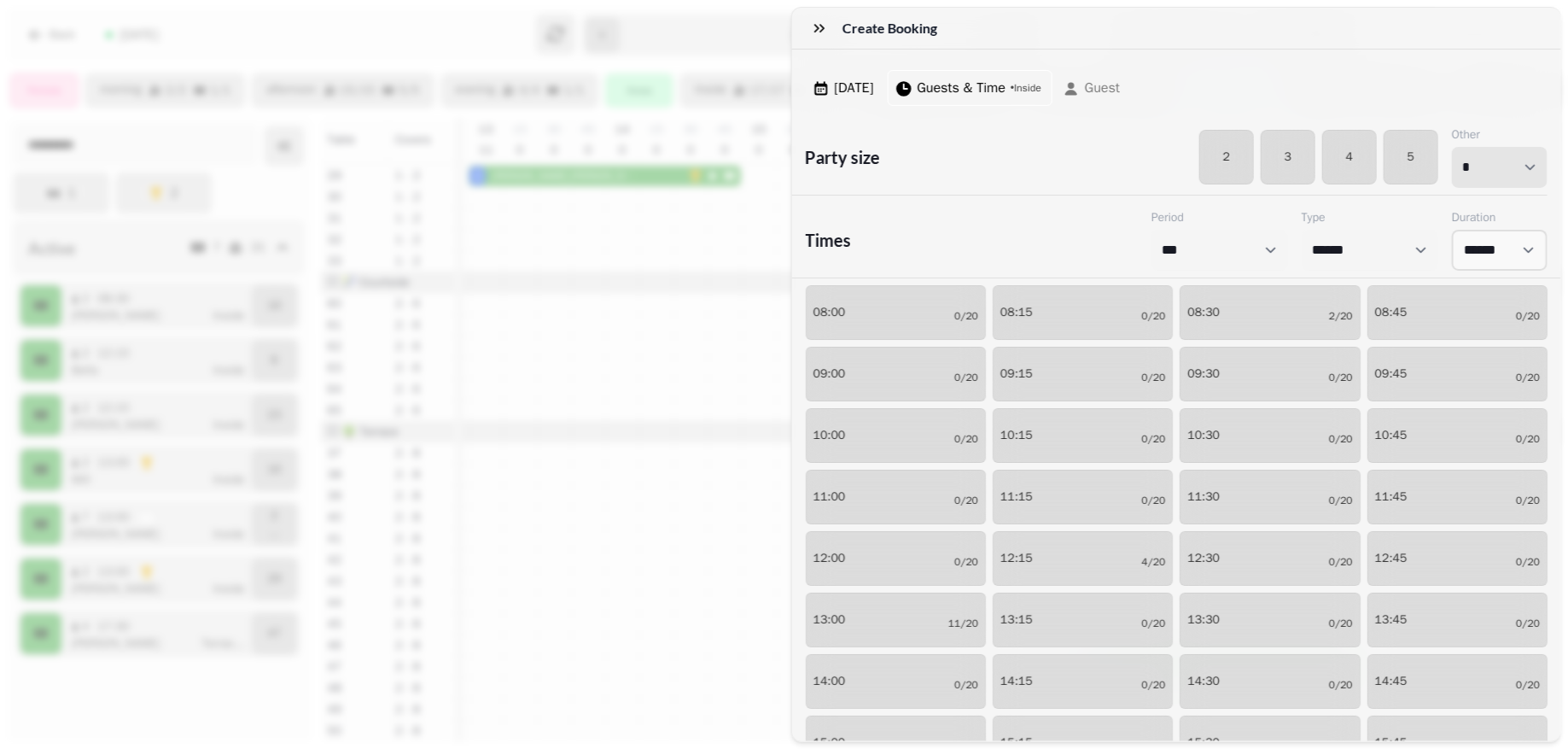 select on "**" 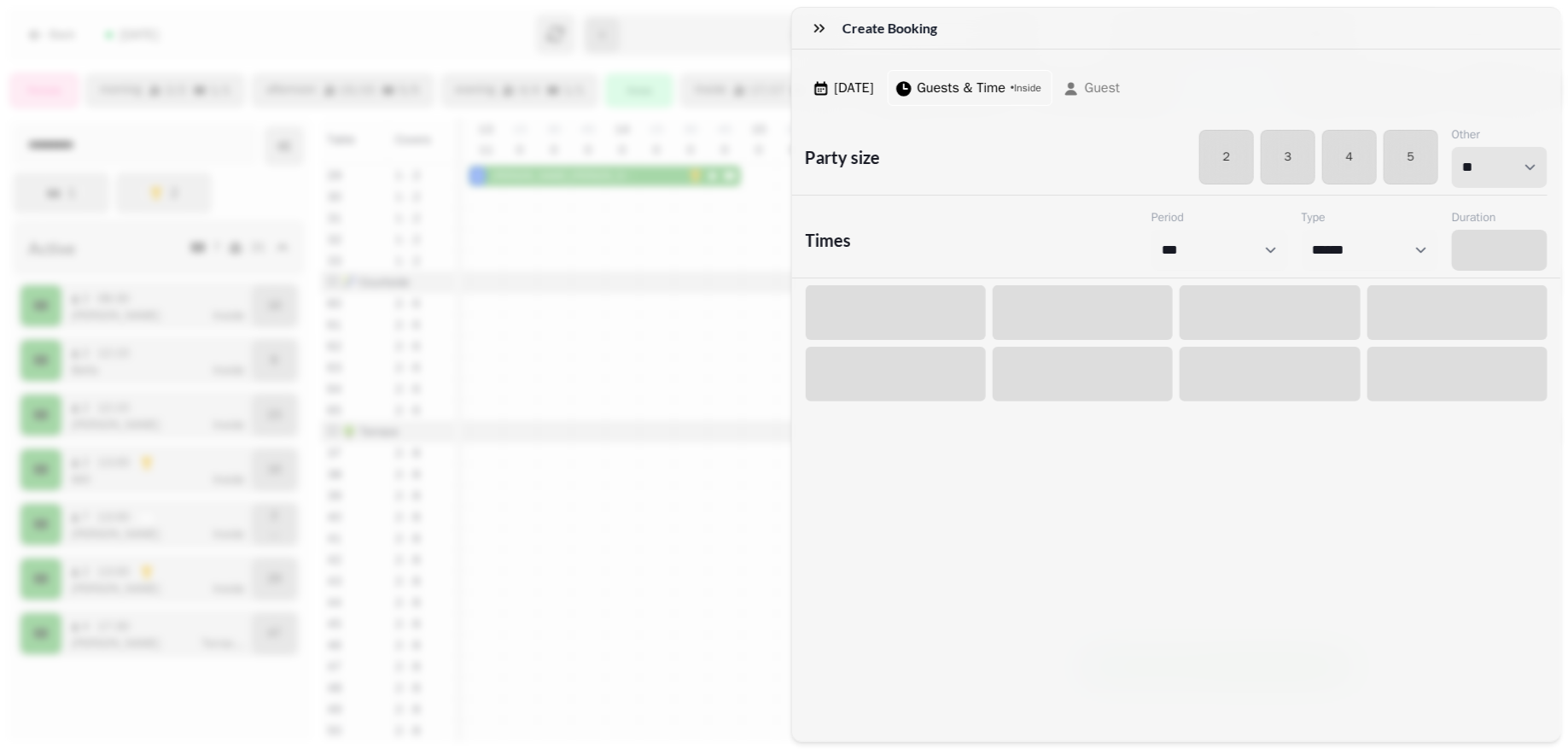 select on "****" 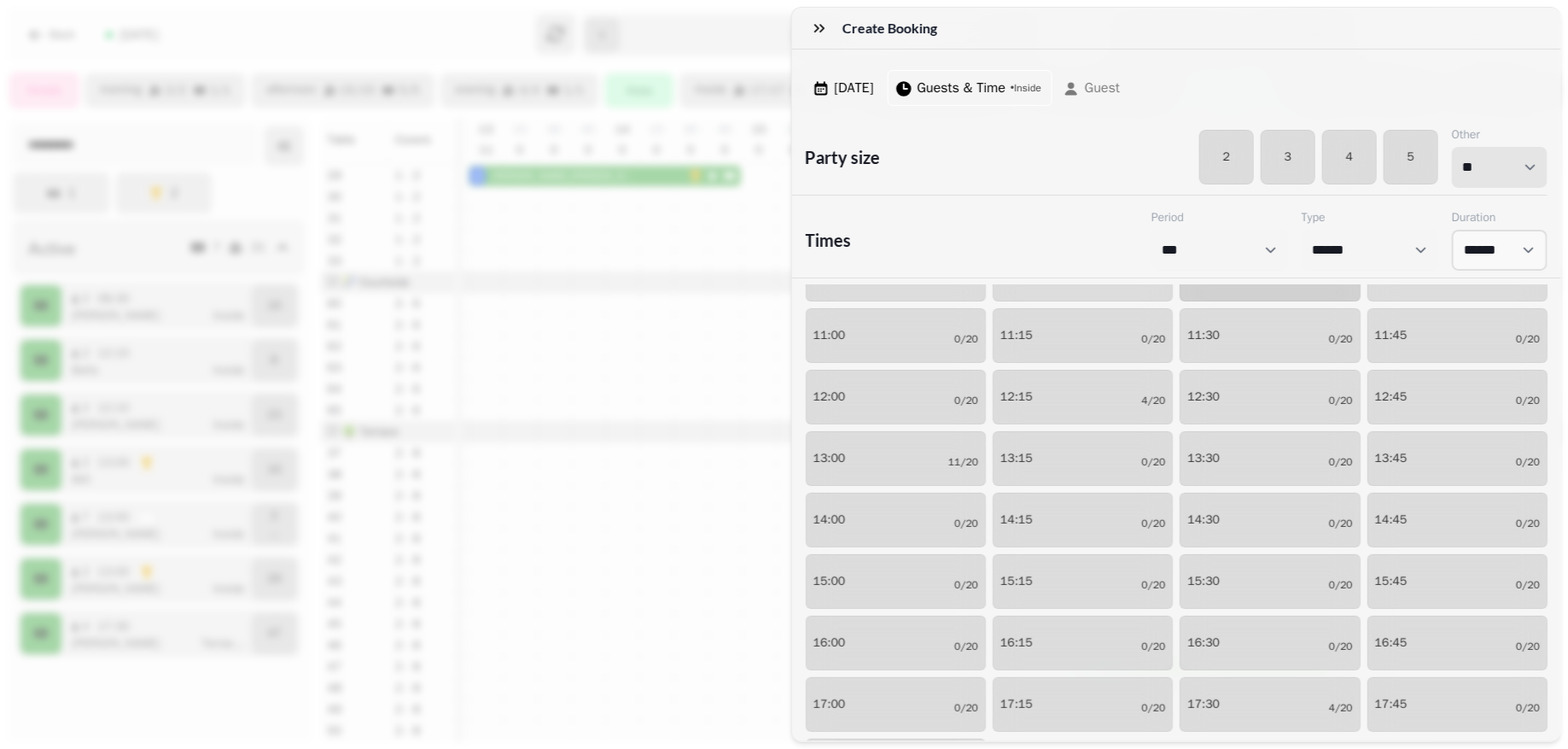 scroll, scrollTop: 334, scrollLeft: 0, axis: vertical 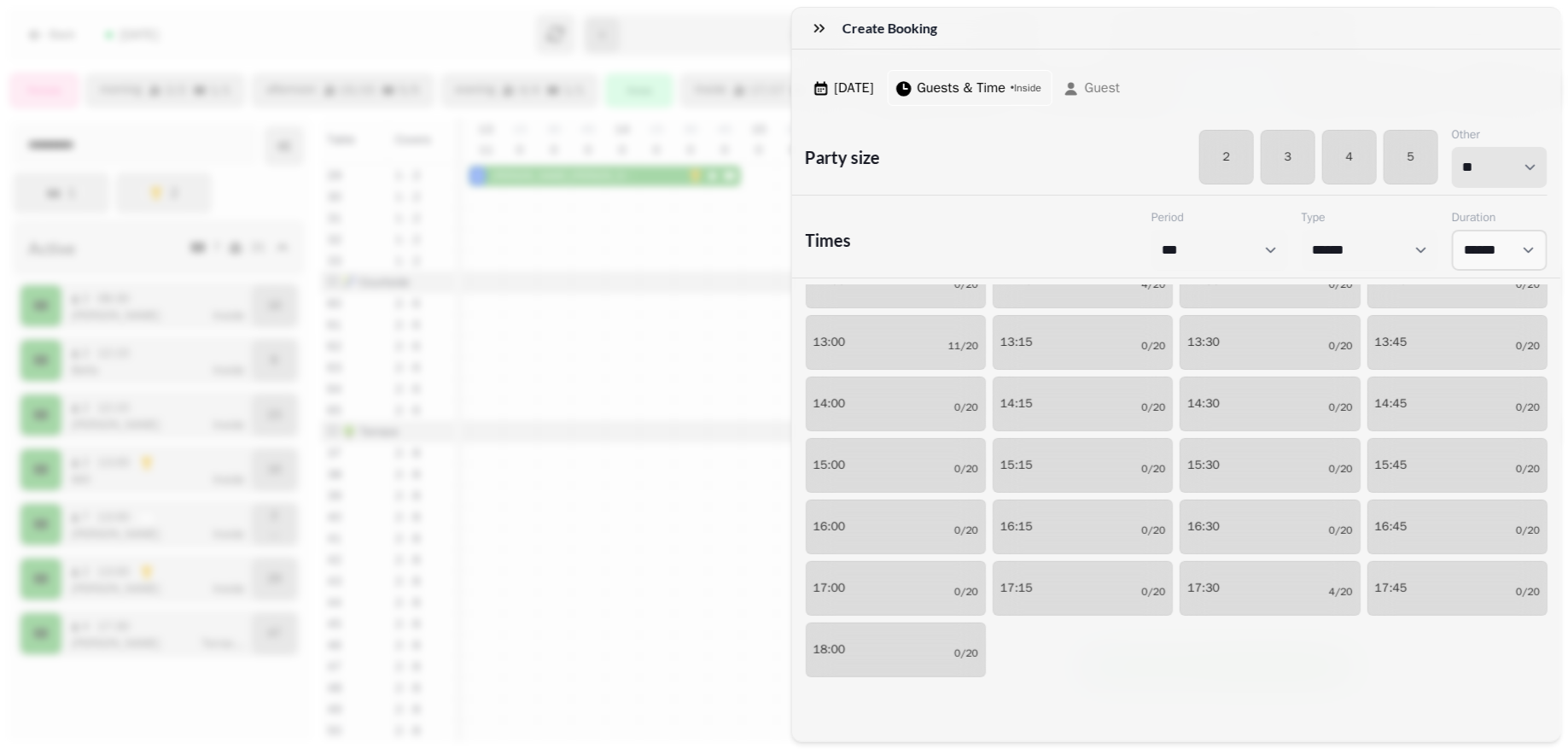 click on "* * * * * * * * * ** ** ** ** ** ** ** ** ** ** ** ** ** ** ** ** ** ** ** ** ** ** ** ** ** ** ** ** ** ** ** ** ** ** ** ** ** ** ** ** ** ** ** ** ** ** ** ** ** ** ** ** ** ** ** ** ** ** ** ** ** ** ** ** ** ** ** ** ** ** ** ** ** ** ** ** ** ** ** ** ** ** ** ** ** ** ** ** ** ** *** *** *** *** *** *** *** *** *** *** *** *** *** *** *** *** *** *** *** *** ***" at bounding box center [1500, 167] 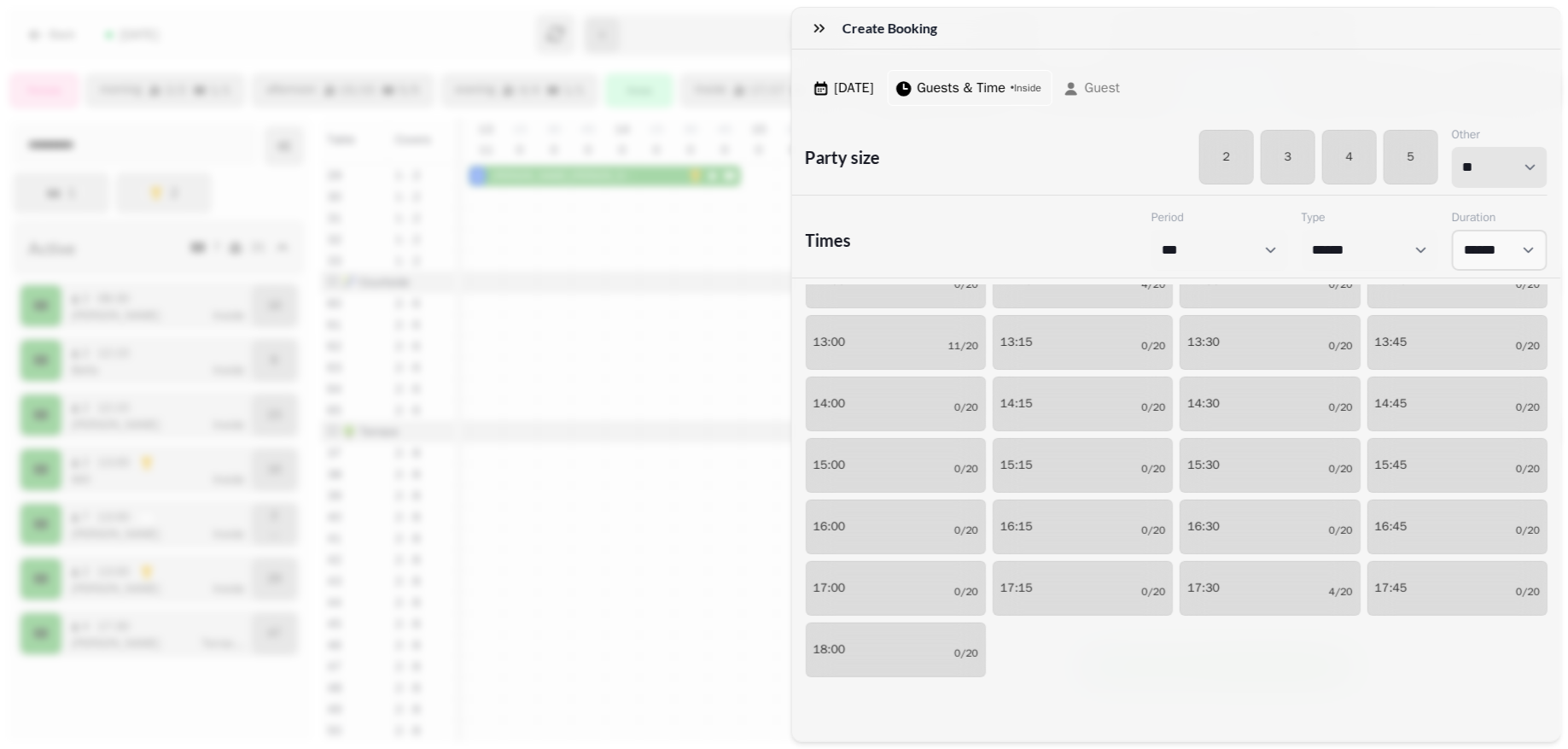 select on "**" 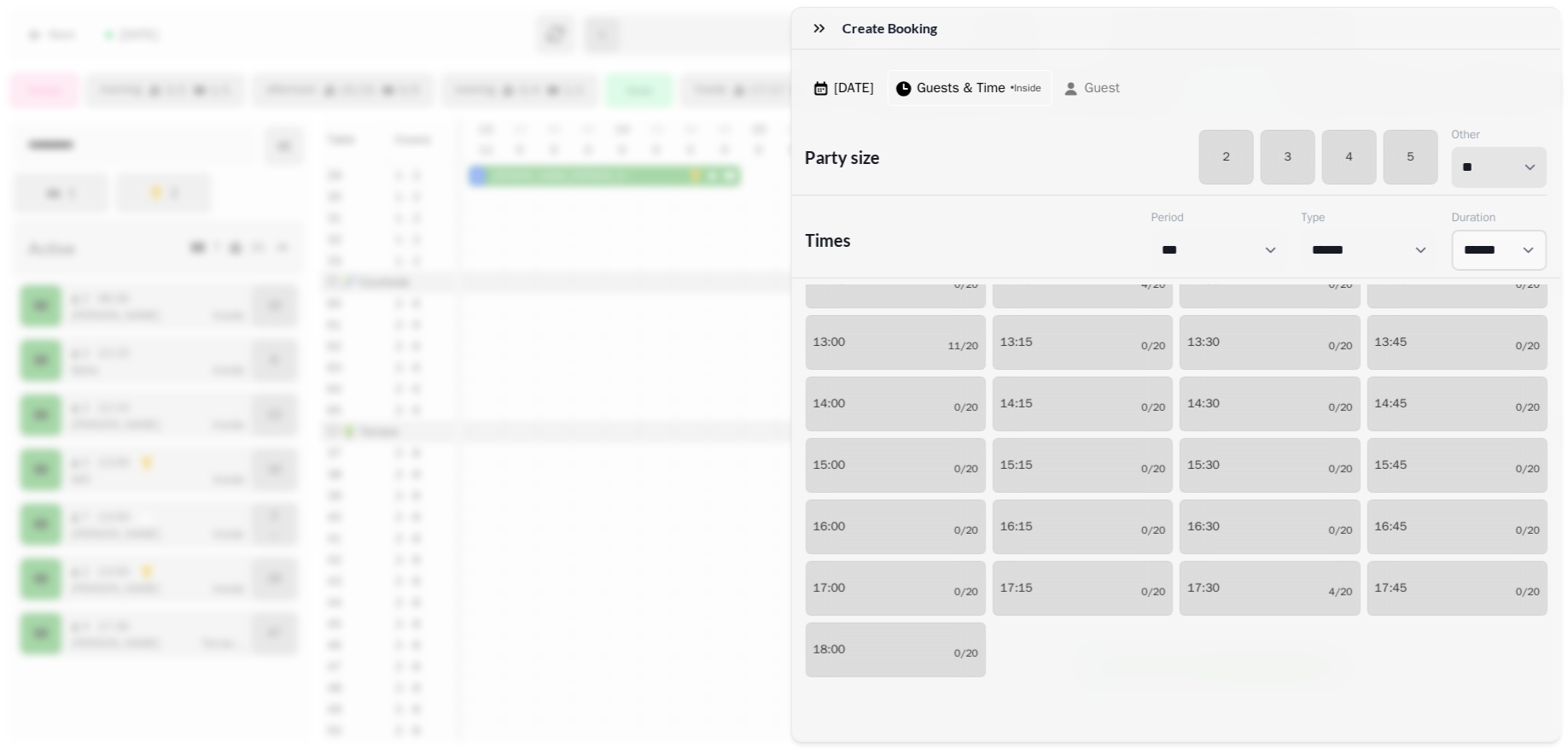 scroll, scrollTop: 0, scrollLeft: 0, axis: both 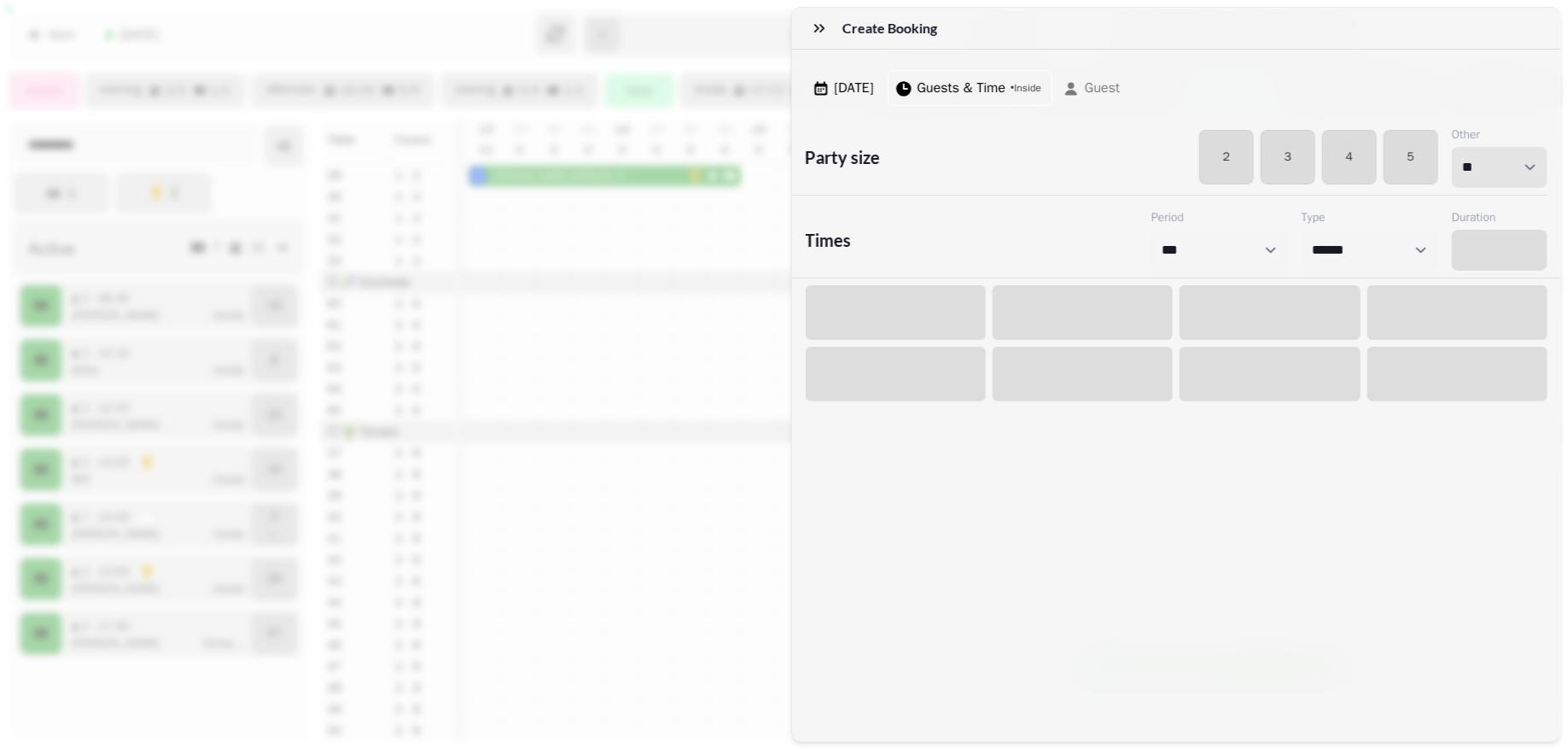 select on "****" 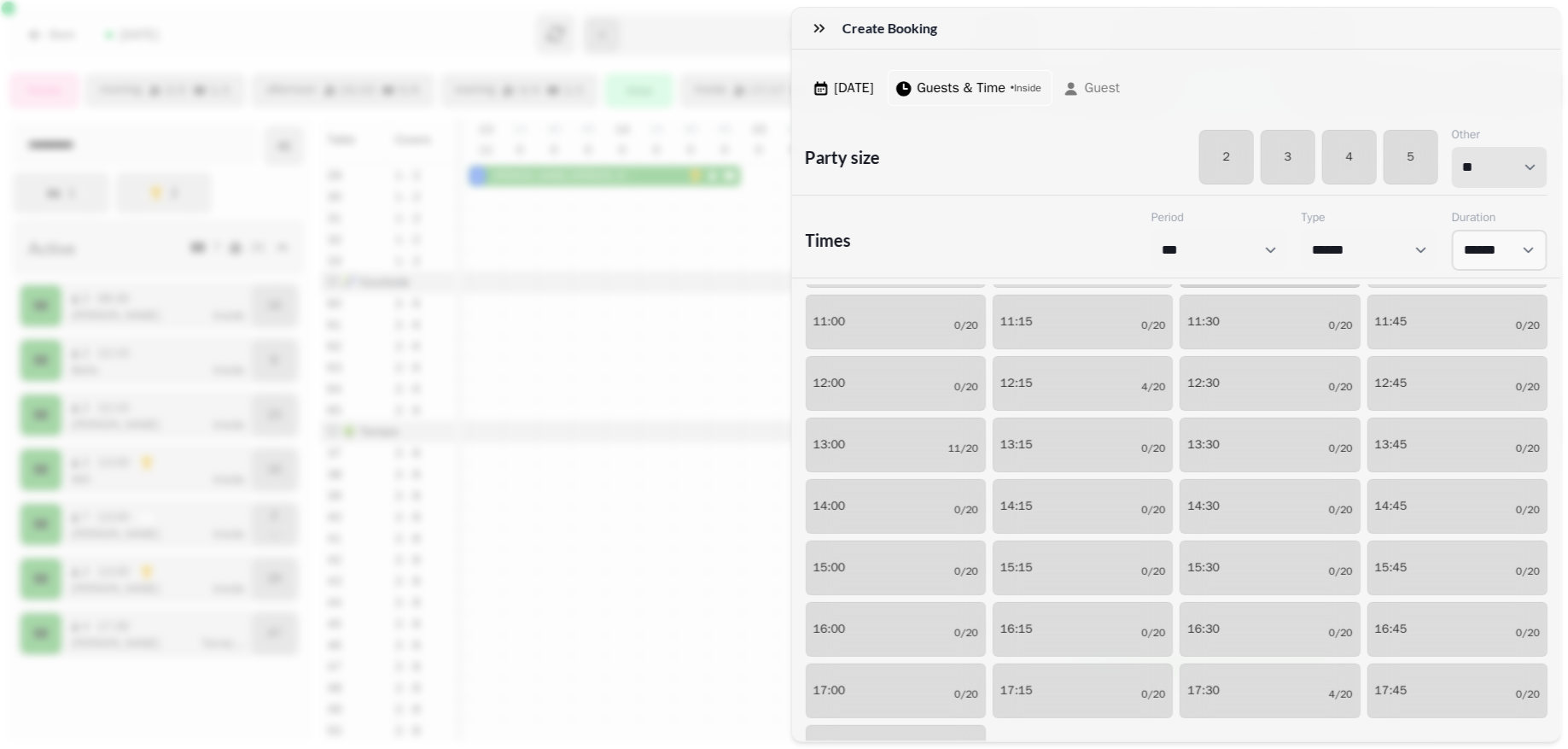scroll, scrollTop: 334, scrollLeft: 0, axis: vertical 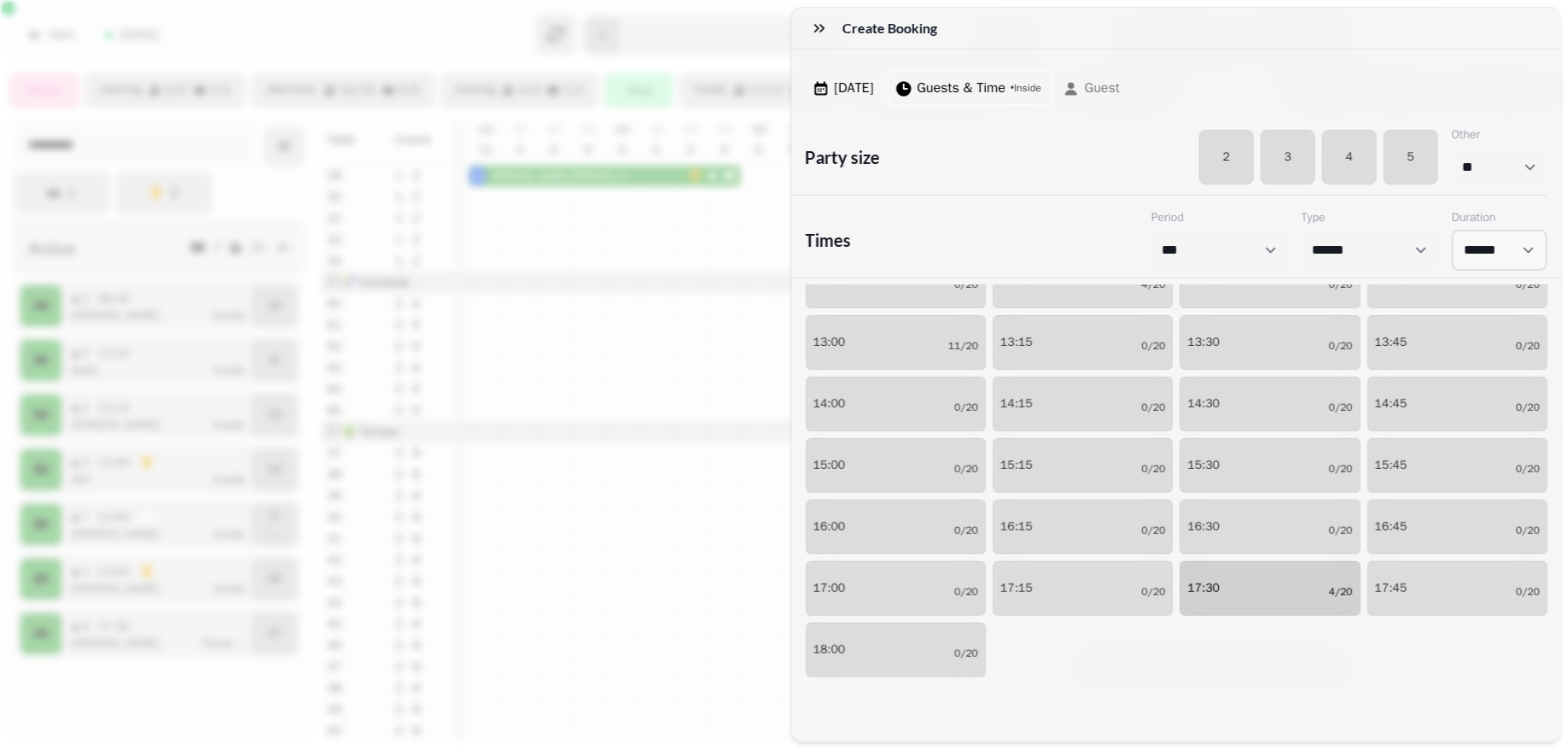 click on "17:30 4/20" at bounding box center (1269, 588) 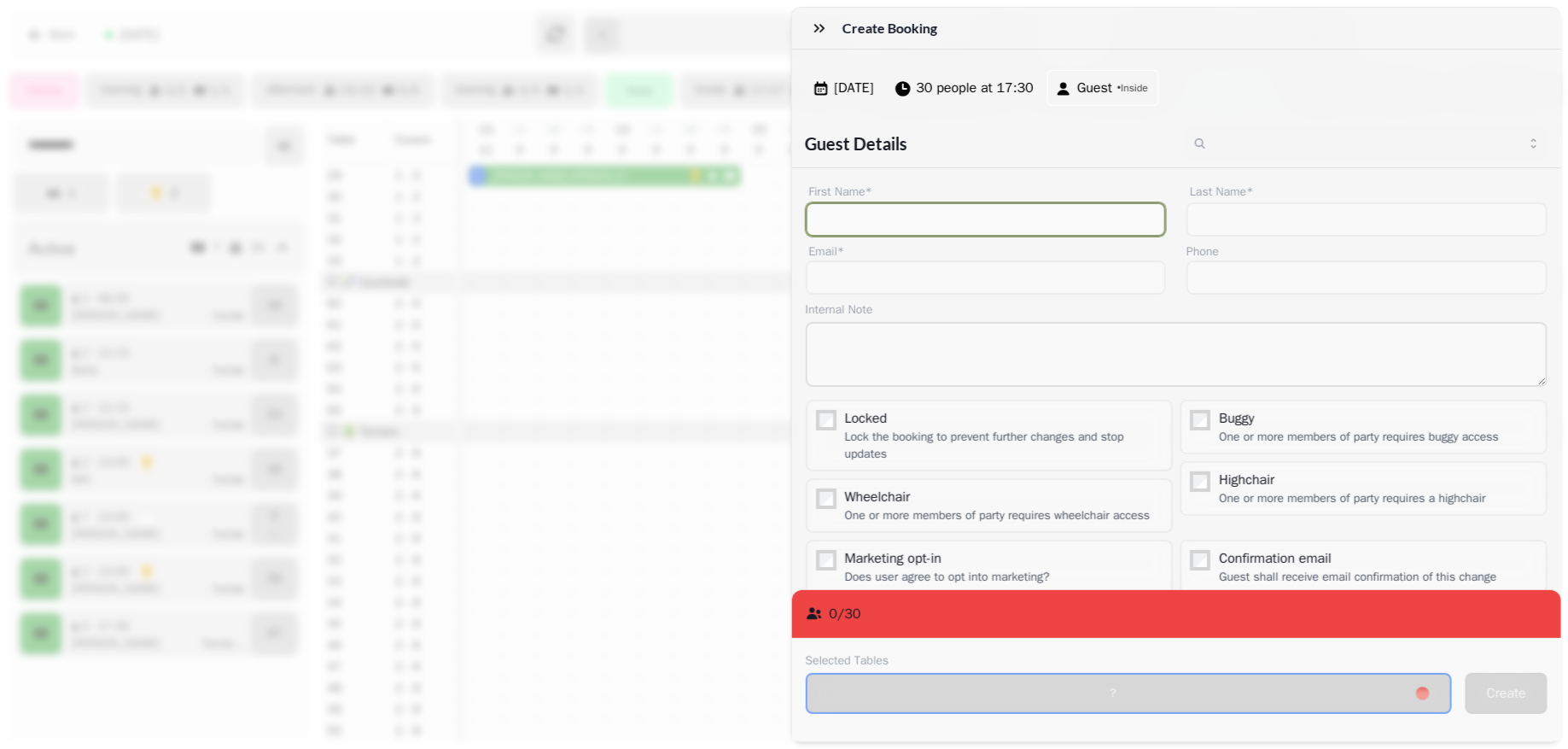click on "First Name*" at bounding box center (986, 219) 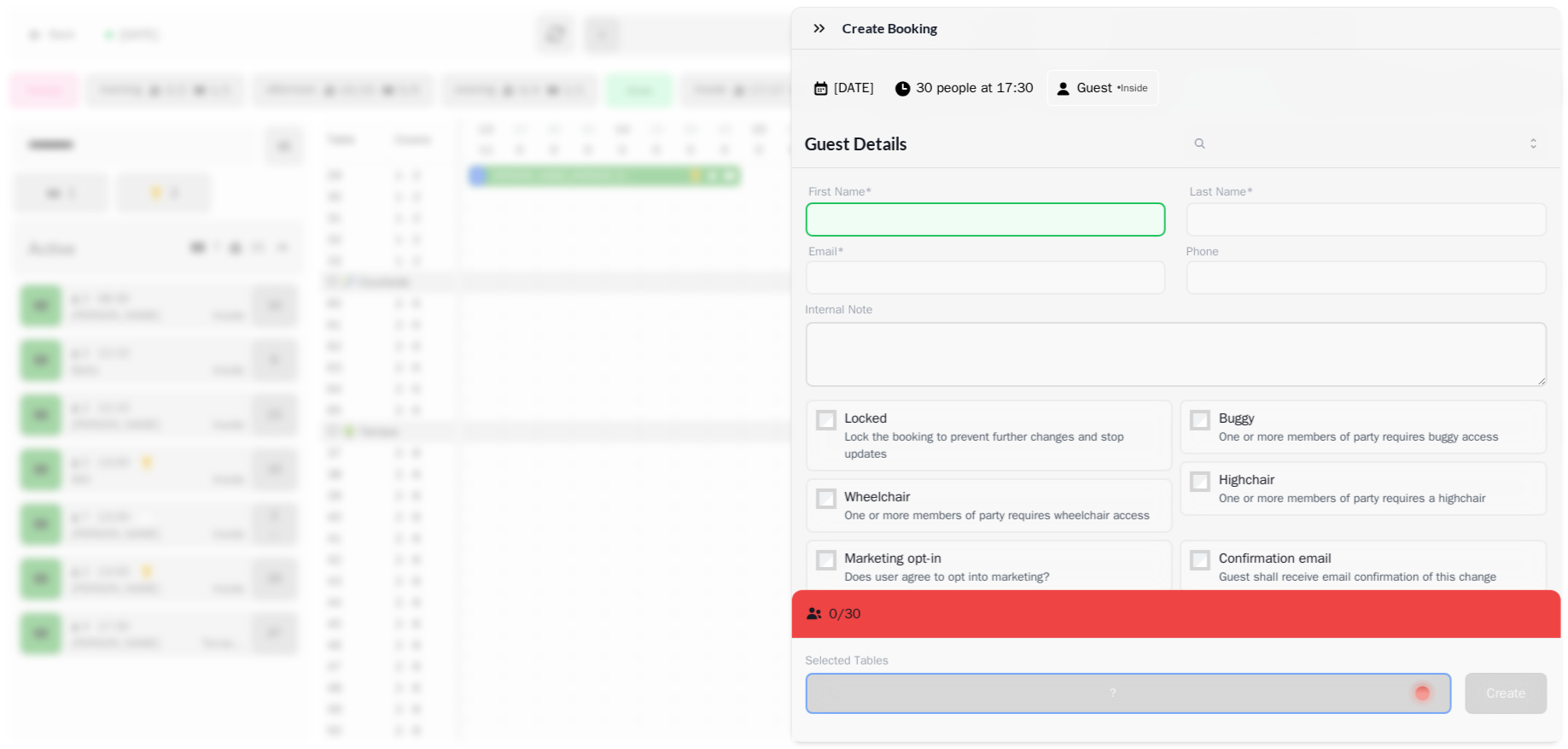 click on "Guest Details" at bounding box center (988, 143) 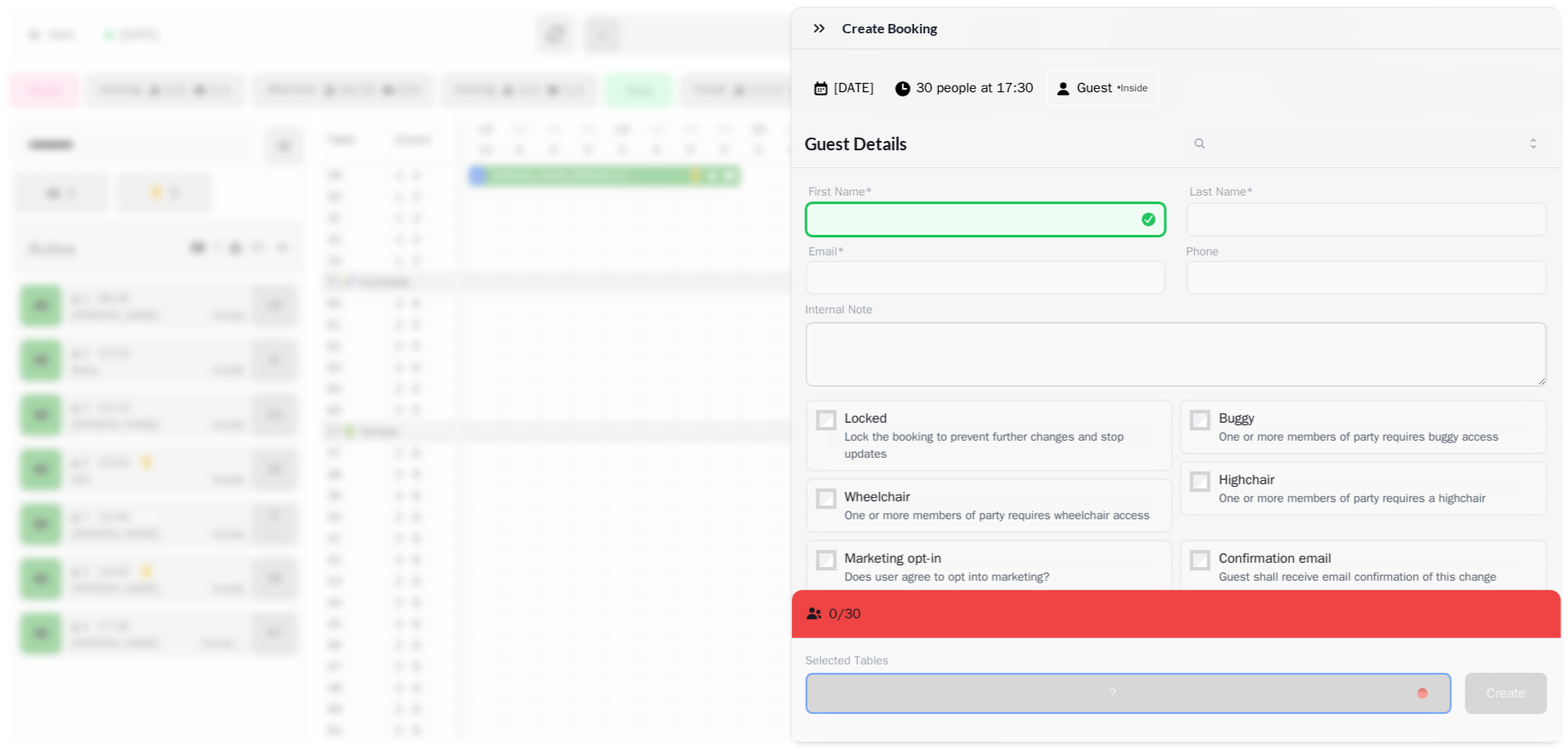 click on "First Name*" at bounding box center (986, 219) 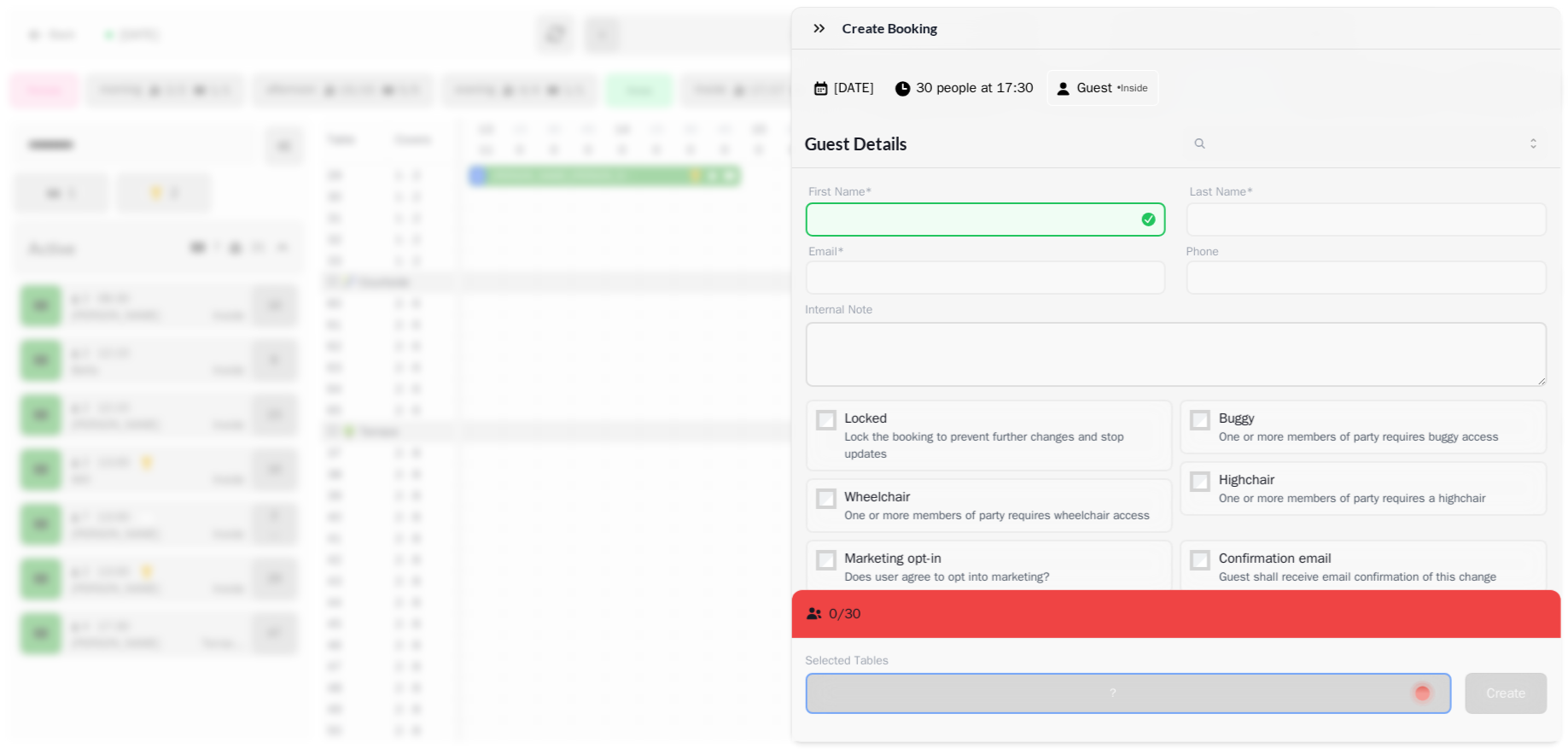 click on "Guest Details" at bounding box center (988, 143) 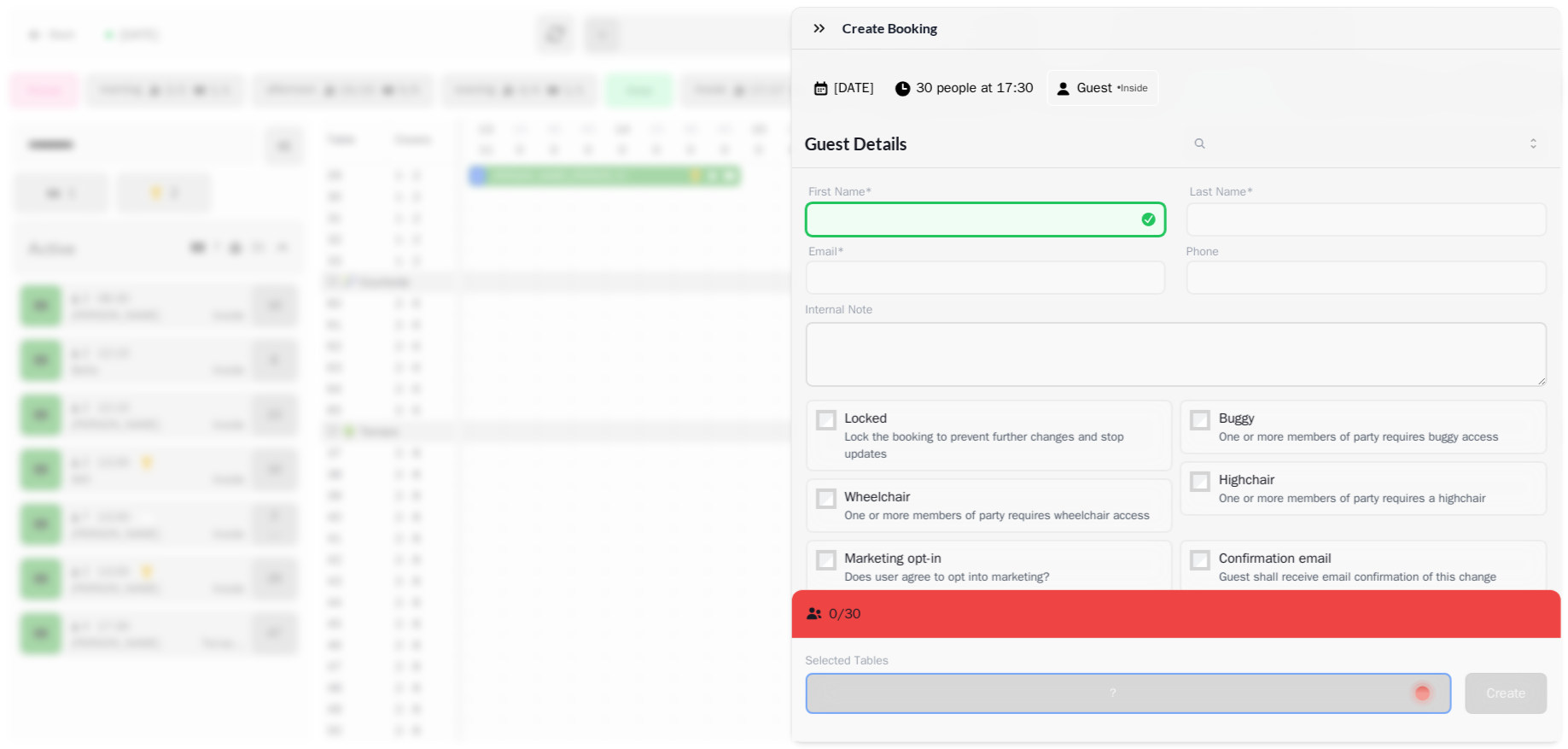 click on "First Name*" at bounding box center (986, 219) 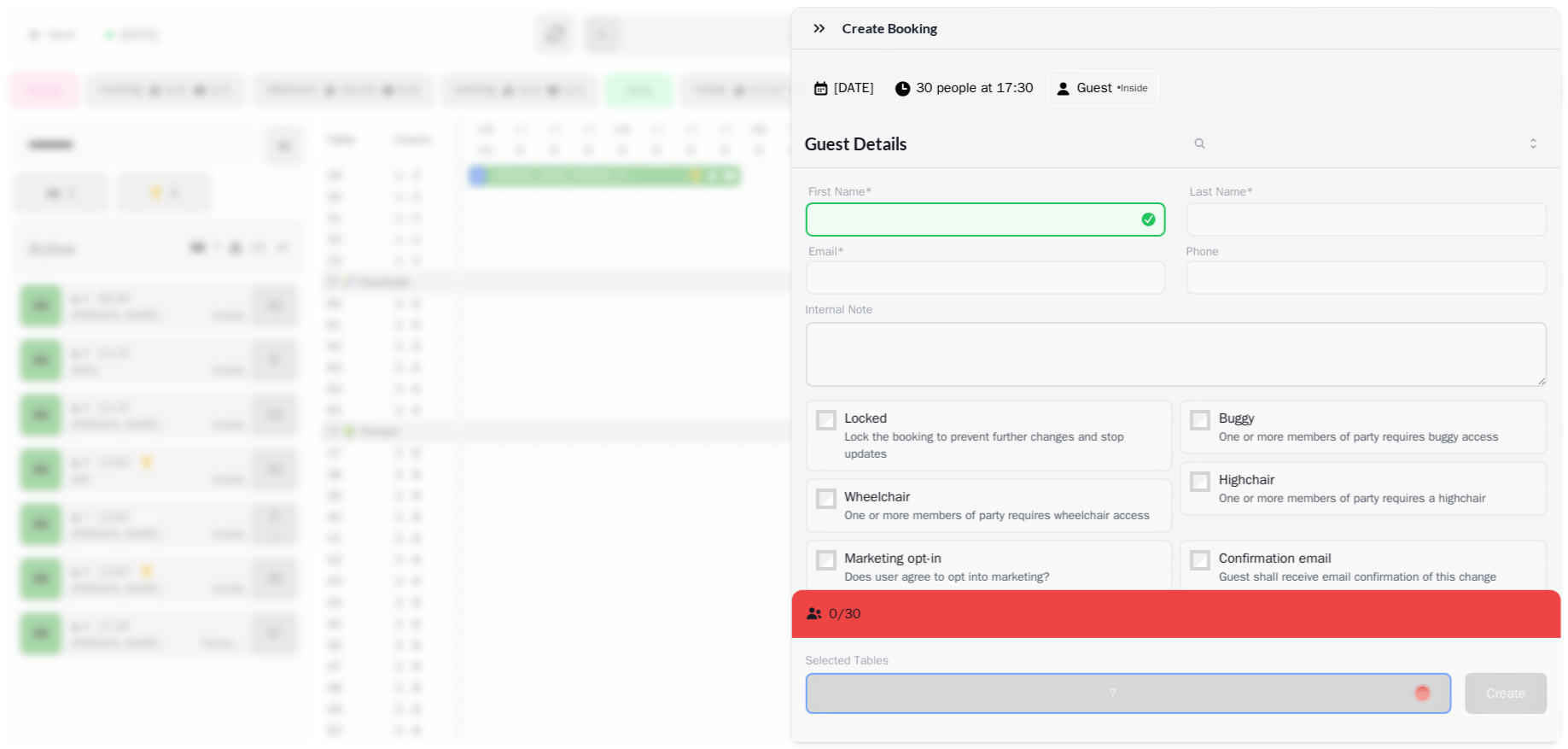 click on "Guest Details" at bounding box center [988, 143] 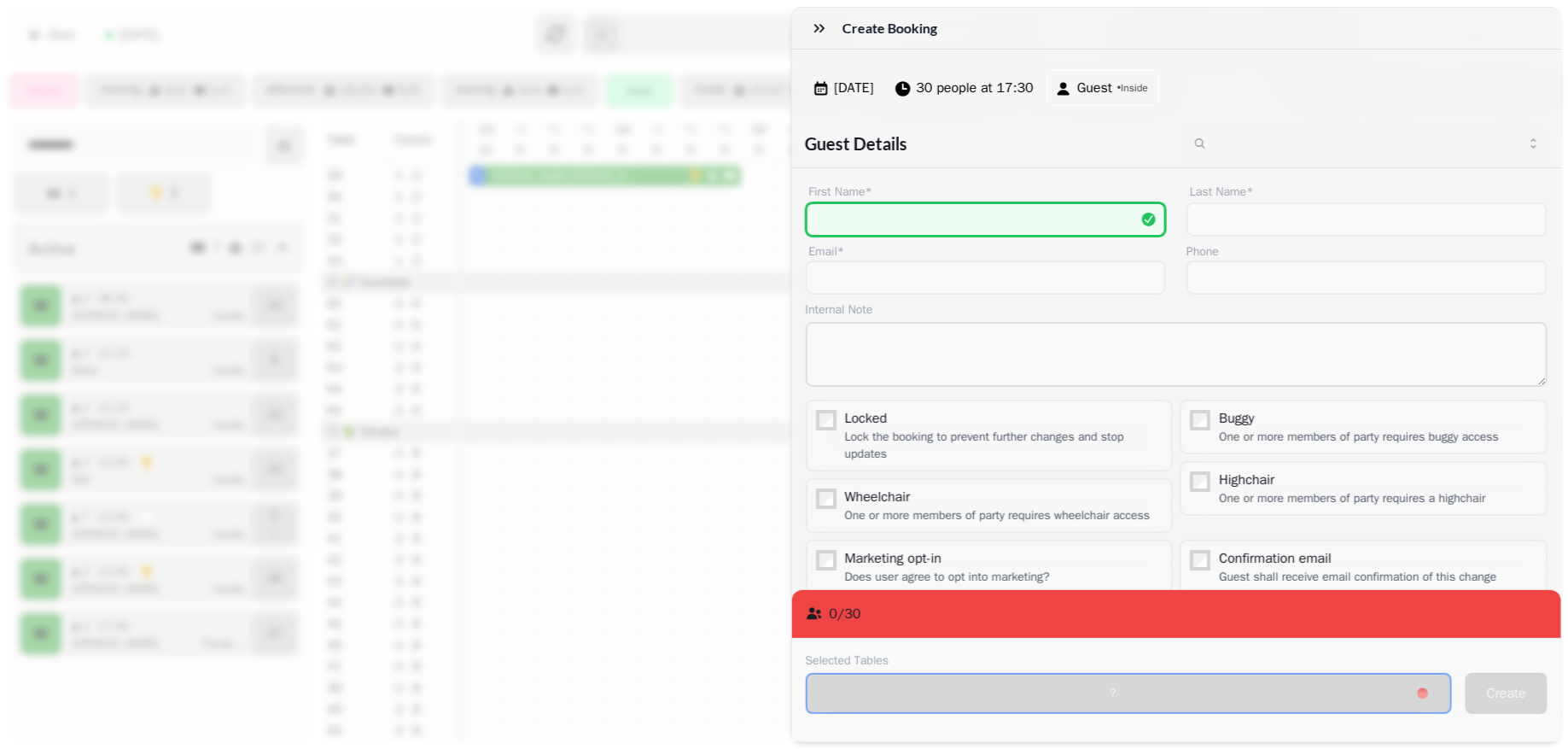 click on "First Name*" at bounding box center (986, 219) 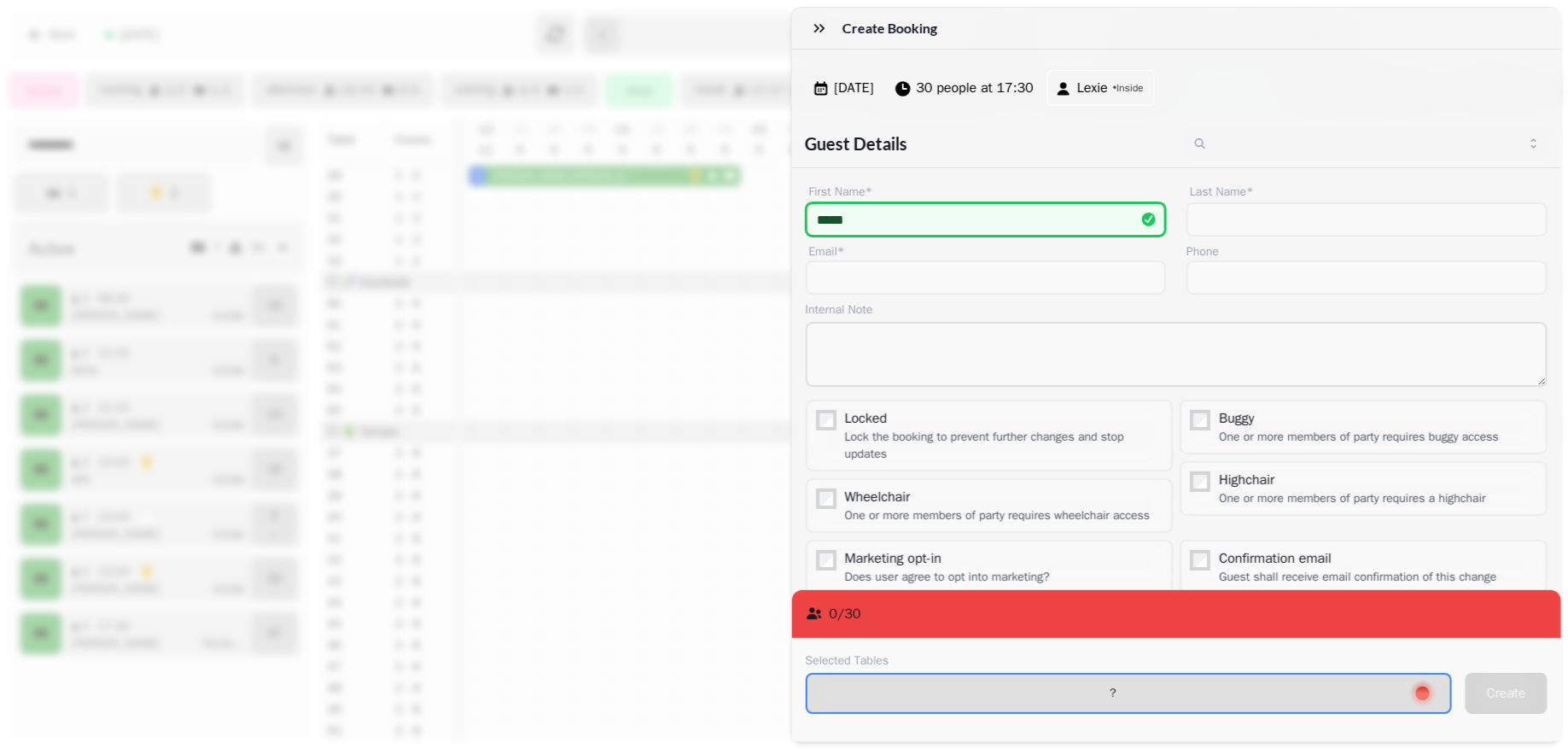 type on "*****" 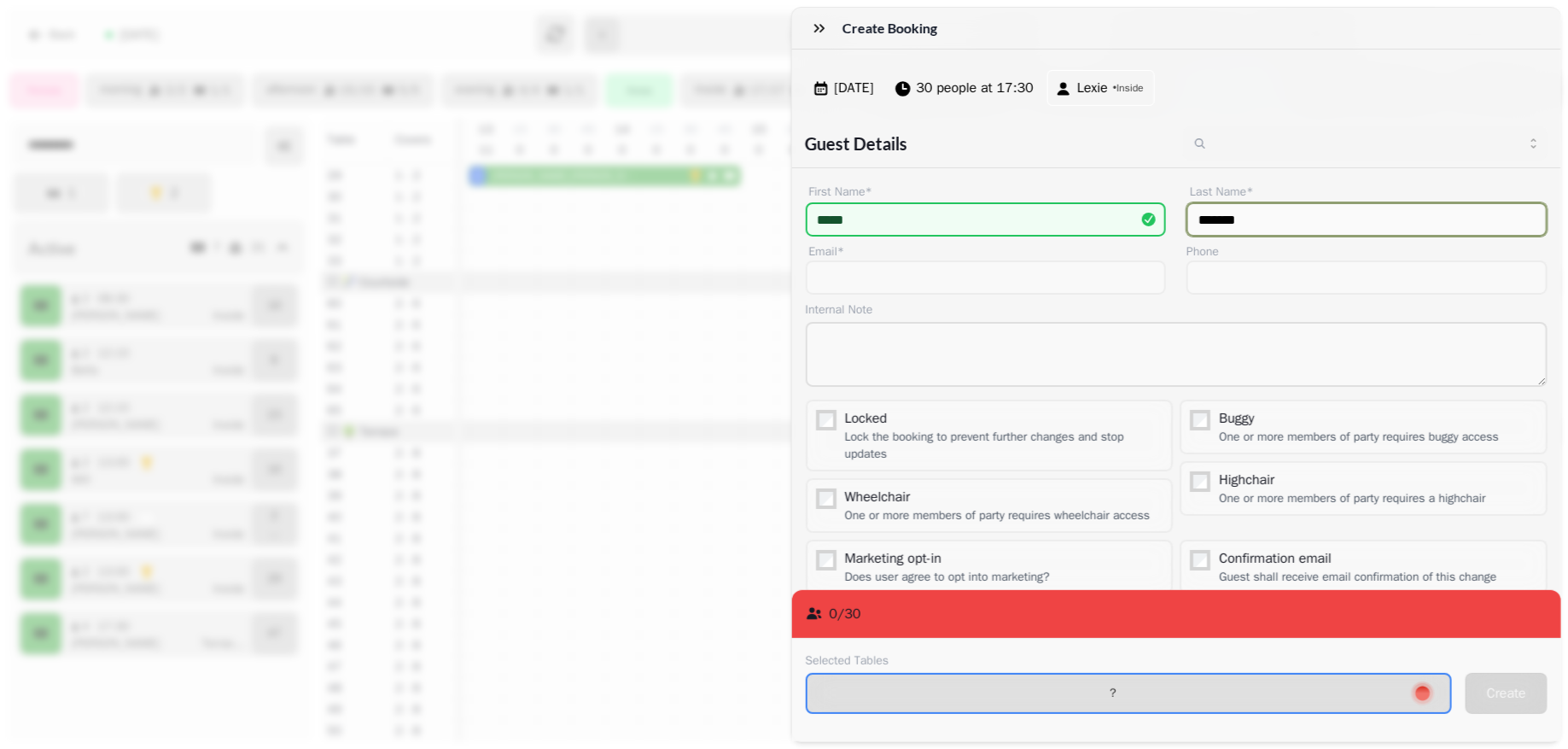 type on "*******" 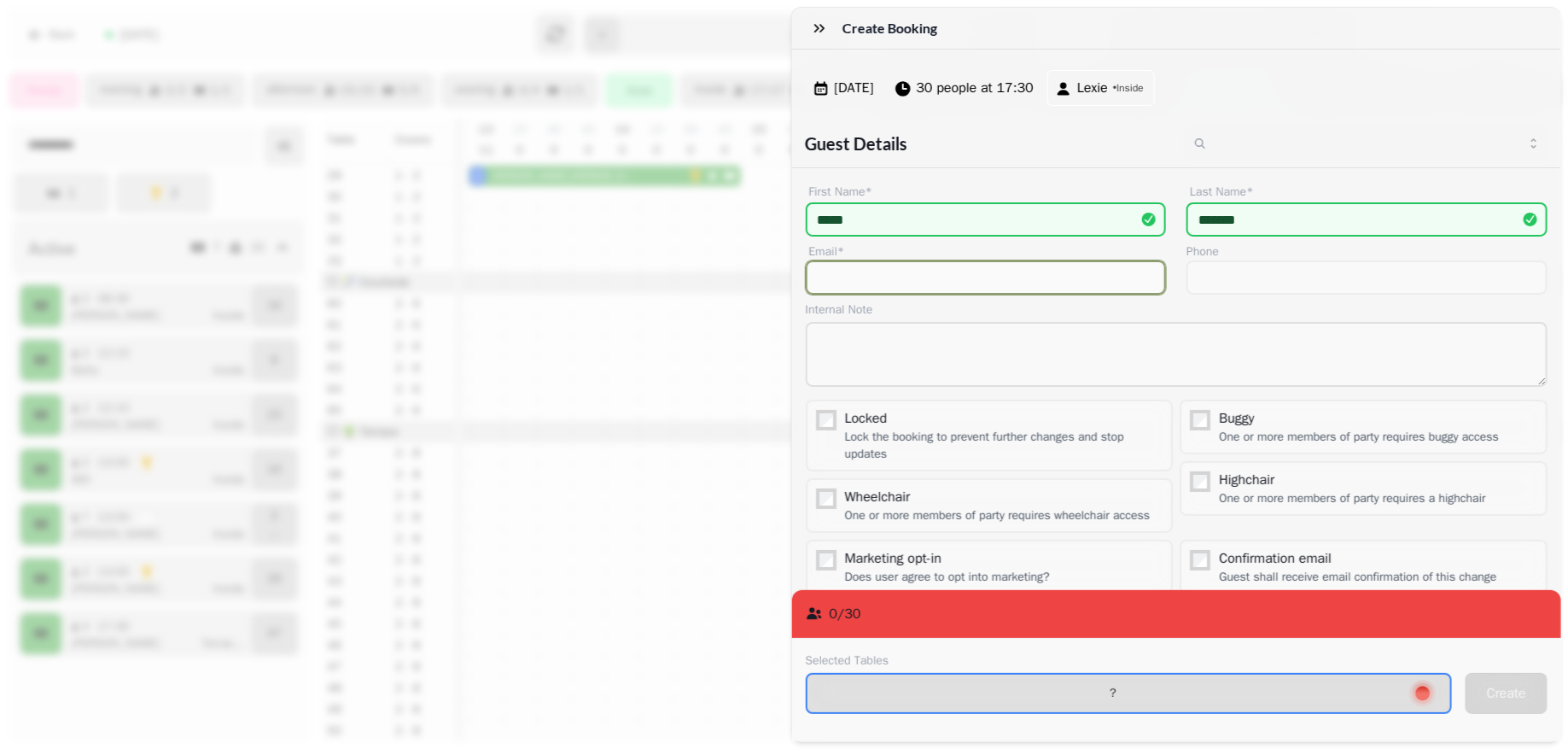 click on "Email*" at bounding box center [986, 278] 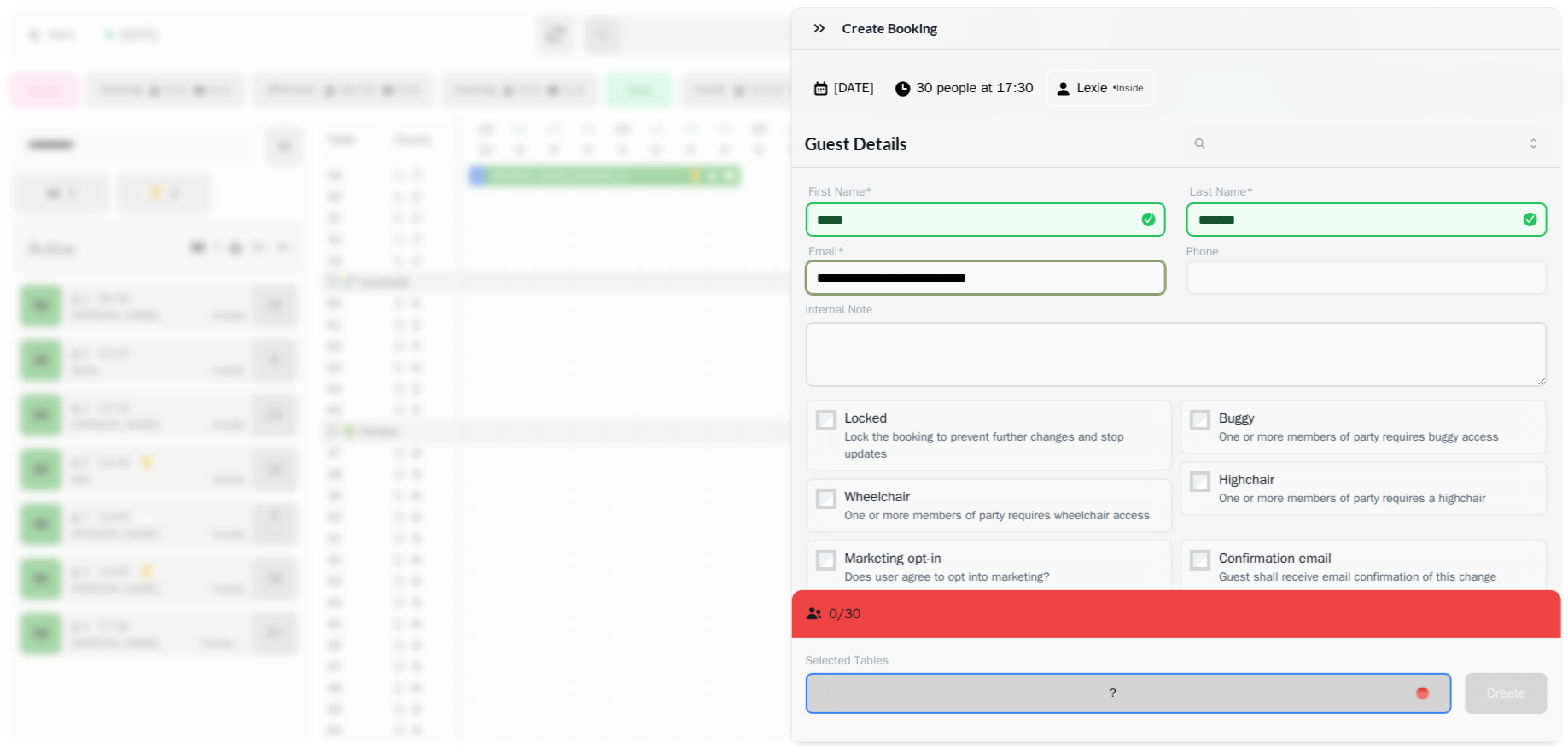 type on "**********" 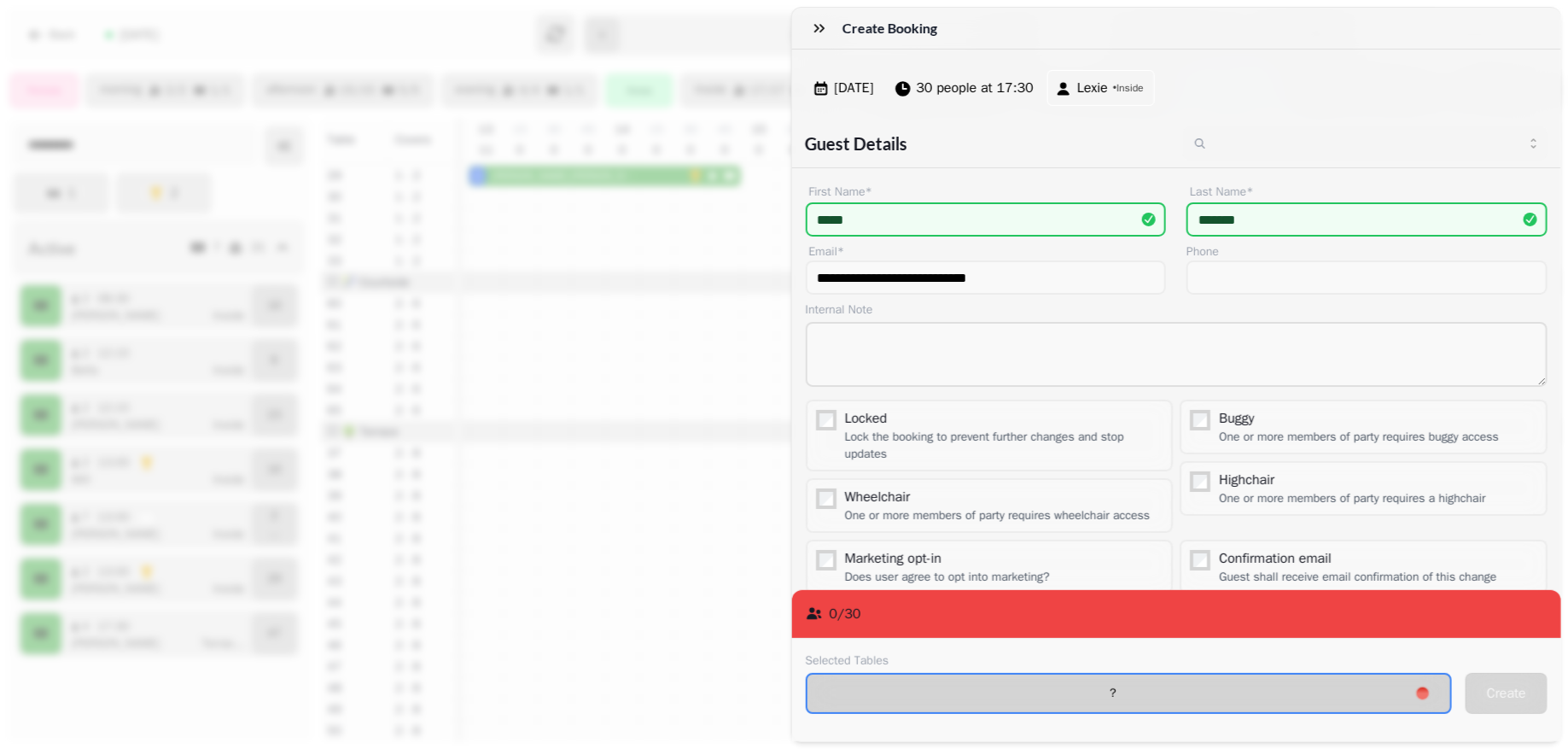 click on "?" at bounding box center [1129, 693] 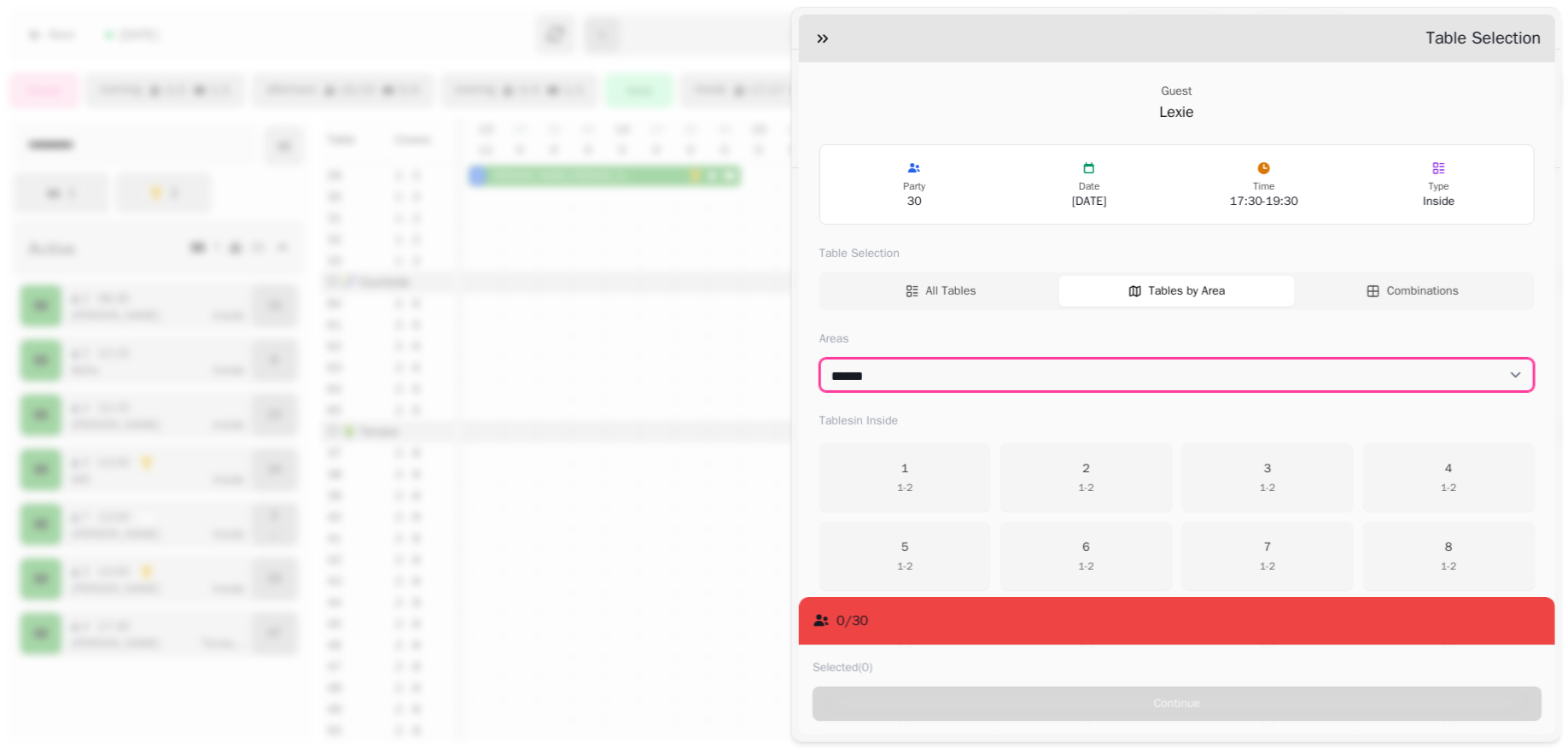 click on "****** ********* *******" at bounding box center [1177, 375] 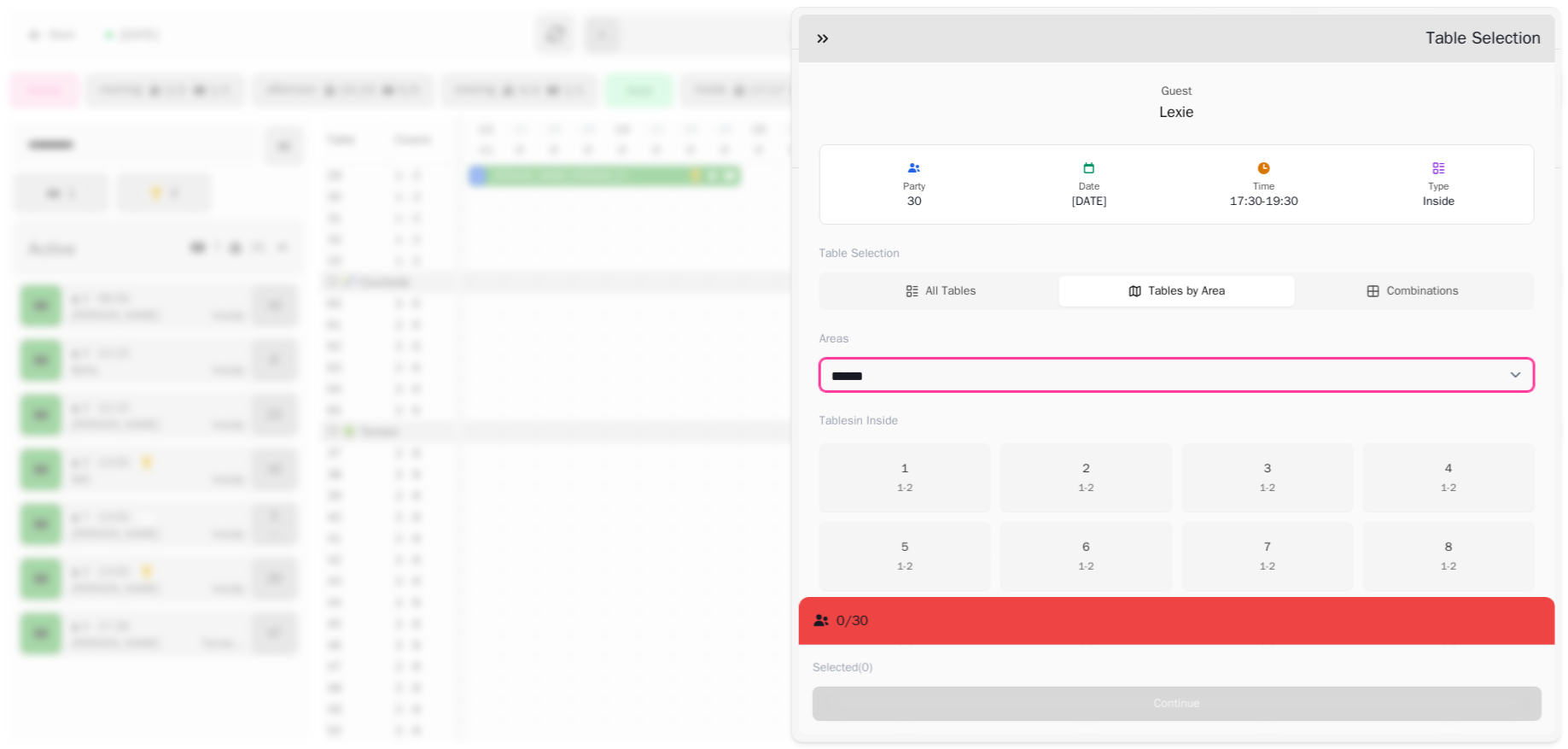 select on "**********" 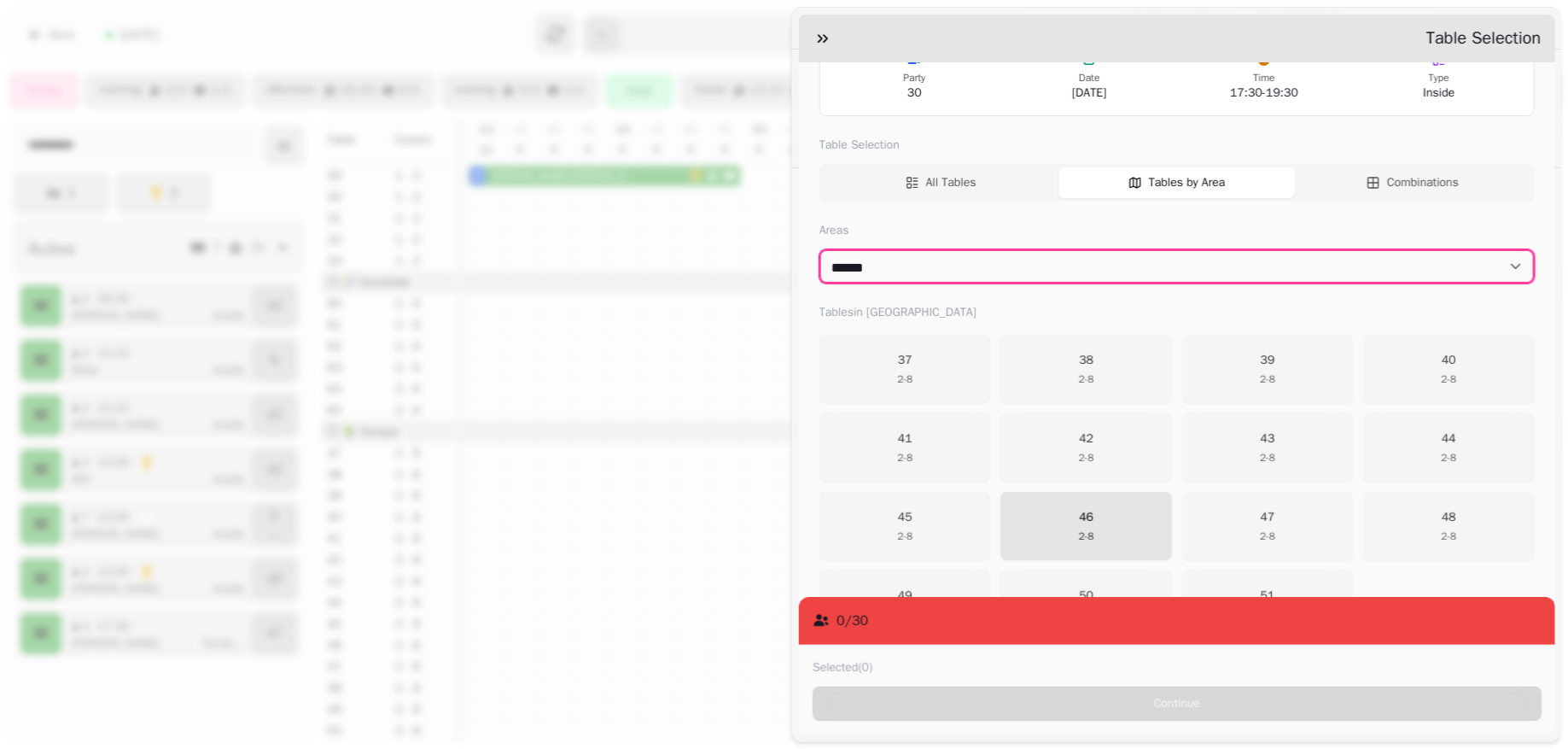 scroll, scrollTop: 168, scrollLeft: 0, axis: vertical 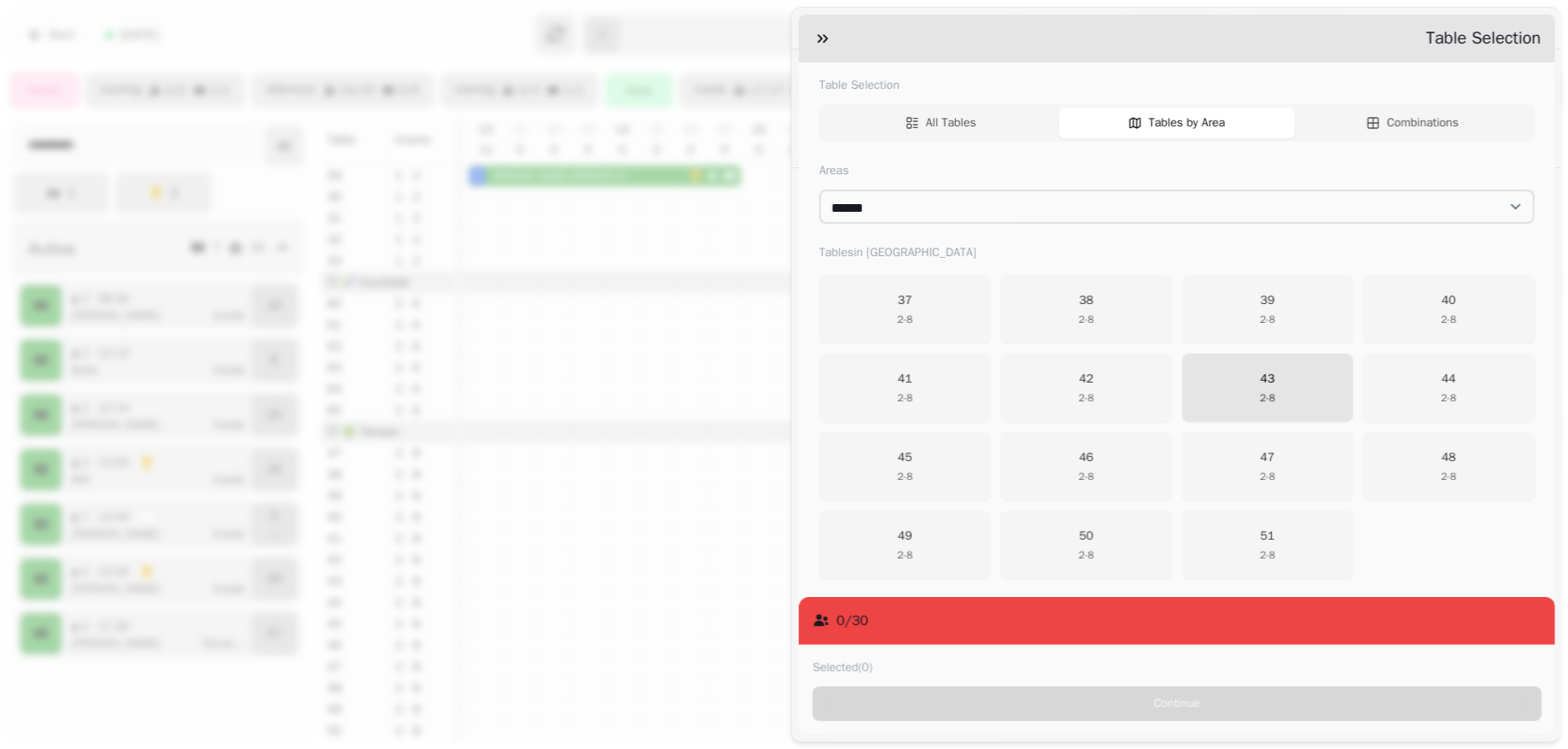 click on "2  -  8" at bounding box center (1267, 398) 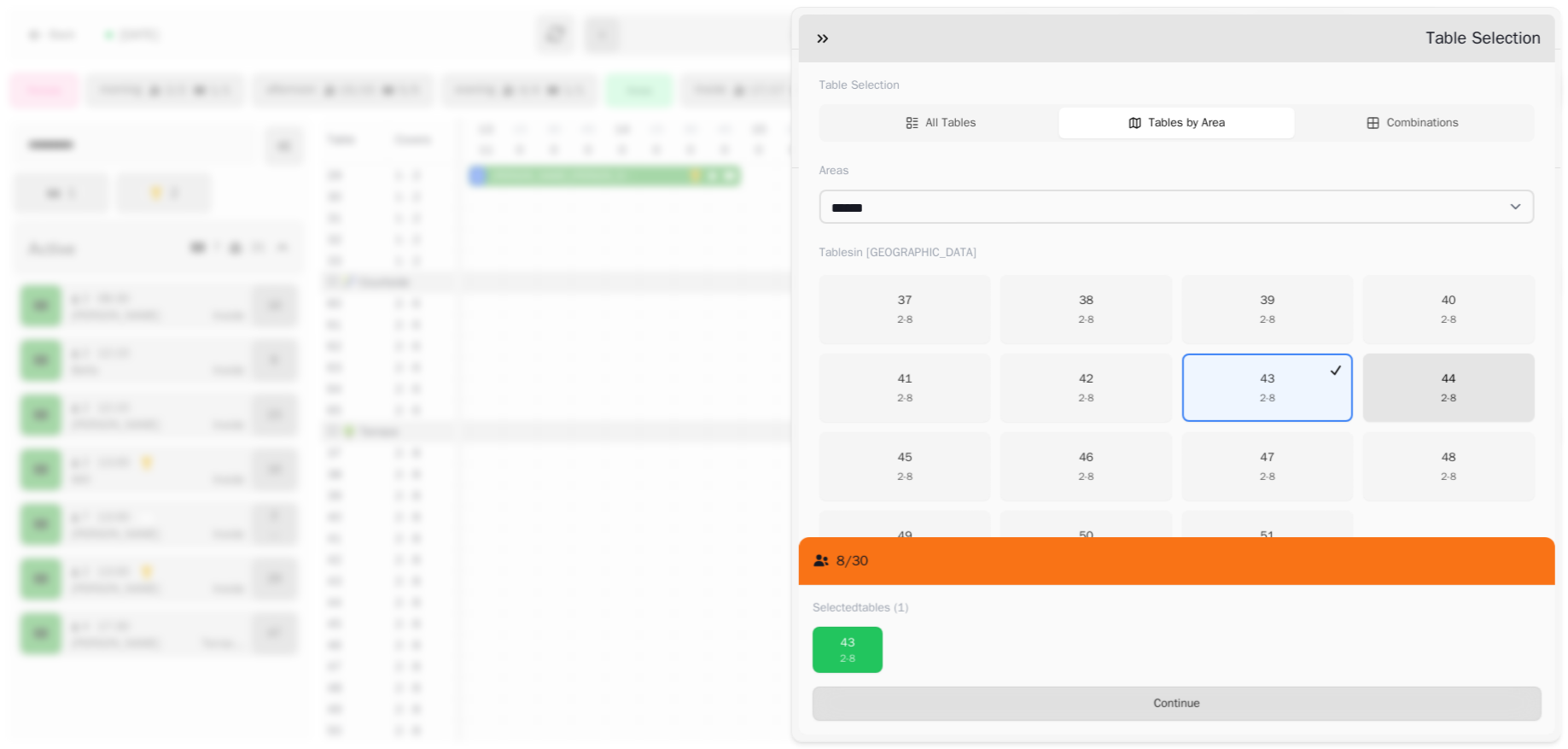 click on "44 2  -  8" at bounding box center [1449, 388] 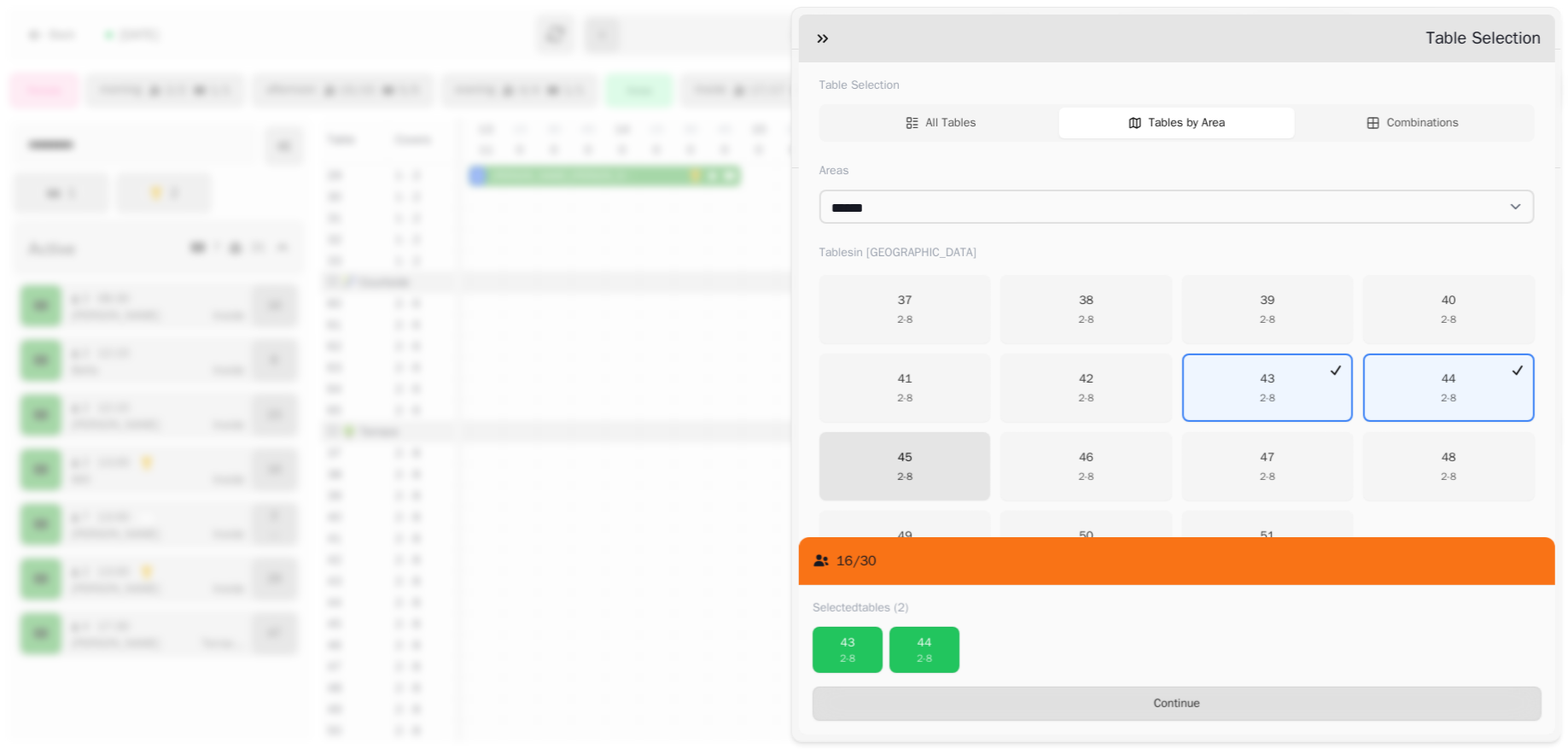 click on "45 2  -  8" at bounding box center (905, 466) 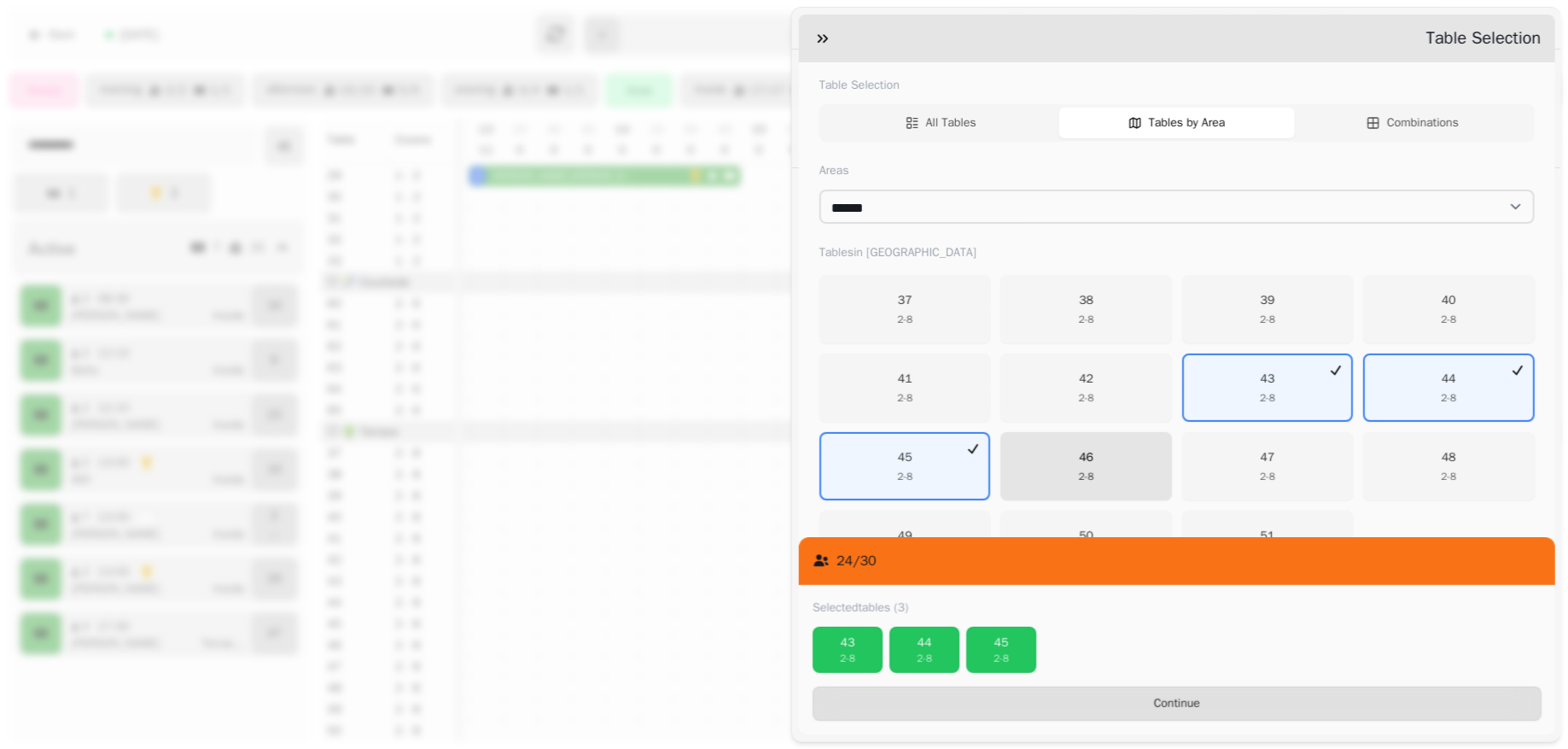 click on "2  -  8" at bounding box center [1086, 477] 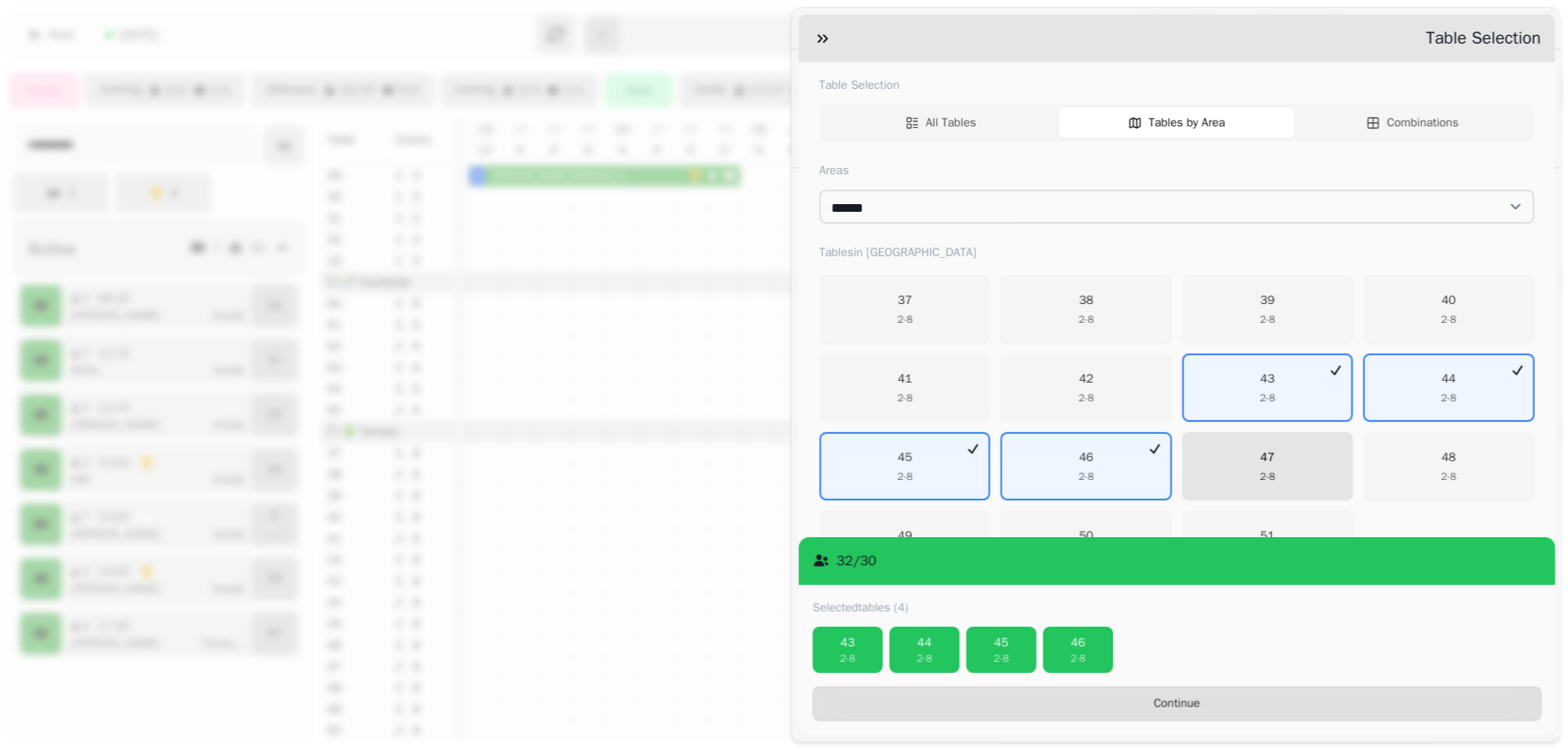 click on "2  -  8" at bounding box center (1267, 477) 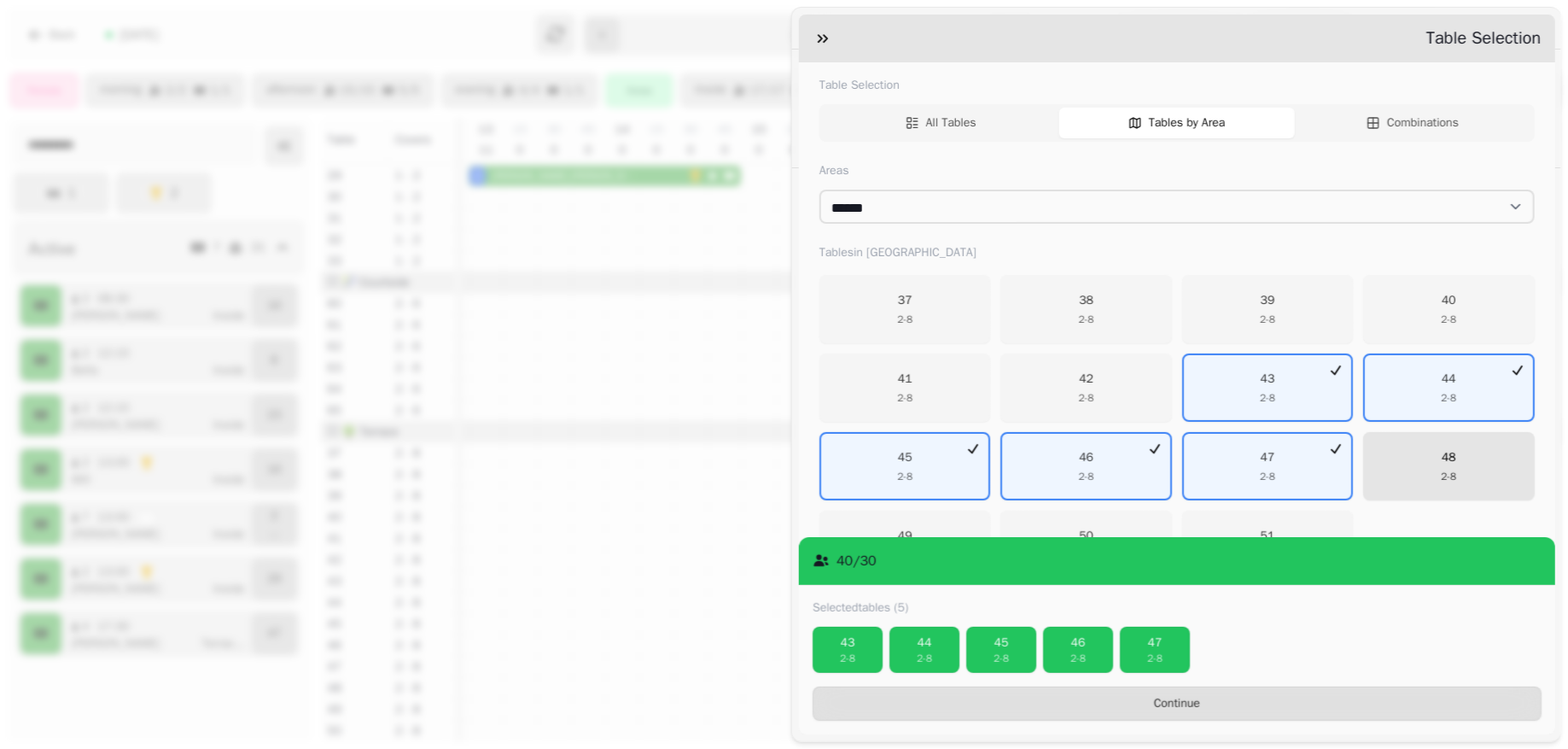 click on "48 2  -  8" at bounding box center (1449, 466) 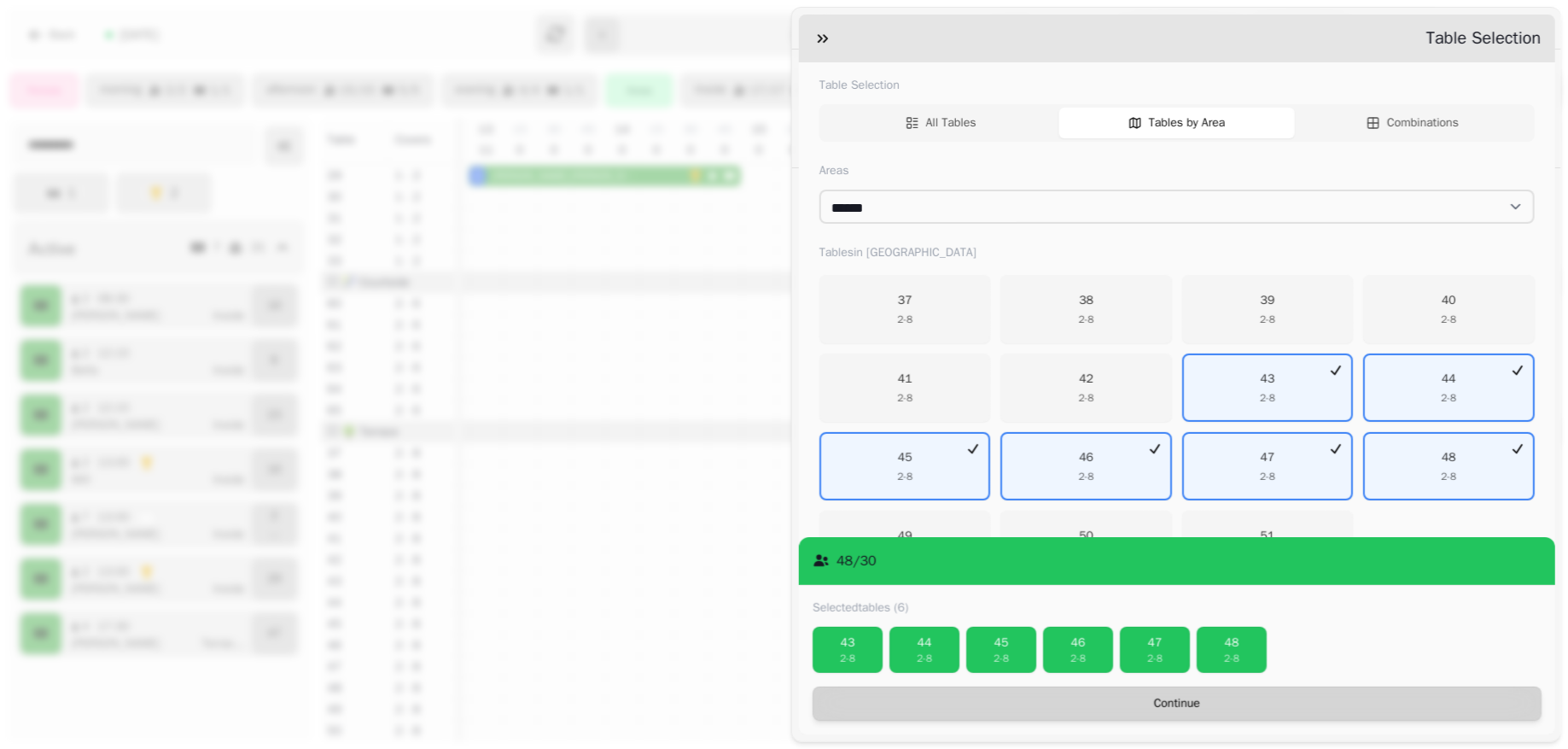 click on "Continue" at bounding box center [1177, 704] 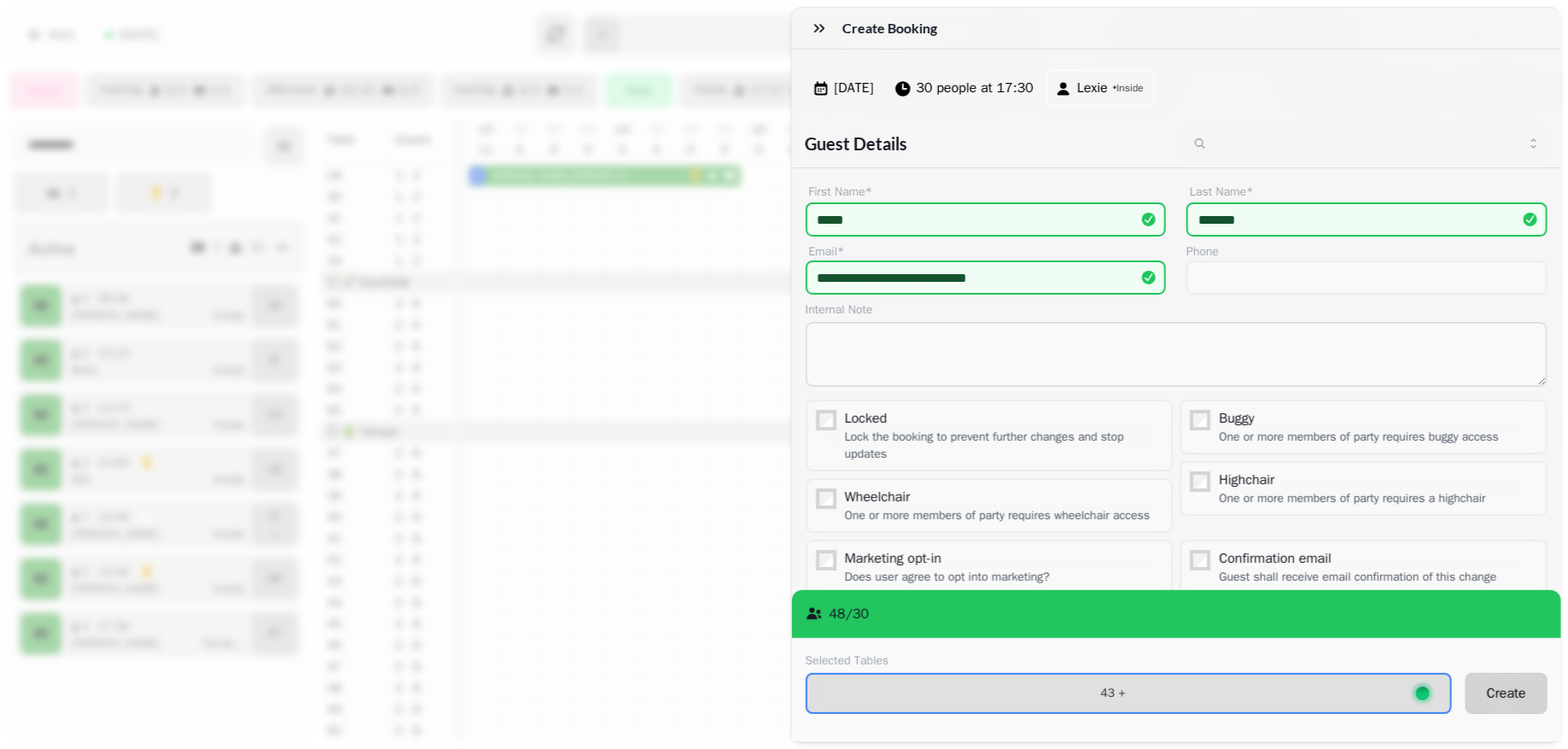 click on "Create" at bounding box center (1507, 693) 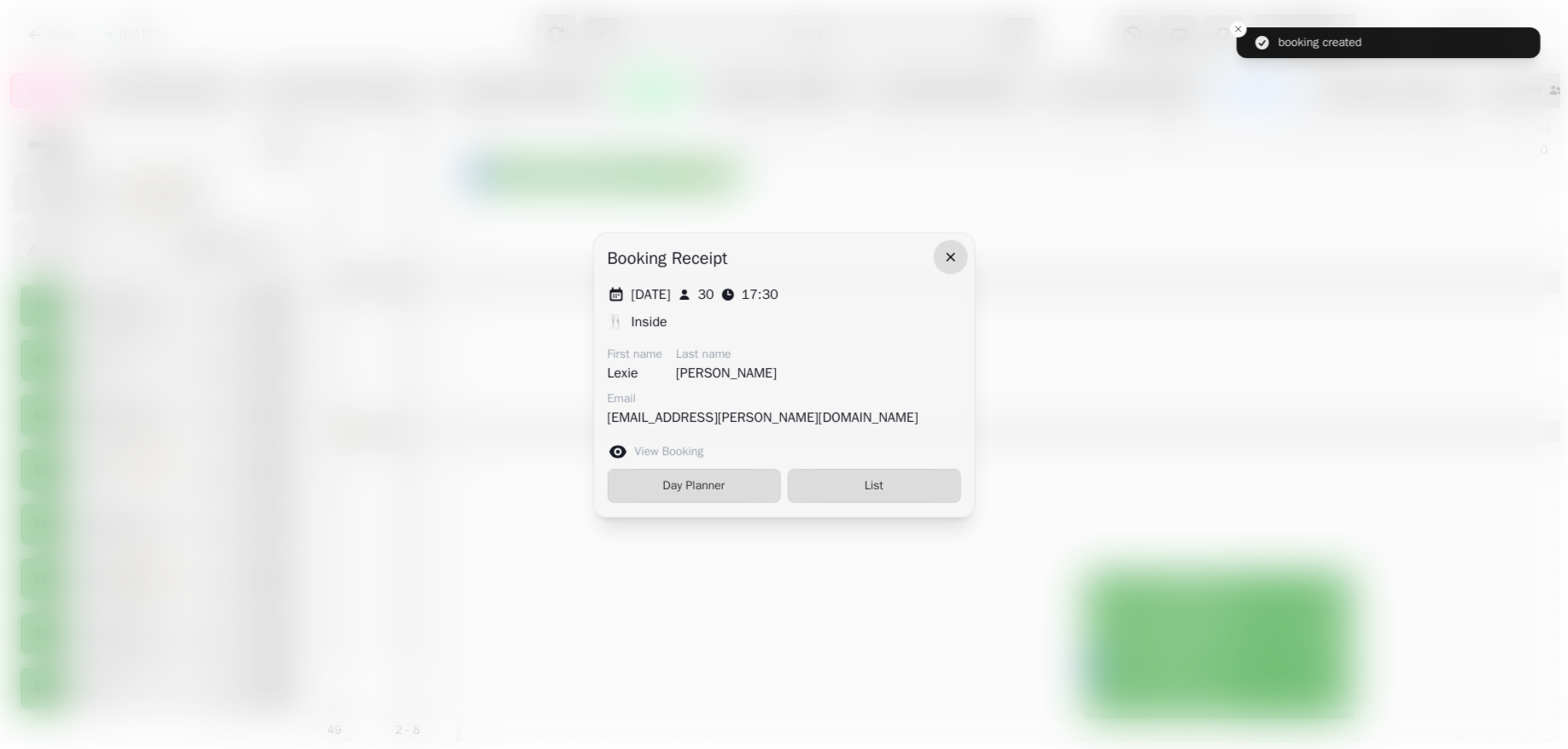 click 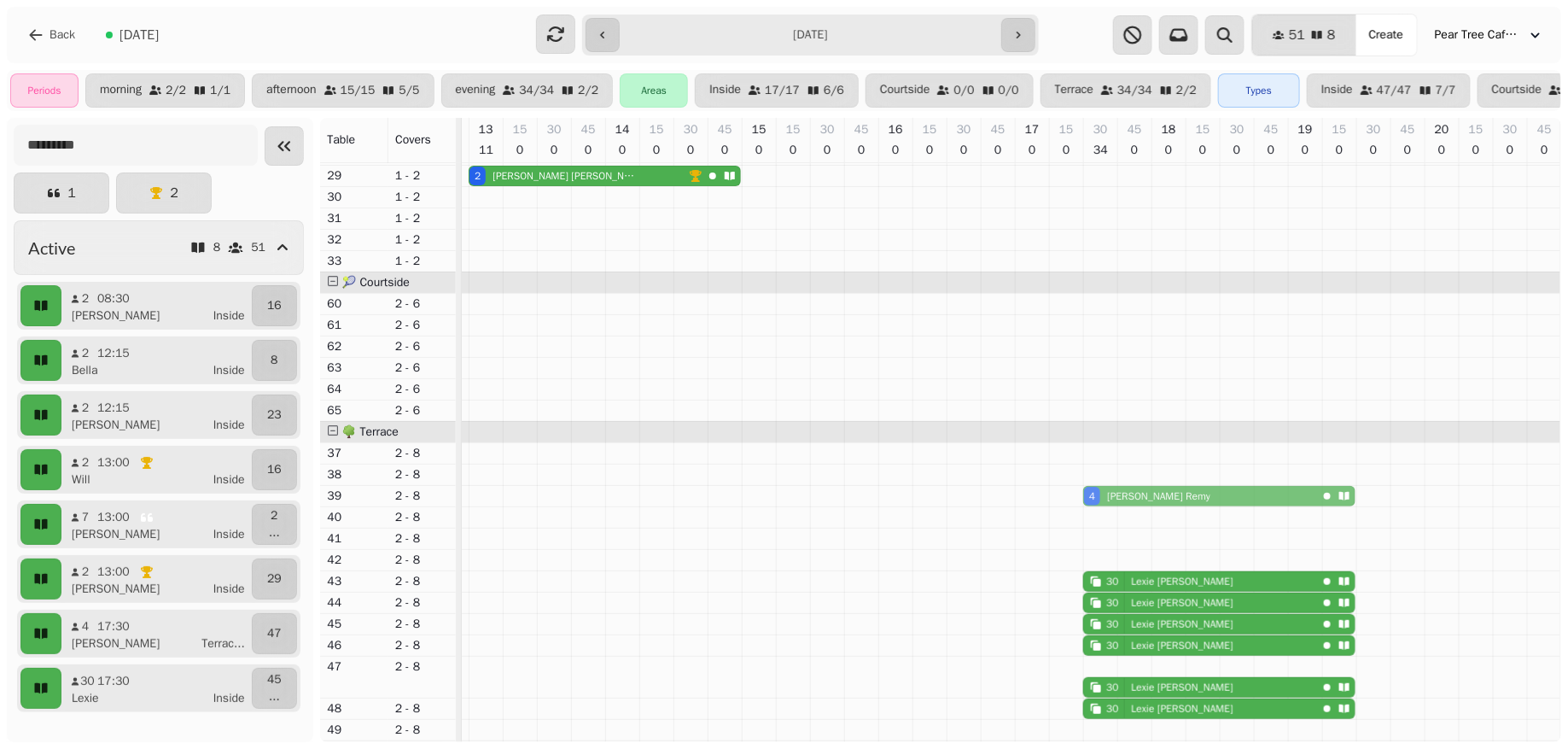 drag, startPoint x: 1129, startPoint y: 647, endPoint x: 1121, endPoint y: 483, distance: 164.19501 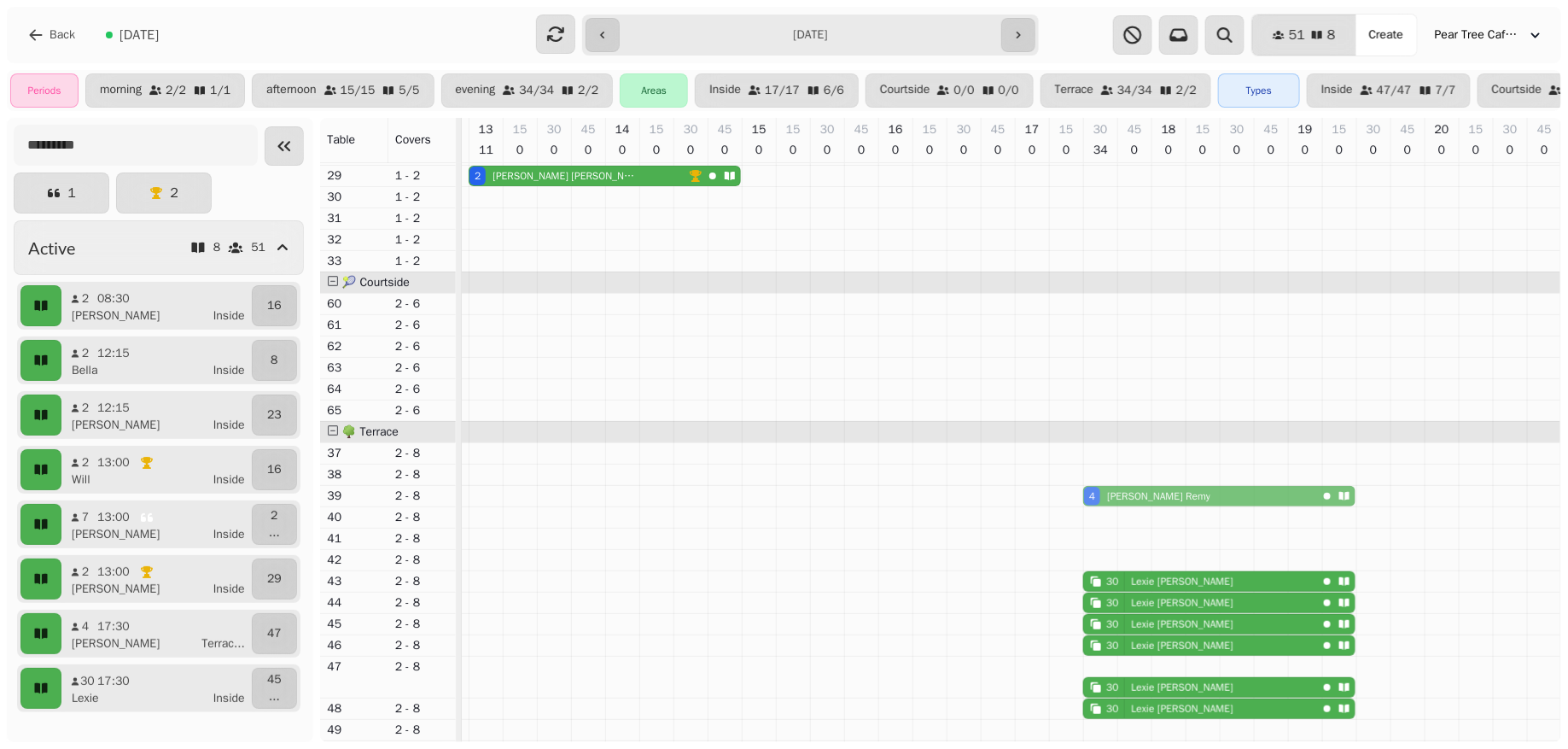click on "7 Kelis   Edwards 7 Kelis   Edwards 7 Kelis   Edwards 2 Bella   Landymore 2 Alice   Yandle 2 Will   Gompertz 2 Georgina   Cannon 2 Tom   Rudkin 4 Jana   Remy 30 Lexie   Johnson 30 Lexie   Johnson 30 Lexie   Johnson 30 Lexie   Johnson 4 Jana   Remy 30 Lexie   Johnson 30 Lexie   Johnson" at bounding box center [673, 165] 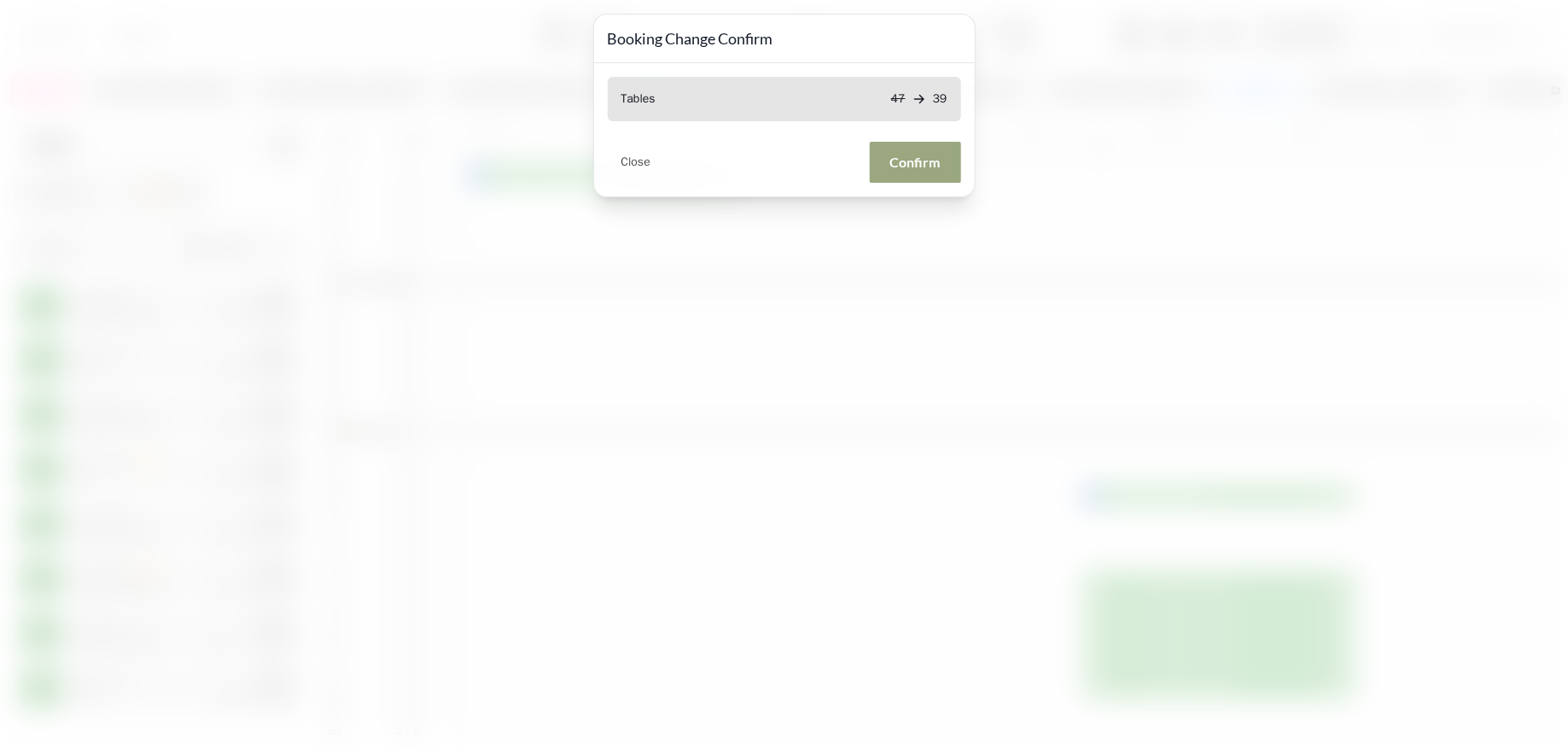 click on "Confirm" at bounding box center (915, 162) 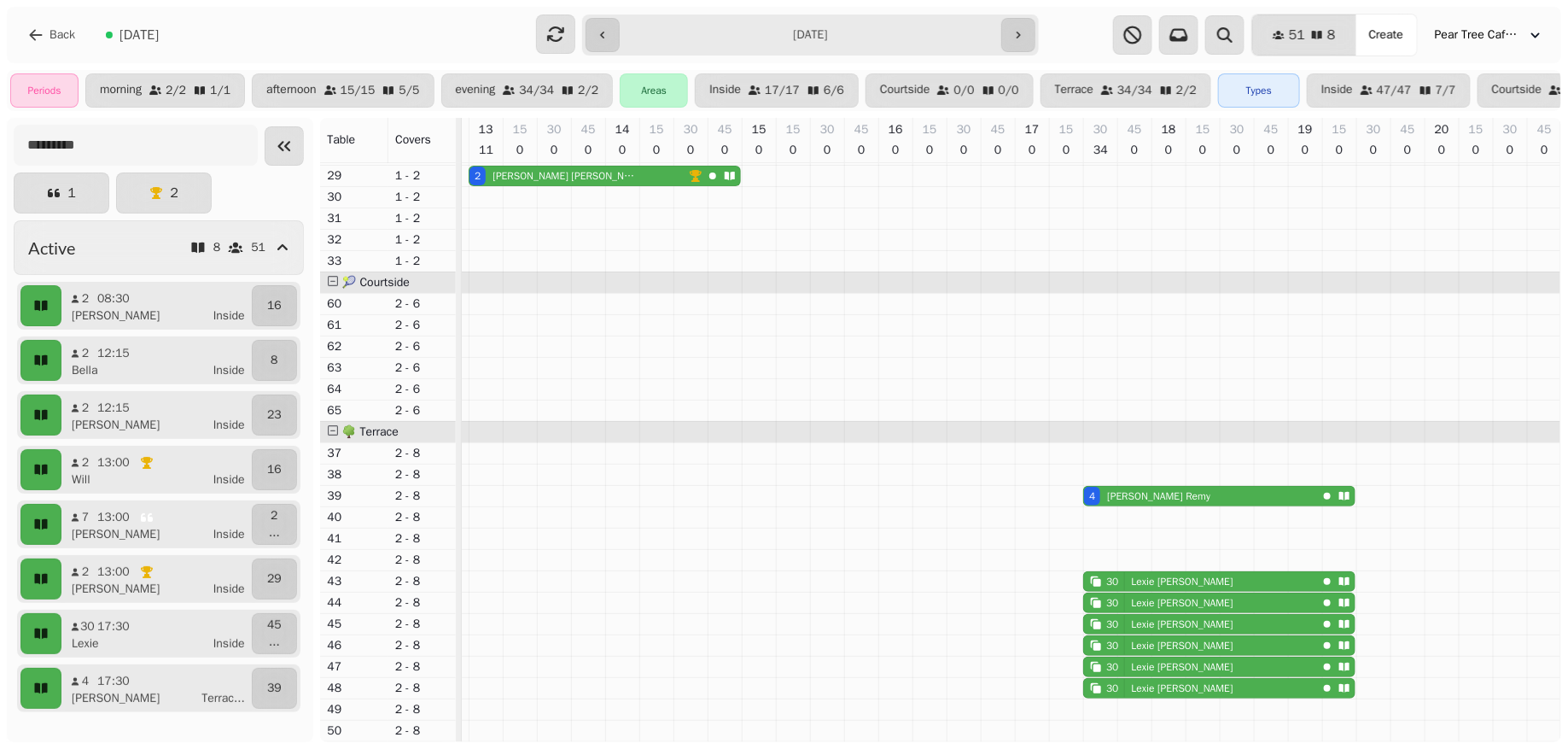 click on "**********" at bounding box center (810, 35) 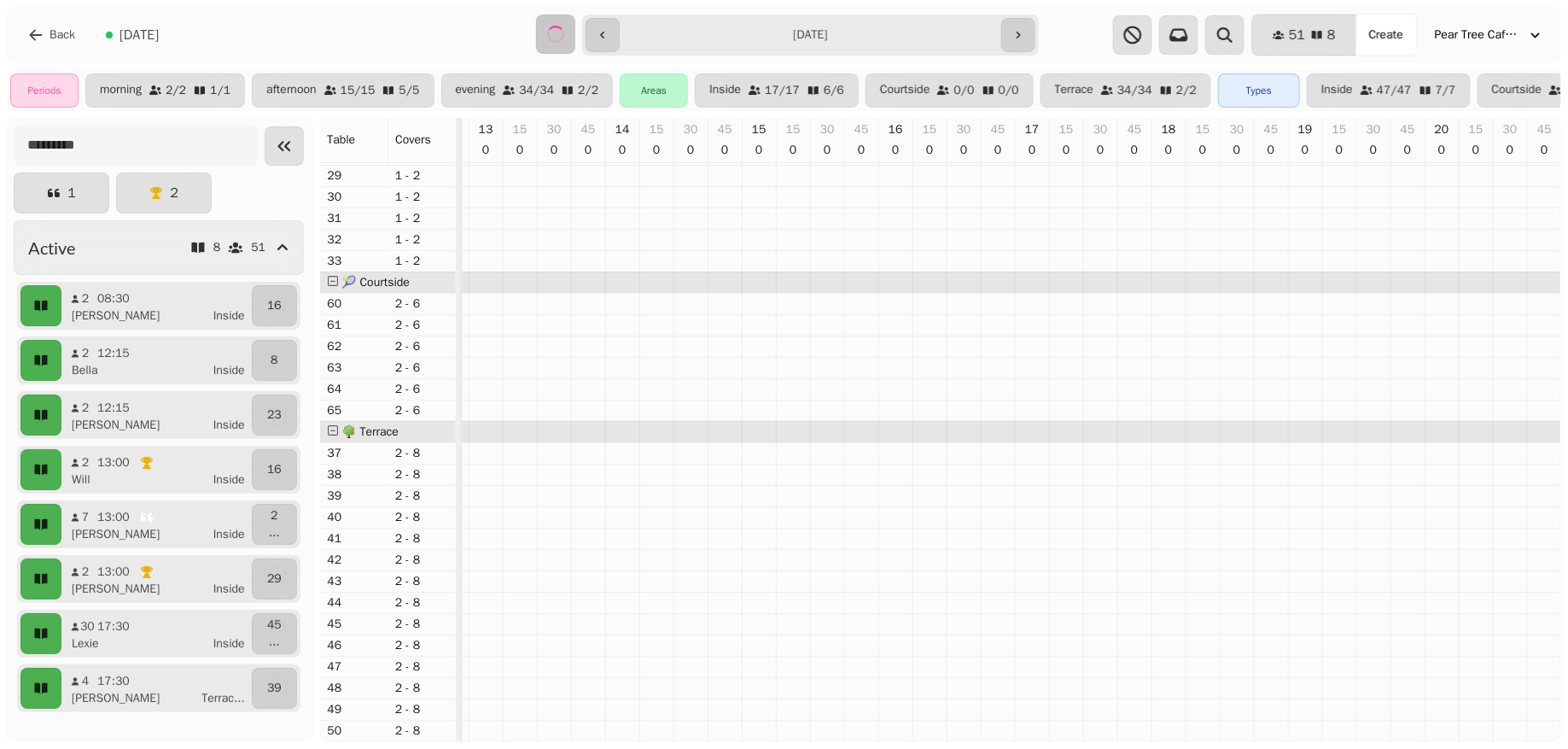 scroll, scrollTop: 593, scrollLeft: 0, axis: vertical 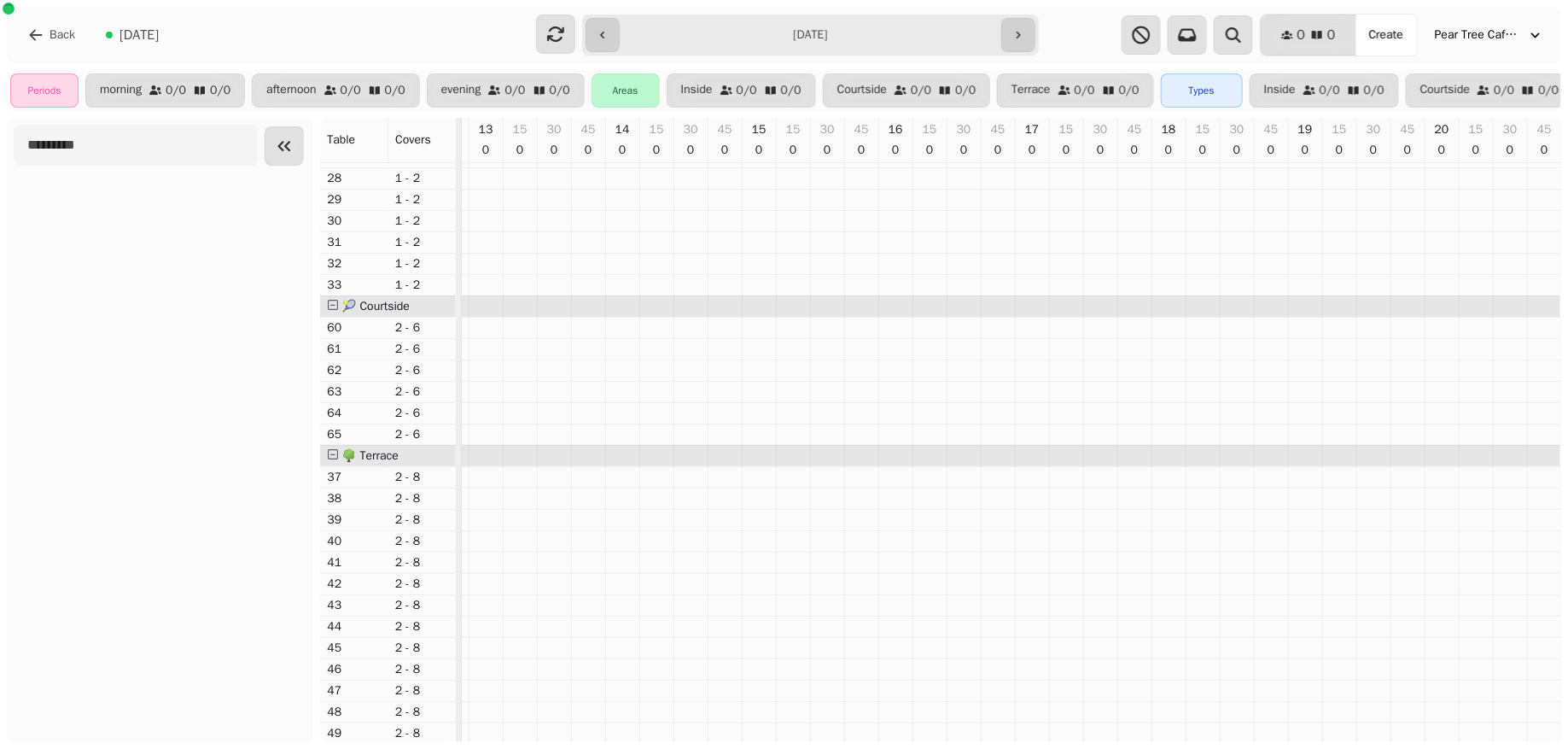 type on "**********" 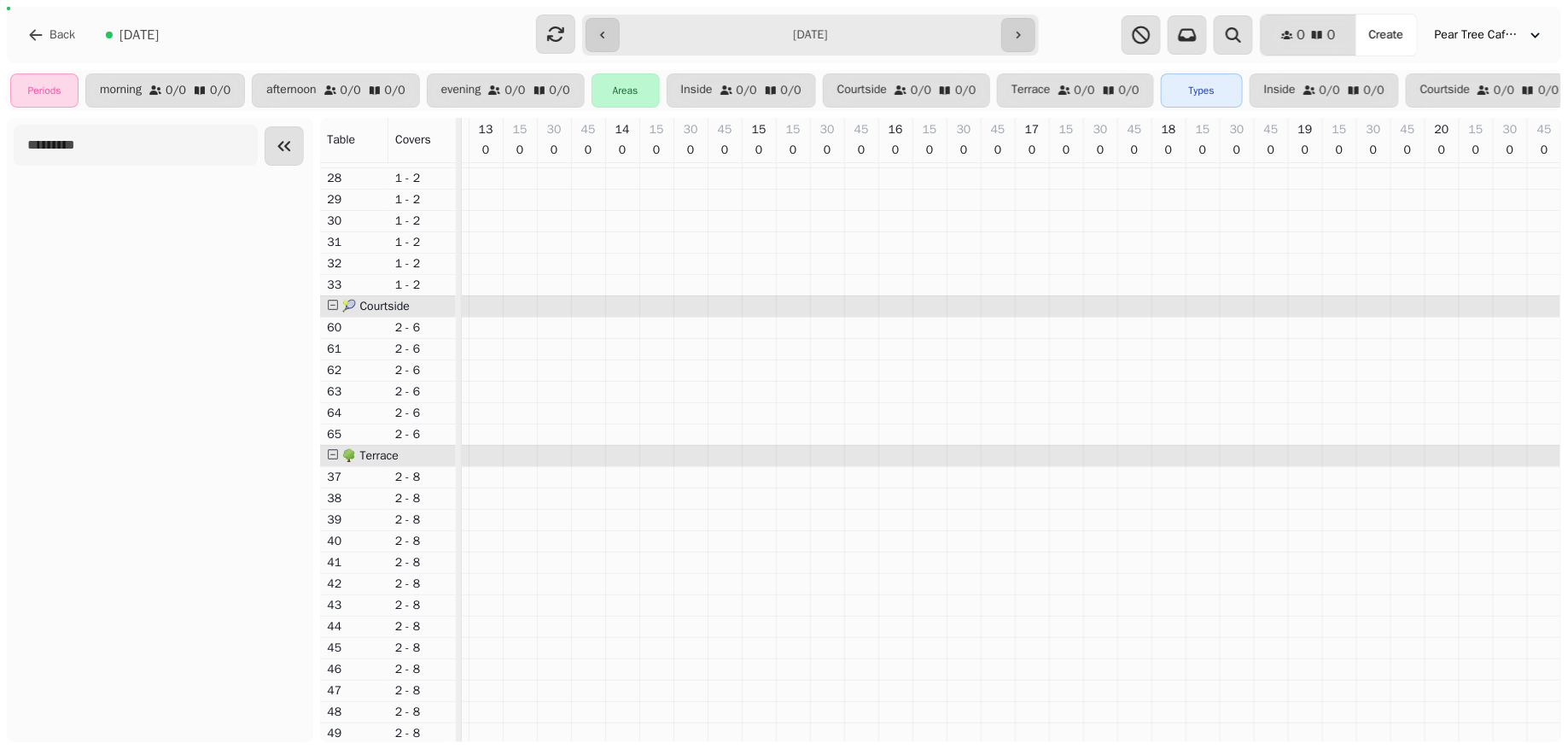 click on "Back Today" at bounding box center (268, 35) 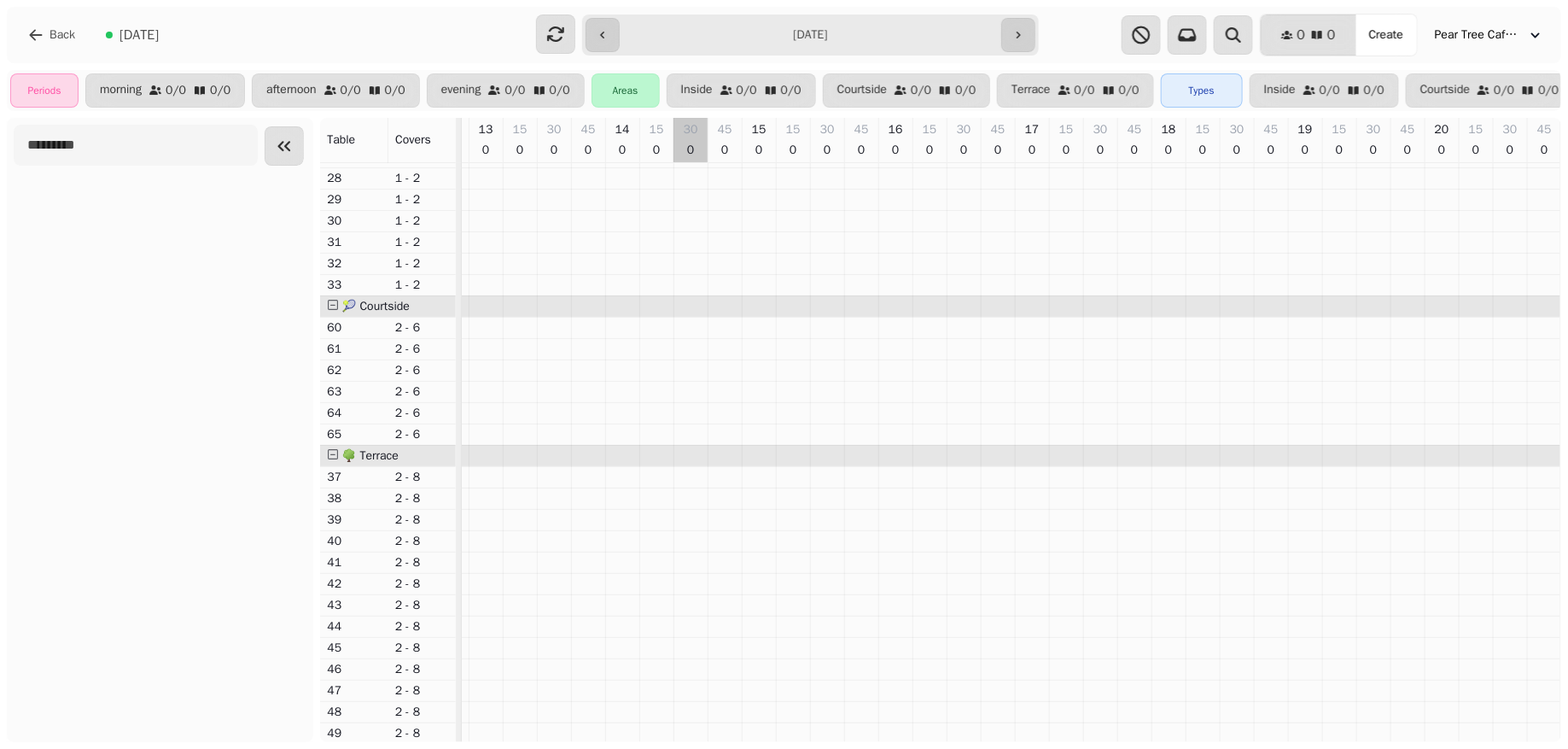 scroll, scrollTop: 617, scrollLeft: 676, axis: both 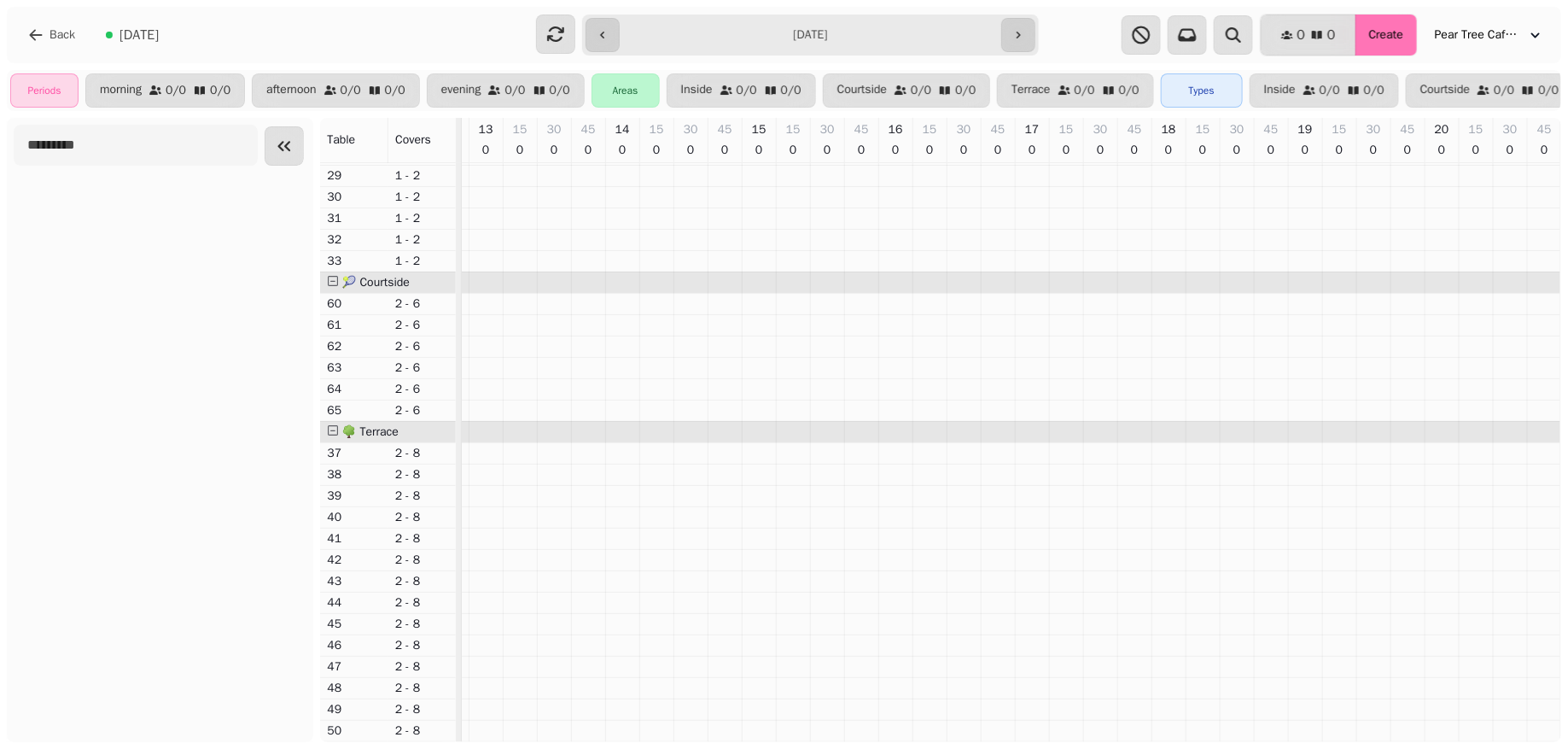 click on "Create" at bounding box center [1386, 35] 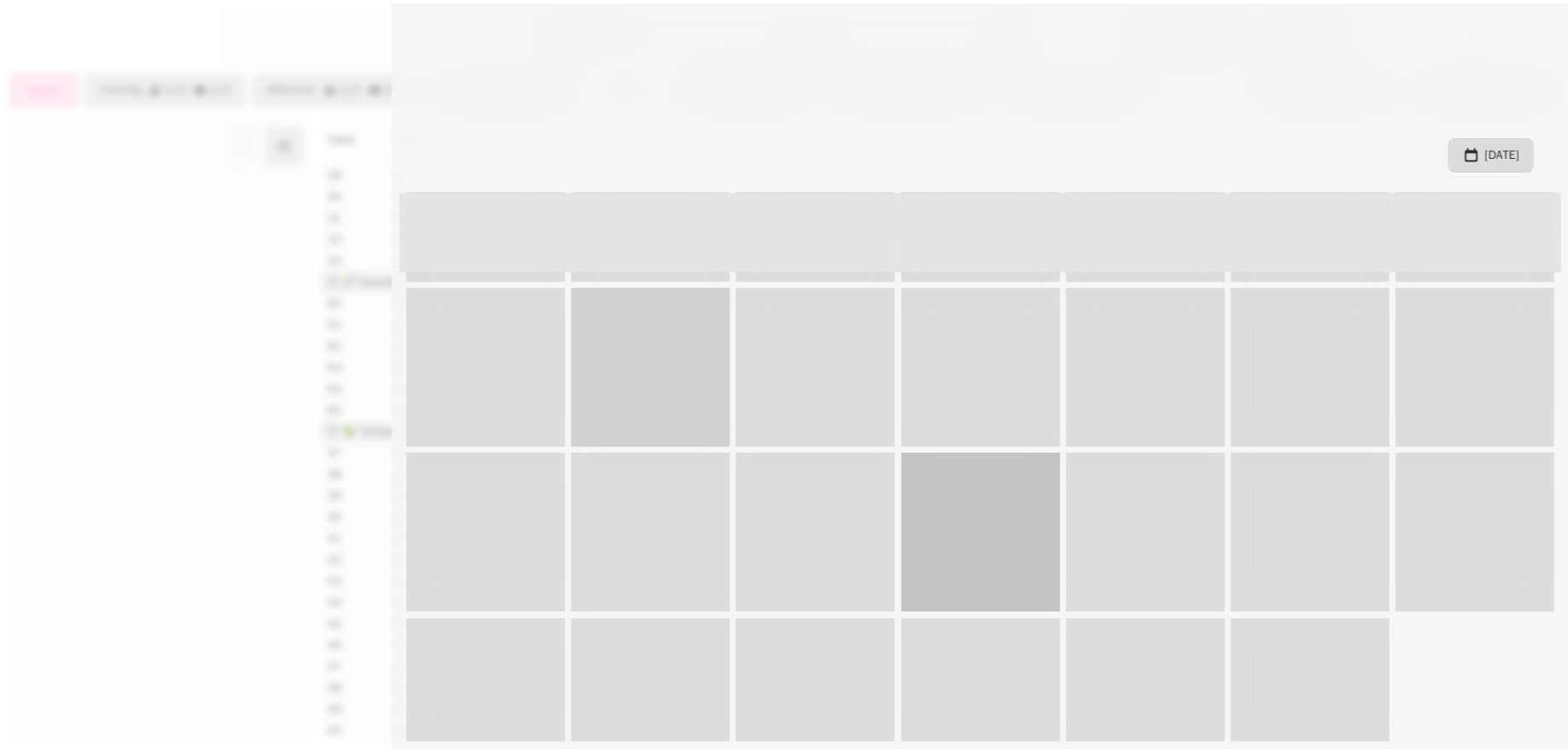 scroll, scrollTop: 2870, scrollLeft: 0, axis: vertical 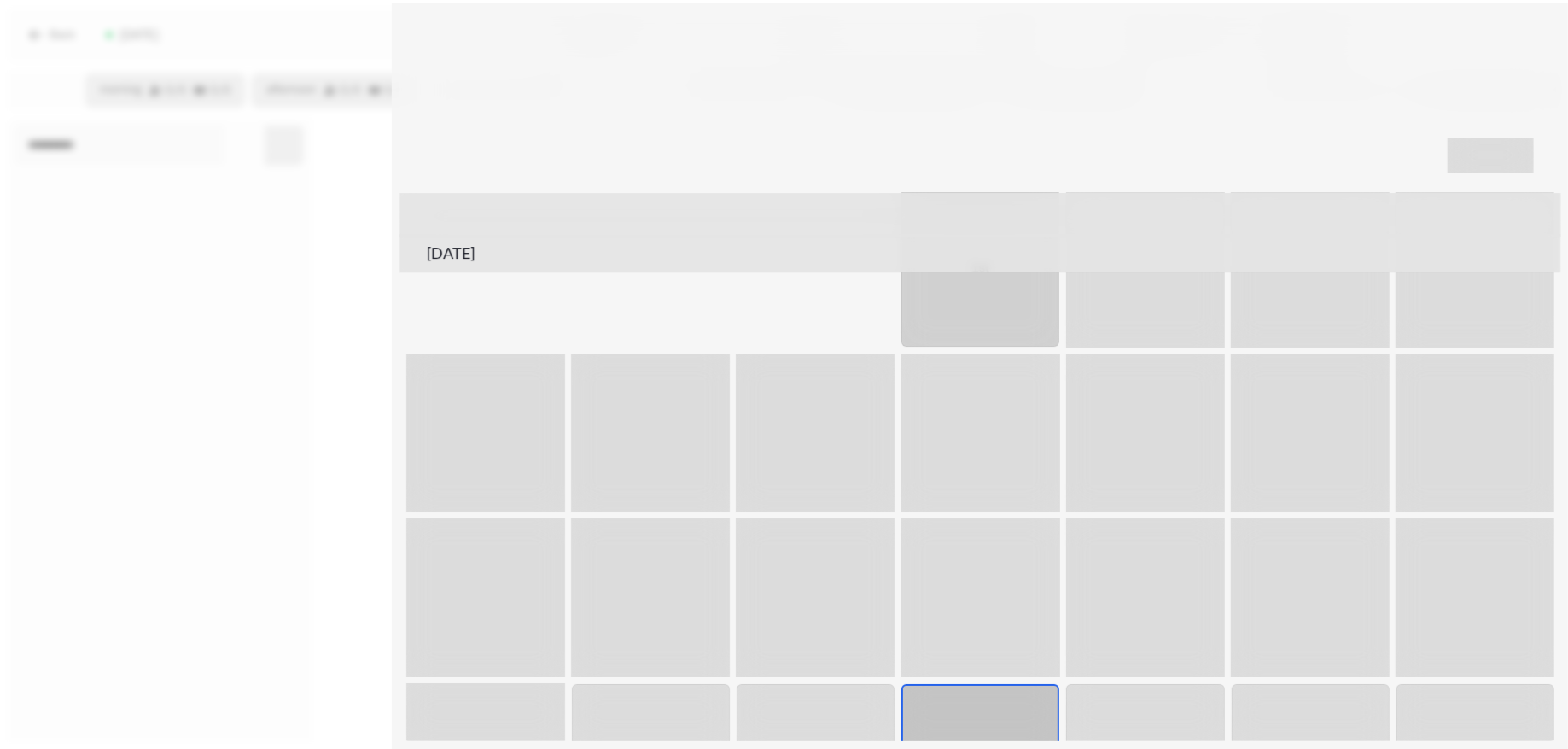 click on "1st" at bounding box center (980, 267) 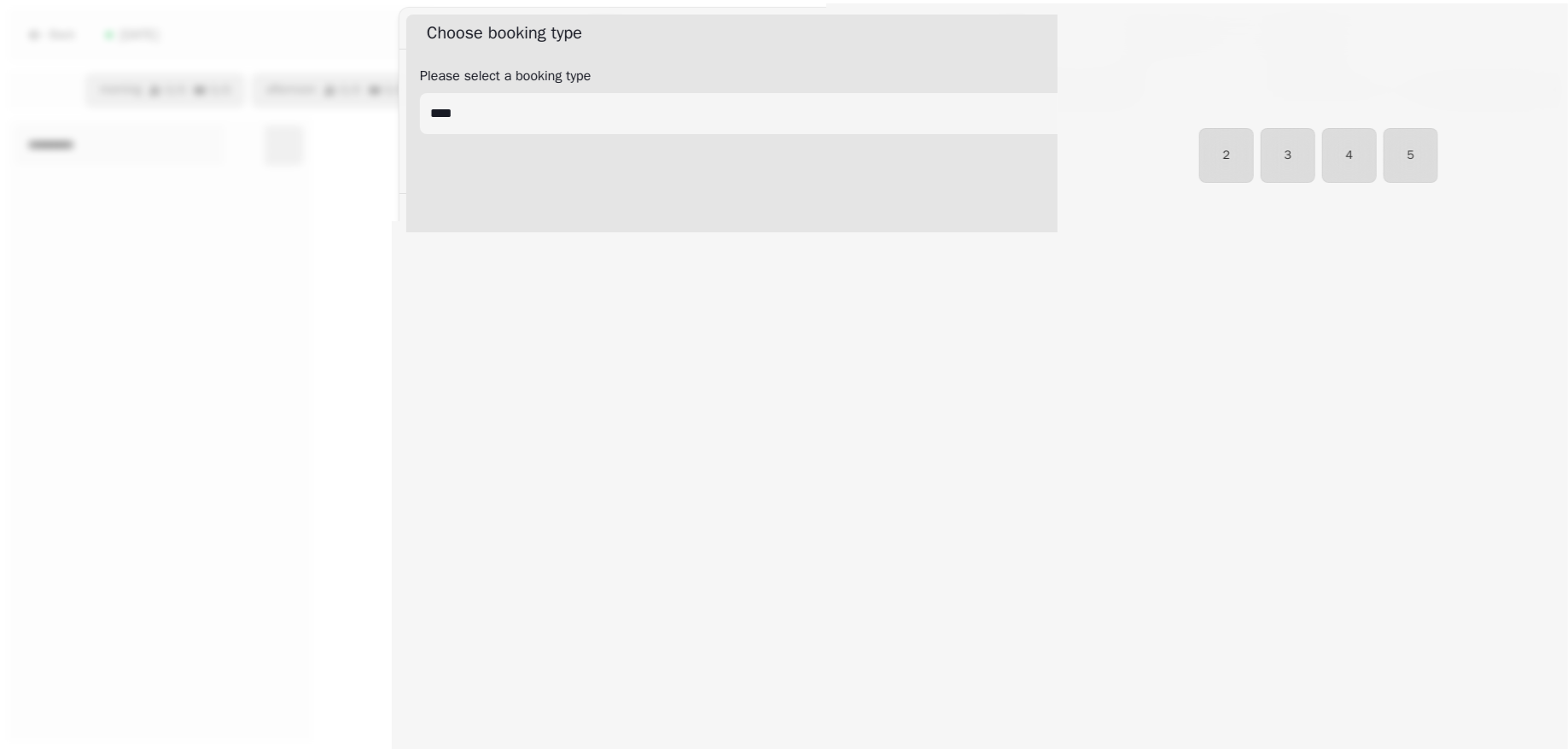 select on "****" 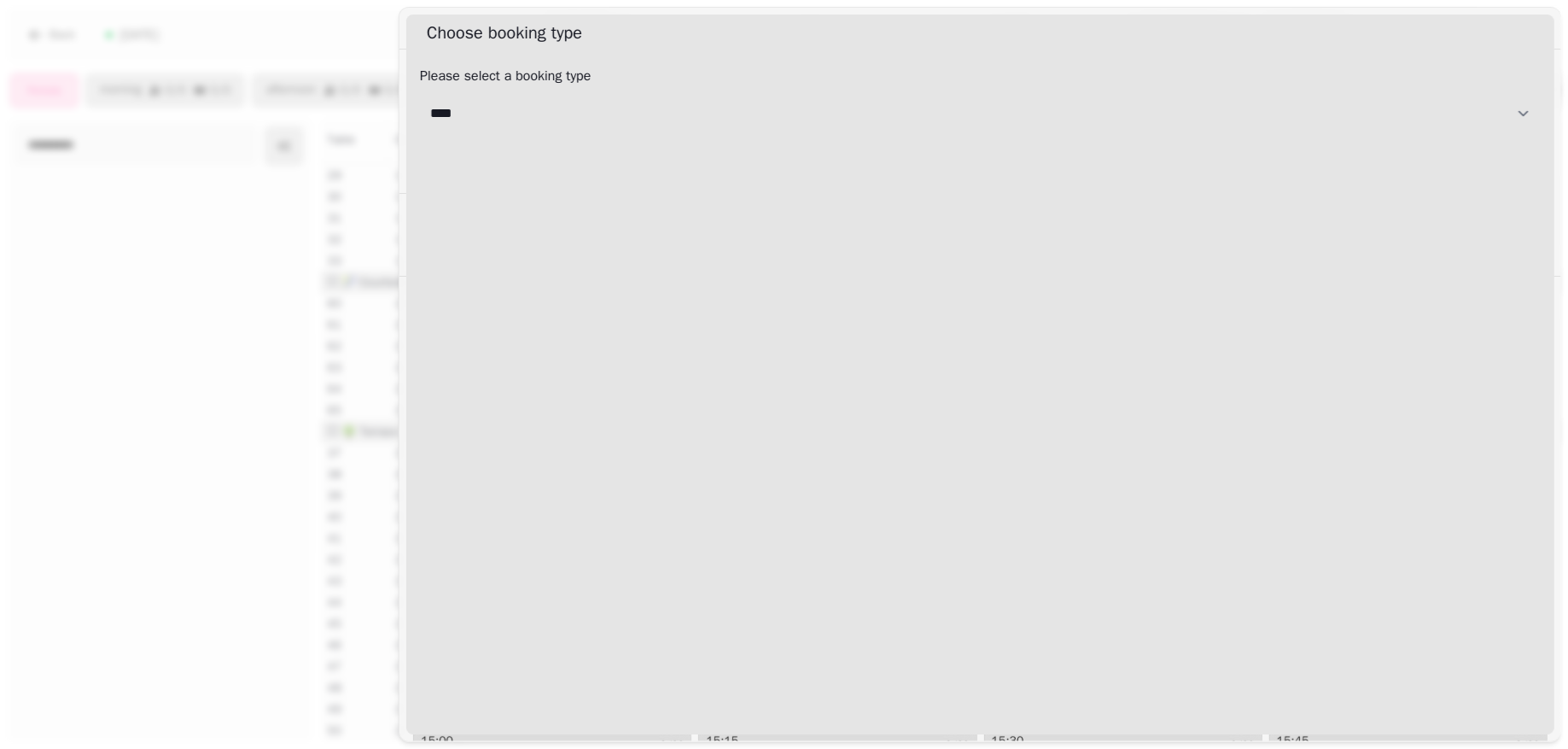 click on "**** ****** ********* *******" at bounding box center [980, 114] 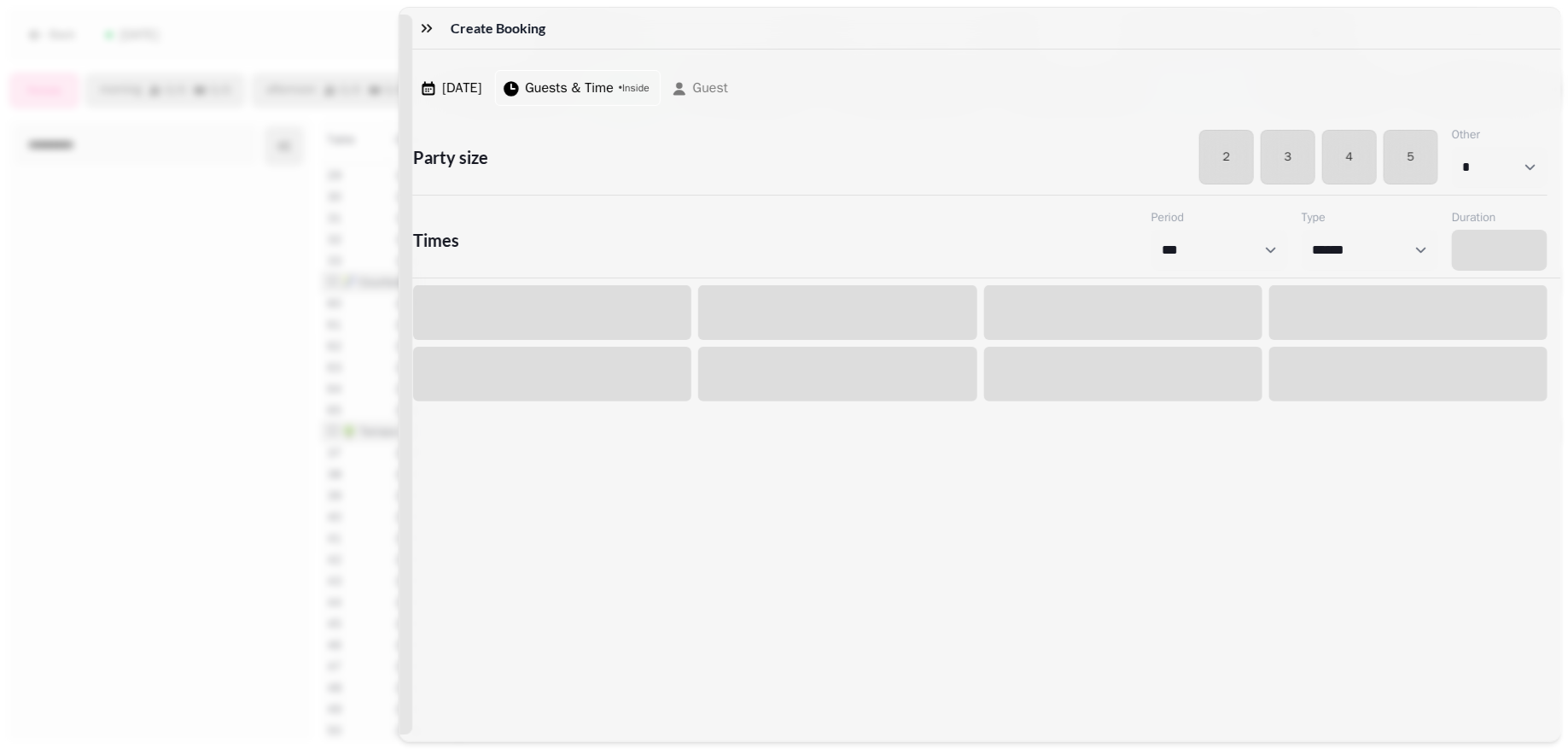 select on "****" 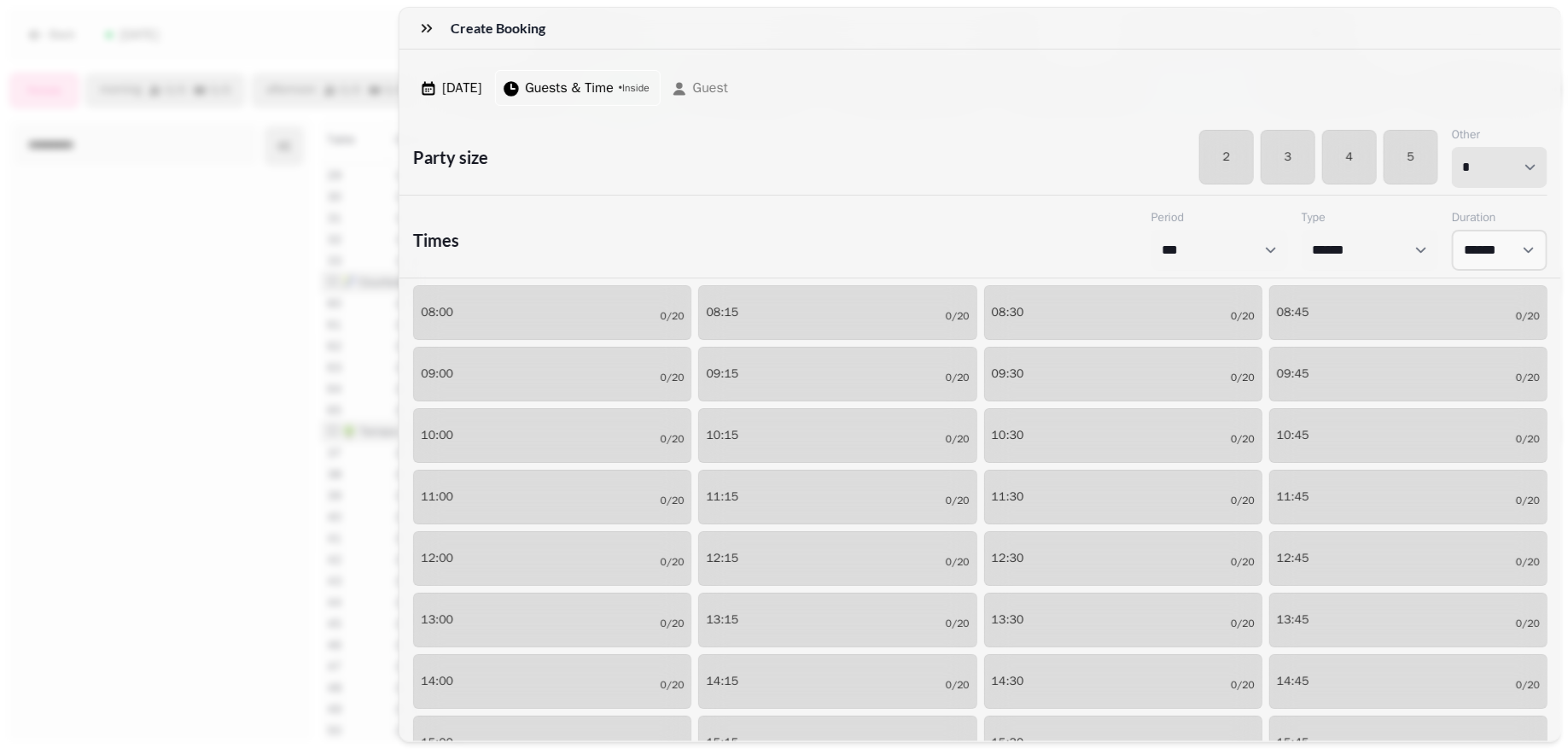 click on "* * * * * * * * * ** ** ** ** ** ** ** ** ** ** ** ** ** ** ** ** ** ** ** ** ** ** ** ** ** ** ** ** ** ** ** ** ** ** ** ** ** ** ** ** ** ** ** ** ** ** ** ** ** ** ** ** ** ** ** ** ** ** ** ** ** ** ** ** ** ** ** ** ** ** ** ** ** ** ** ** ** ** ** ** ** ** ** ** ** ** ** ** ** ** *** *** *** *** *** *** *** *** *** *** *** *** *** *** *** *** *** *** *** *** ***" at bounding box center (1500, 167) 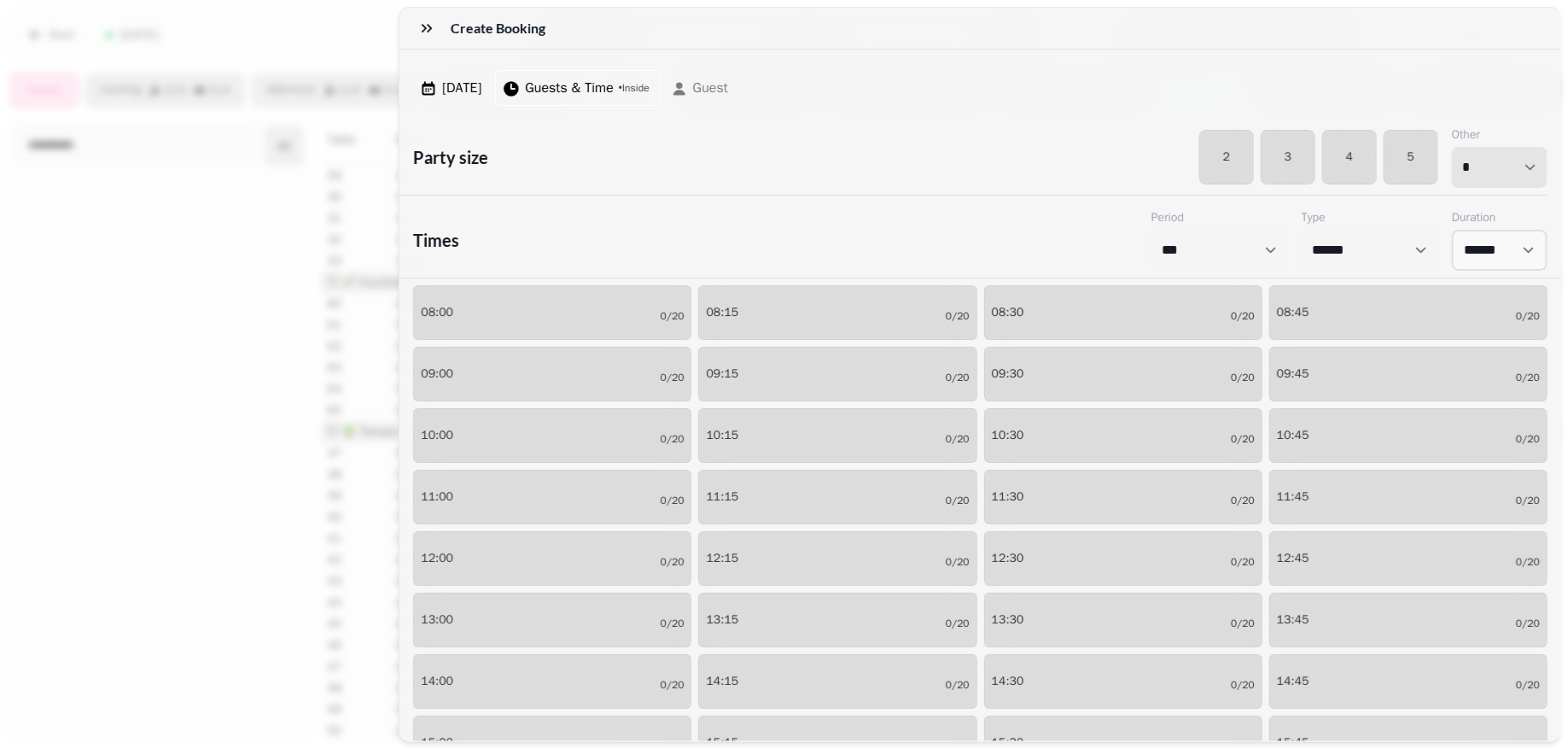 select on "**" 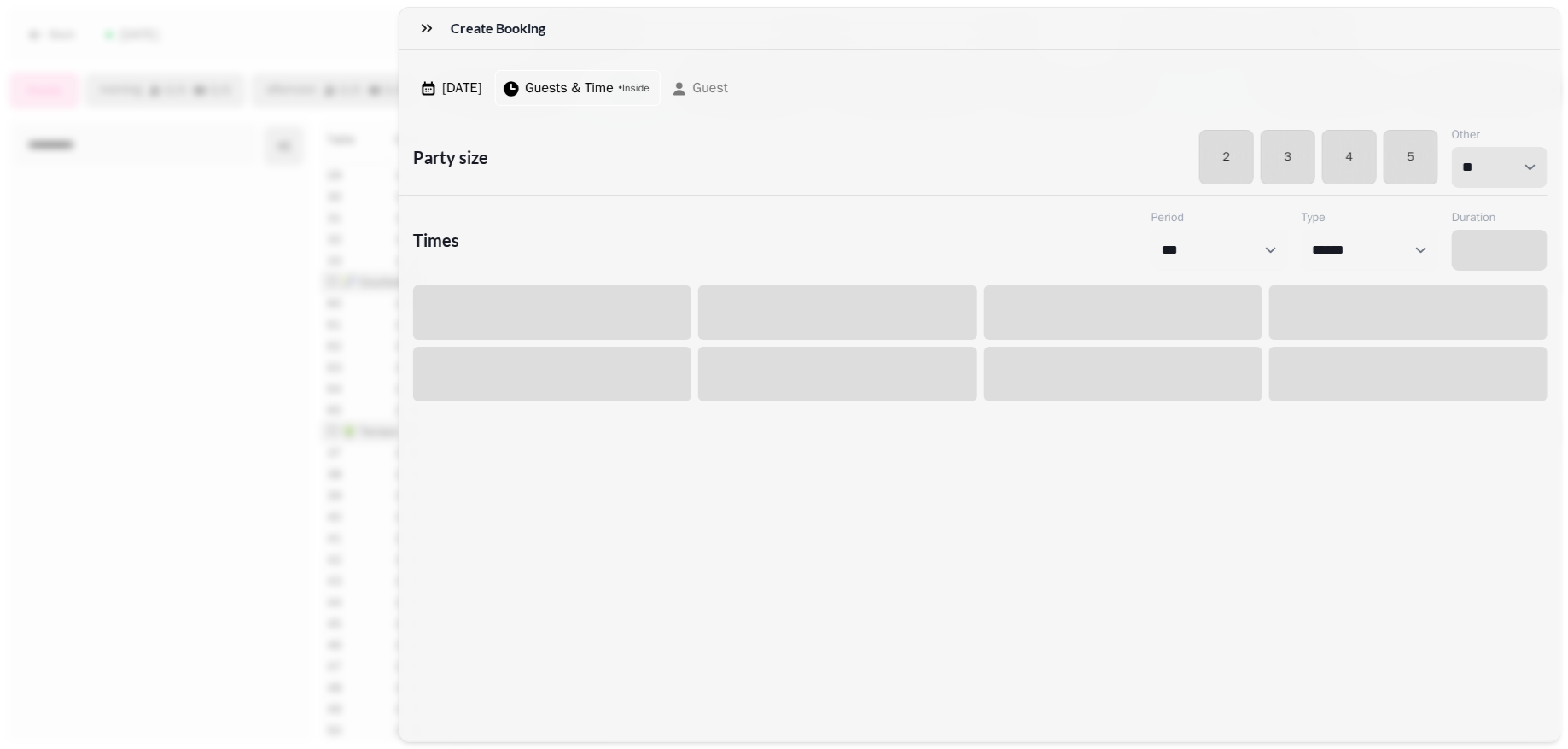 select on "****" 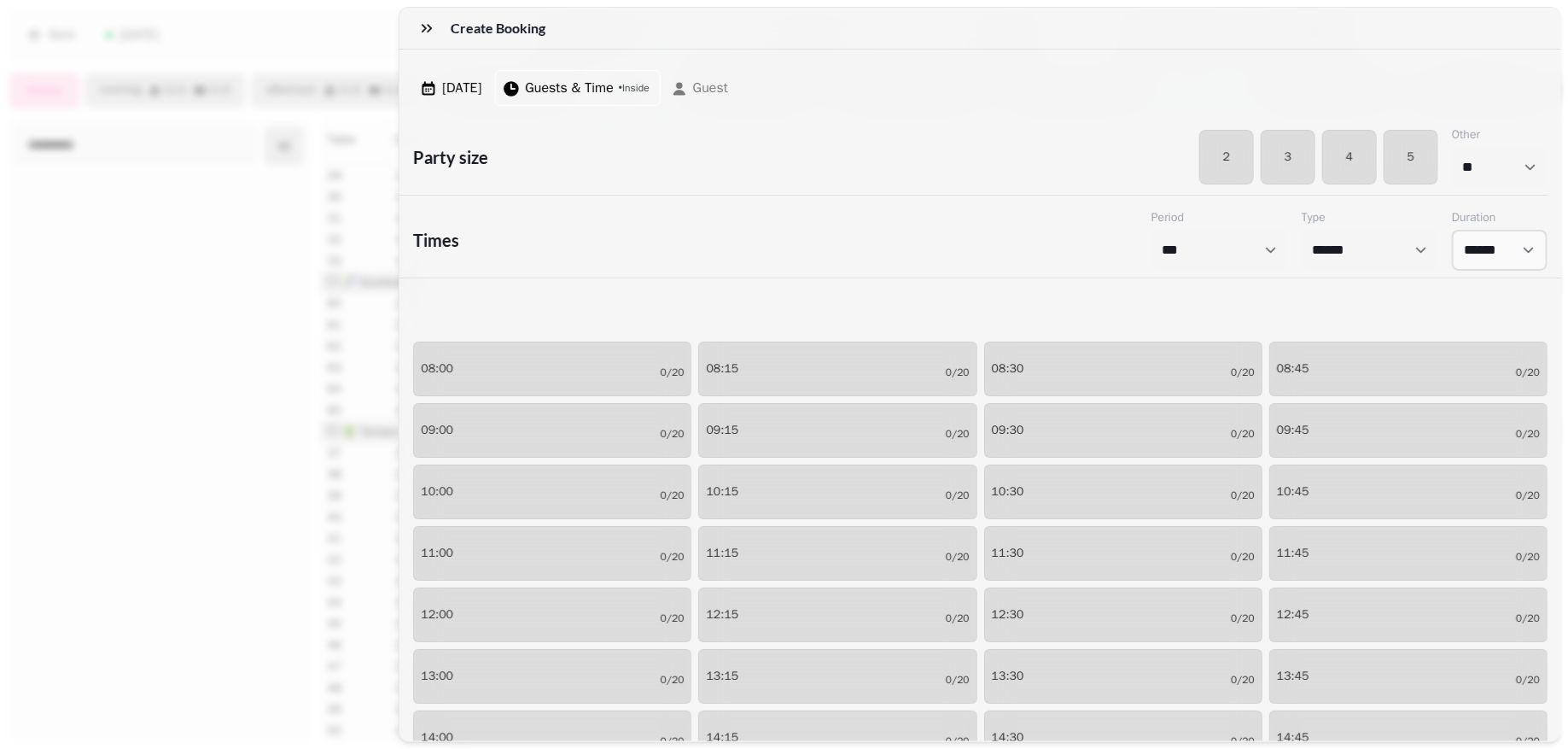 click on "2 3 4 5" at bounding box center [1182, 157] 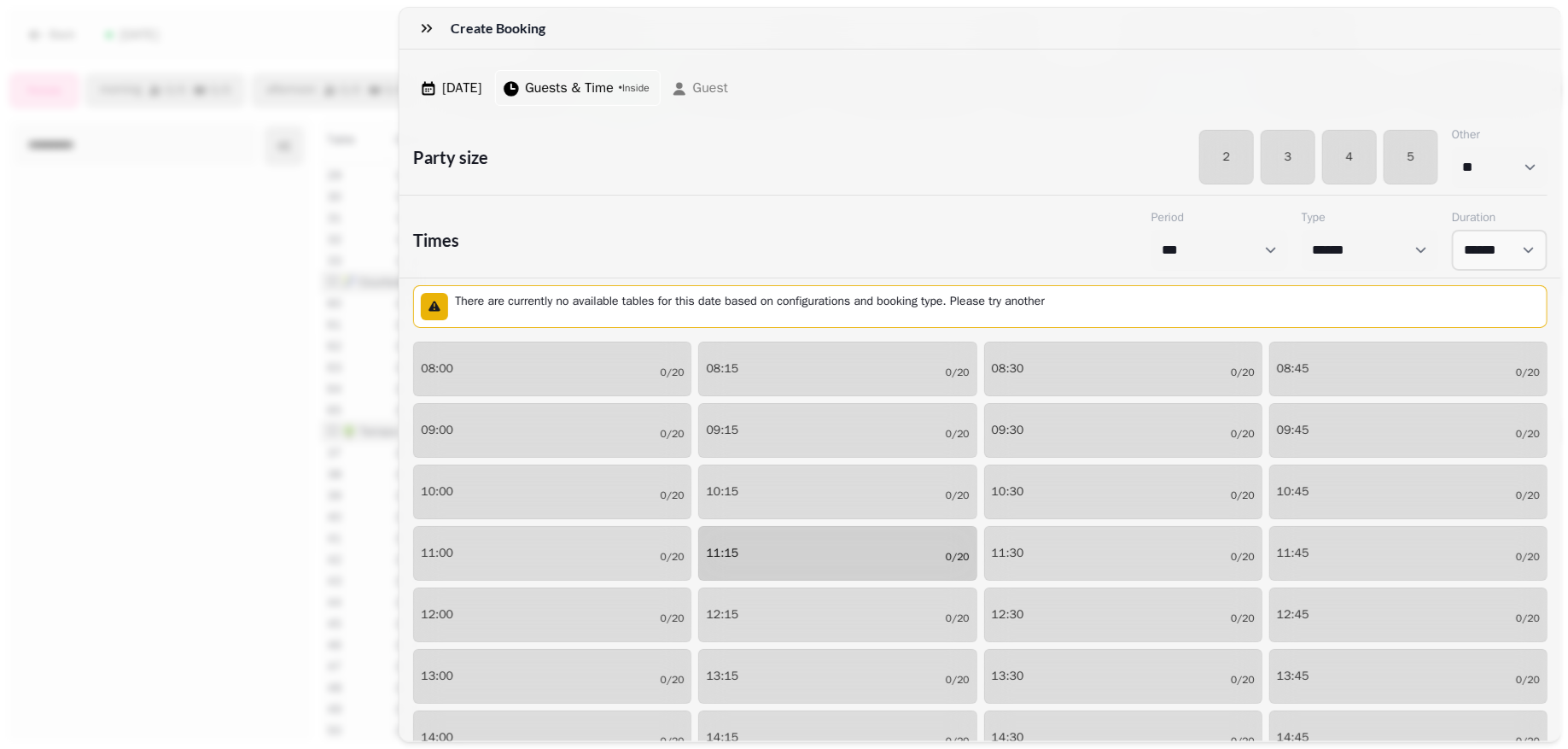 scroll, scrollTop: 74, scrollLeft: 0, axis: vertical 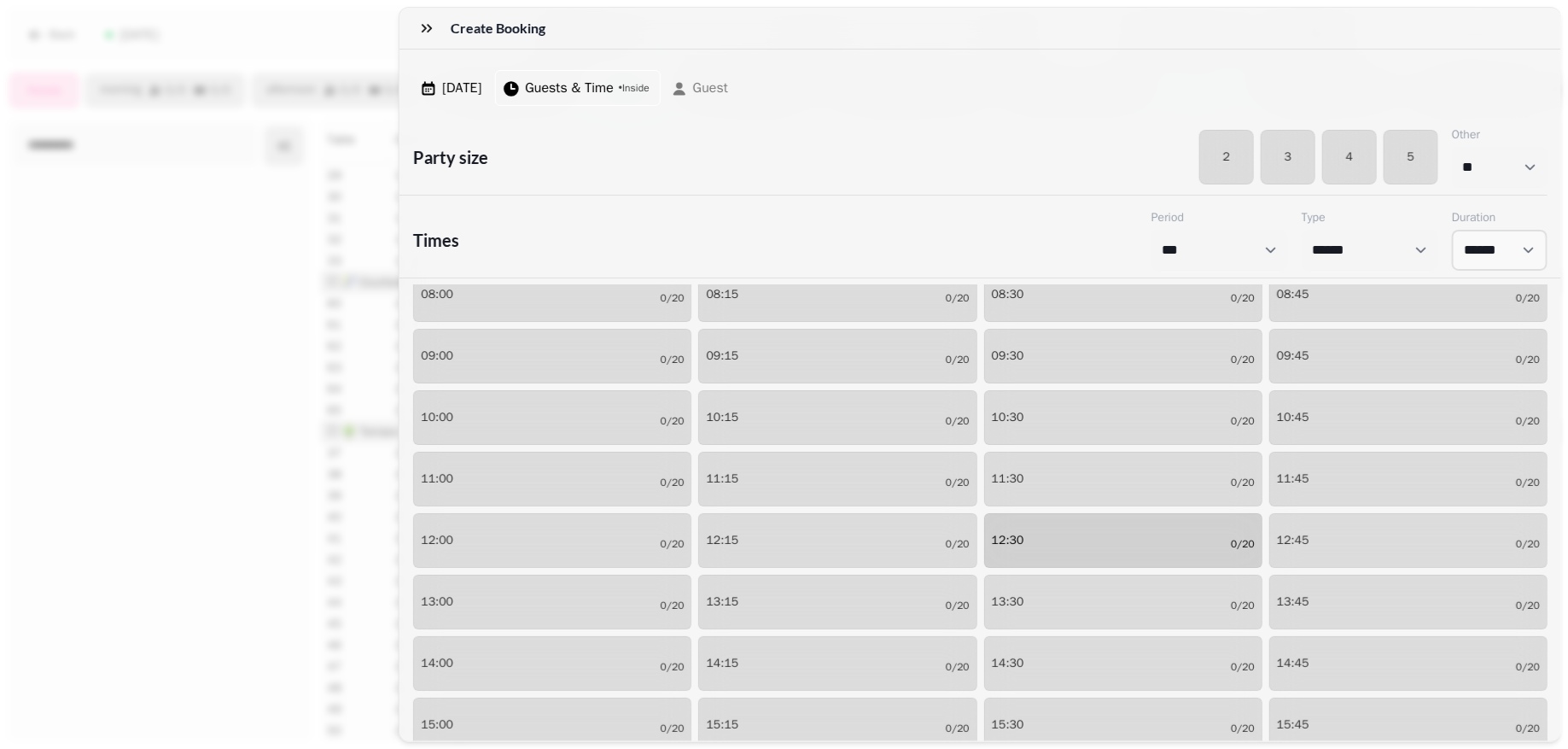 click on "12:30 0/20" at bounding box center (1123, 541) 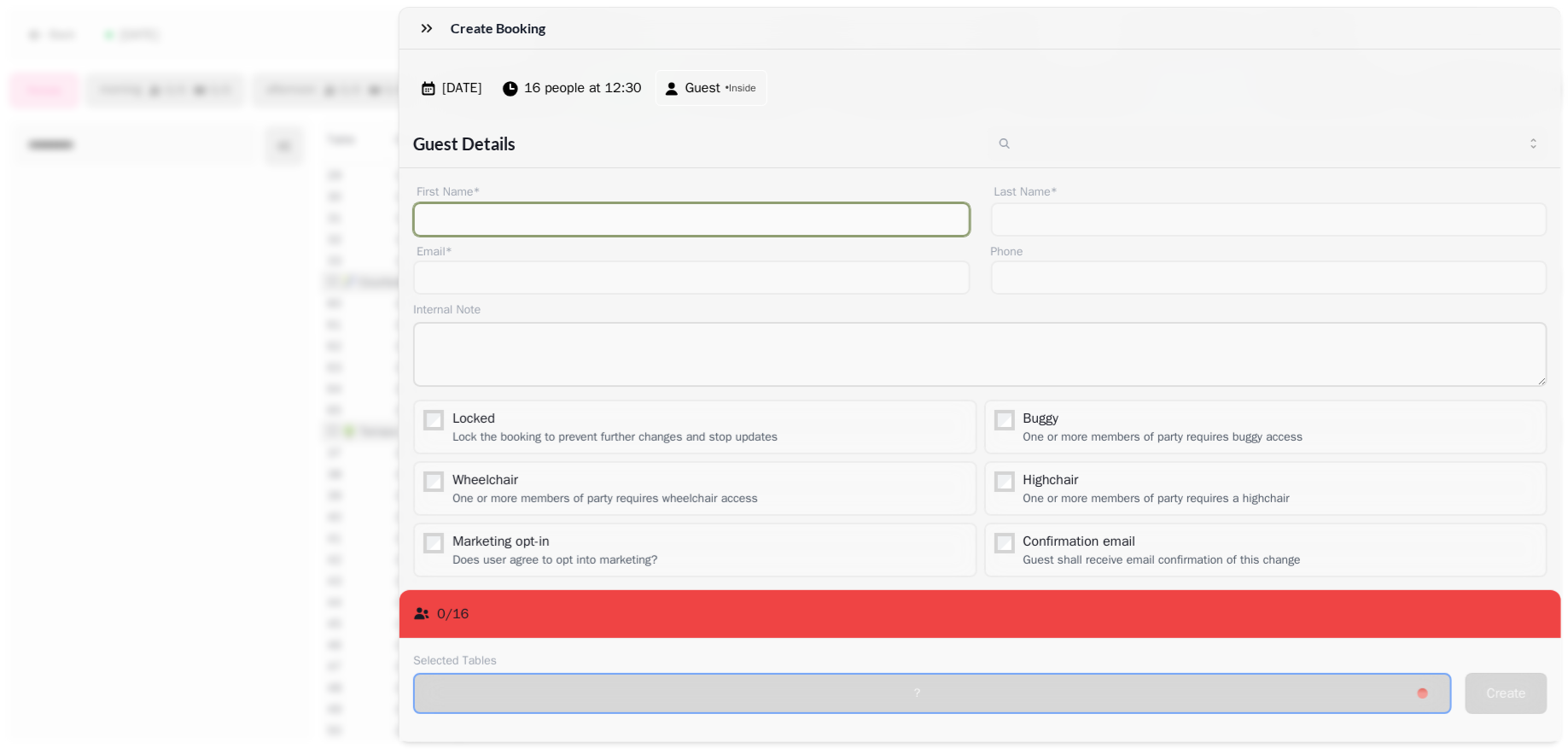 click on "First Name*" at bounding box center [691, 219] 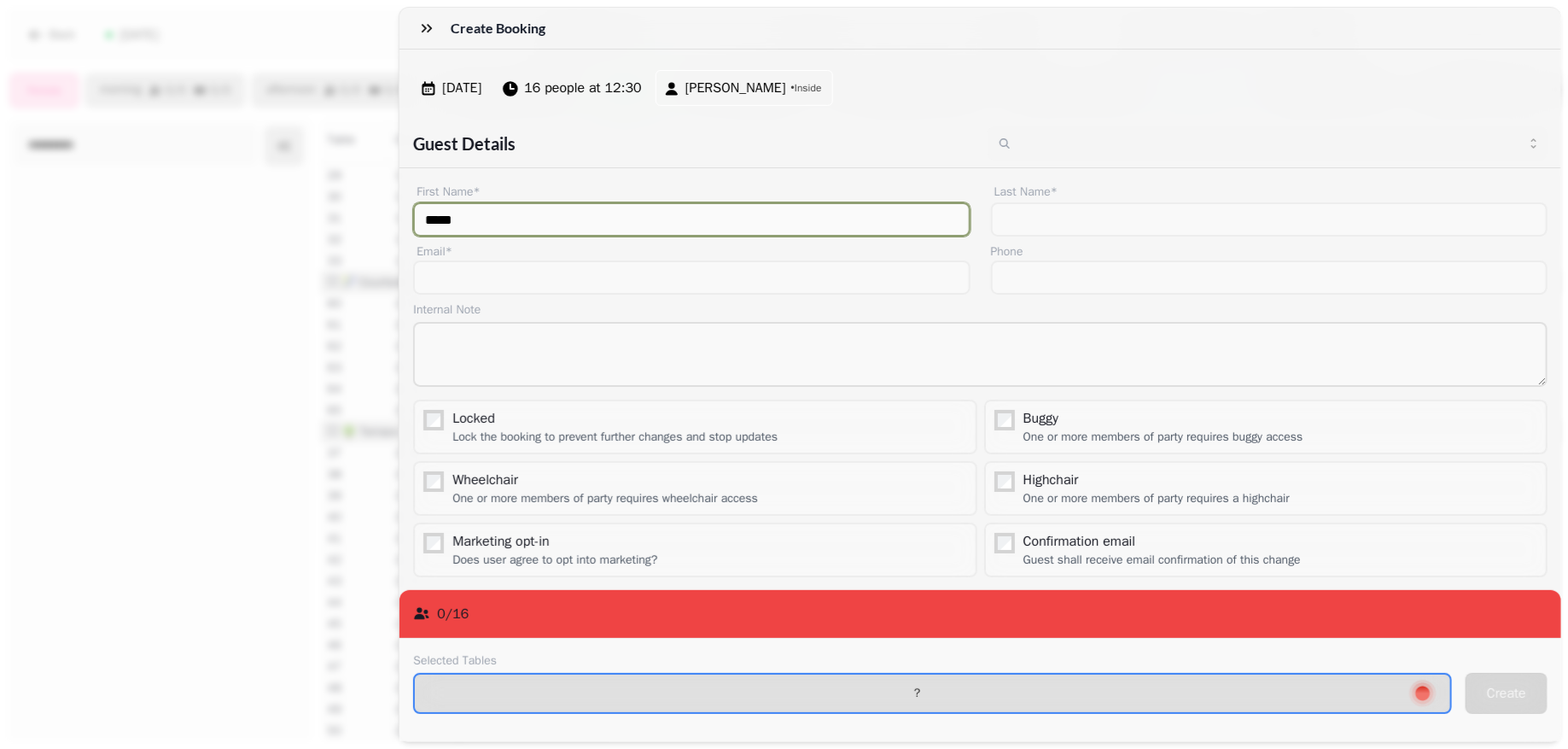 type on "*****" 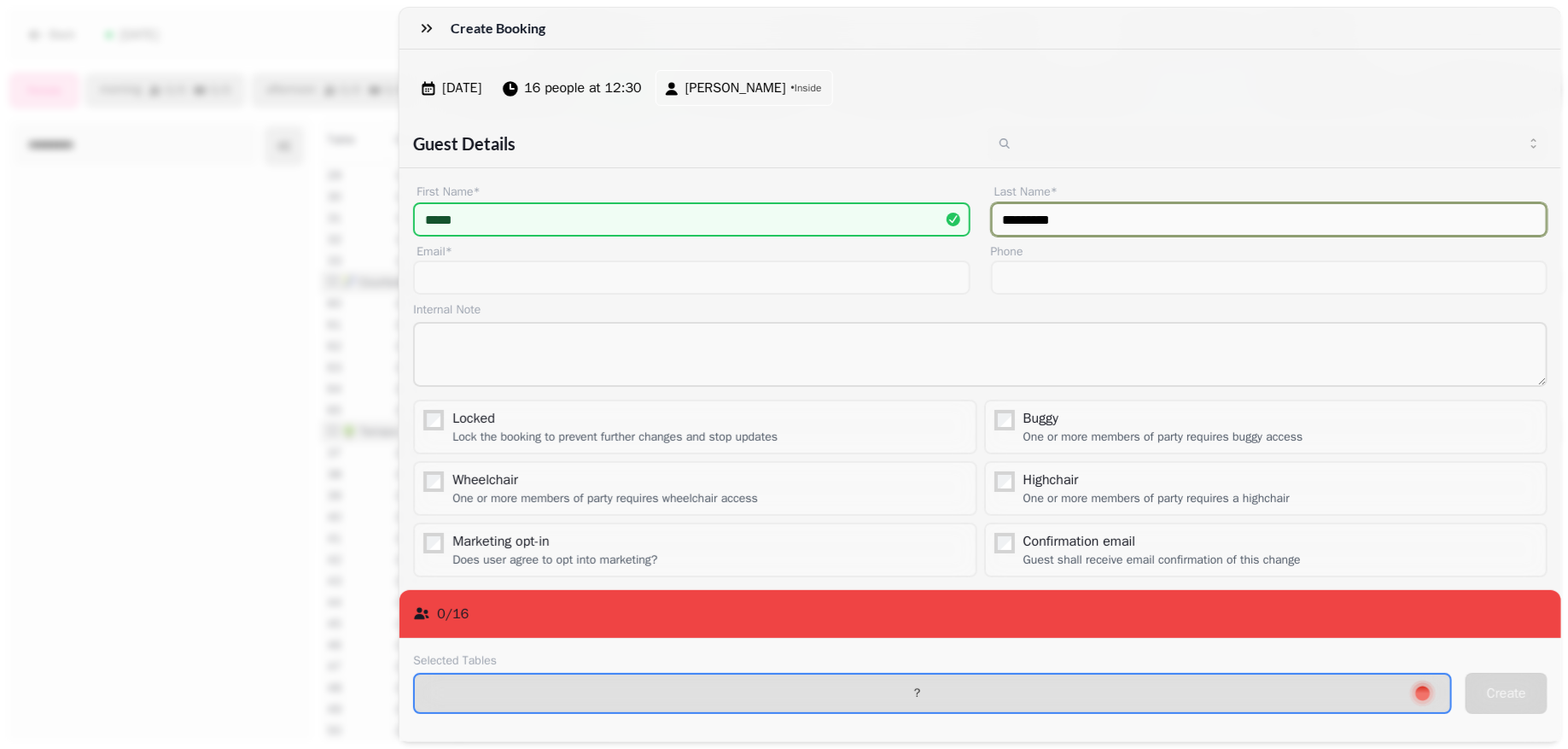 type on "*********" 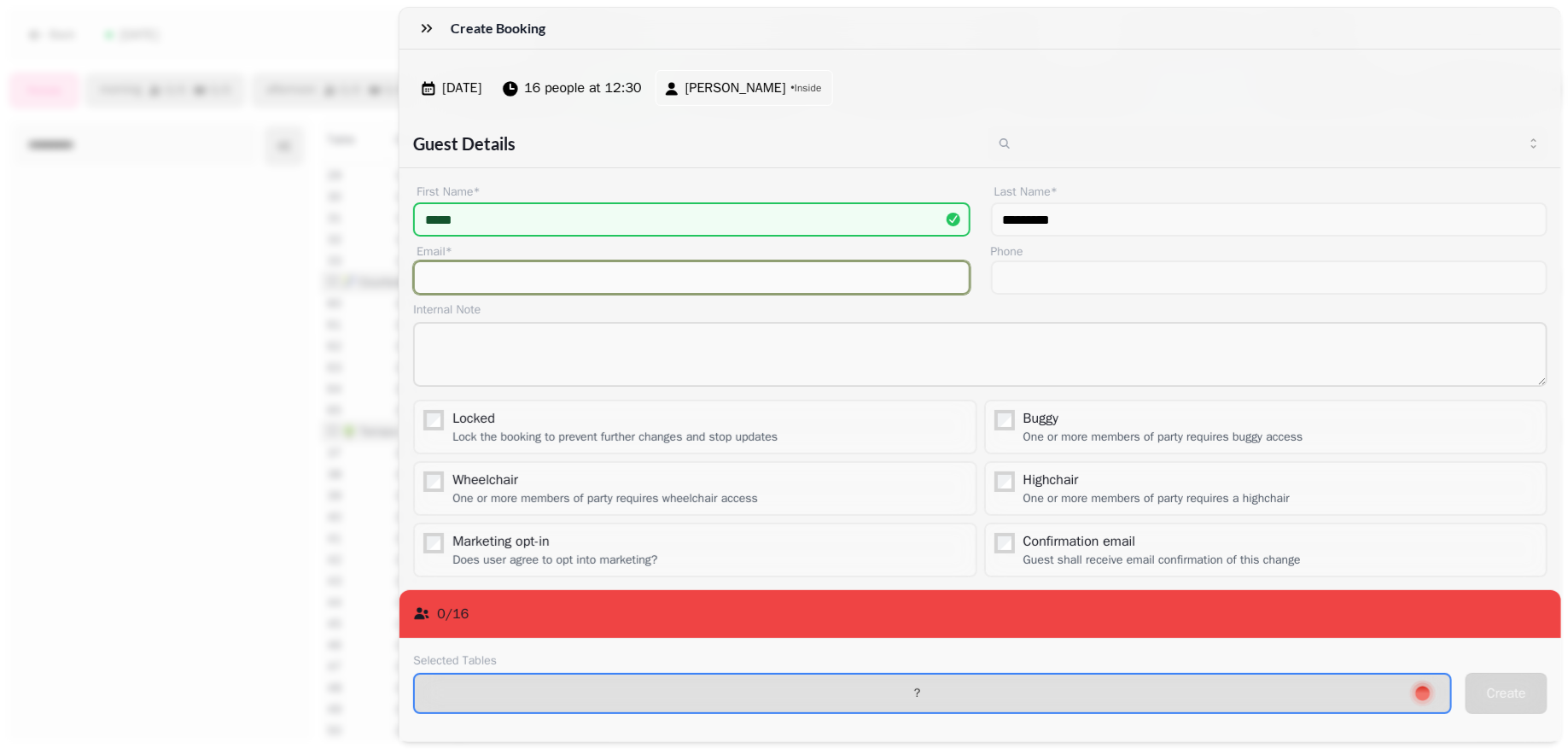 click on "Email*" at bounding box center (691, 278) 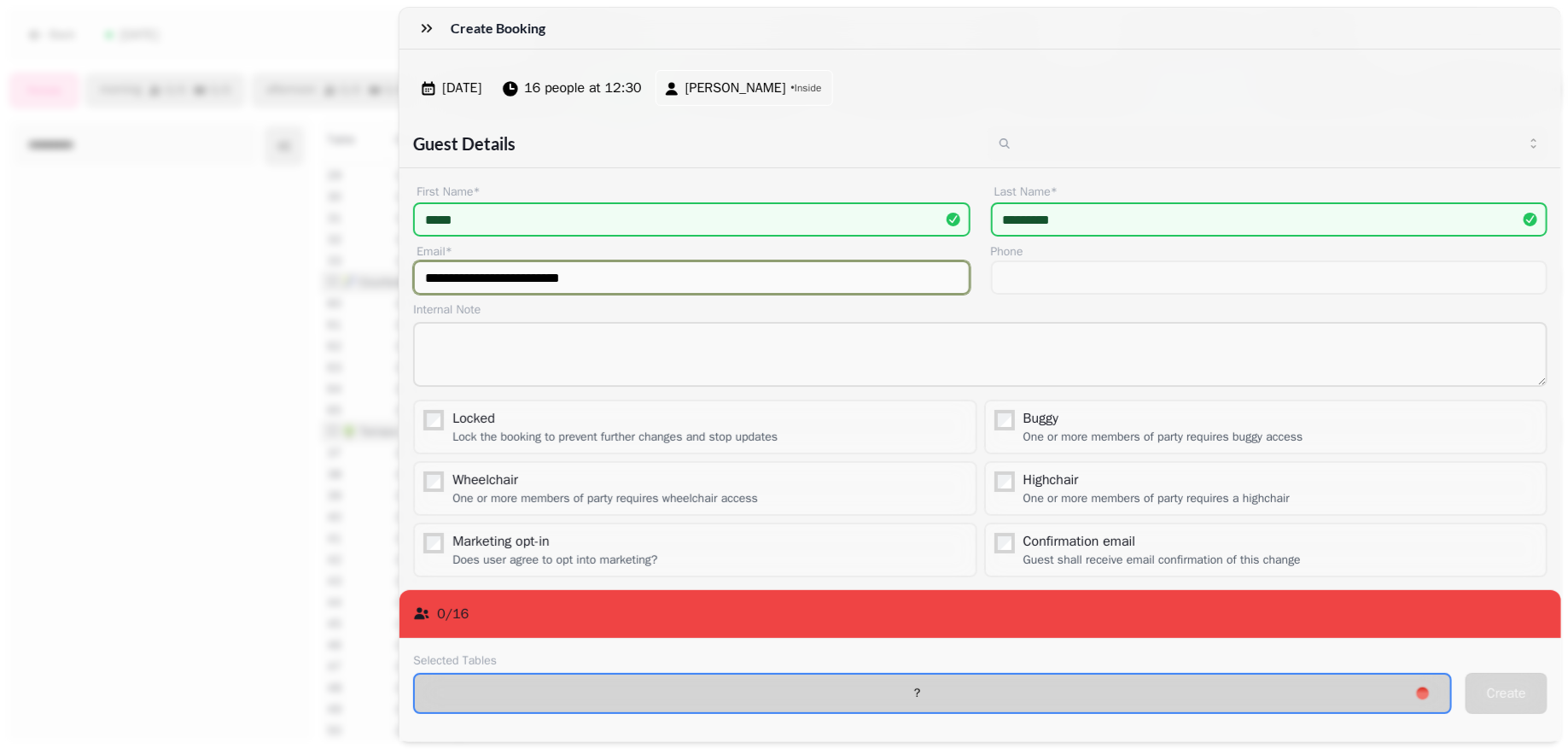 type on "**********" 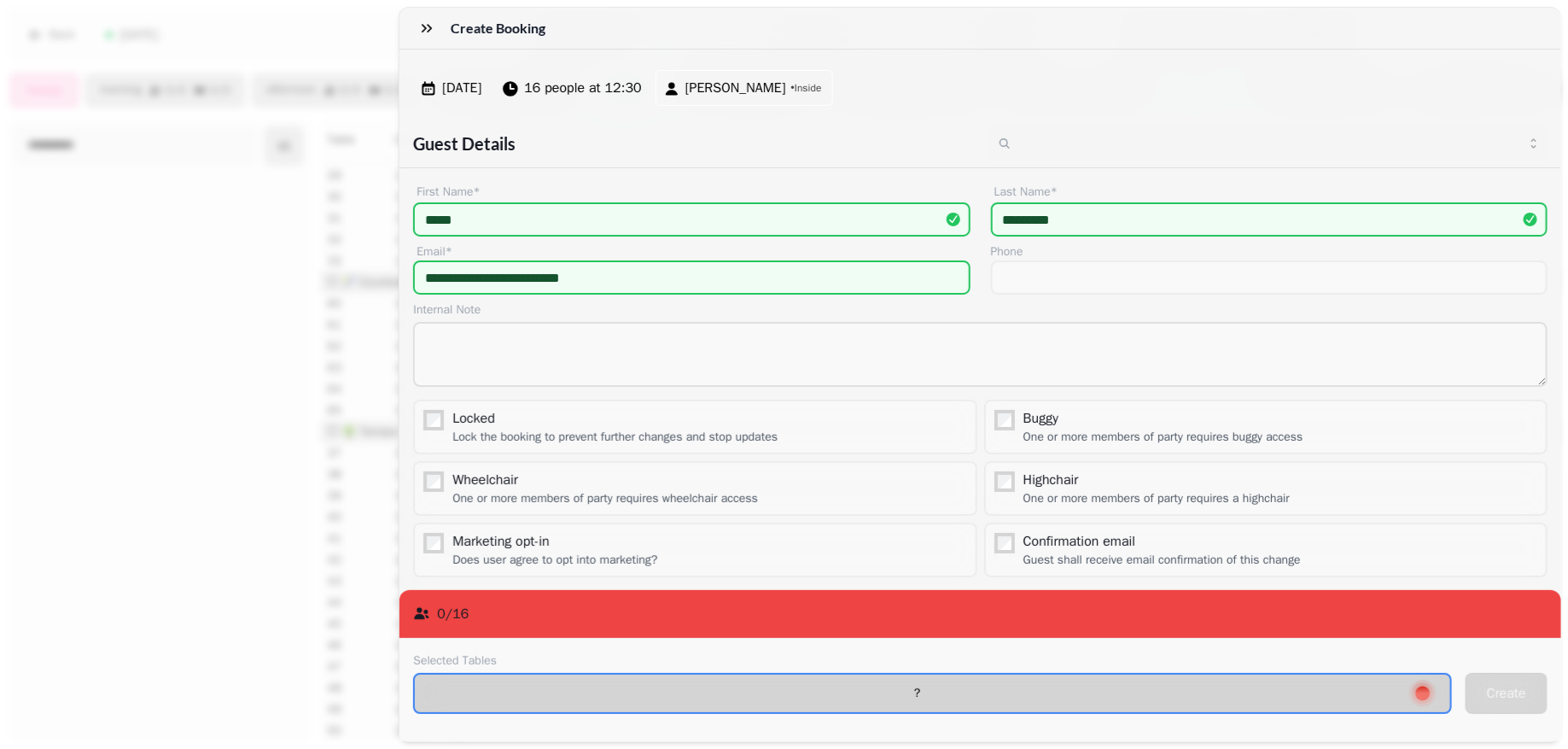 click on "?" at bounding box center [932, 693] 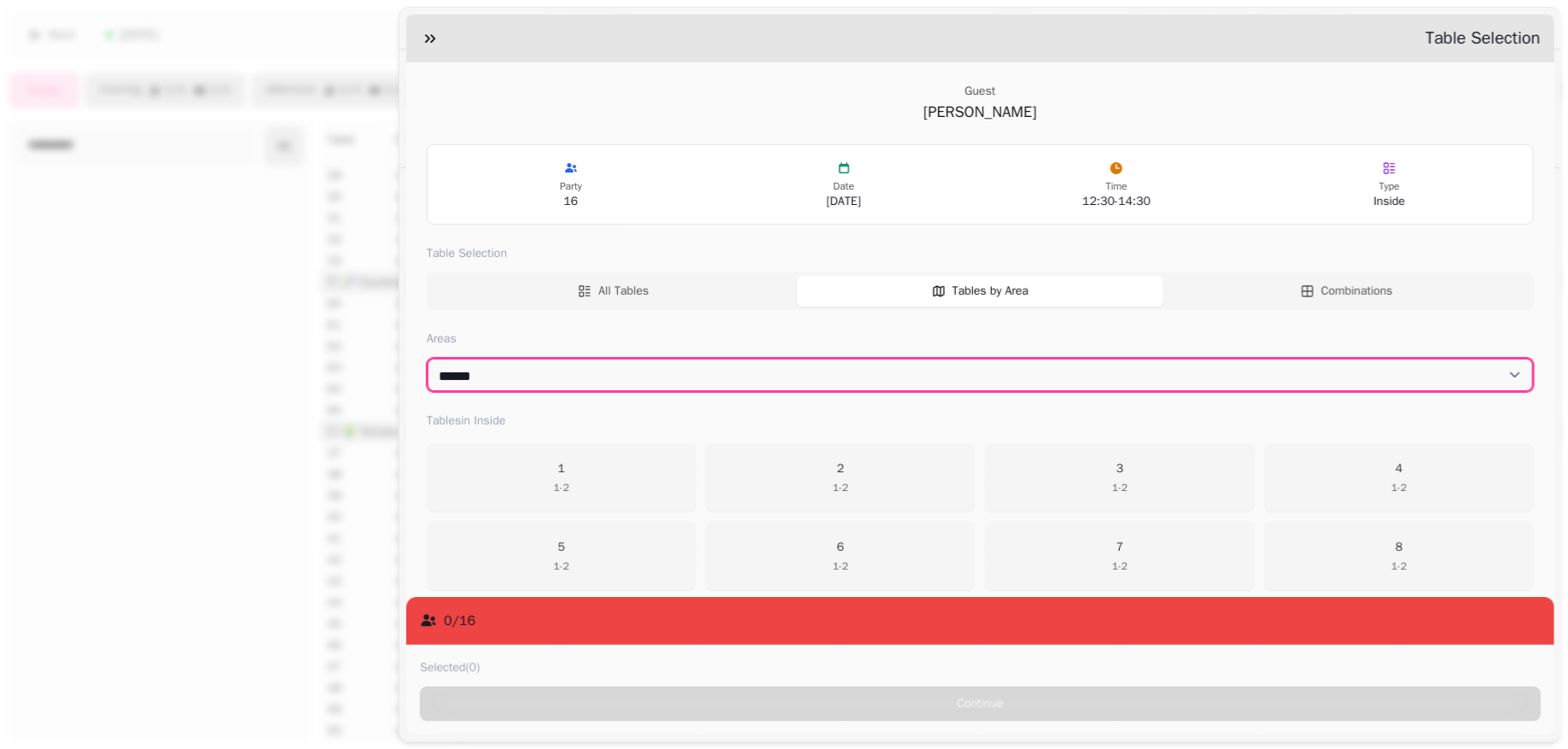 click on "****** ********* *******" at bounding box center (980, 375) 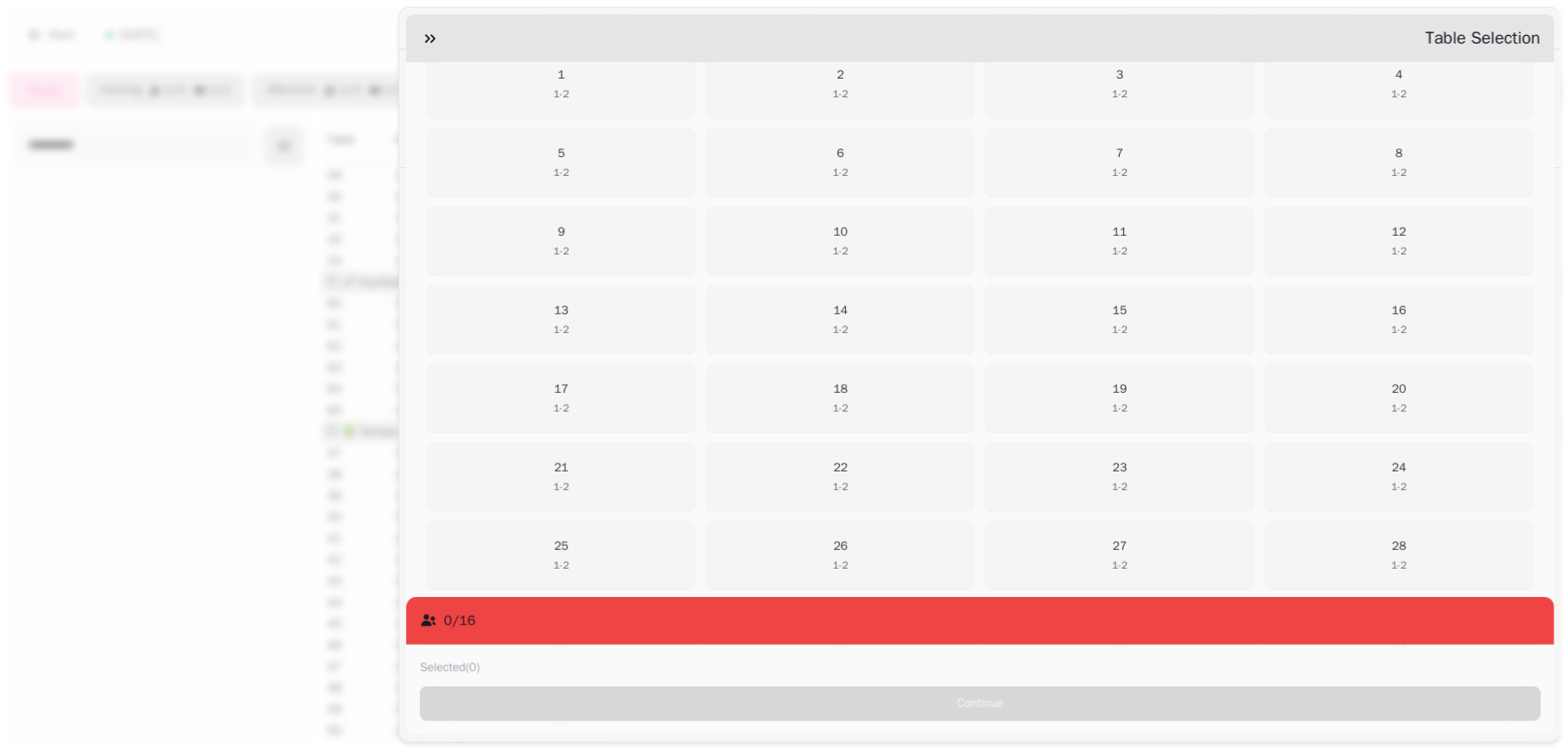 scroll, scrollTop: 395, scrollLeft: 0, axis: vertical 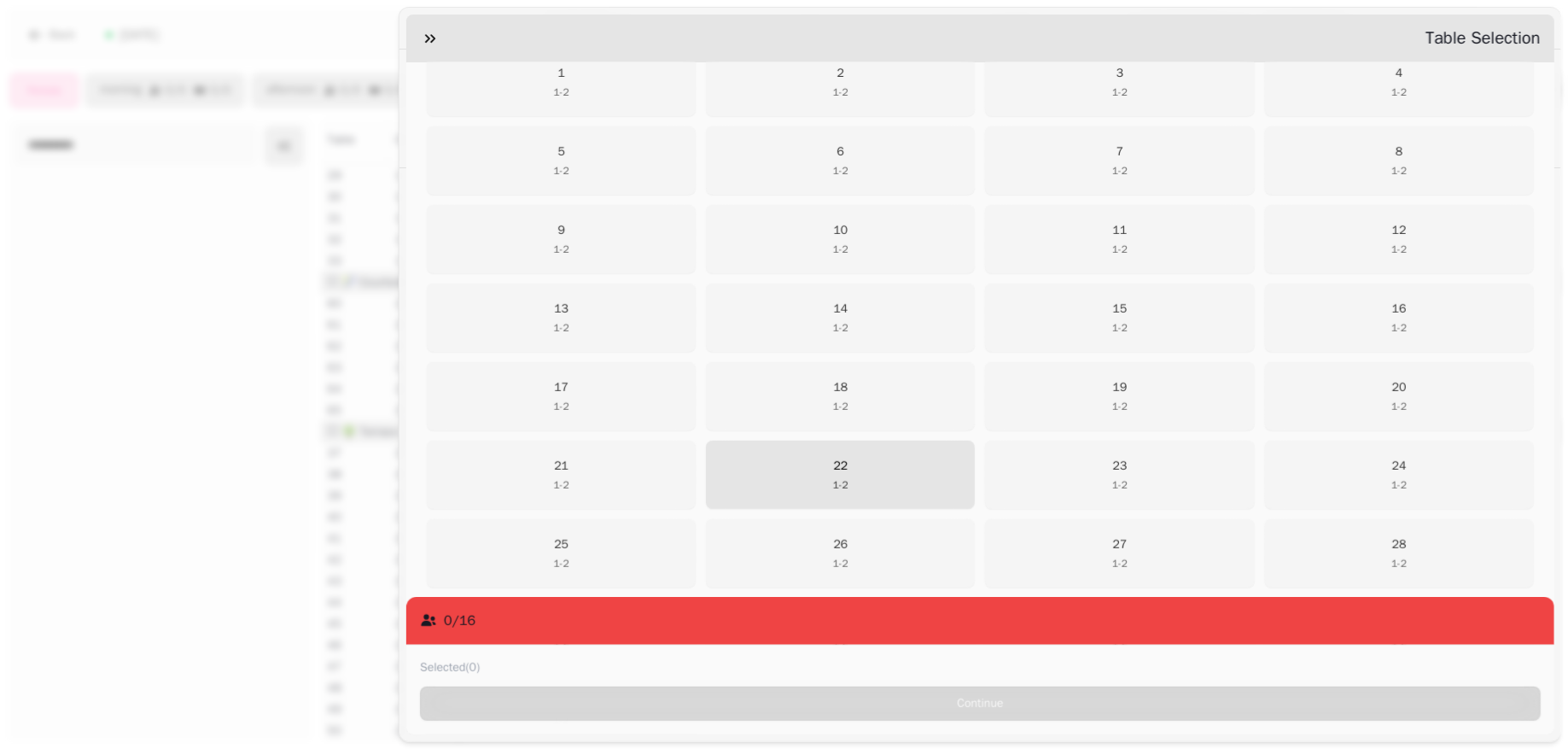 click on "1  -  2" at bounding box center [841, 485] 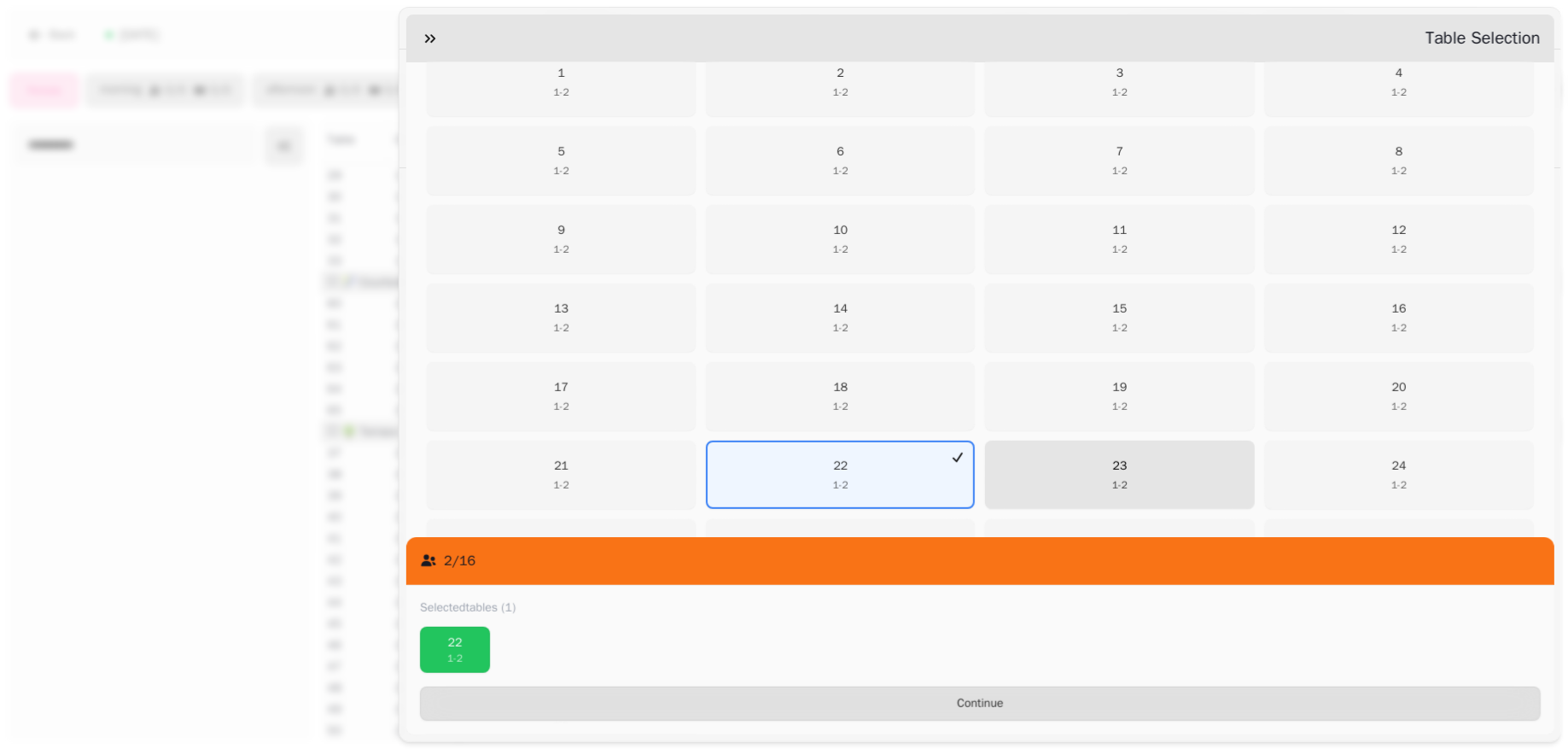 click on "23 1  -  2" at bounding box center (1120, 475) 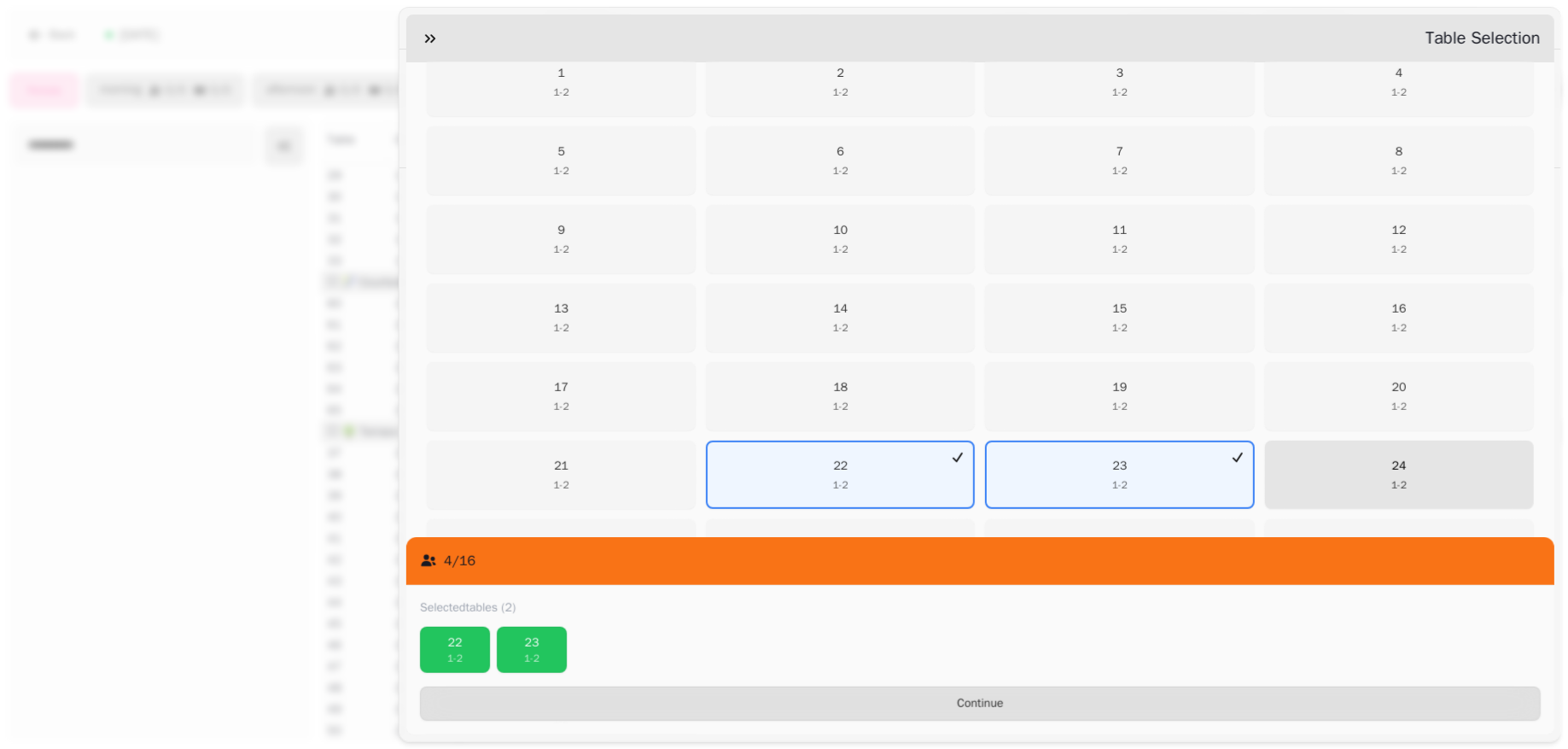 click on "24 1  -  2" at bounding box center [1399, 475] 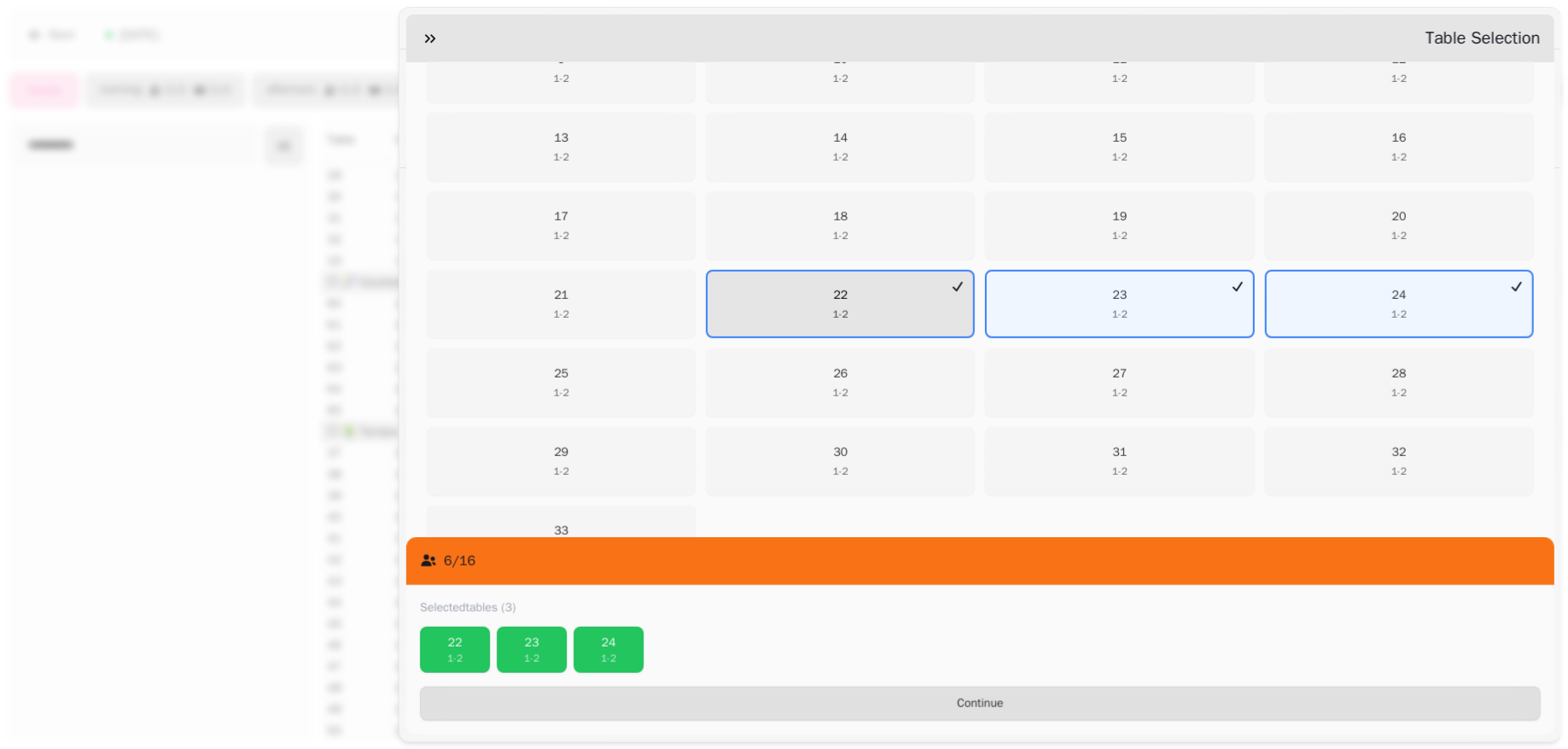 scroll, scrollTop: 602, scrollLeft: 0, axis: vertical 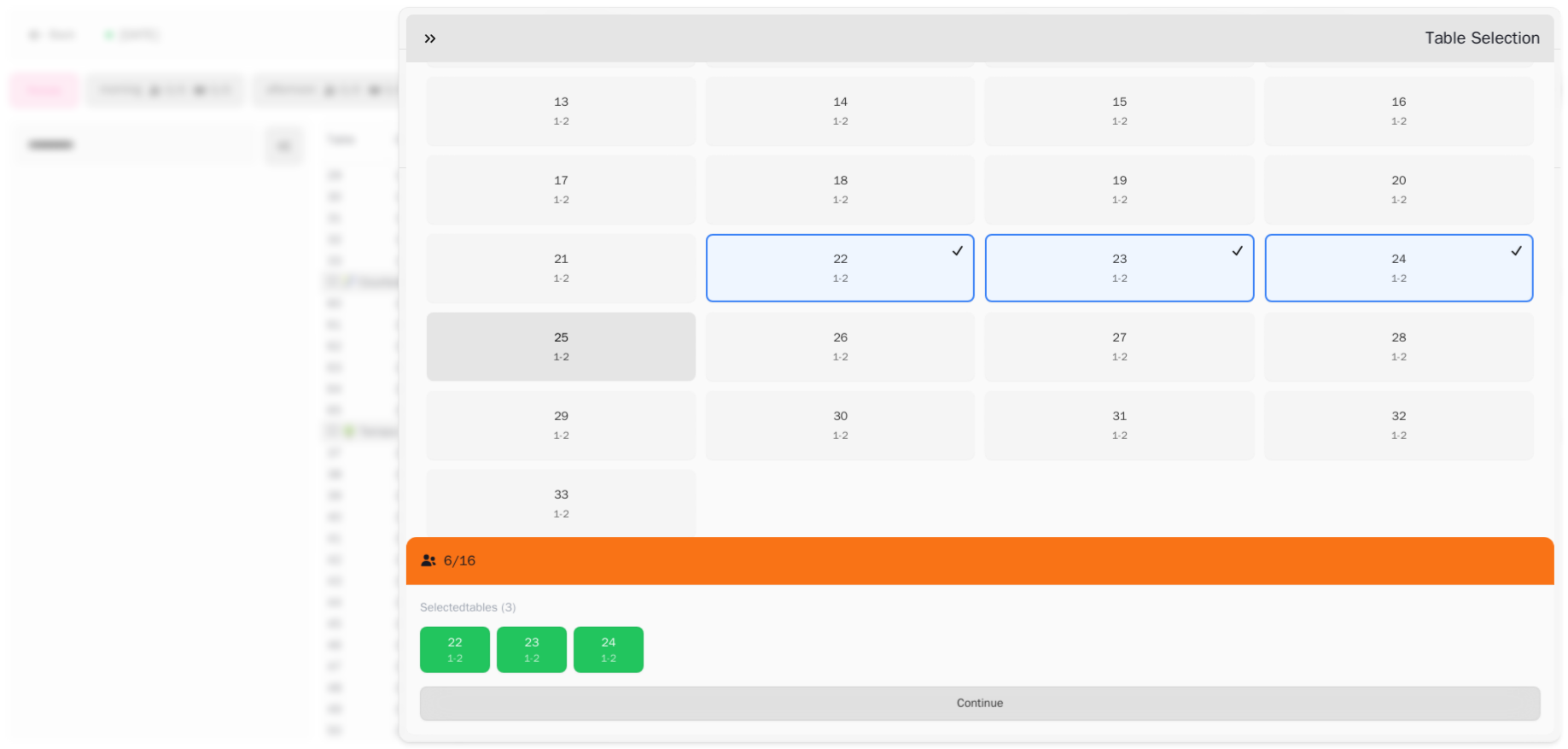 click on "25 1  -  2" at bounding box center (561, 347) 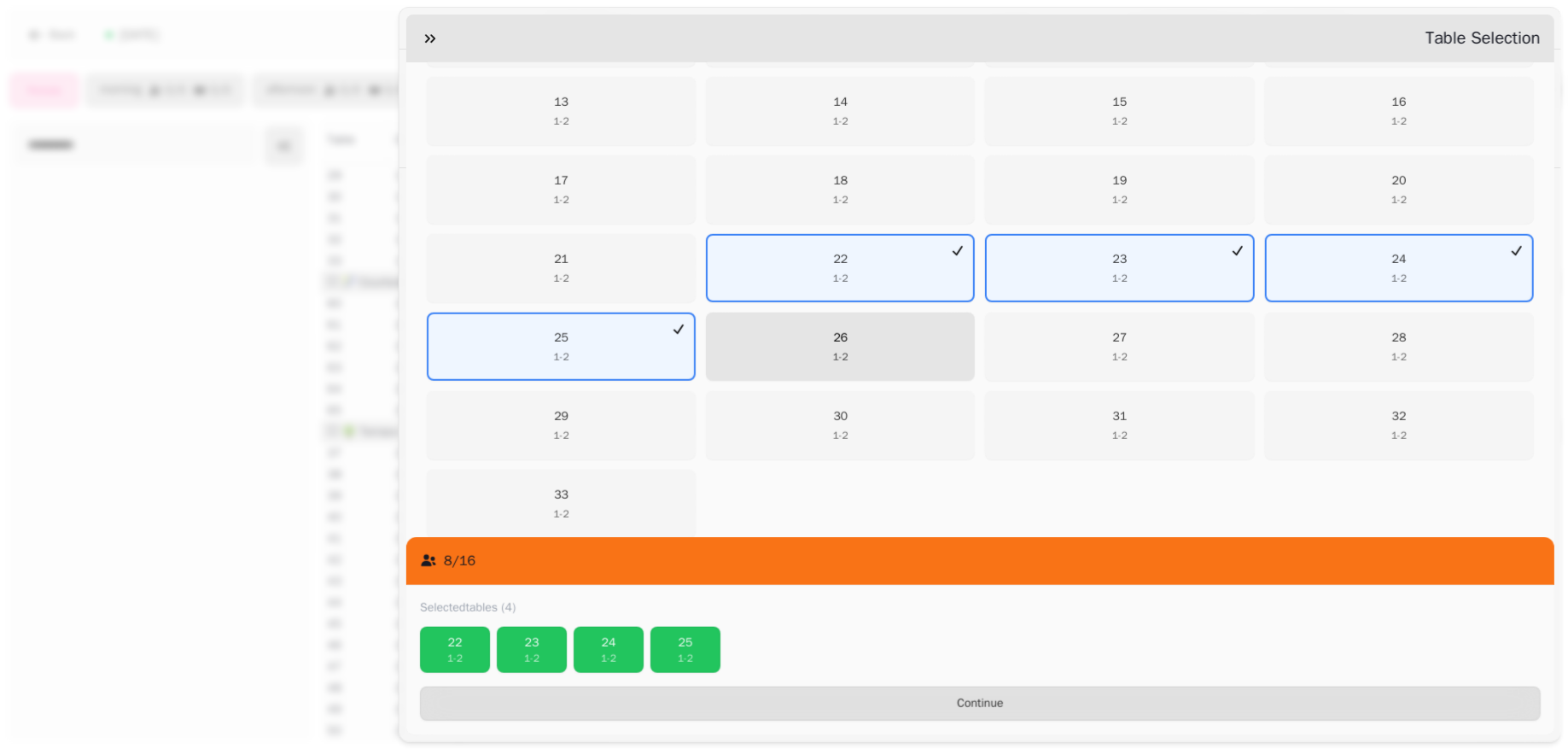 click on "26 1  -  2" at bounding box center (840, 347) 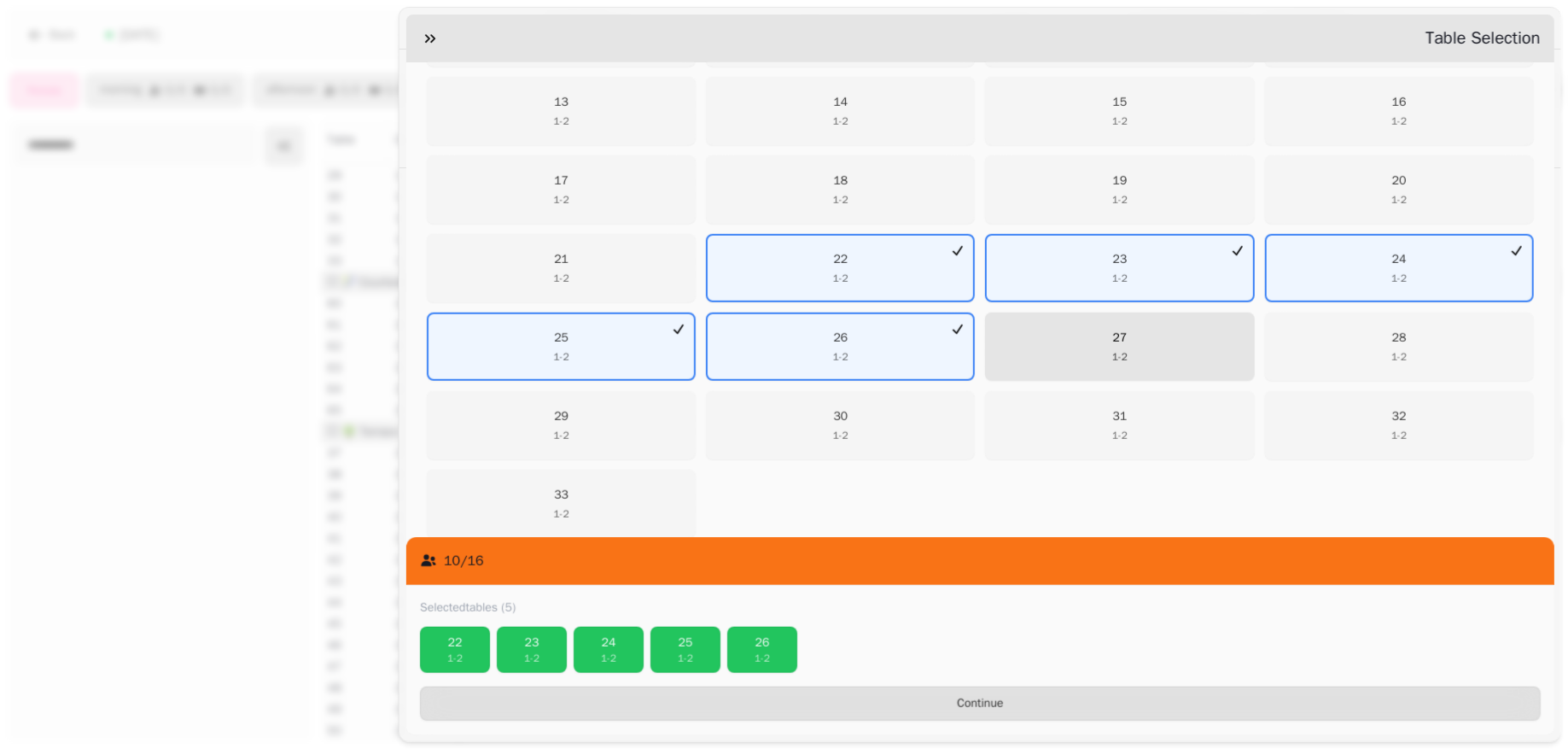 click on "27 1  -  2" at bounding box center (1120, 347) 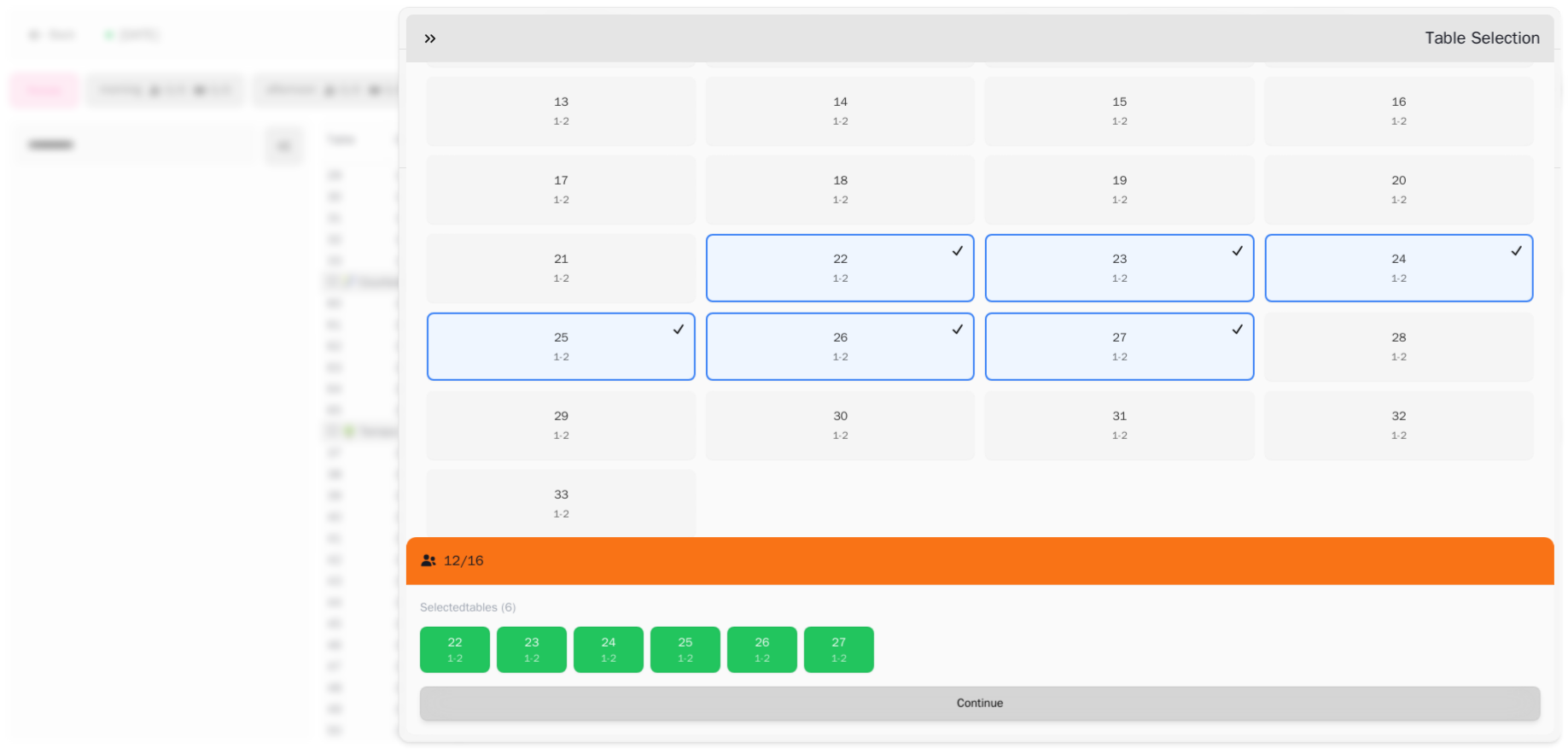 click on "Continue" at bounding box center [980, 704] 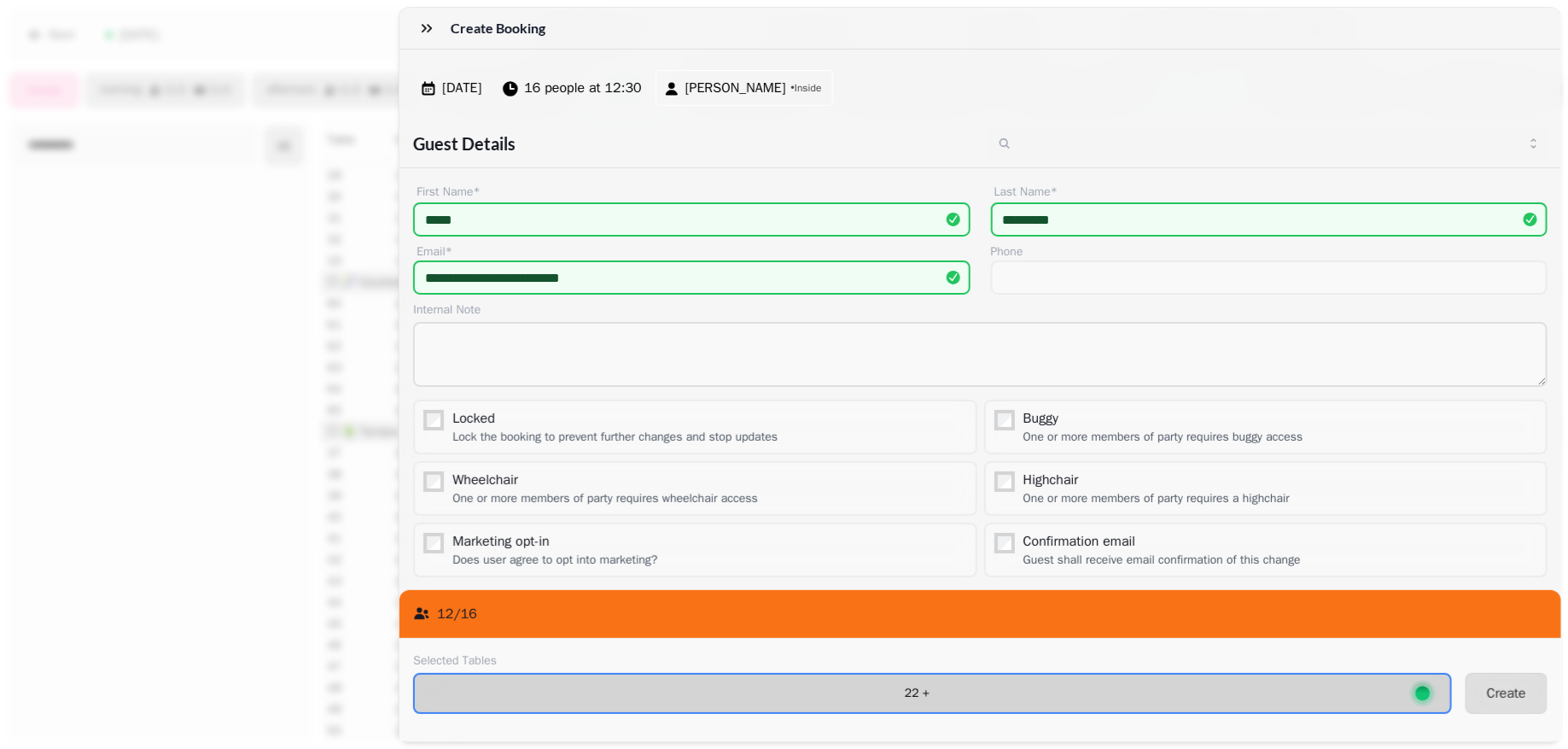 click on "22     +" at bounding box center (917, 693) 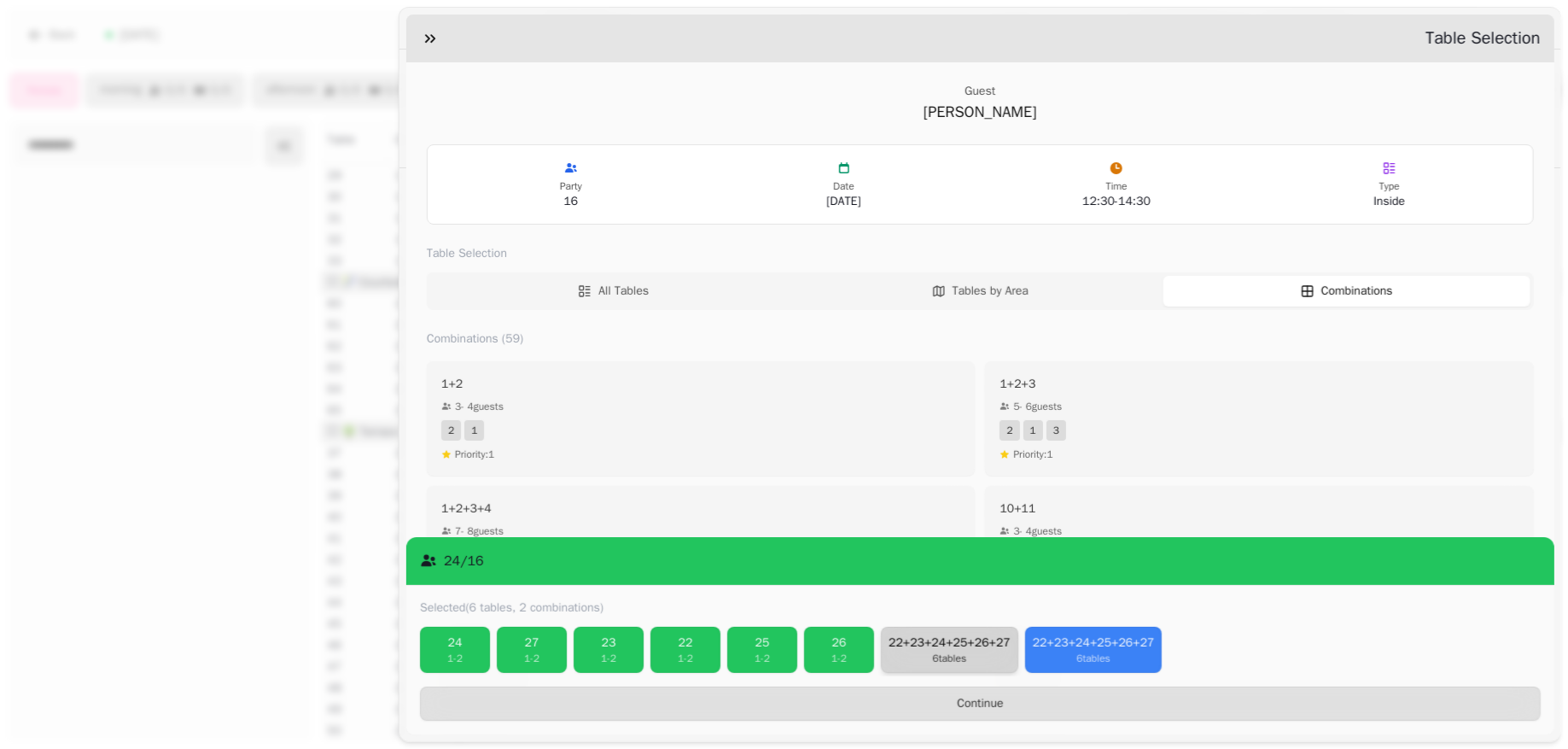 click on "6  tables" at bounding box center (949, 658) 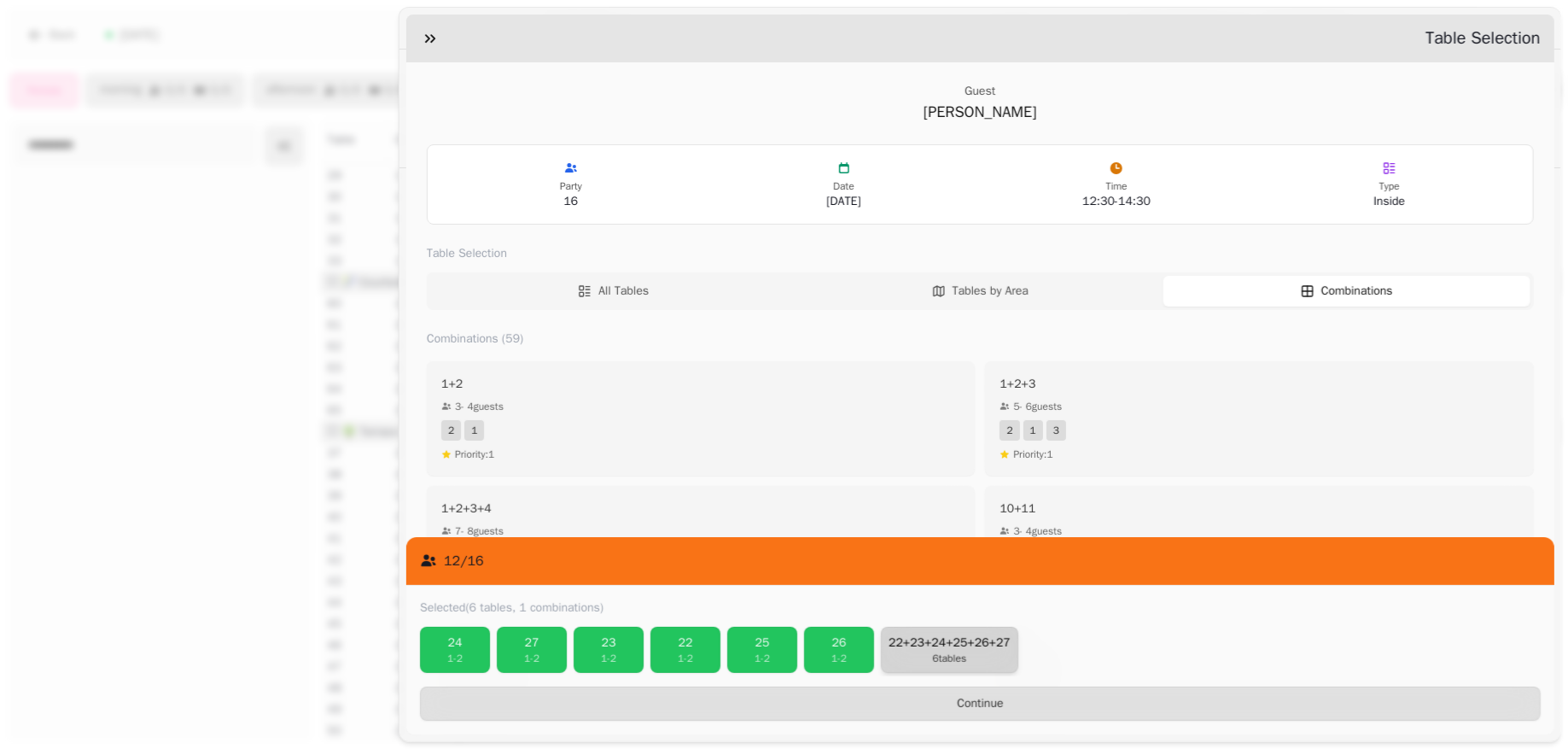 click on "6  tables" at bounding box center (949, 658) 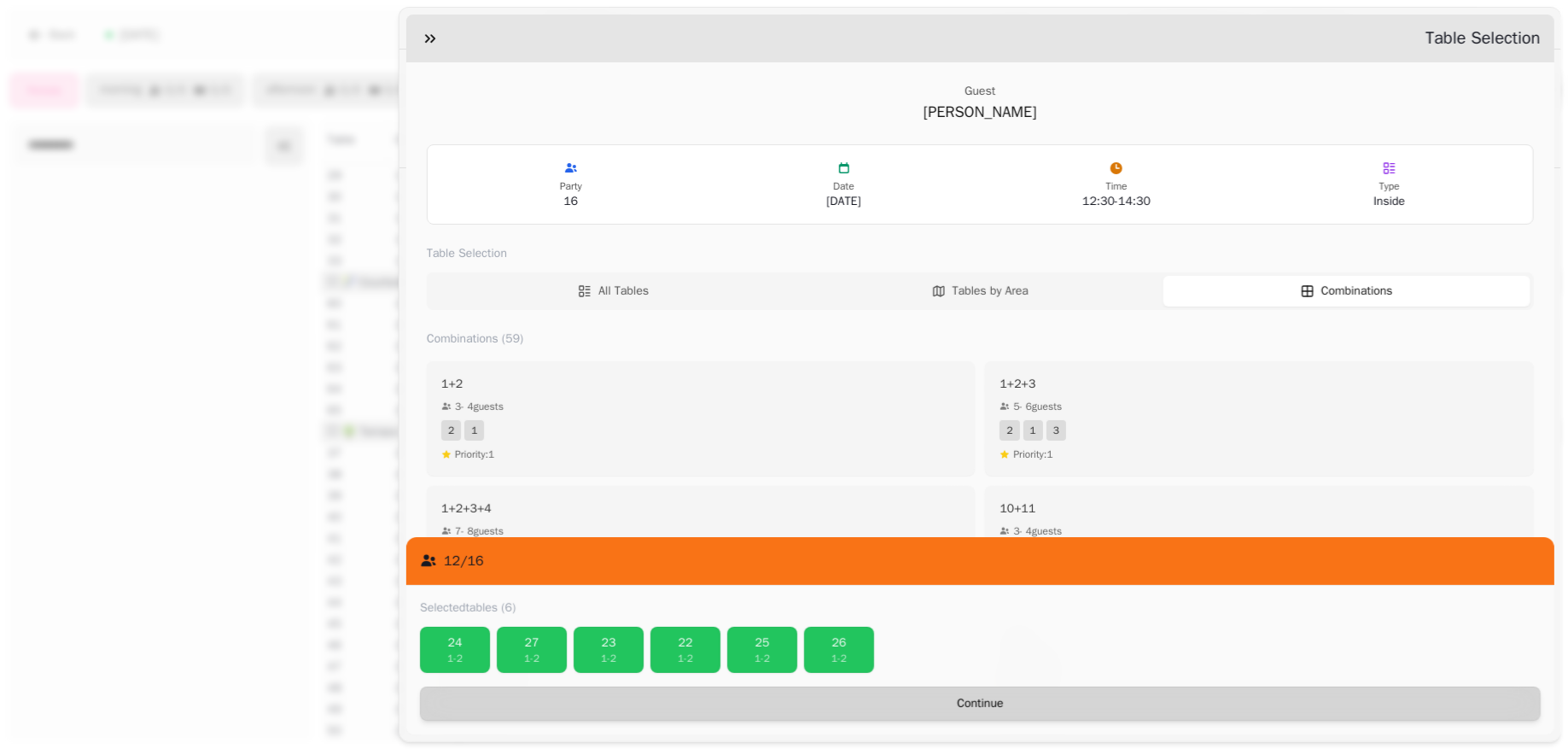 click on "Continue" at bounding box center (980, 704) 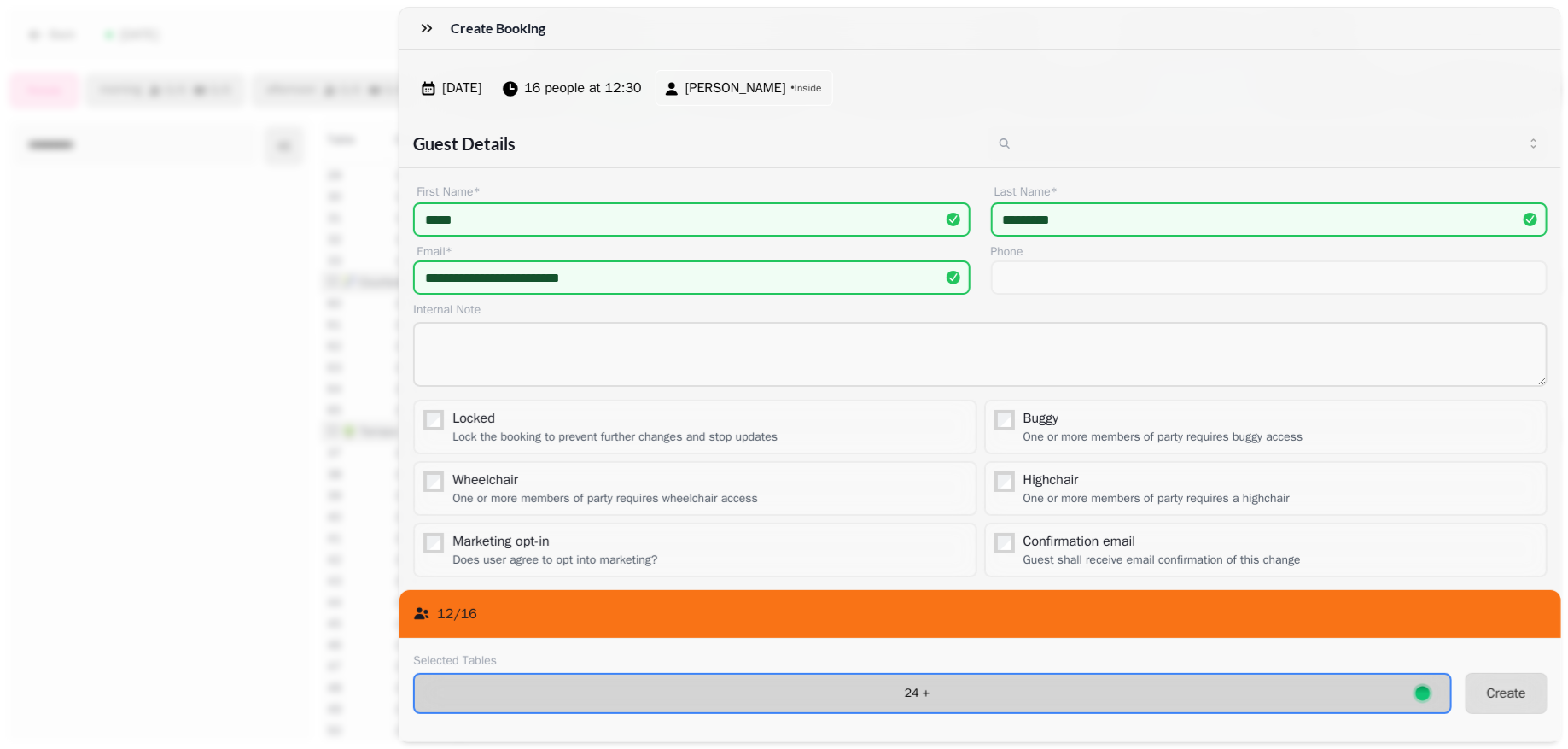click on "24     +" at bounding box center [917, 693] 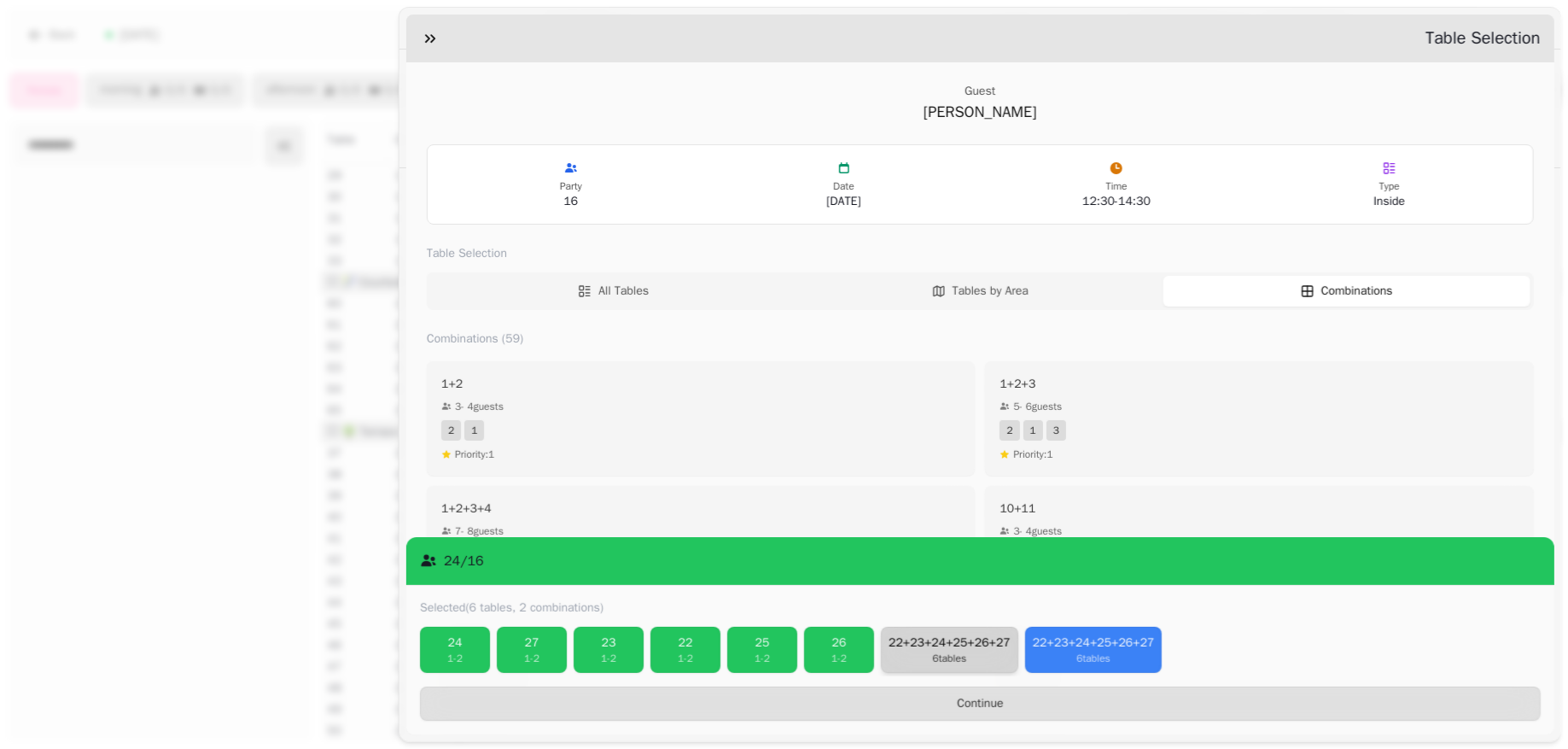 click on "22+23+24+25+26+27" at bounding box center (949, 643) 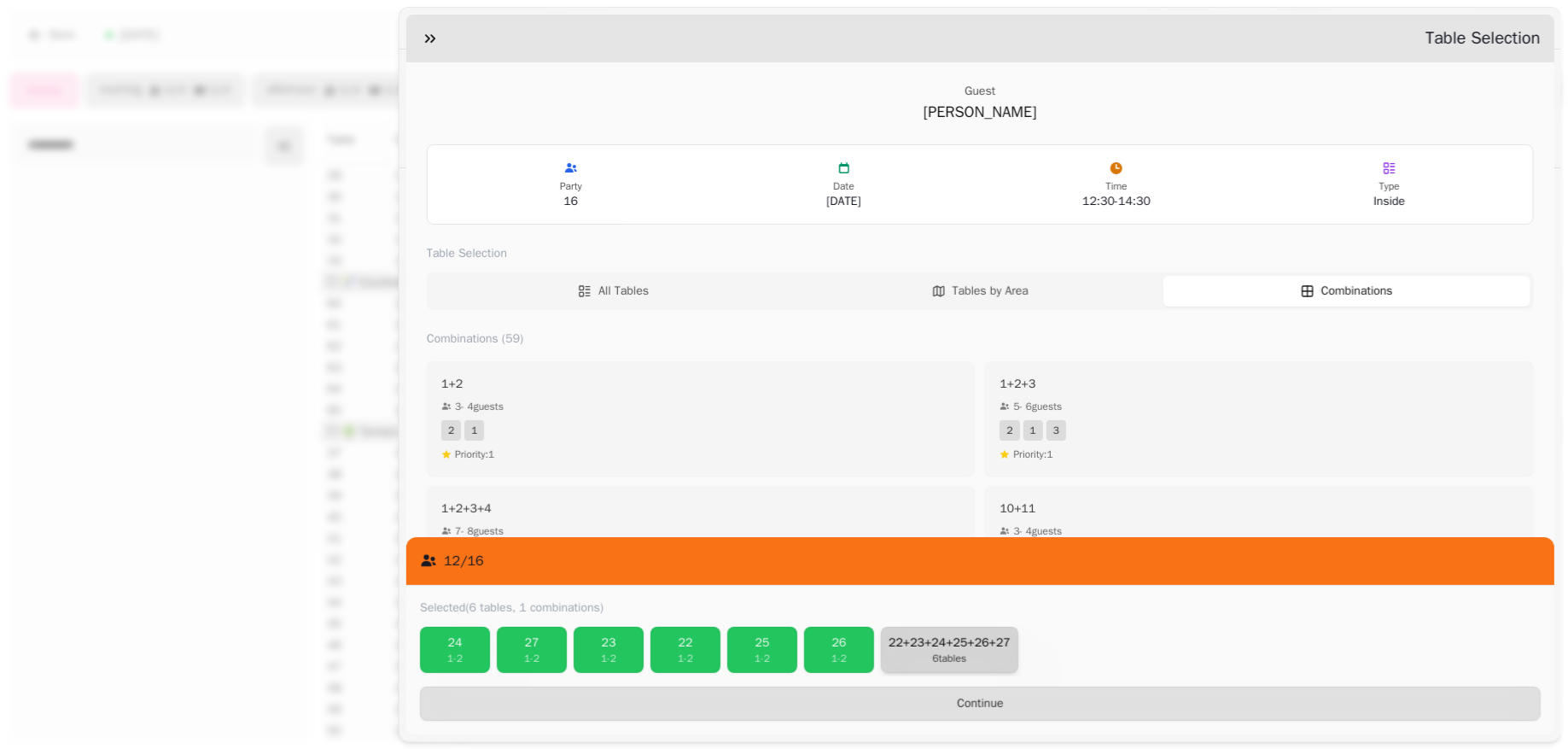 click on "22+23+24+25+26+27" at bounding box center [949, 643] 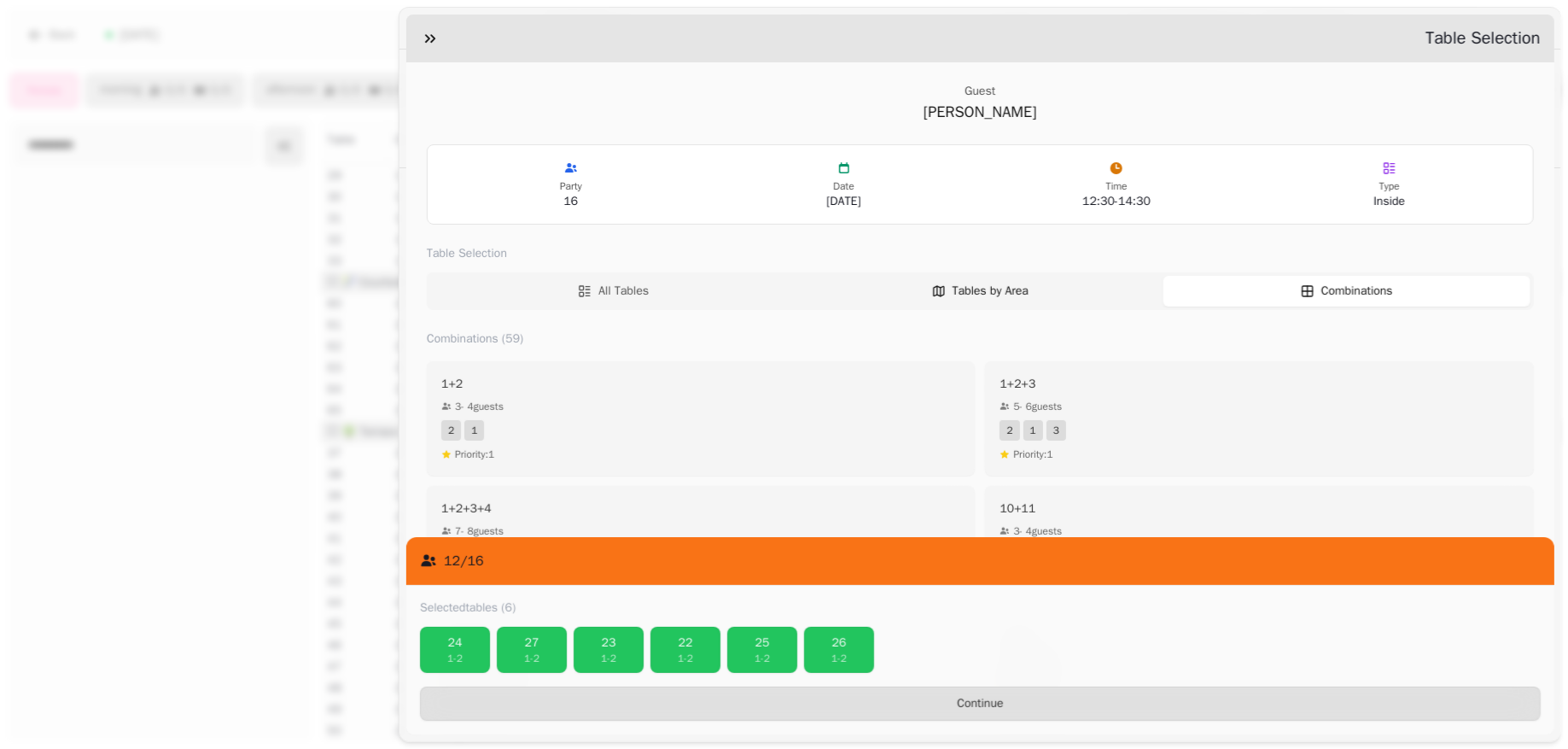 click on "Tables by Area" at bounding box center [990, 291] 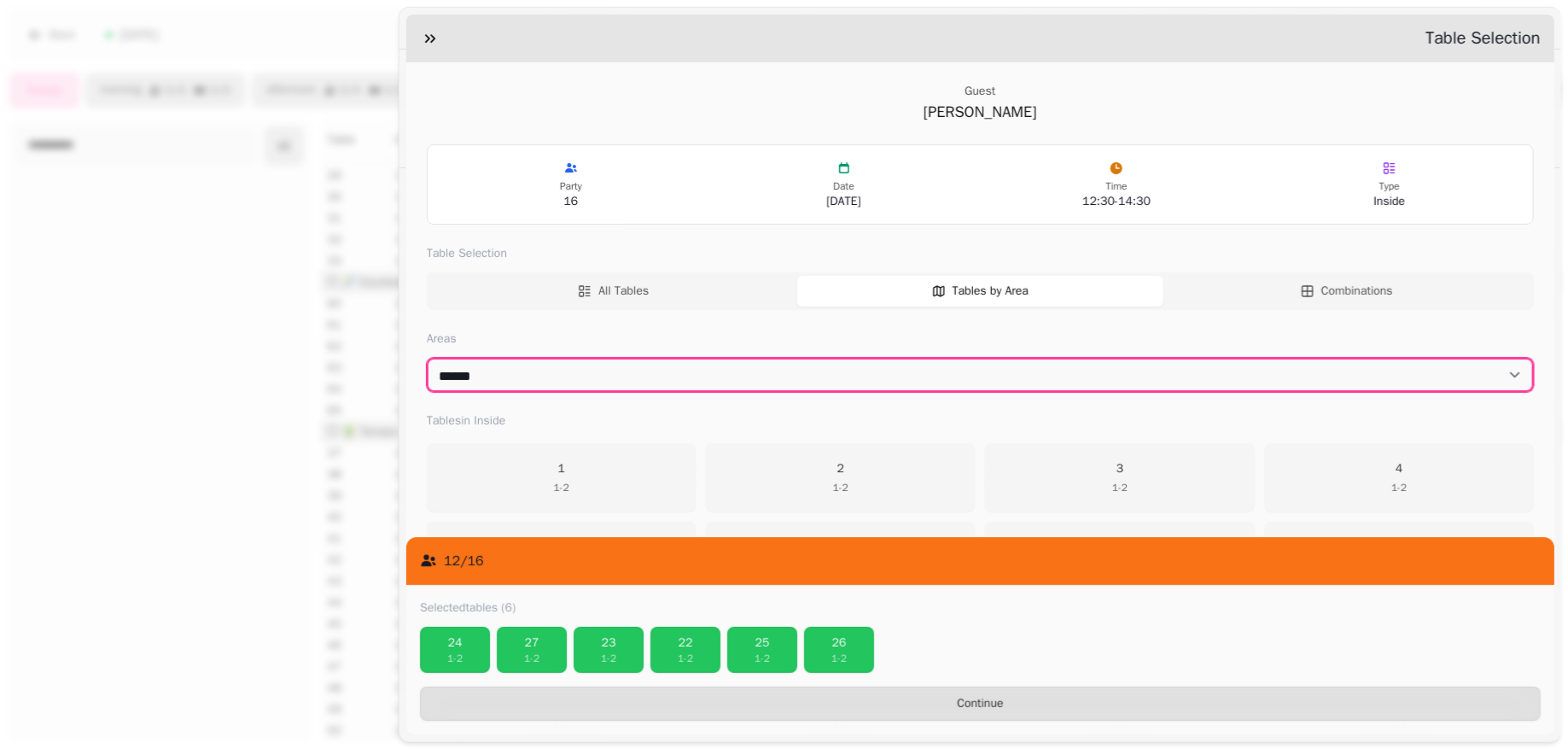click on "****** ********* *******" at bounding box center (980, 375) 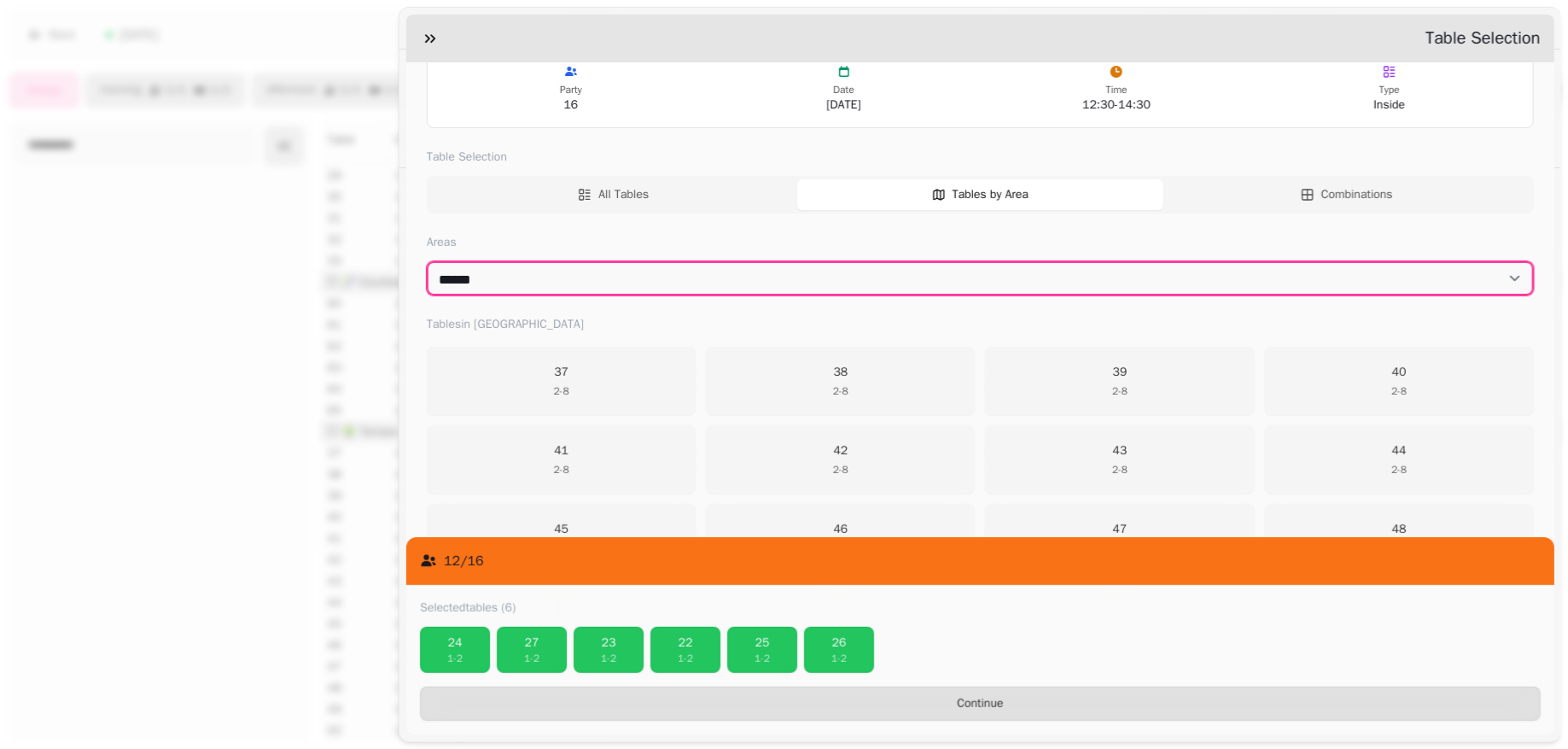 scroll, scrollTop: 0, scrollLeft: 0, axis: both 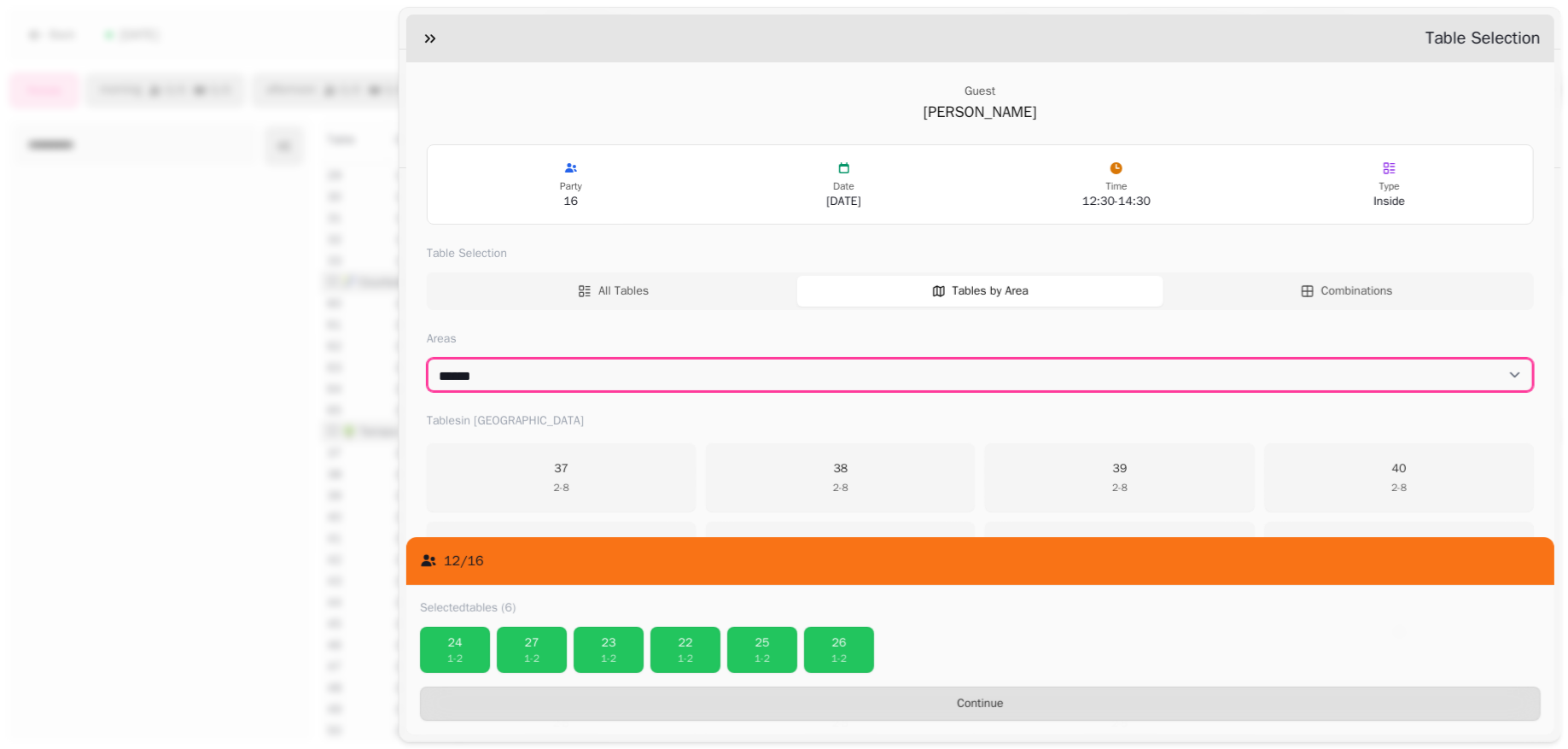 click on "****** ********* *******" at bounding box center [980, 375] 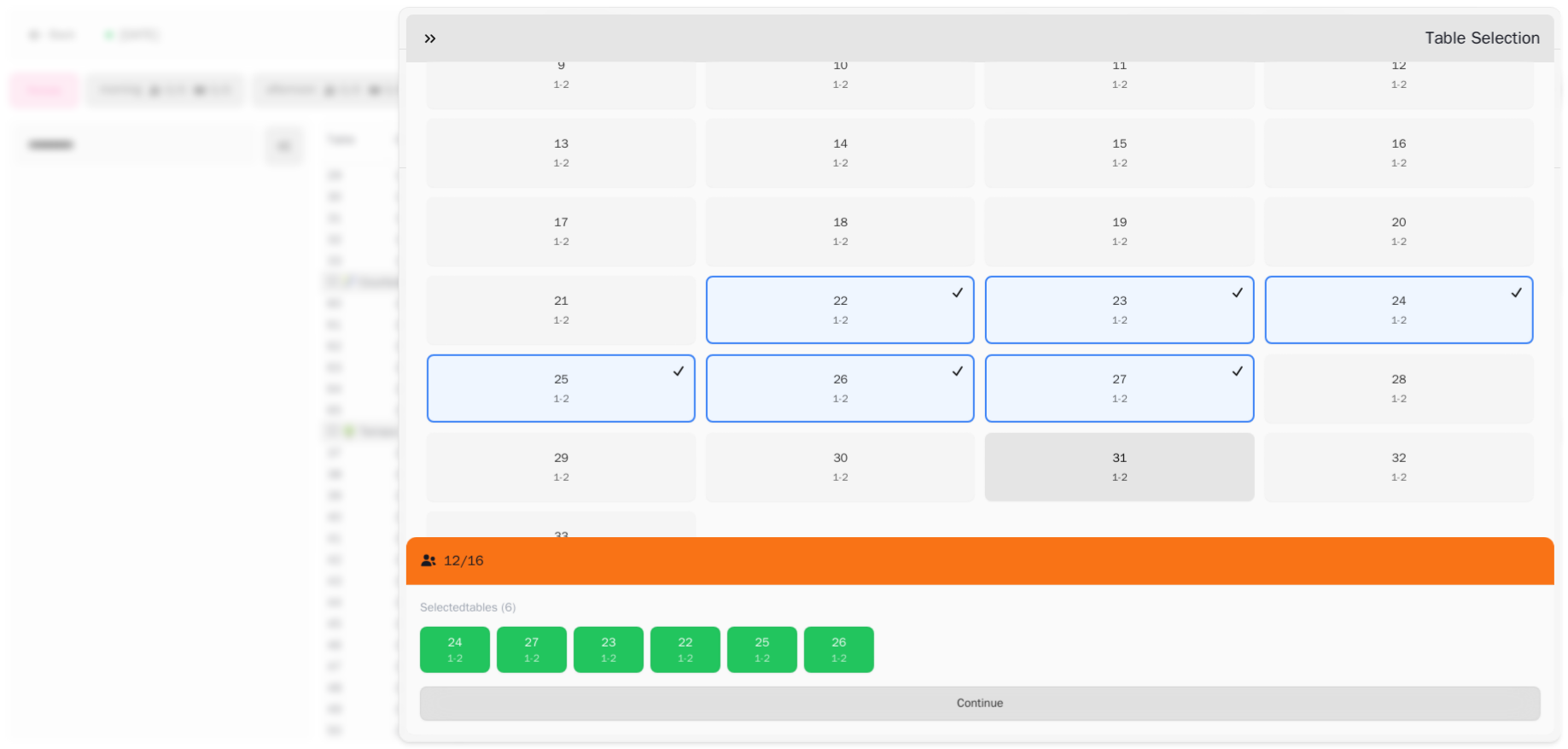 scroll, scrollTop: 620, scrollLeft: 0, axis: vertical 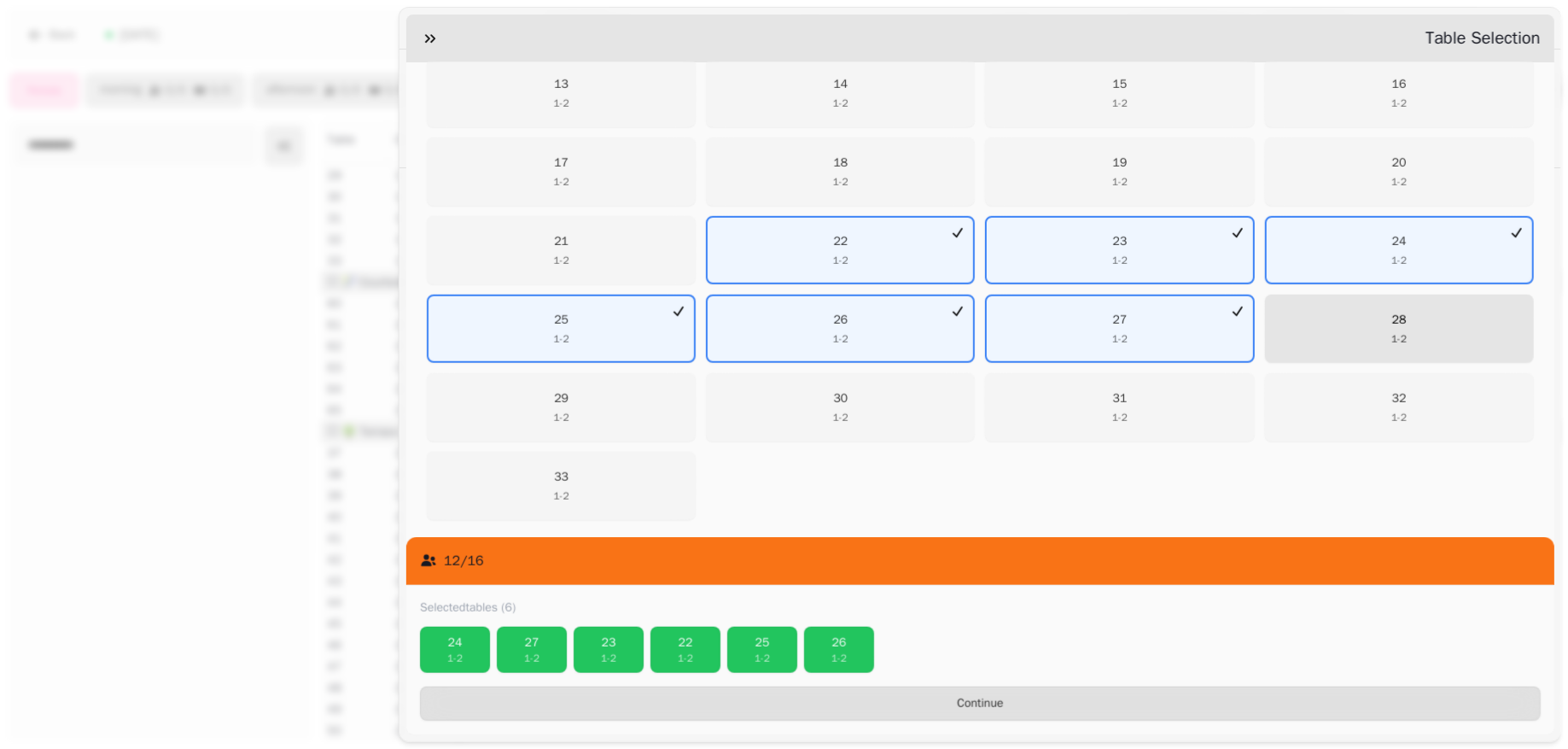 click on "28 1  -  2" at bounding box center (1399, 329) 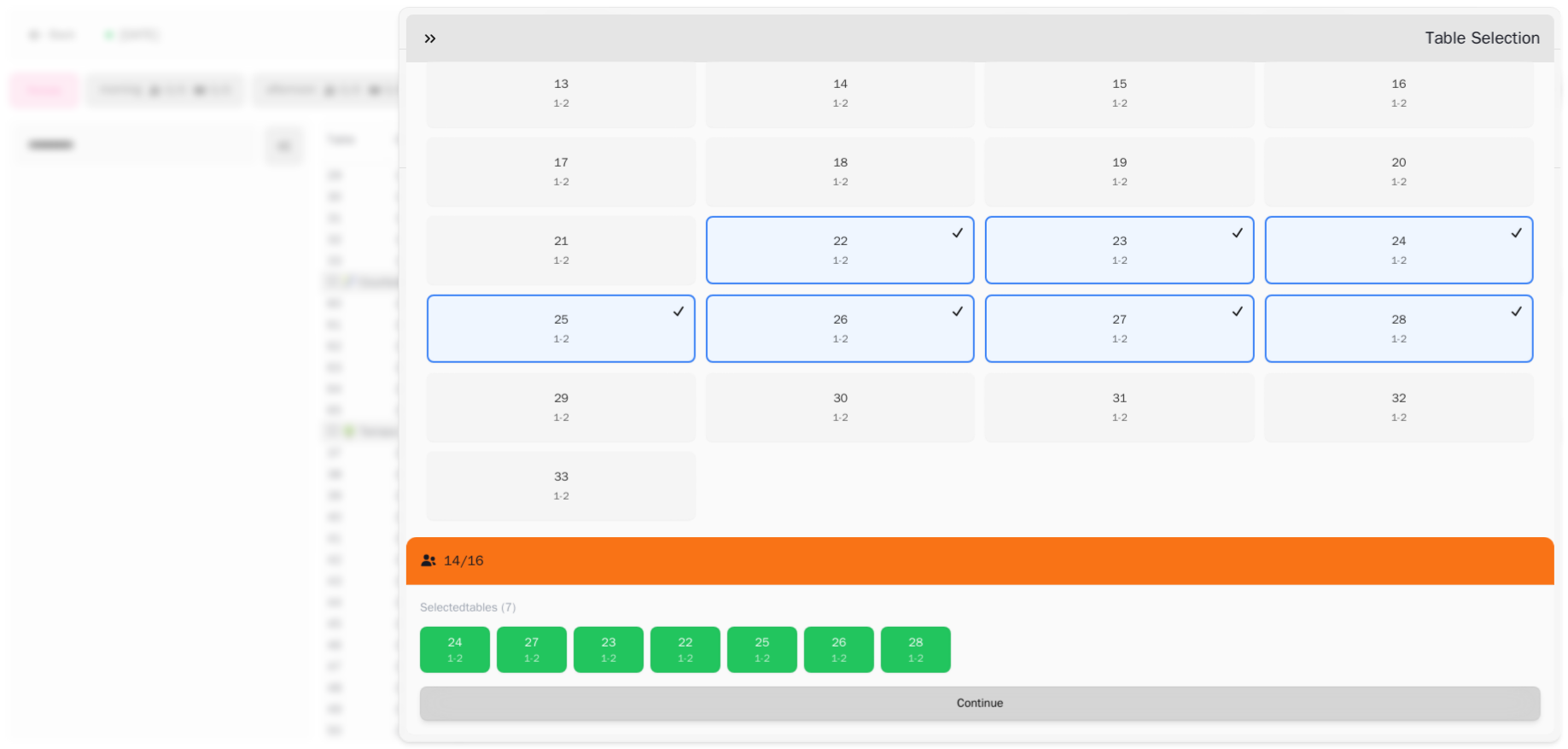 click on "Continue" at bounding box center (980, 704) 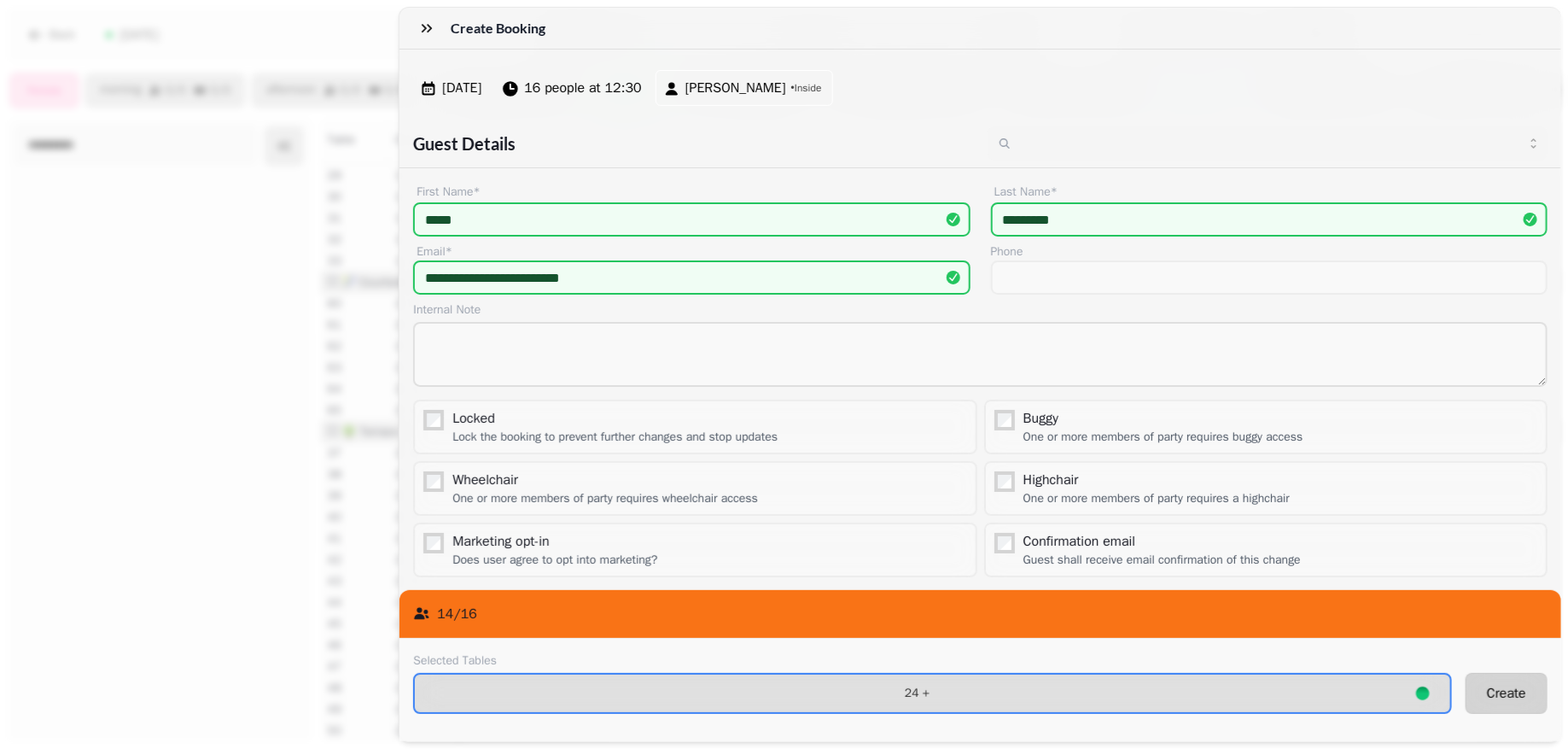 click on "Create" at bounding box center [1507, 693] 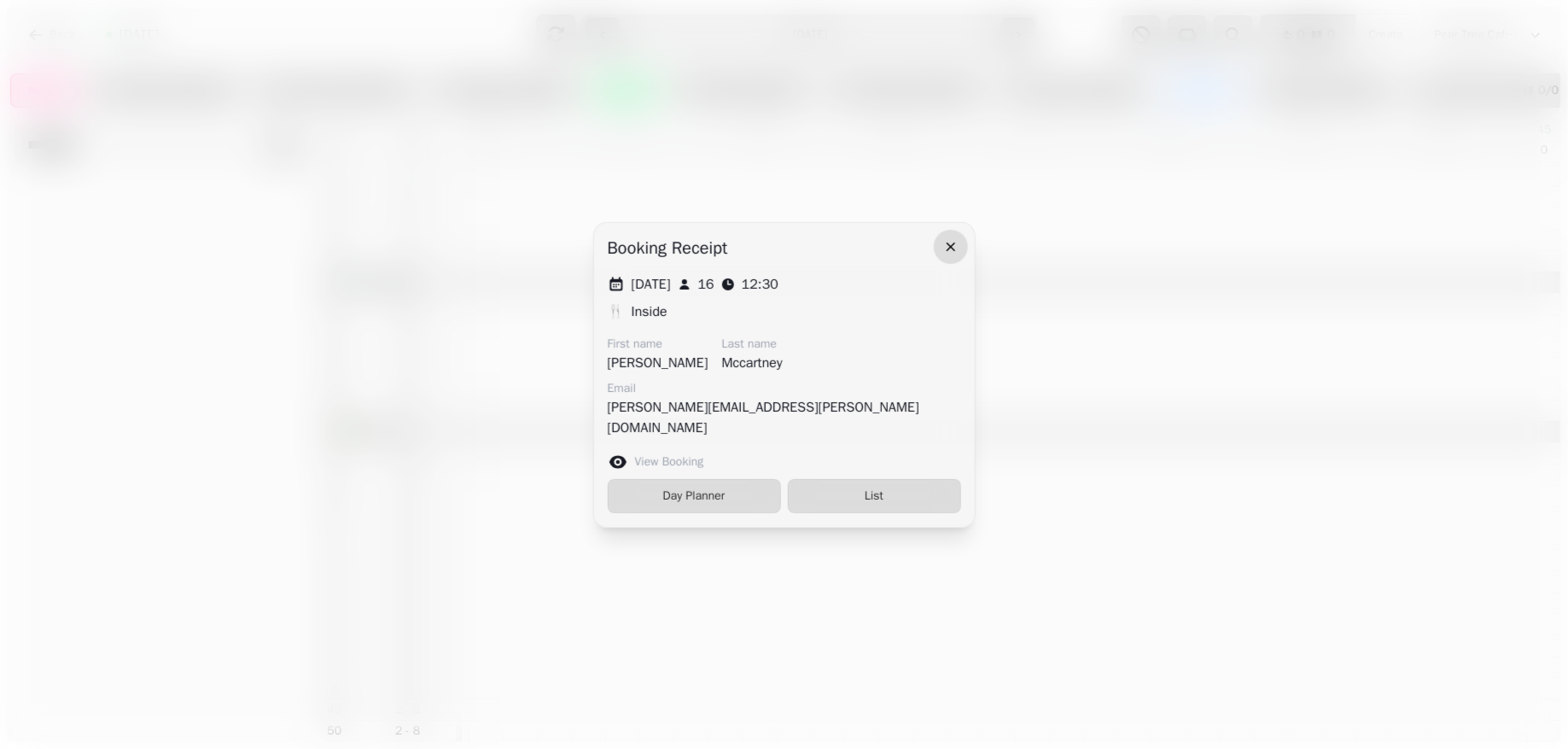 click 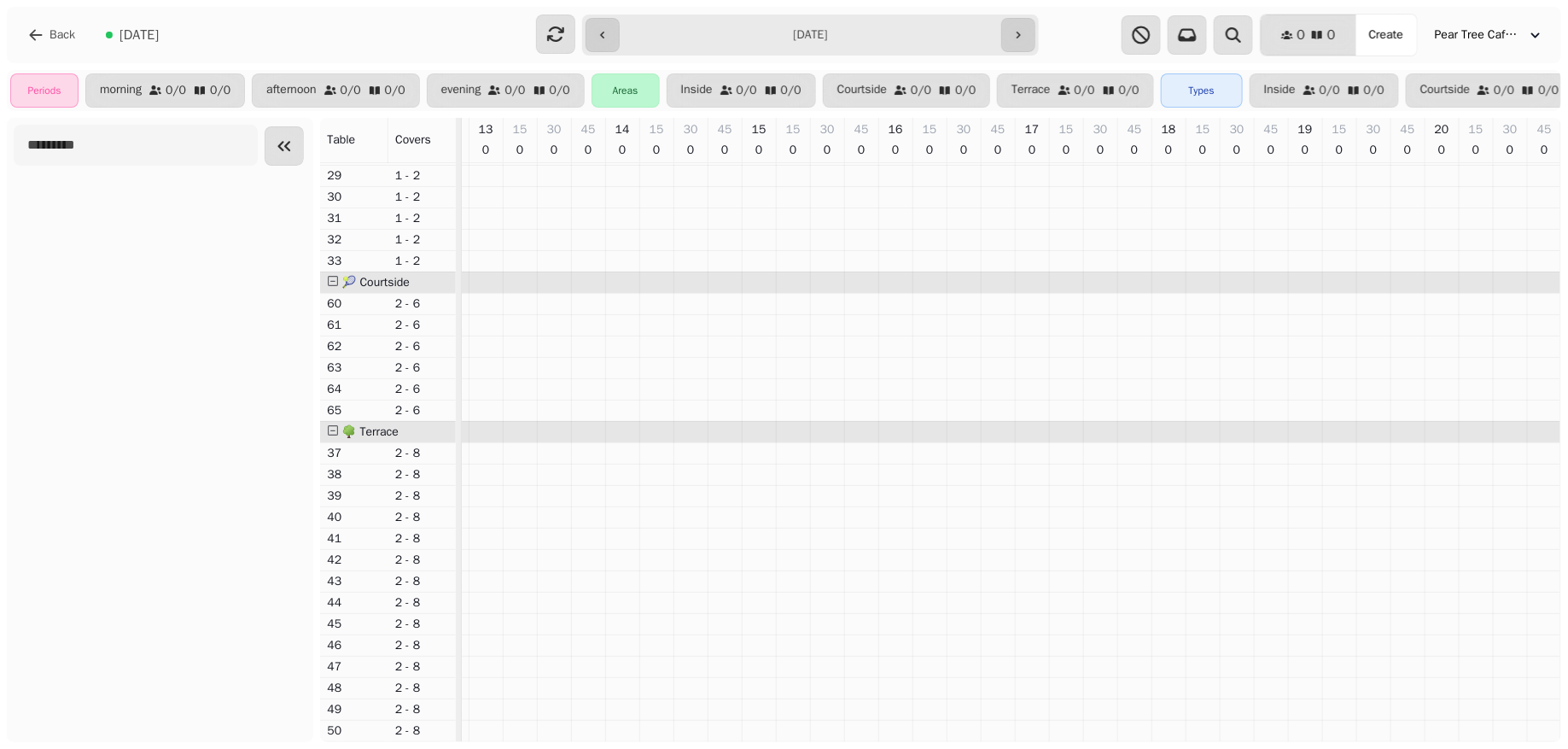 click on "**********" at bounding box center (810, 35) 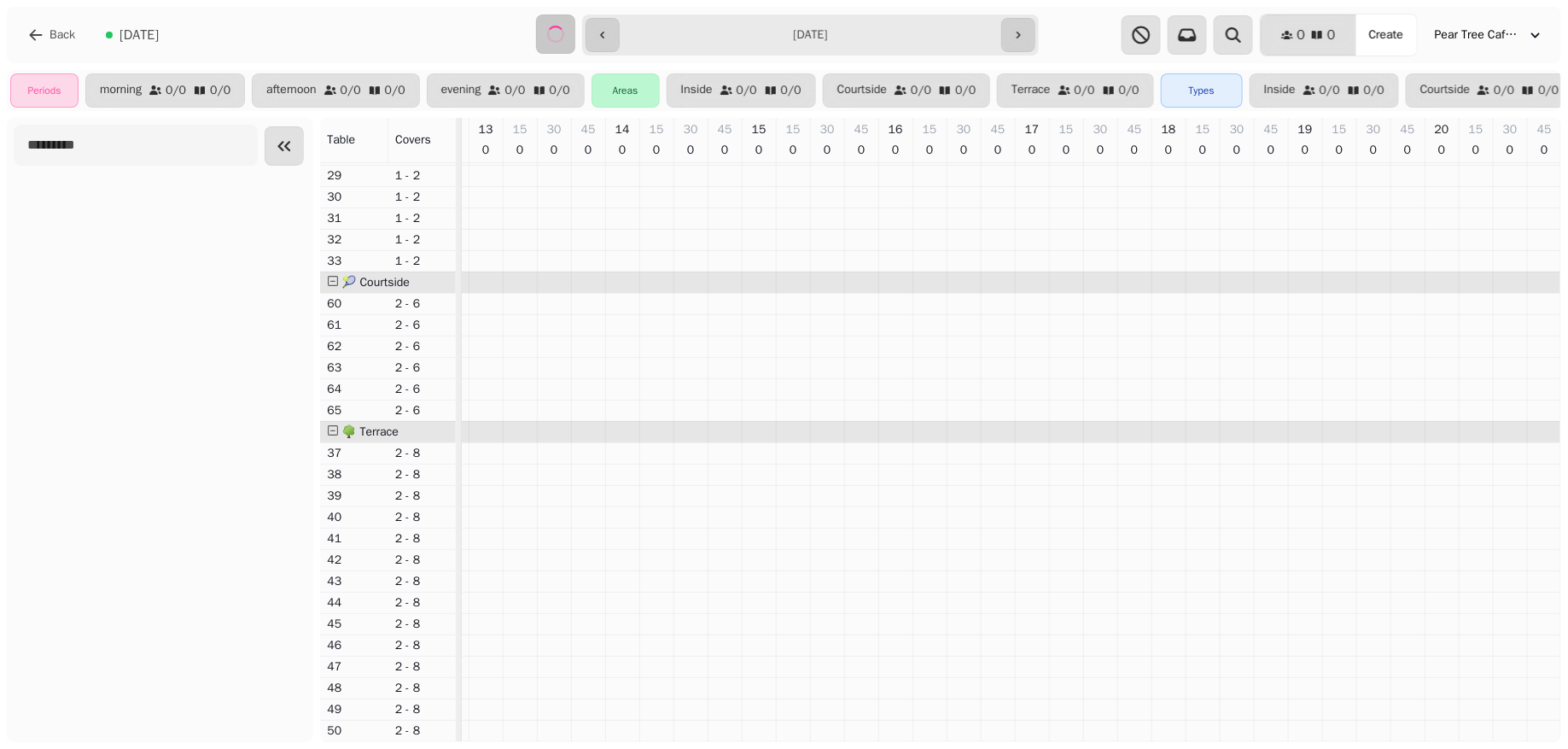 scroll, scrollTop: 593, scrollLeft: 0, axis: vertical 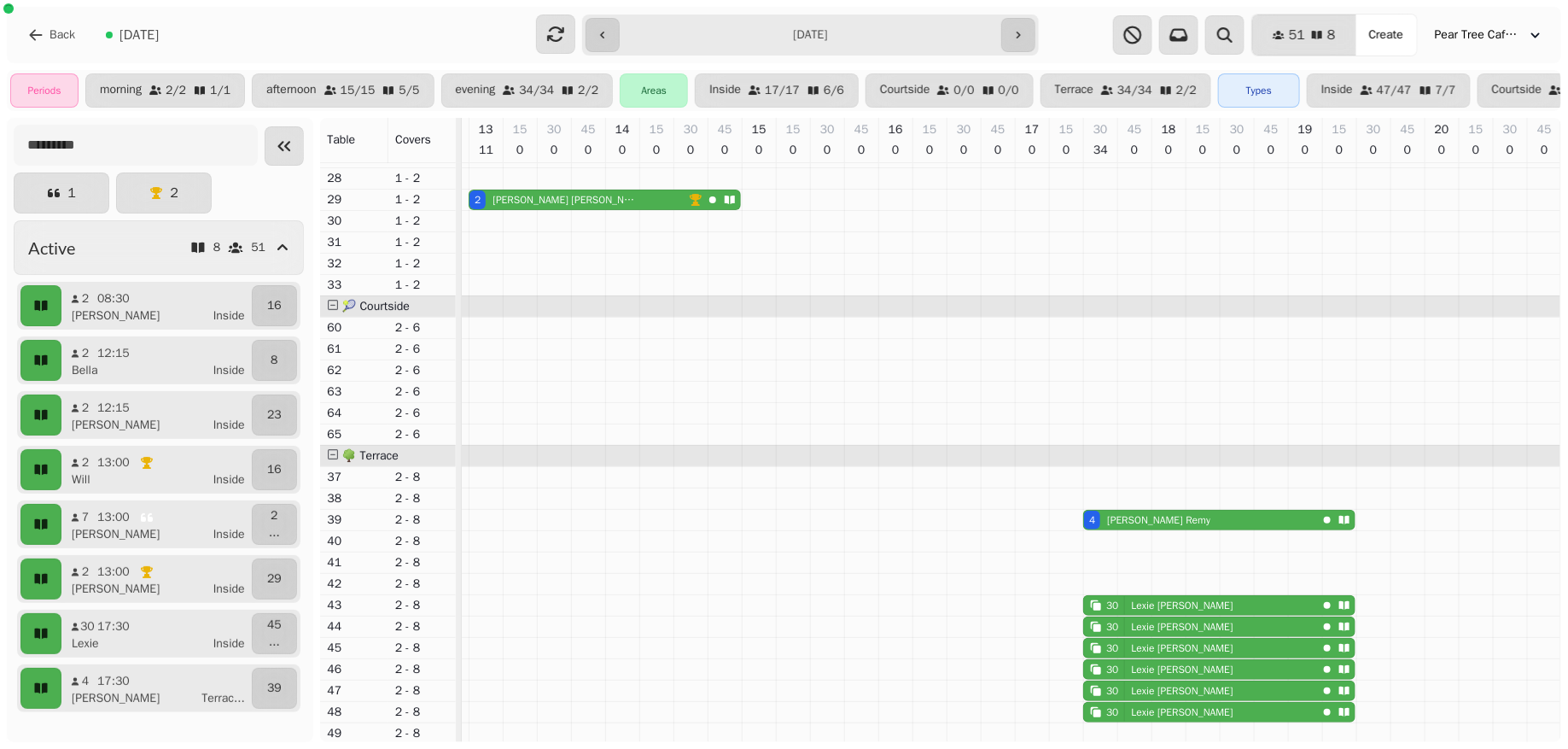 type on "**********" 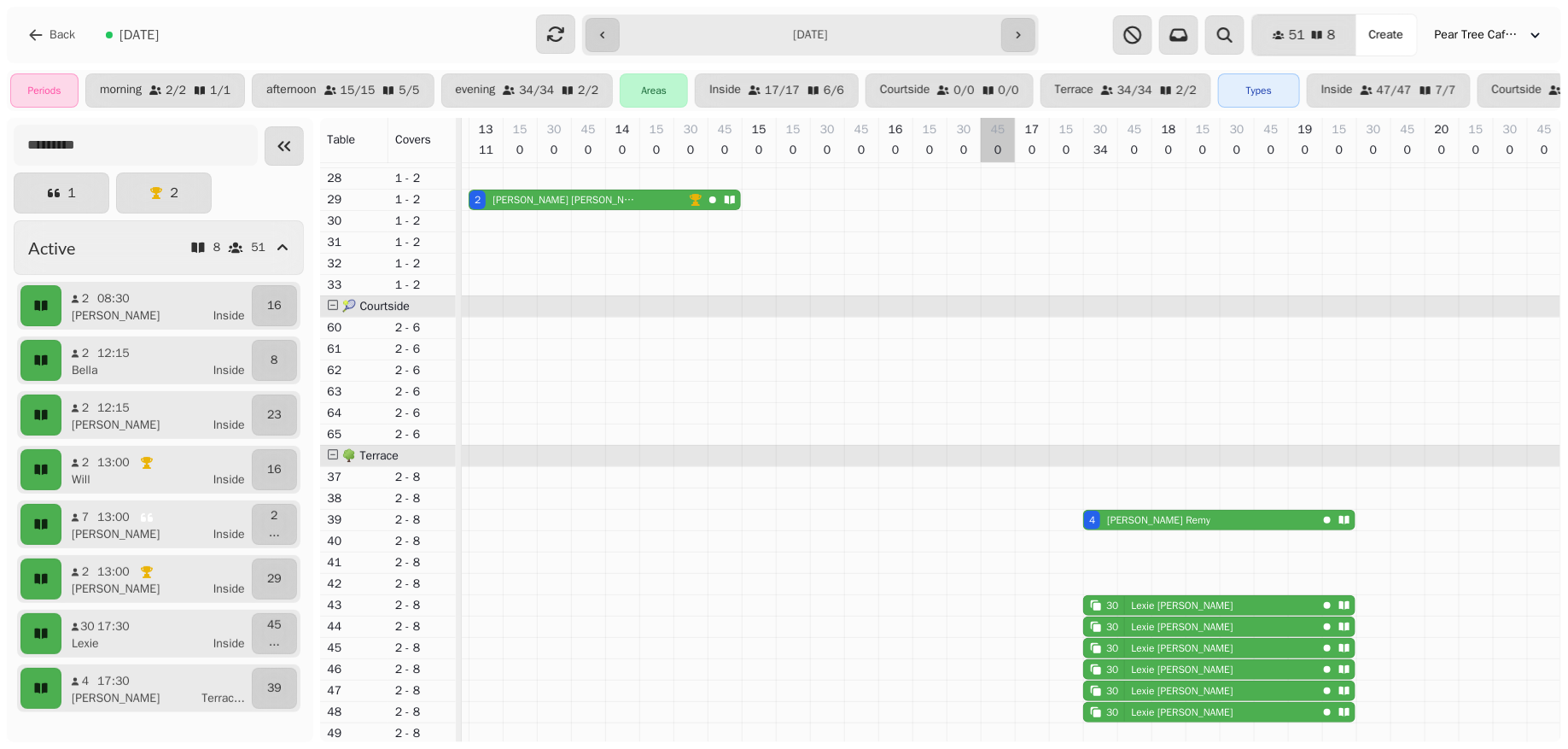 scroll, scrollTop: 617, scrollLeft: 676, axis: both 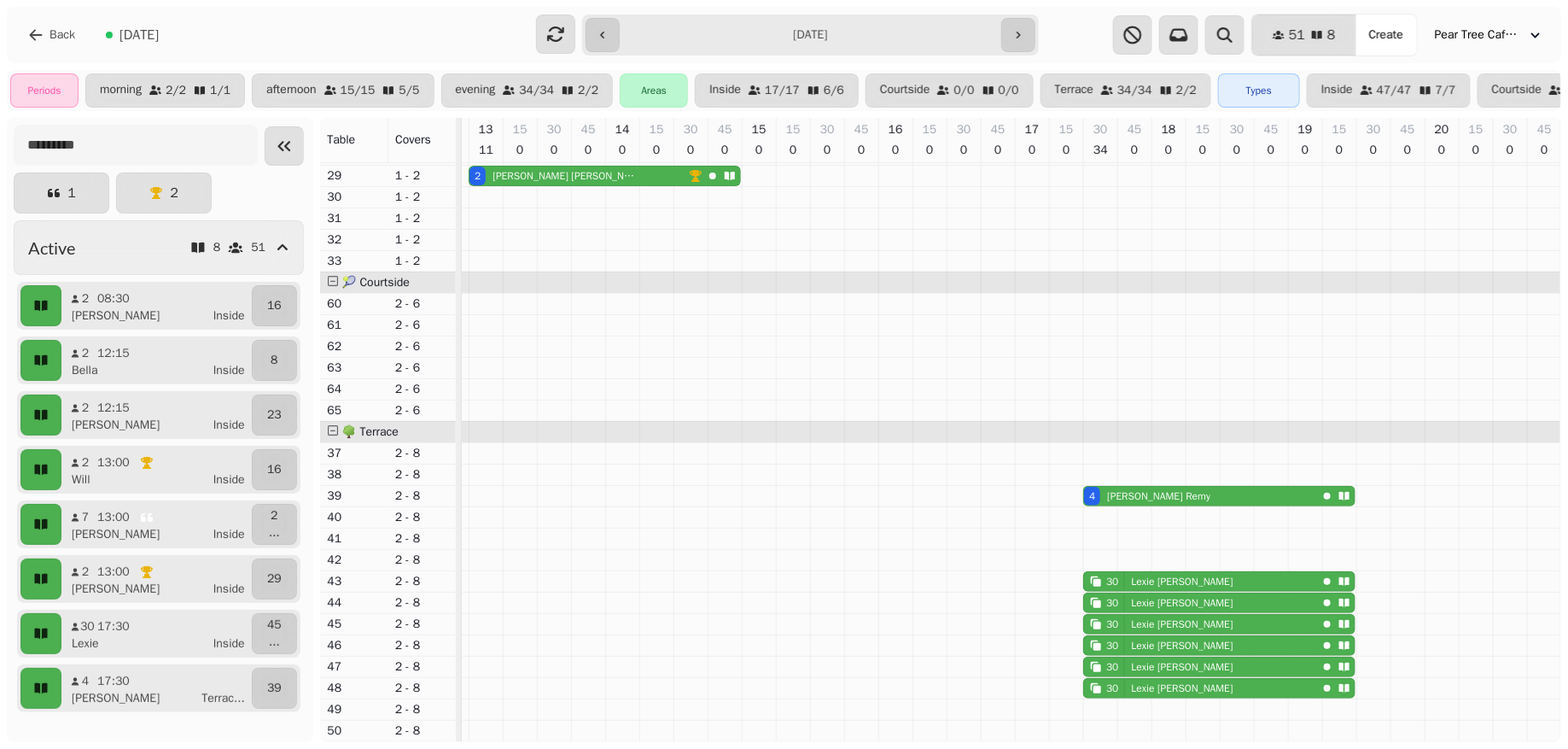 click on "Lexie   Johnson" at bounding box center [1182, 582] 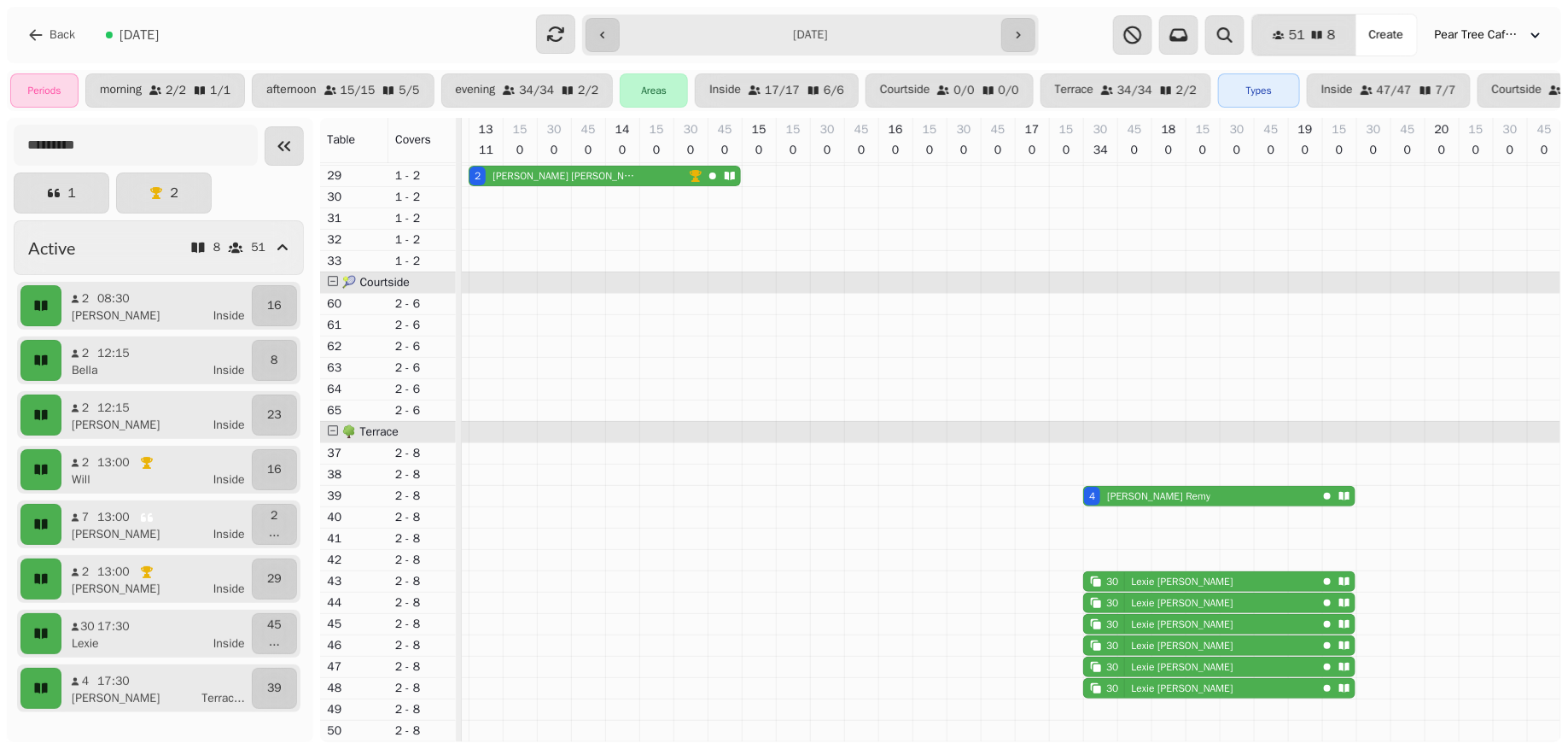 select on "**********" 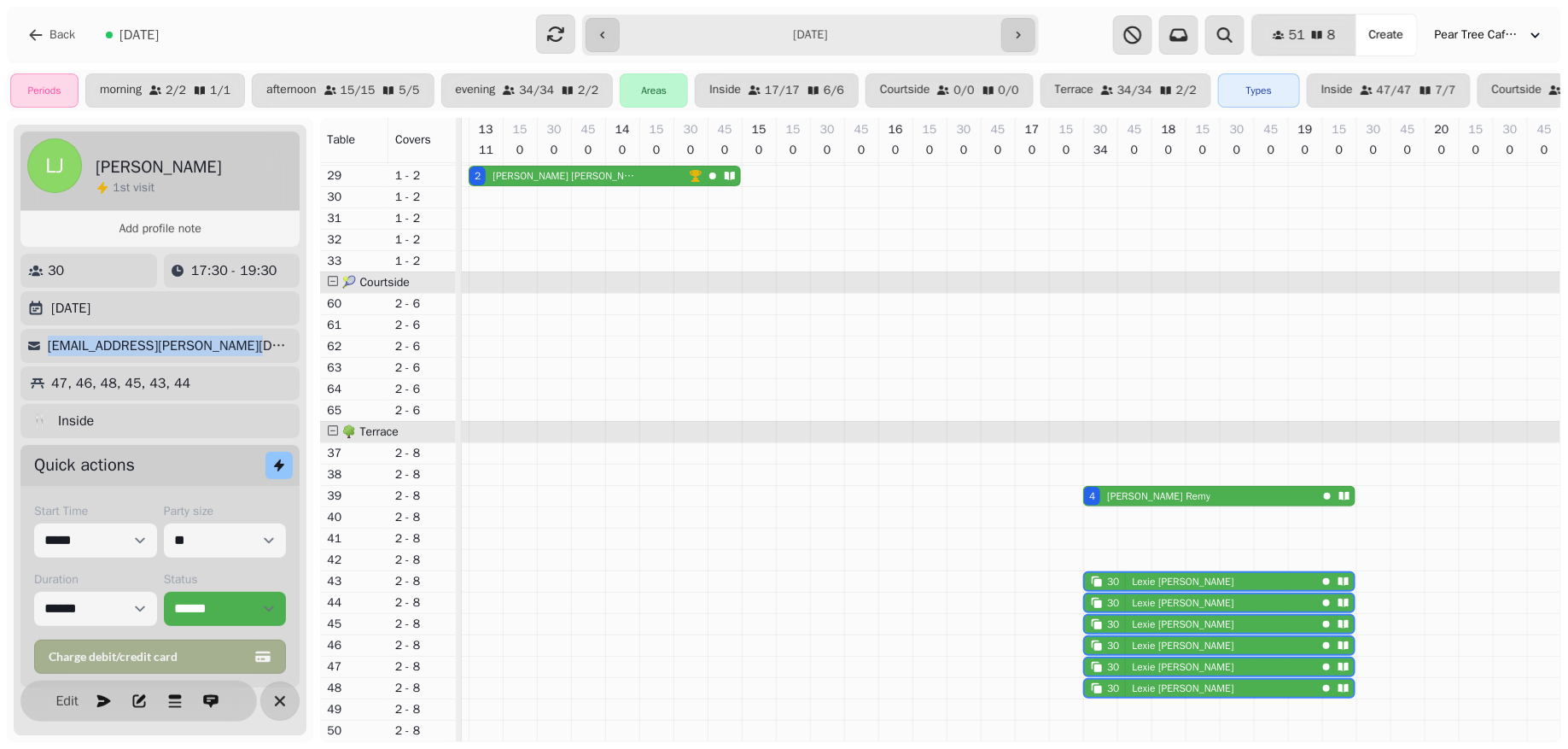 drag, startPoint x: 265, startPoint y: 352, endPoint x: 51, endPoint y: 347, distance: 214.0584 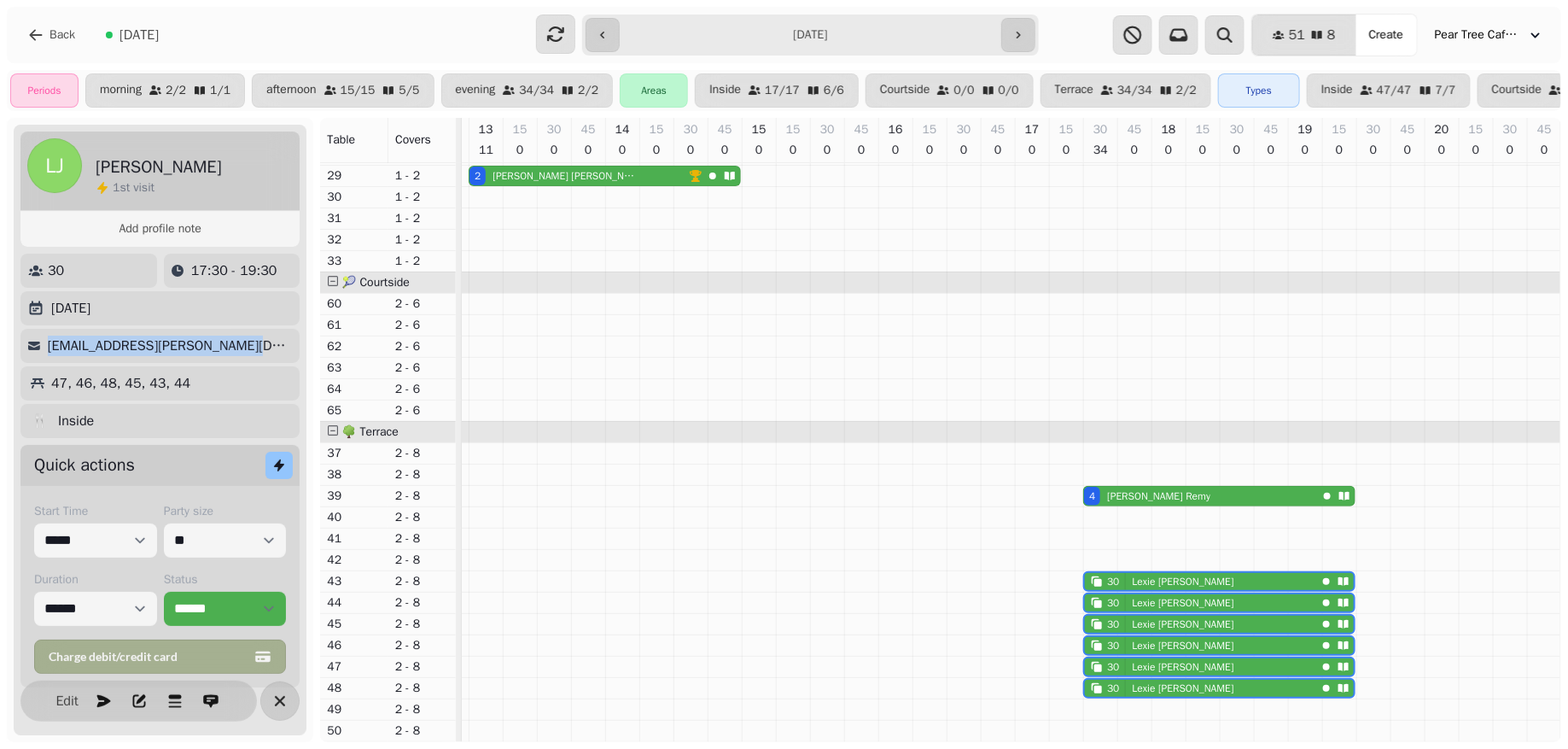 click on "lexie.johnson@outertemple.com" at bounding box center [158, 346] 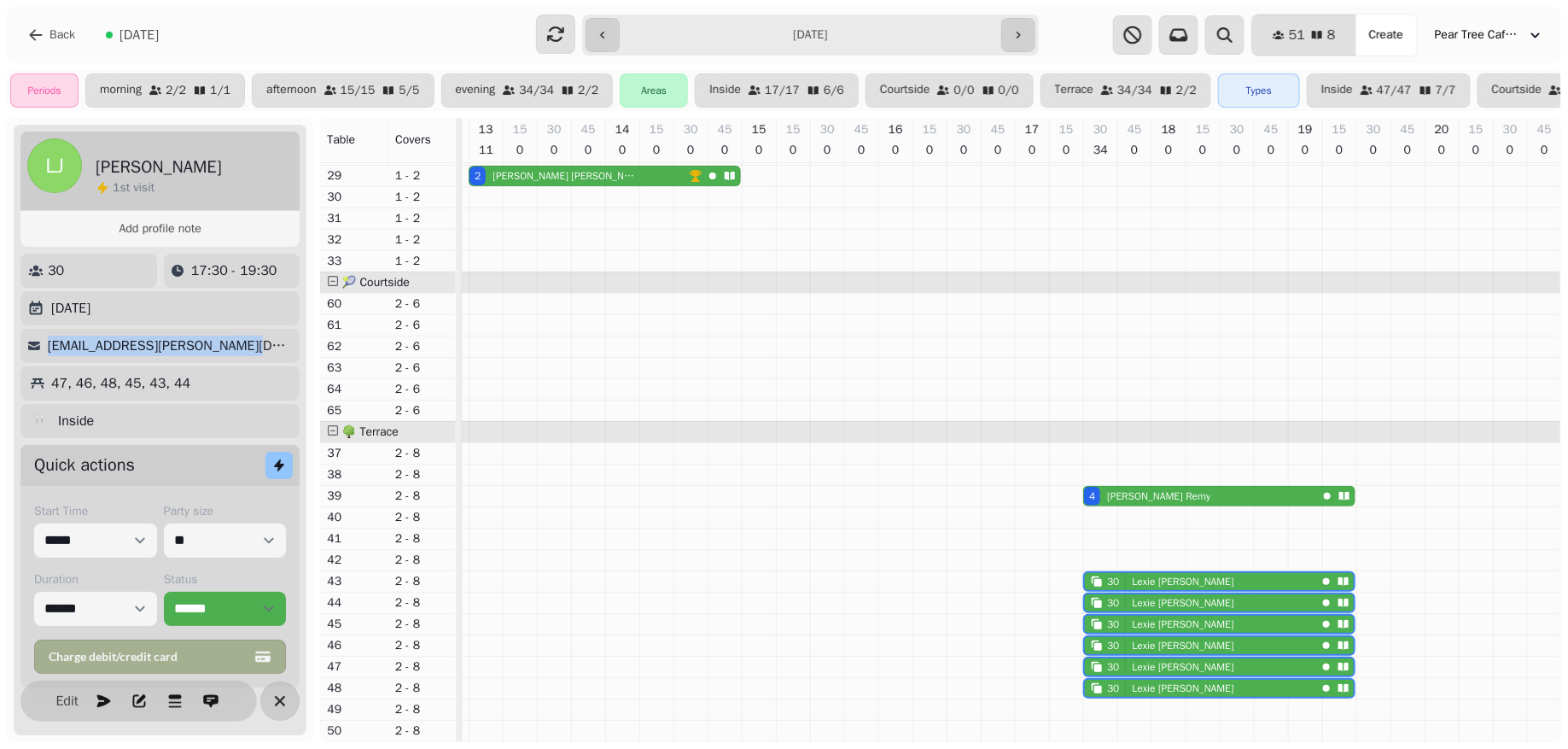 copy on "lexie.johnson@outertemple.com" 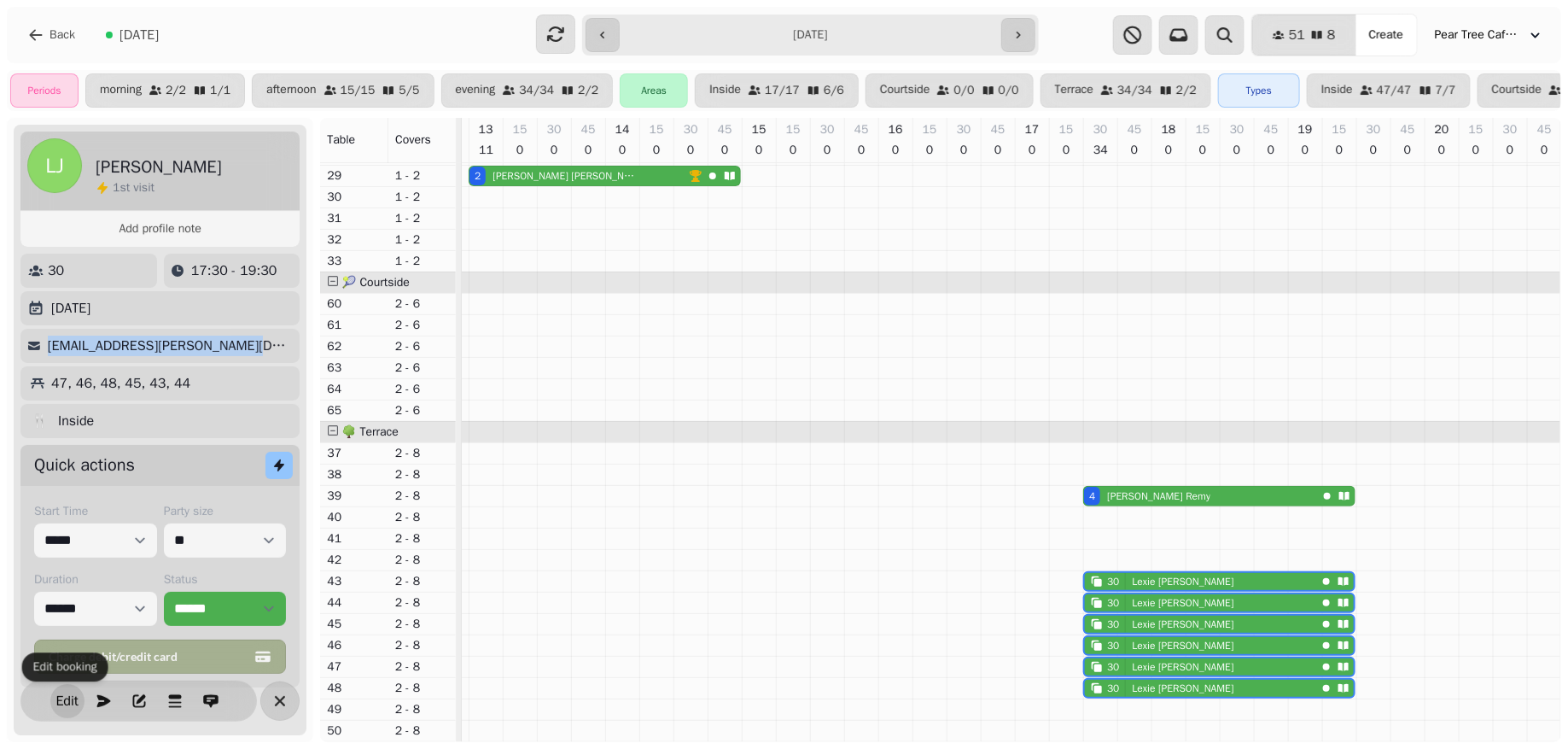 click on "Edit" at bounding box center [67, 701] 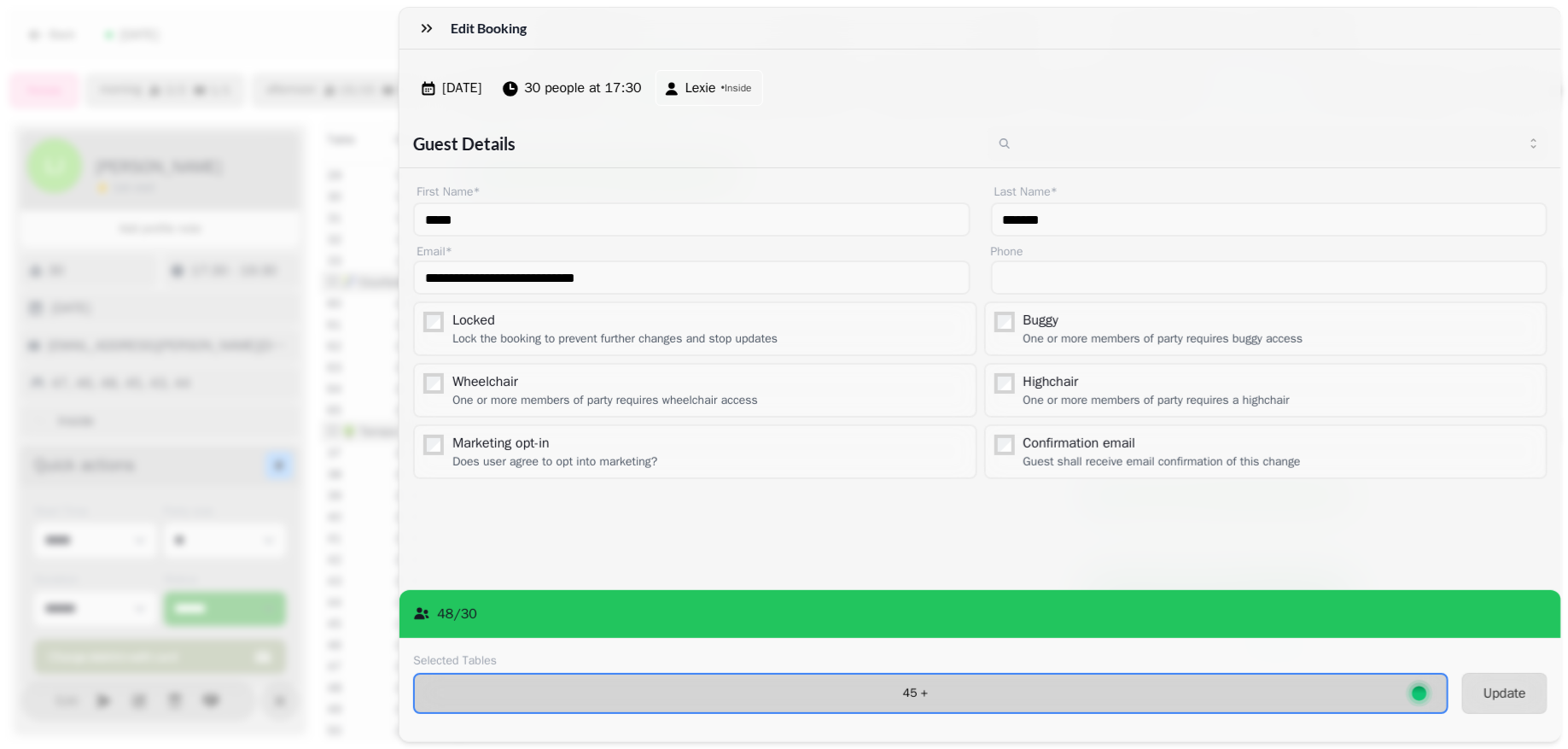 click on "45     +" at bounding box center [930, 693] 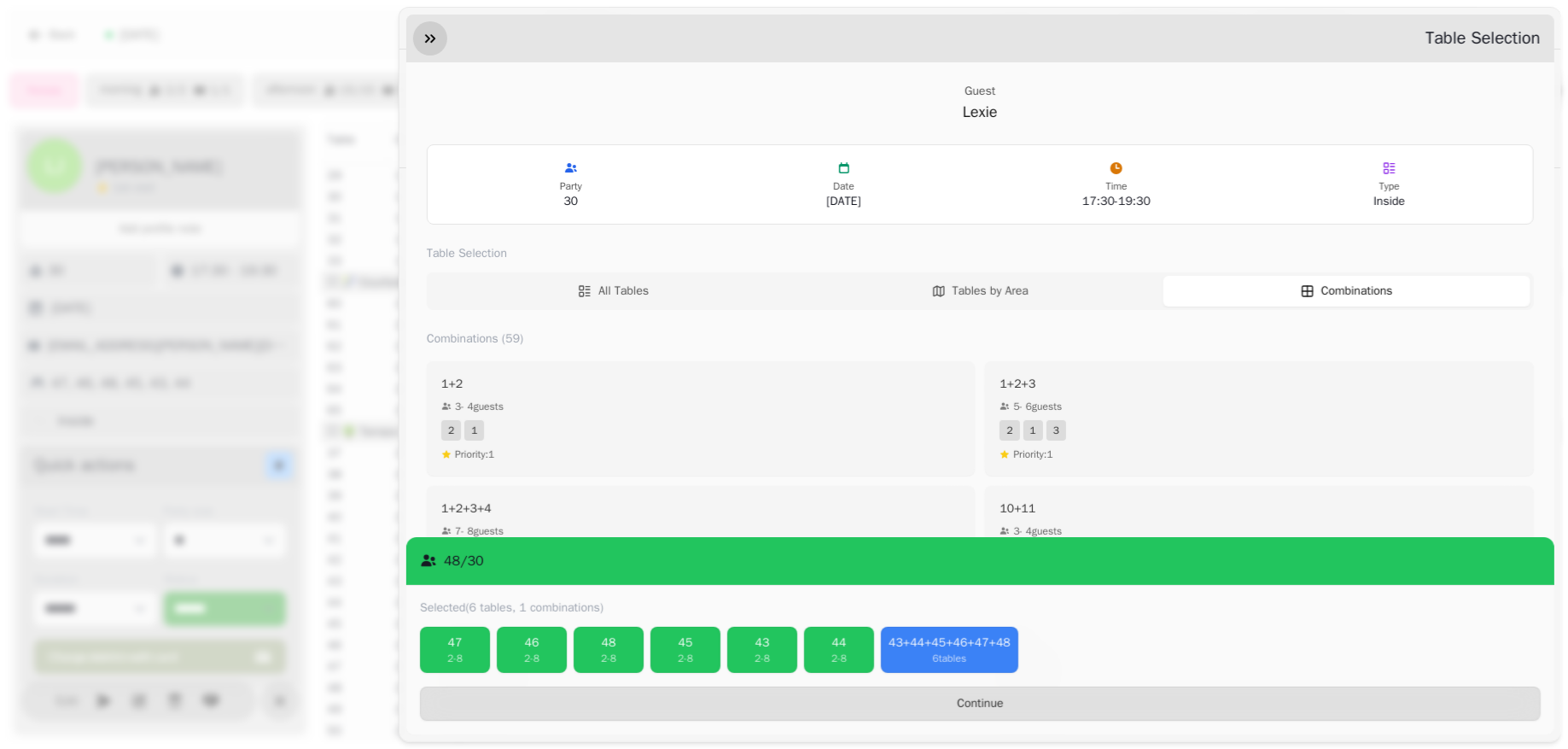 click 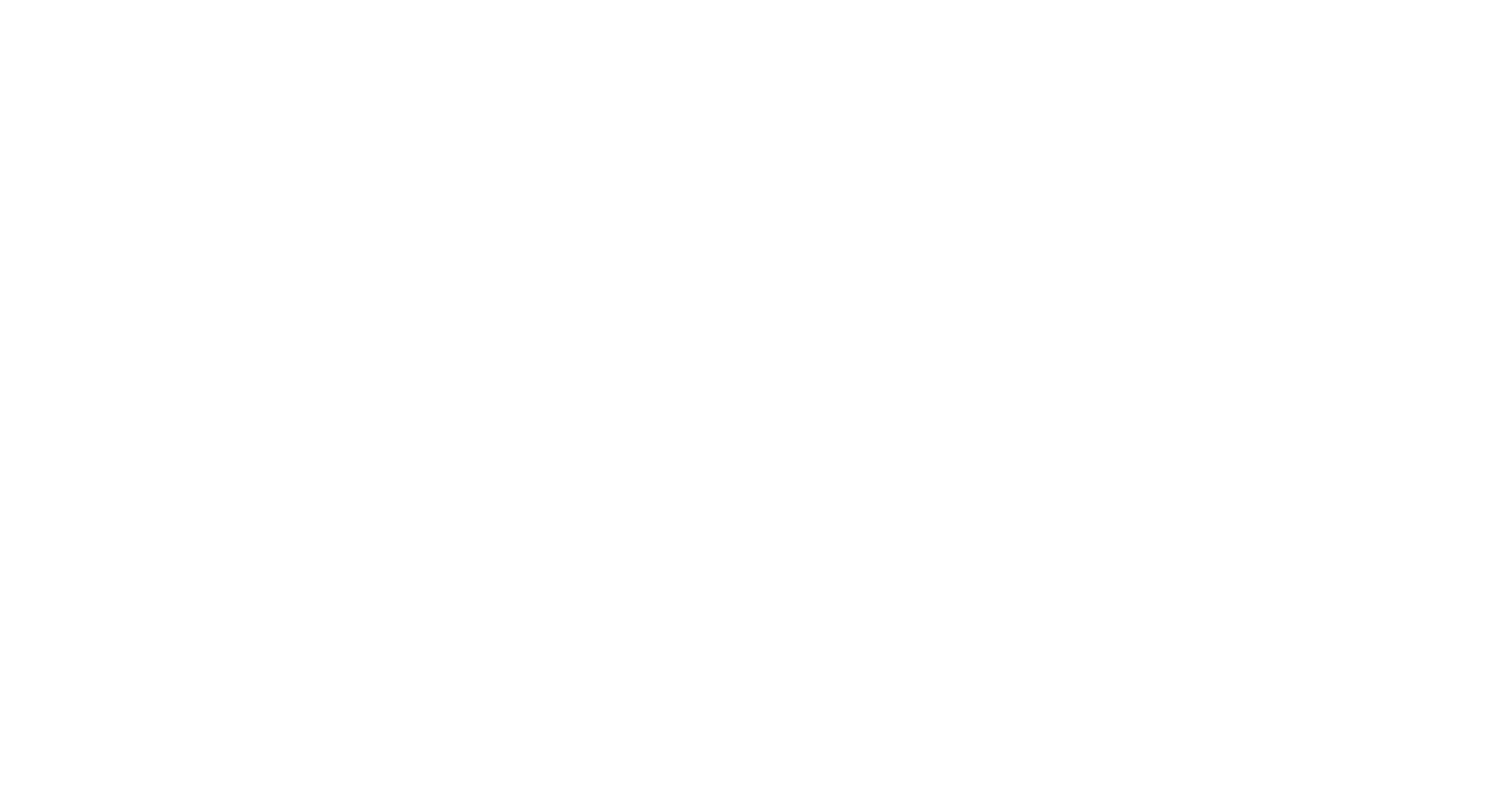 scroll, scrollTop: 0, scrollLeft: 0, axis: both 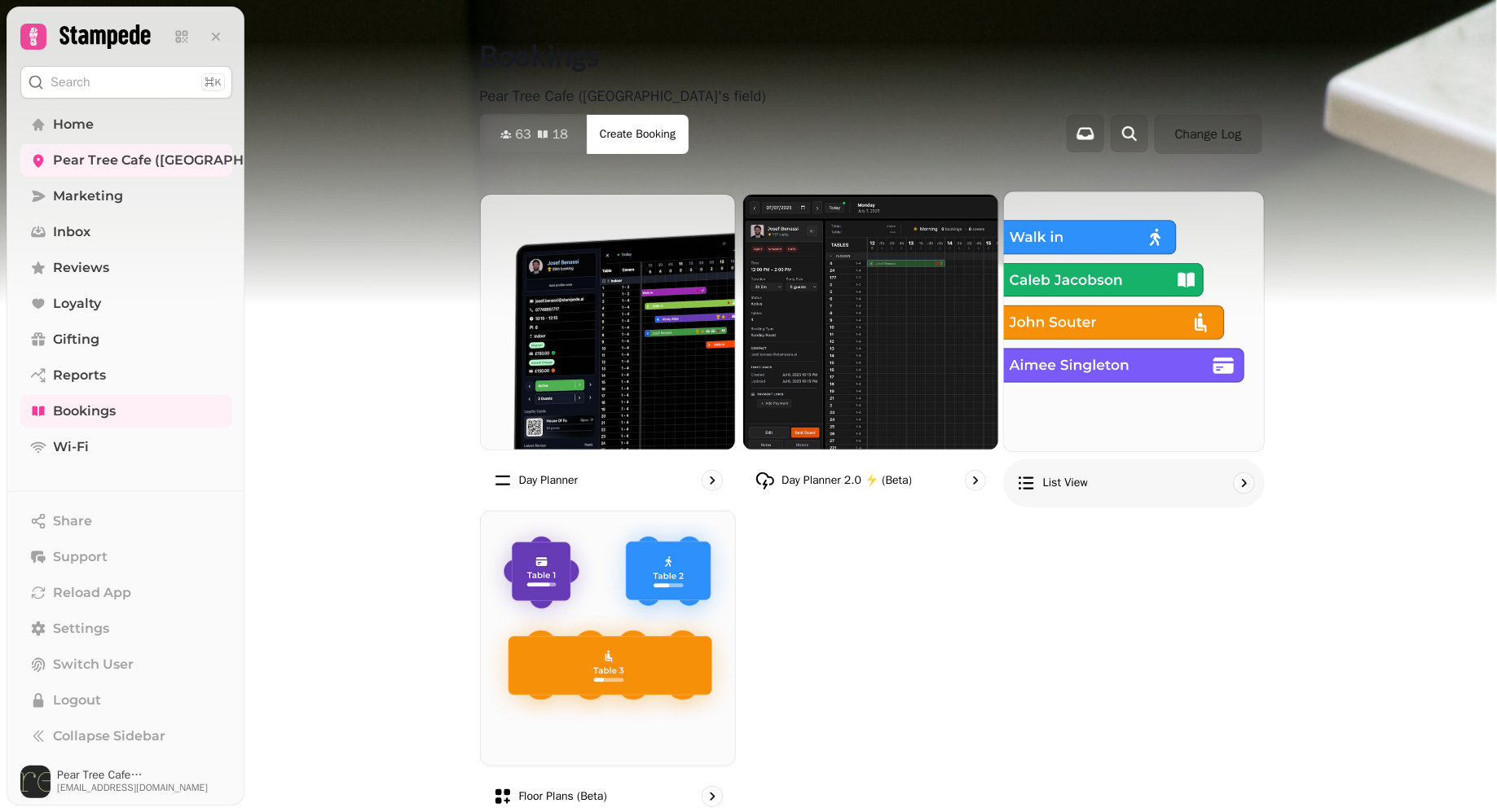click at bounding box center (1134, 321) 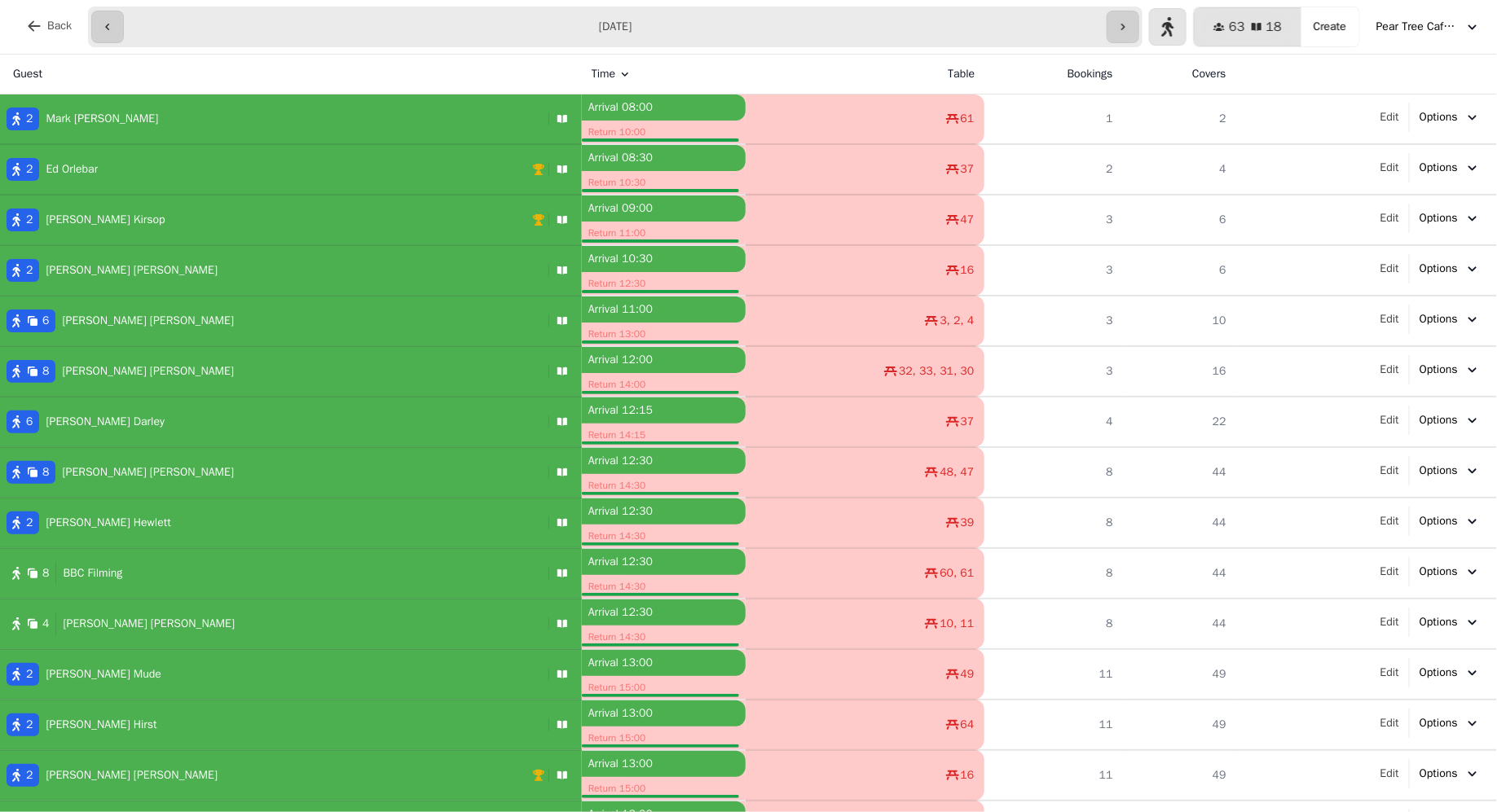 click on "**********" at bounding box center [615, 27] 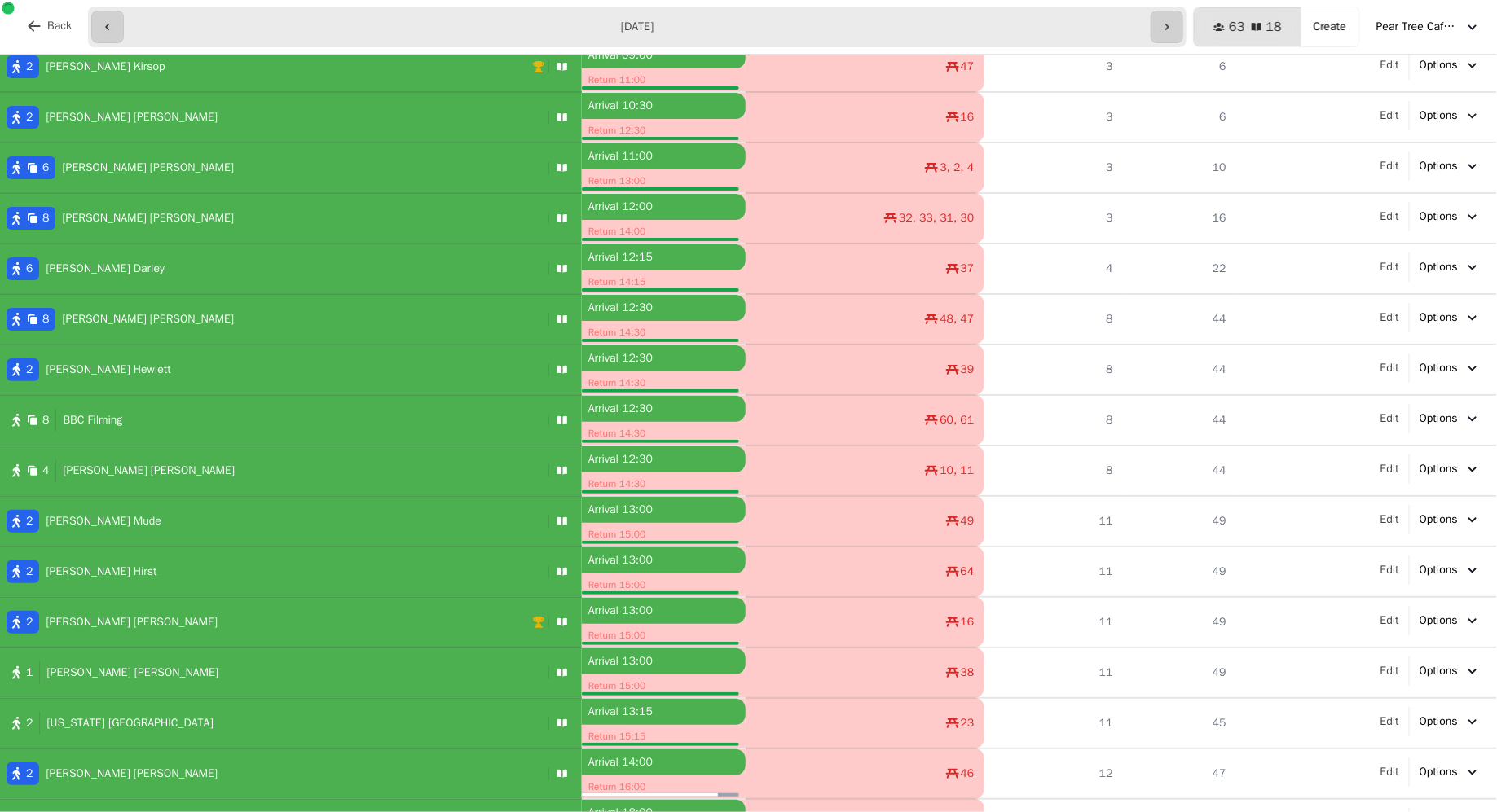 scroll, scrollTop: 186, scrollLeft: 0, axis: vertical 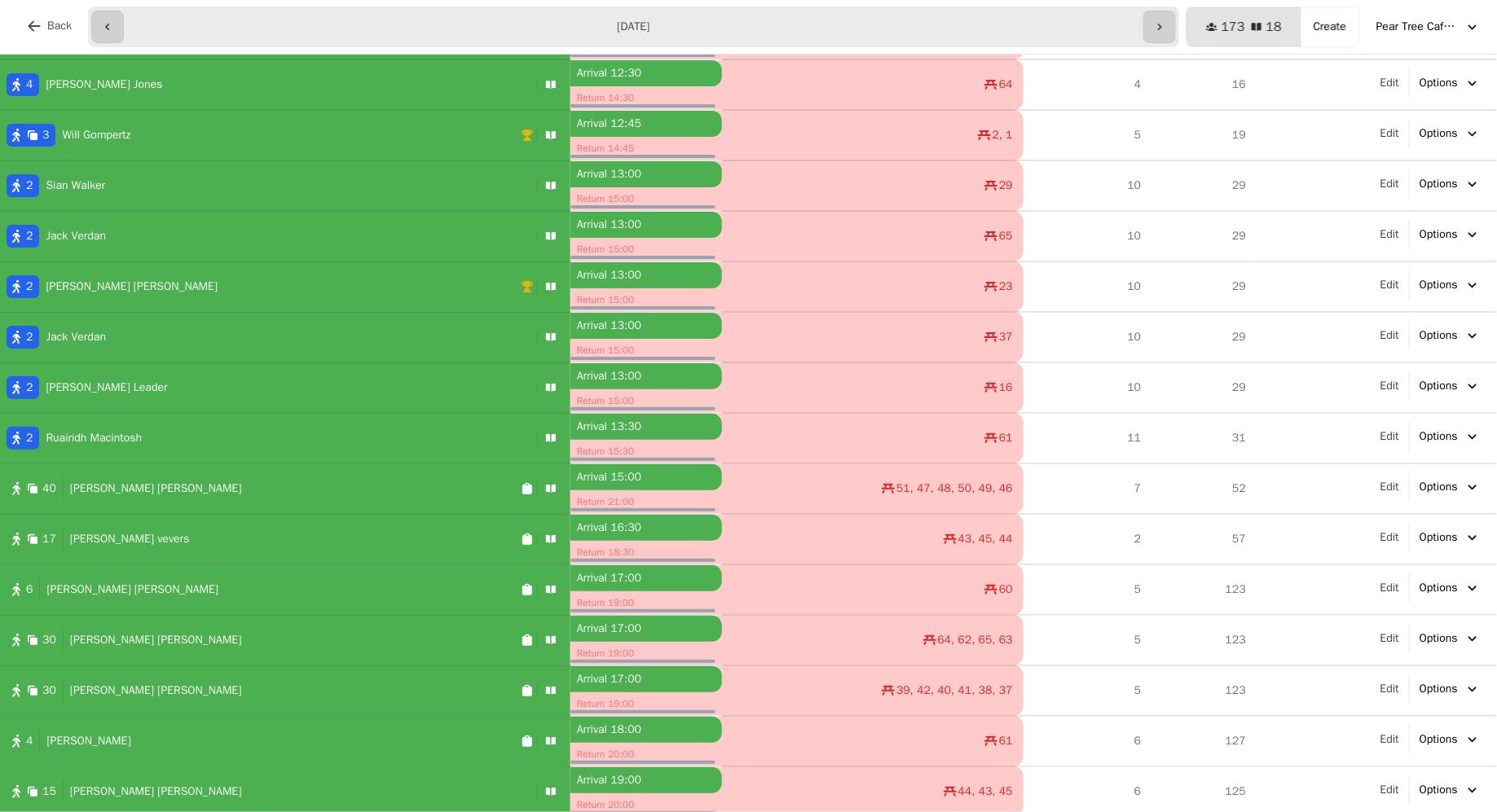 click on "lucy   vevers" at bounding box center [130, 539] 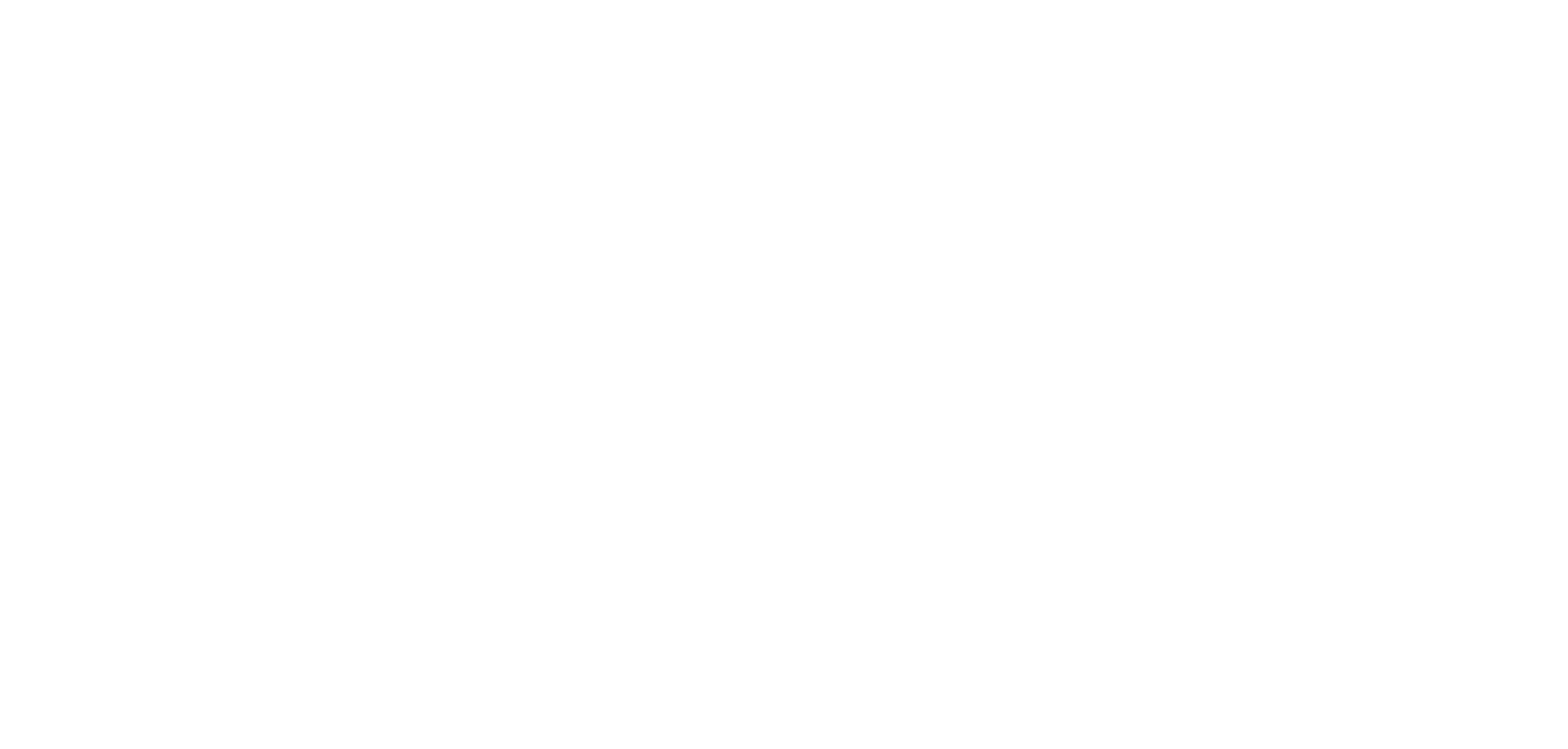 scroll, scrollTop: 0, scrollLeft: 0, axis: both 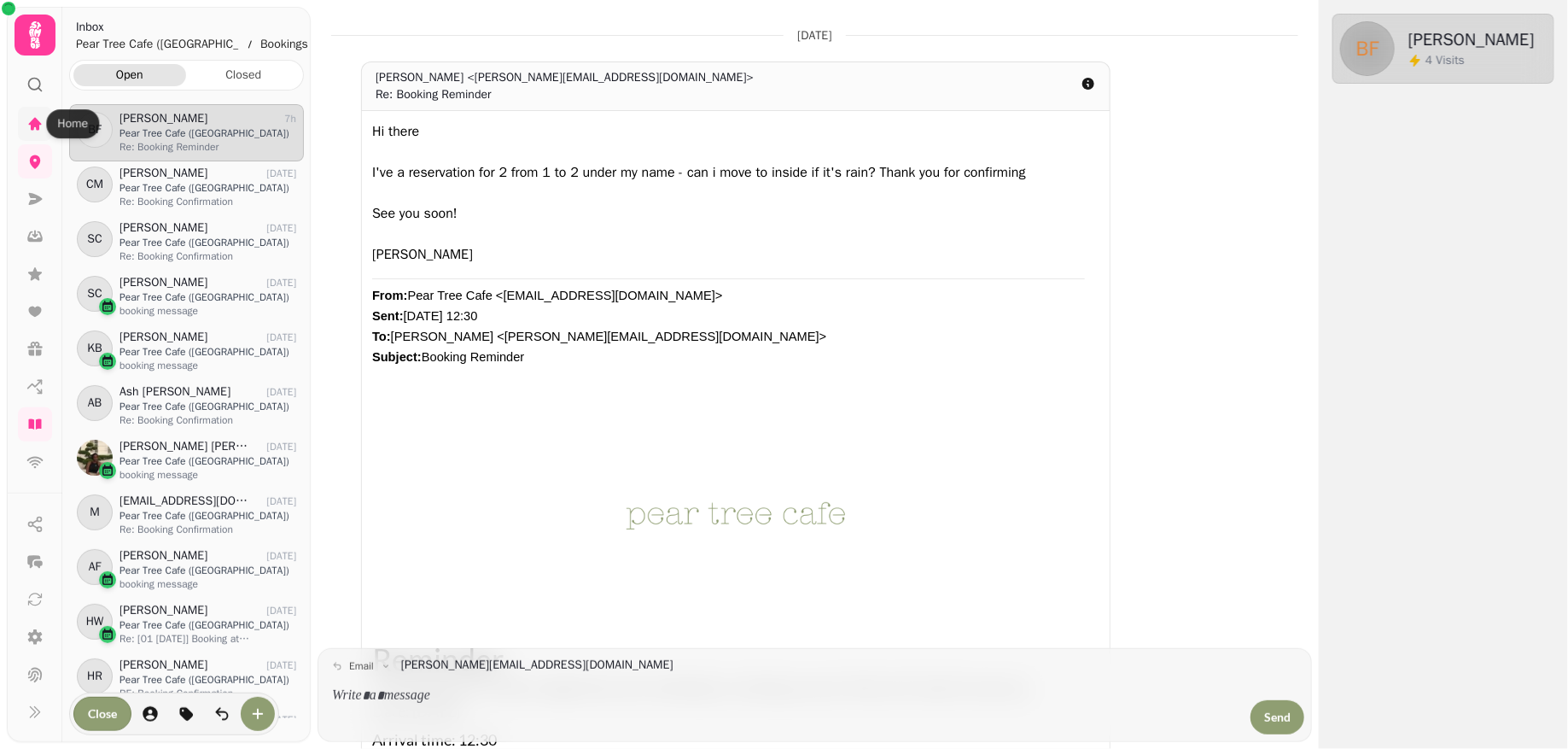 click 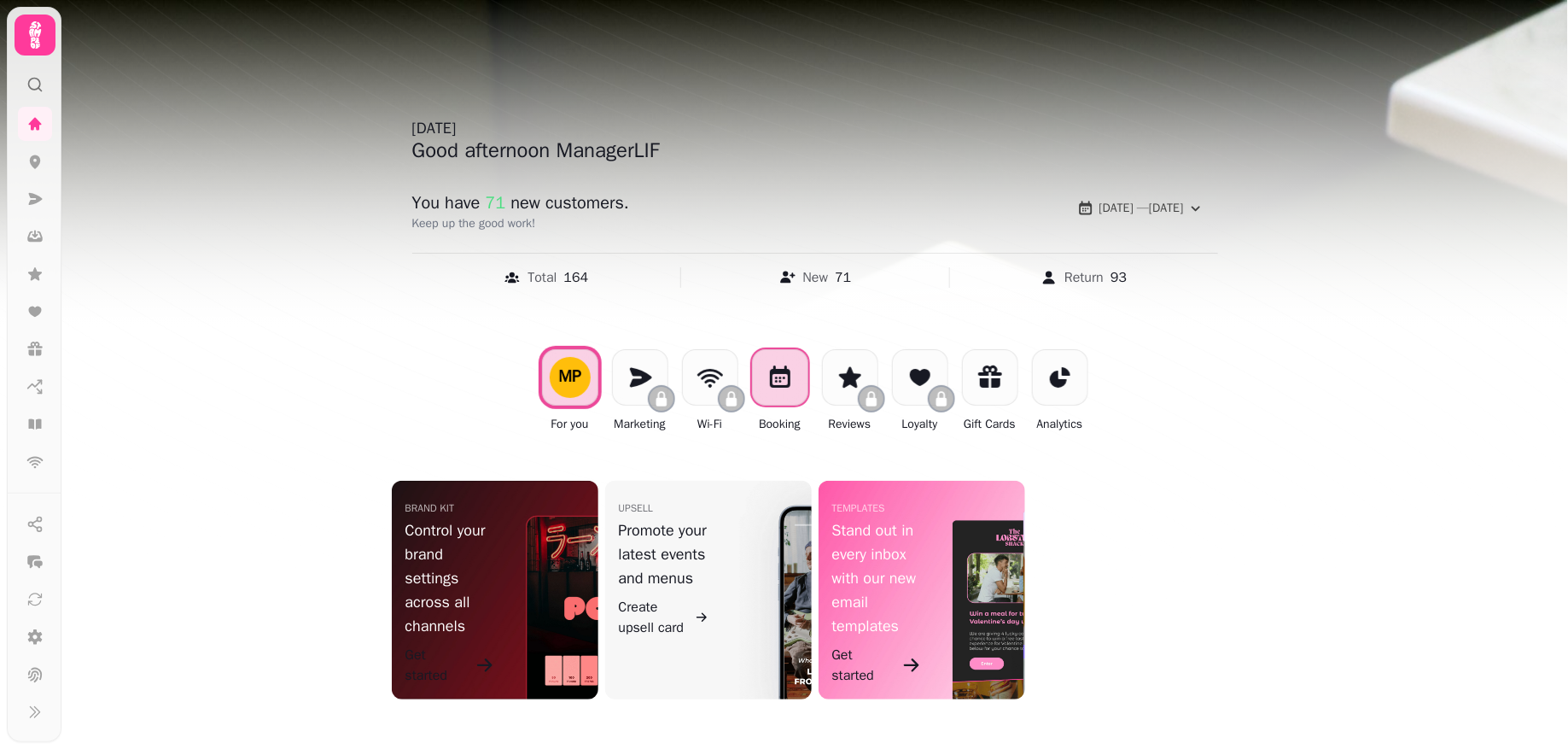 click 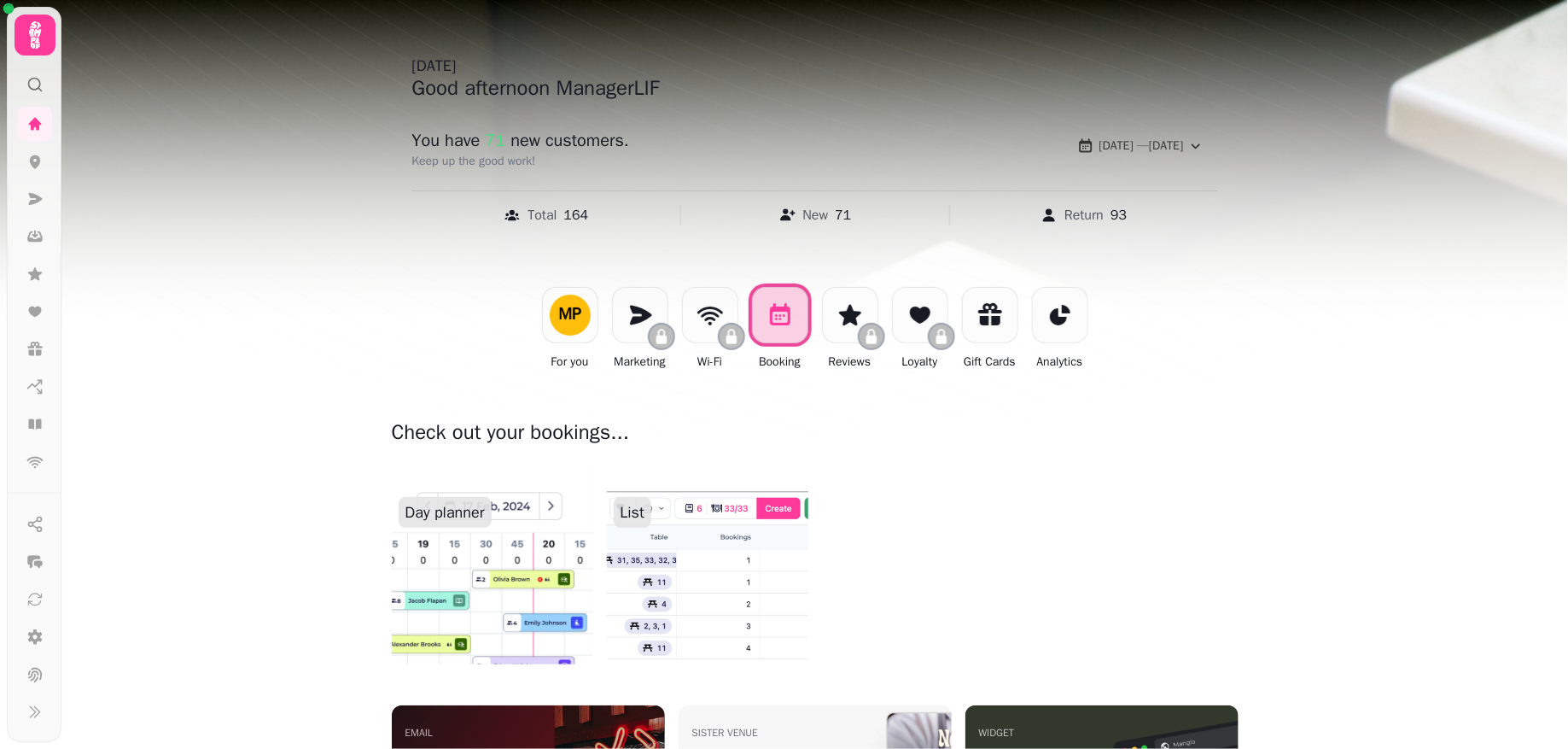 scroll, scrollTop: 0, scrollLeft: 0, axis: both 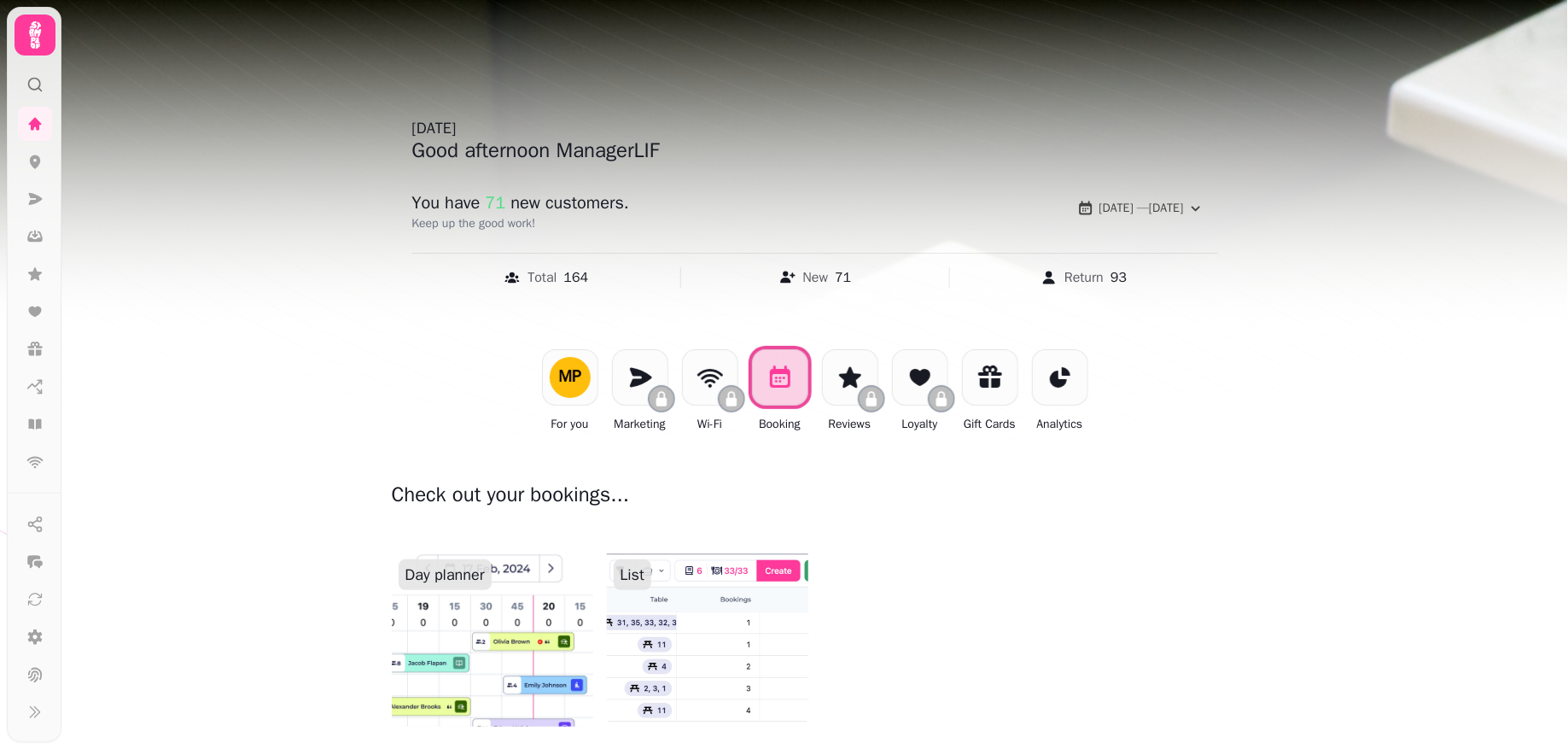 click at bounding box center [708, 624] 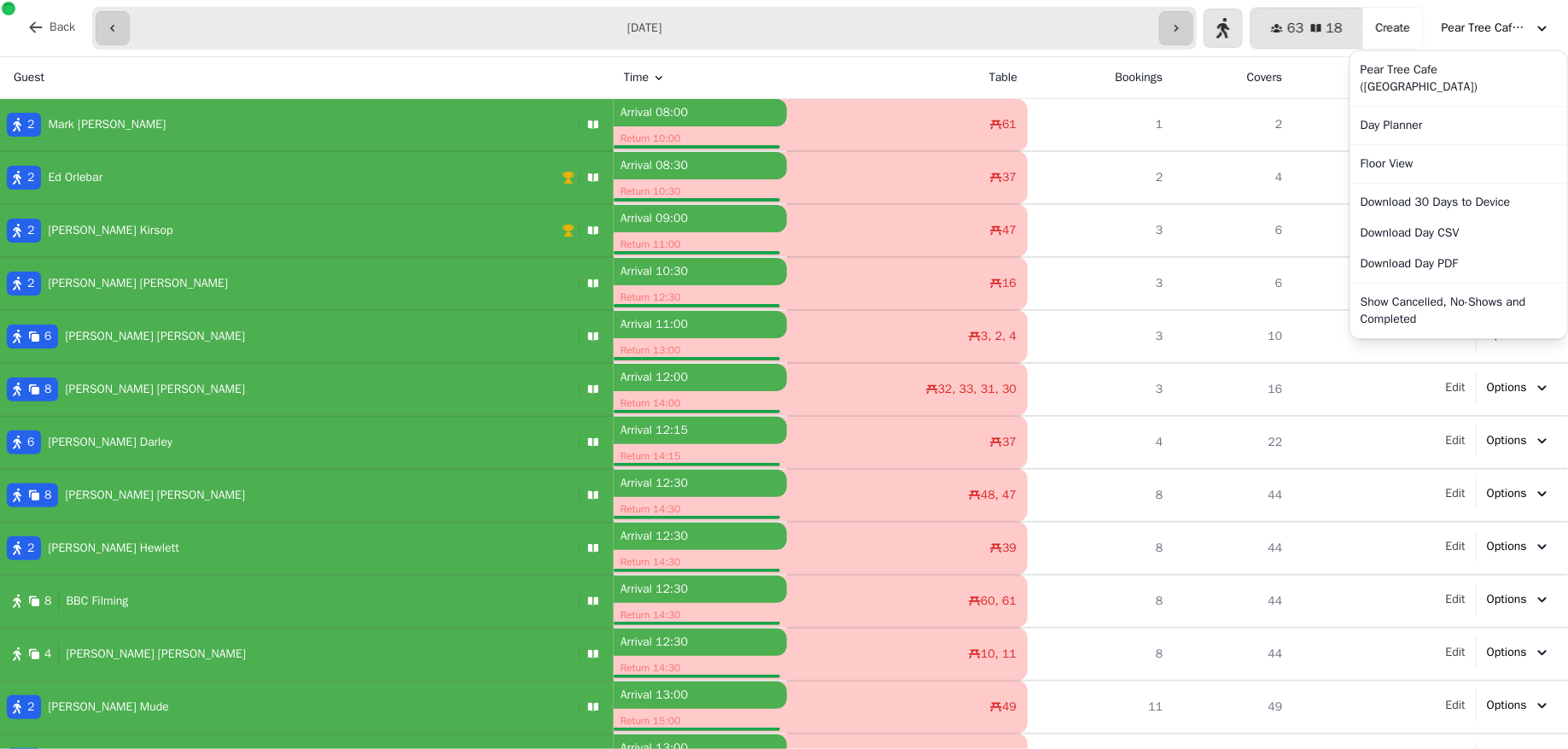 click on "Pear Tree Cafe ([GEOGRAPHIC_DATA])" at bounding box center (1484, 28) 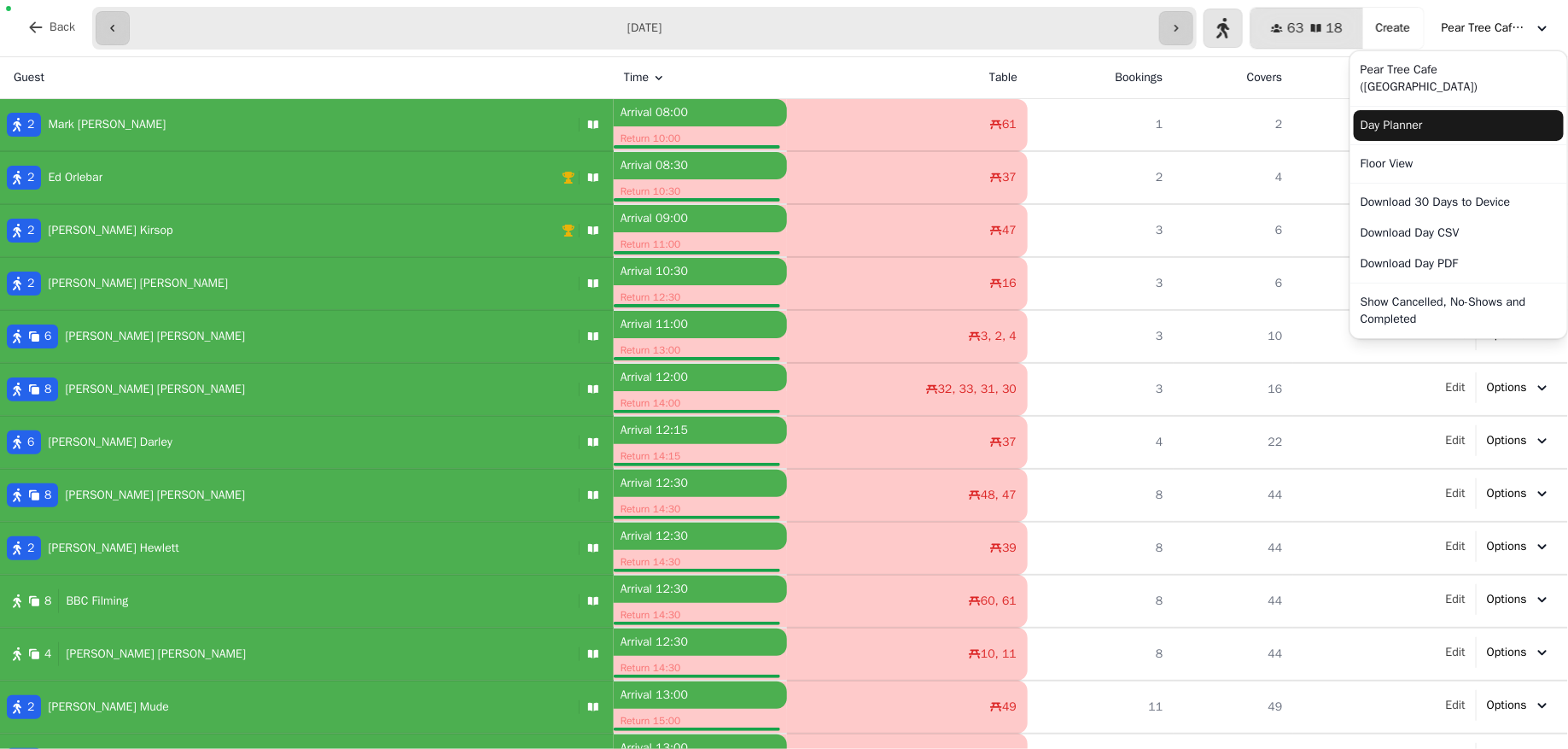 click on "Day Planner" at bounding box center (1459, 126) 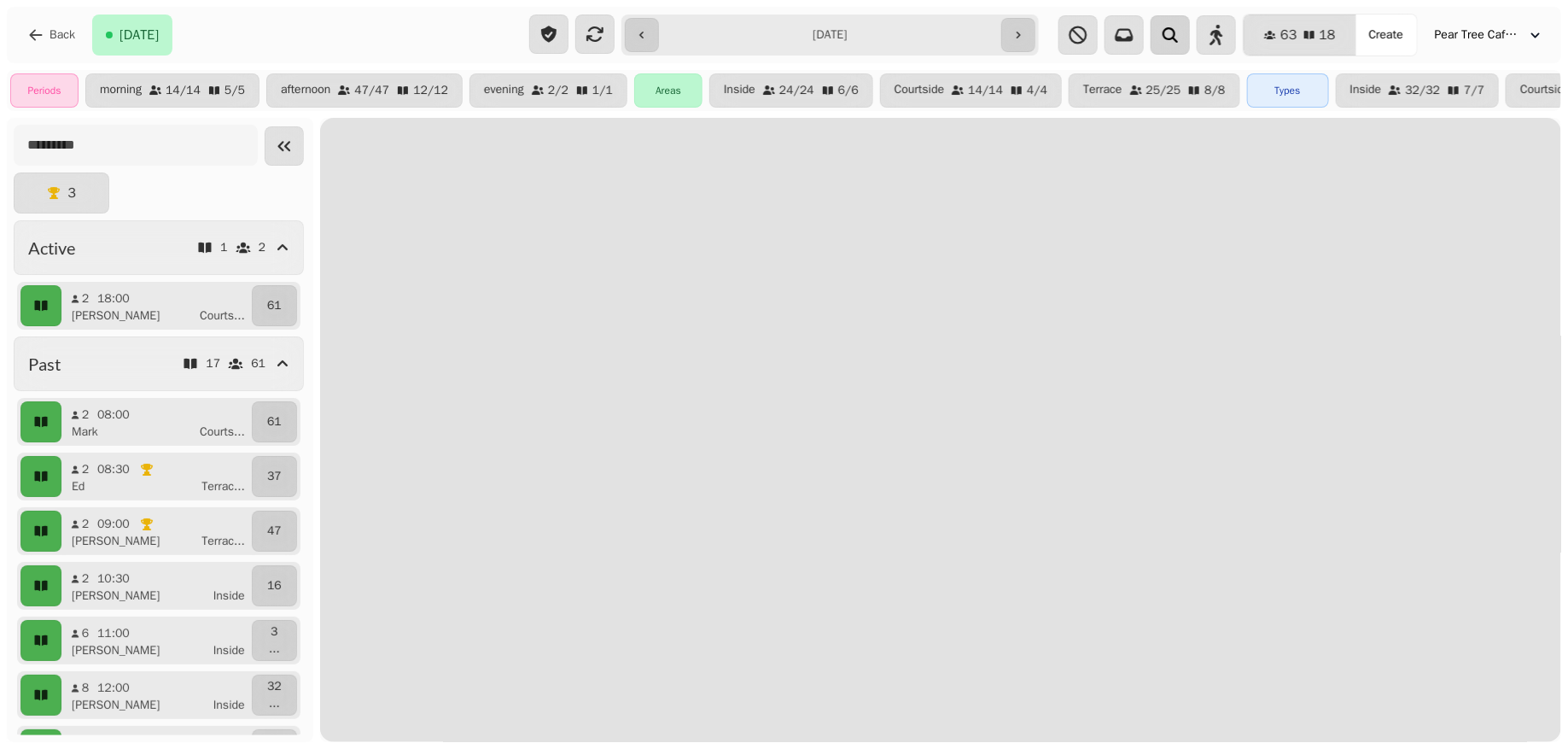 click at bounding box center [1170, 35] 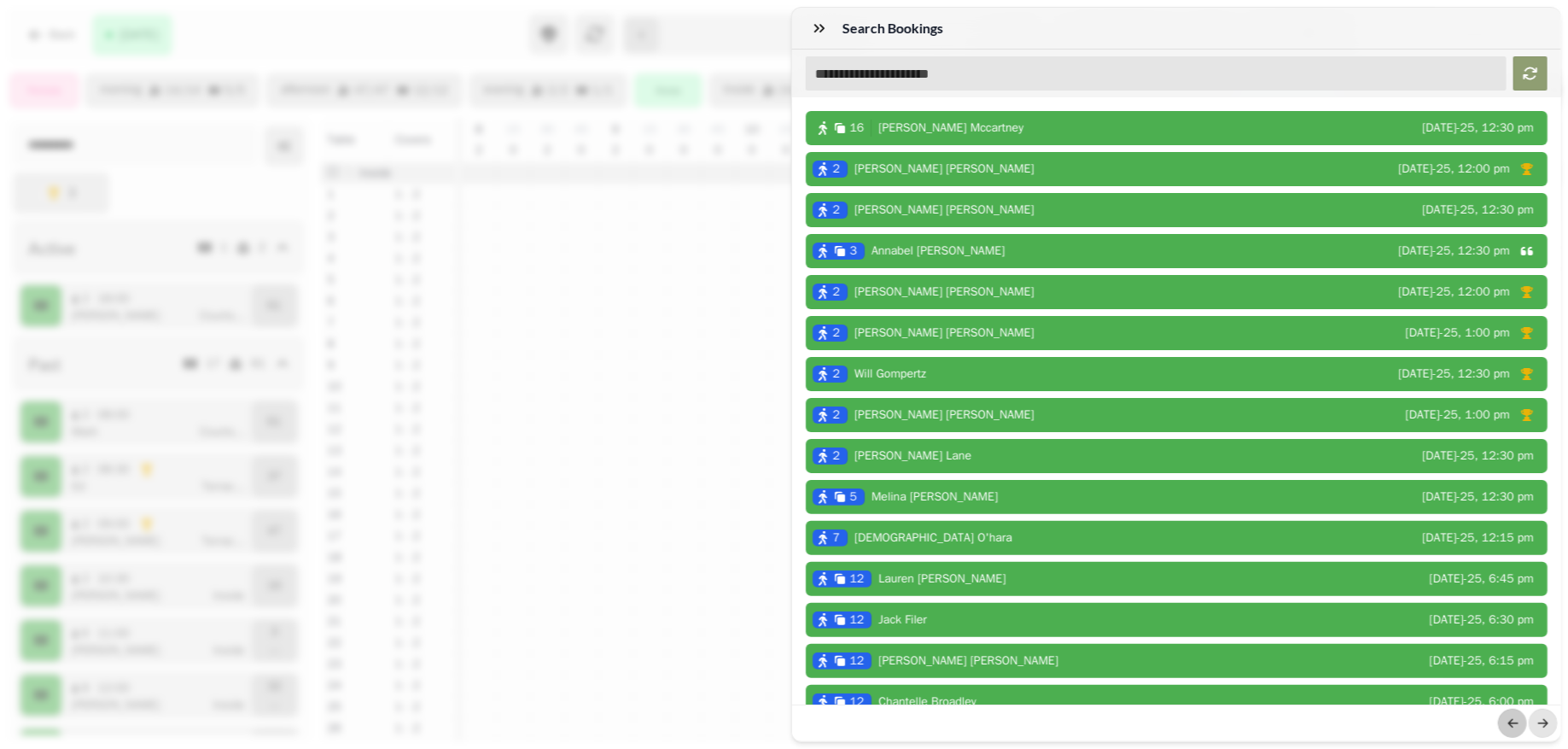 click at bounding box center (1157, 73) 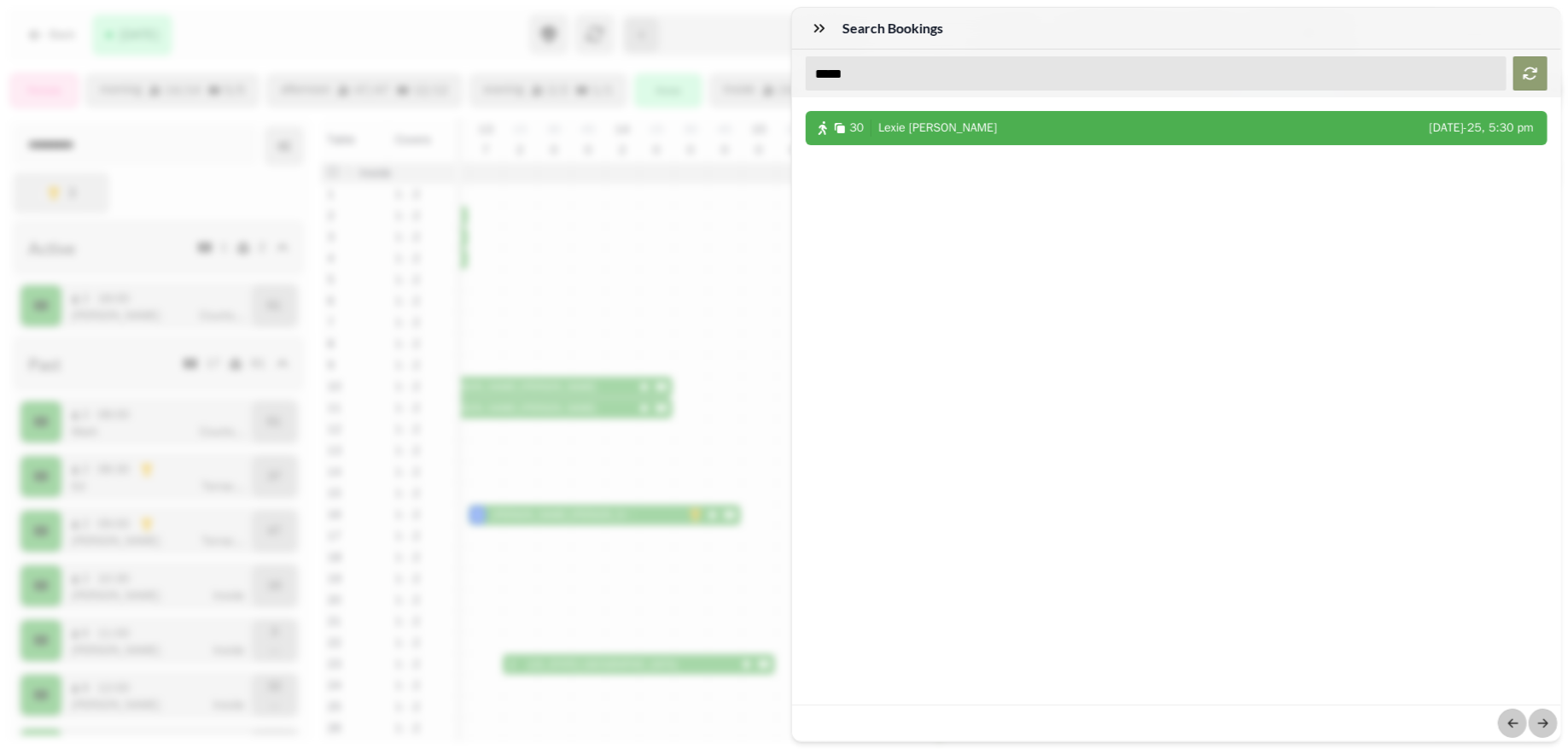 type on "*****" 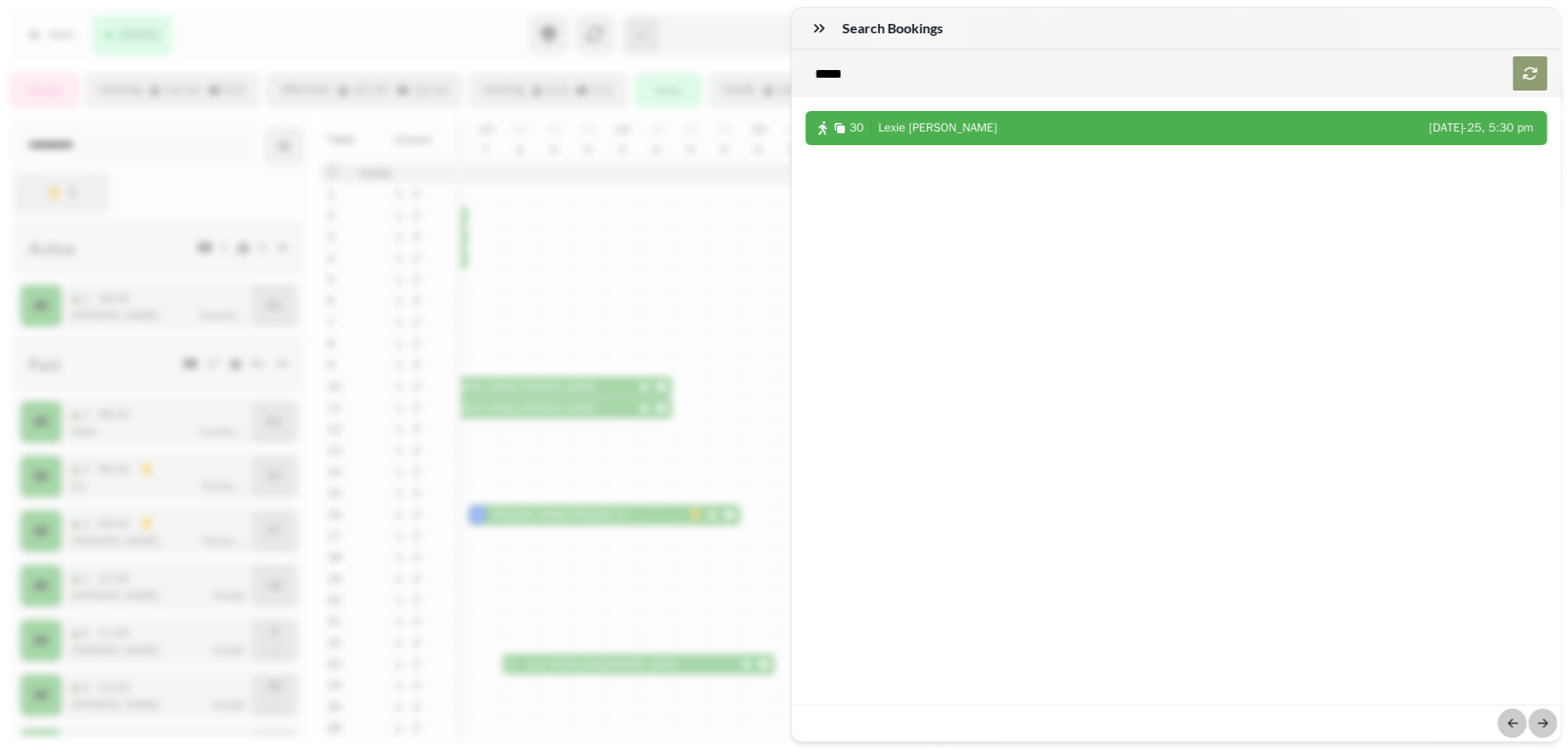 click on "Lexie   Johnson" at bounding box center [937, 128] 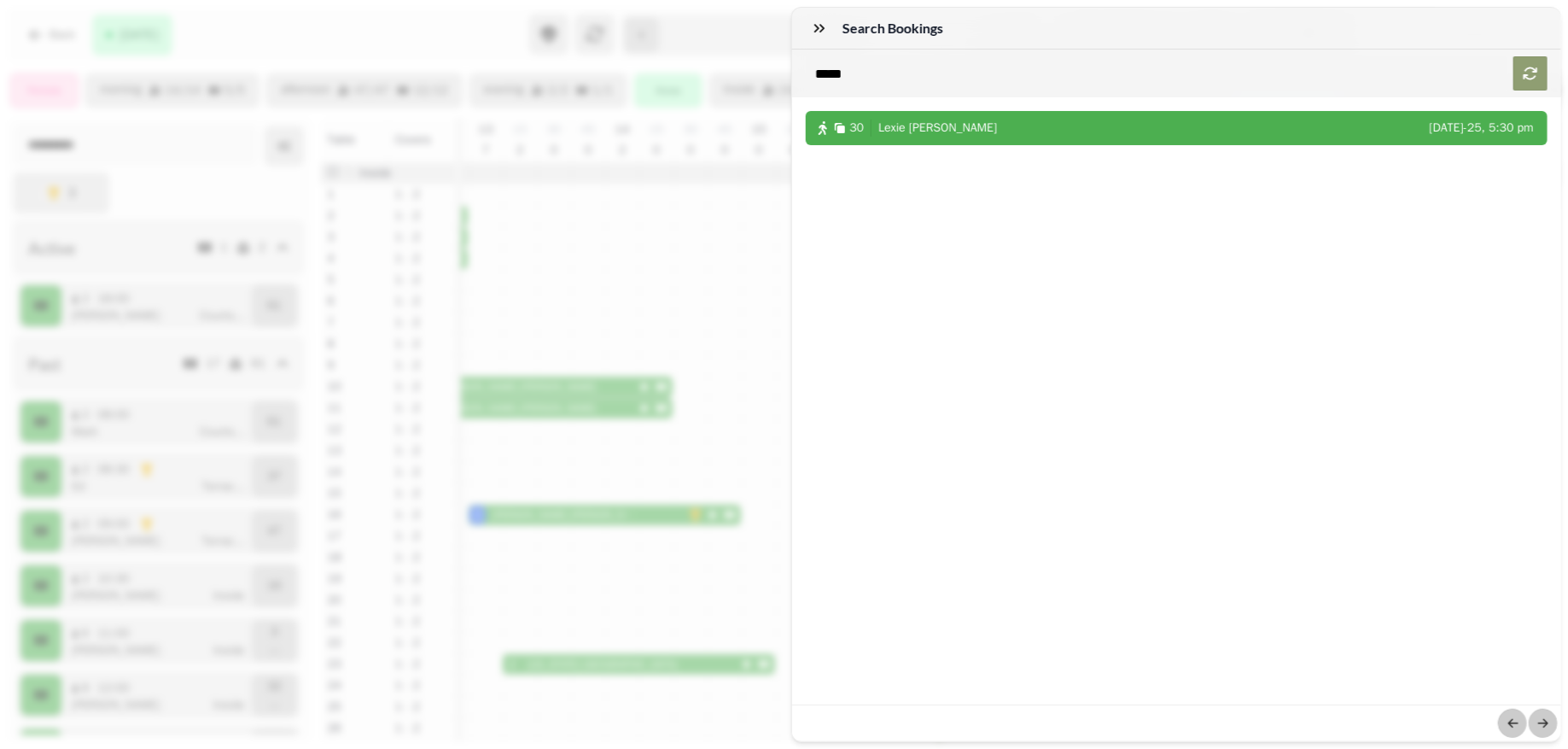 select on "**" 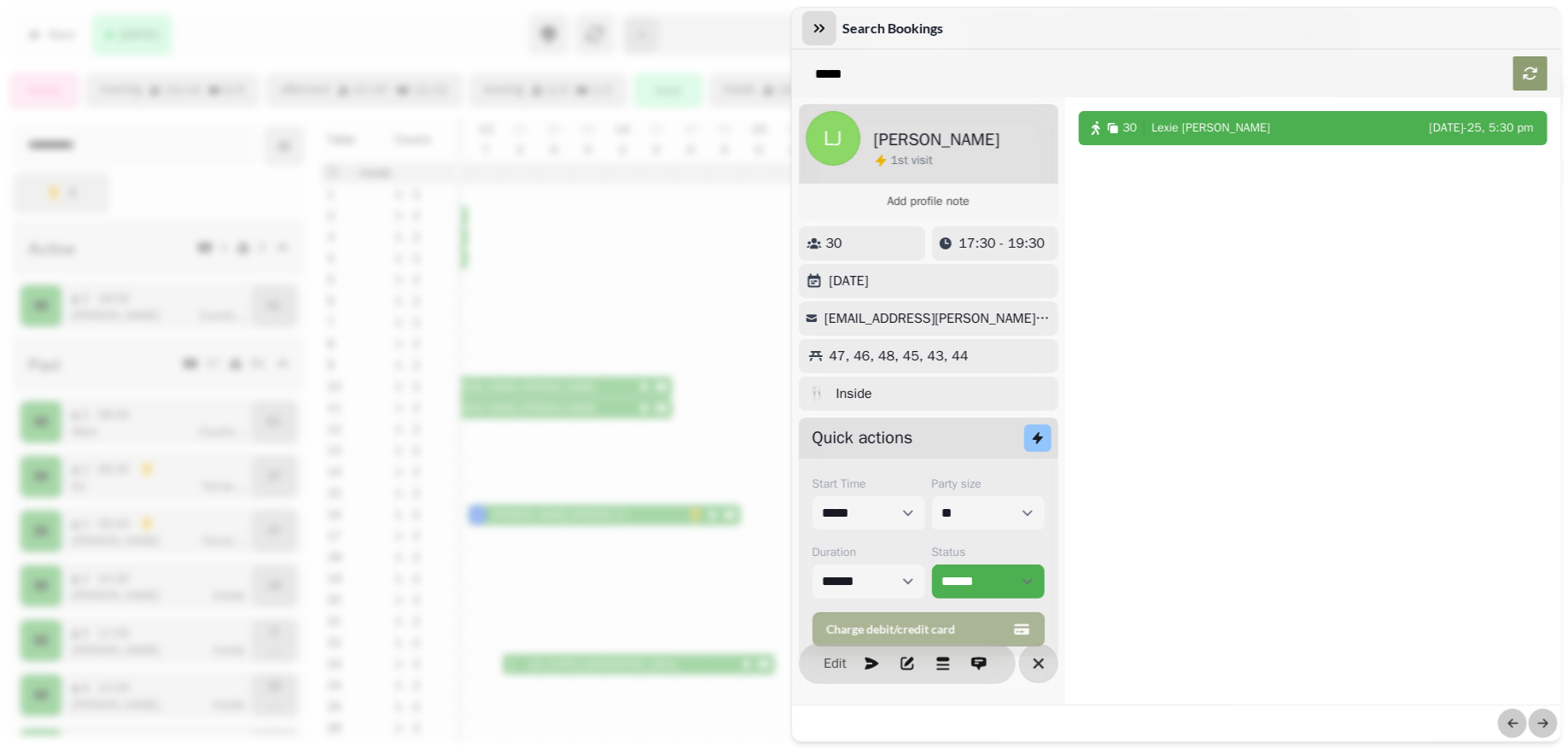 click 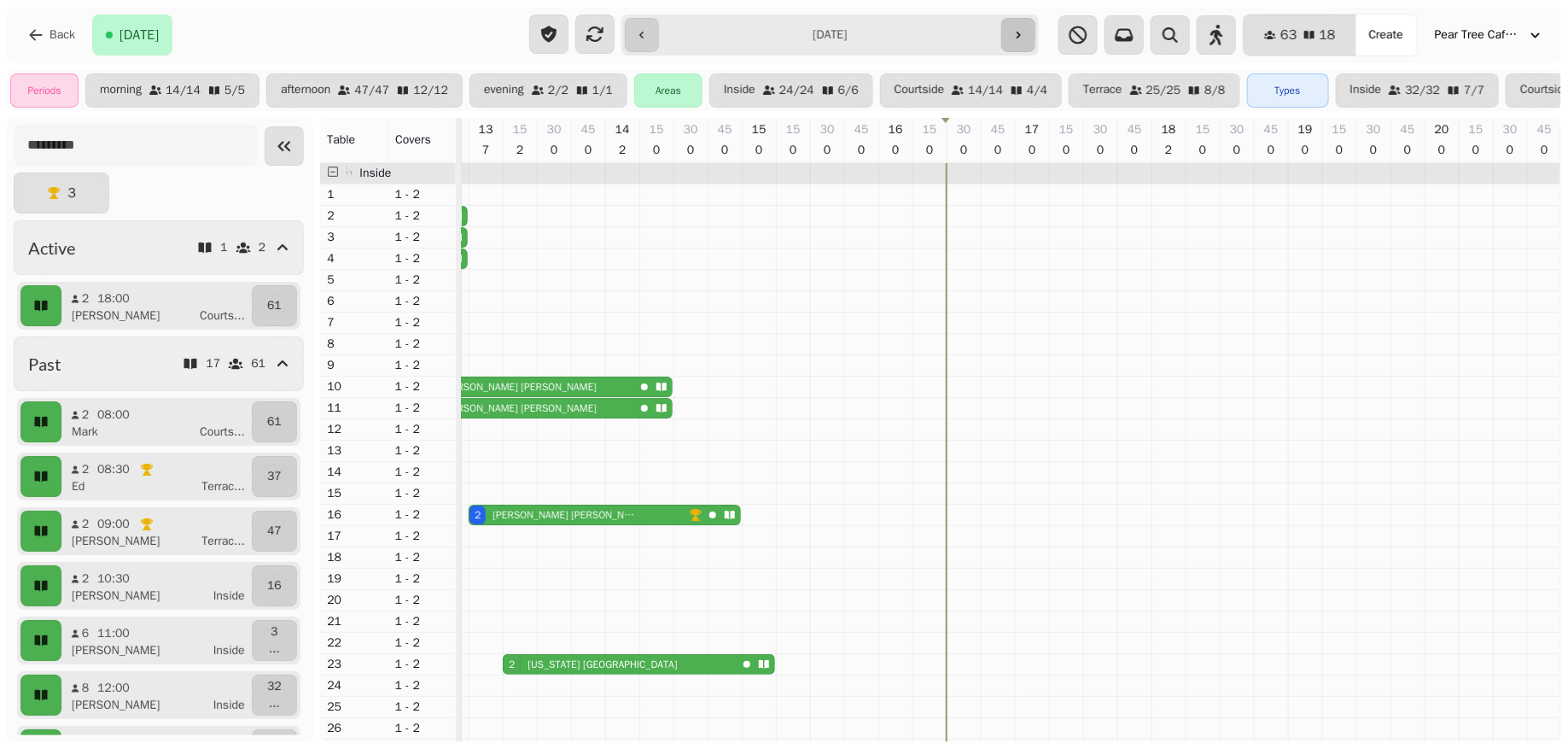 click 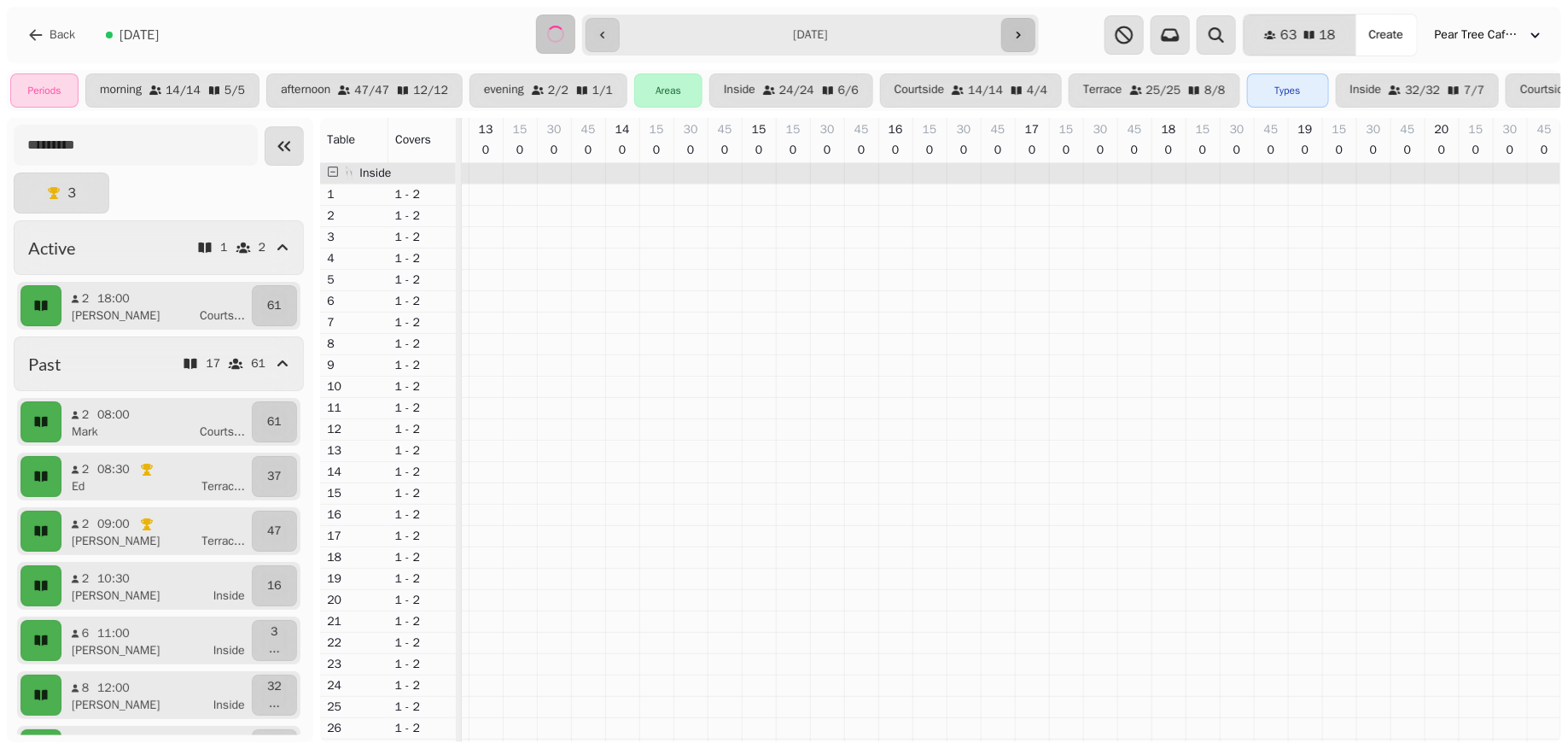 click 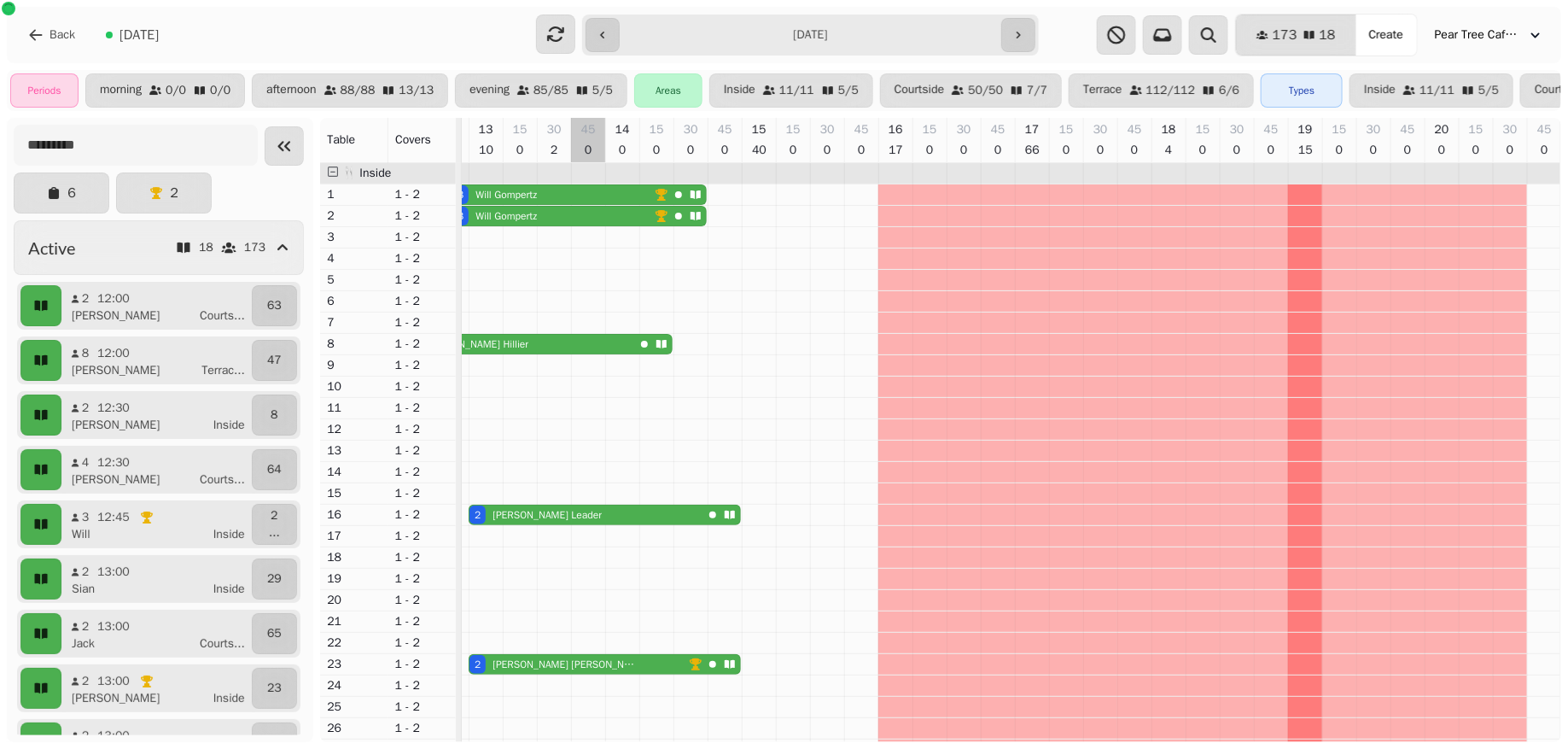 scroll, scrollTop: 0, scrollLeft: 561, axis: horizontal 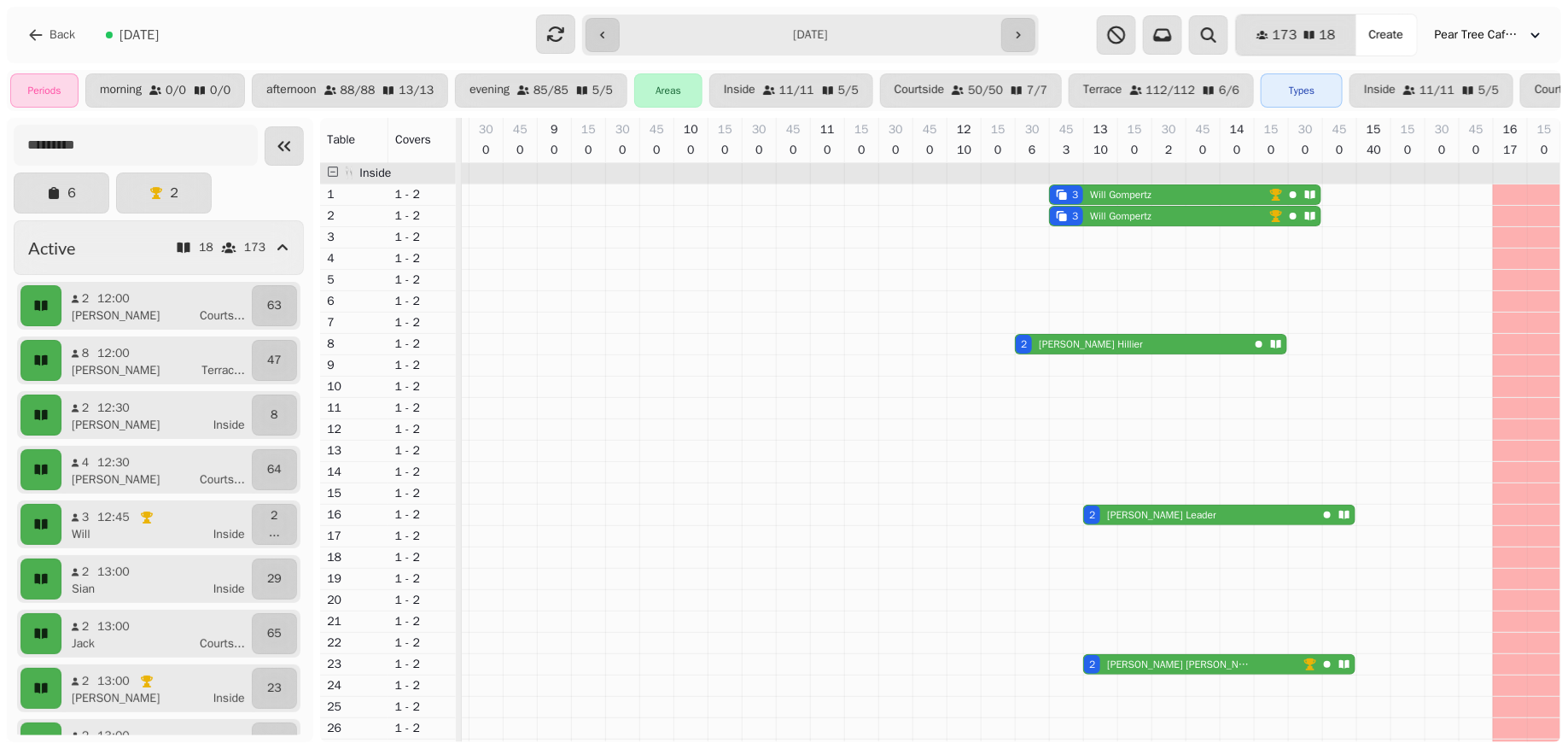 click on "**********" at bounding box center [784, 374] 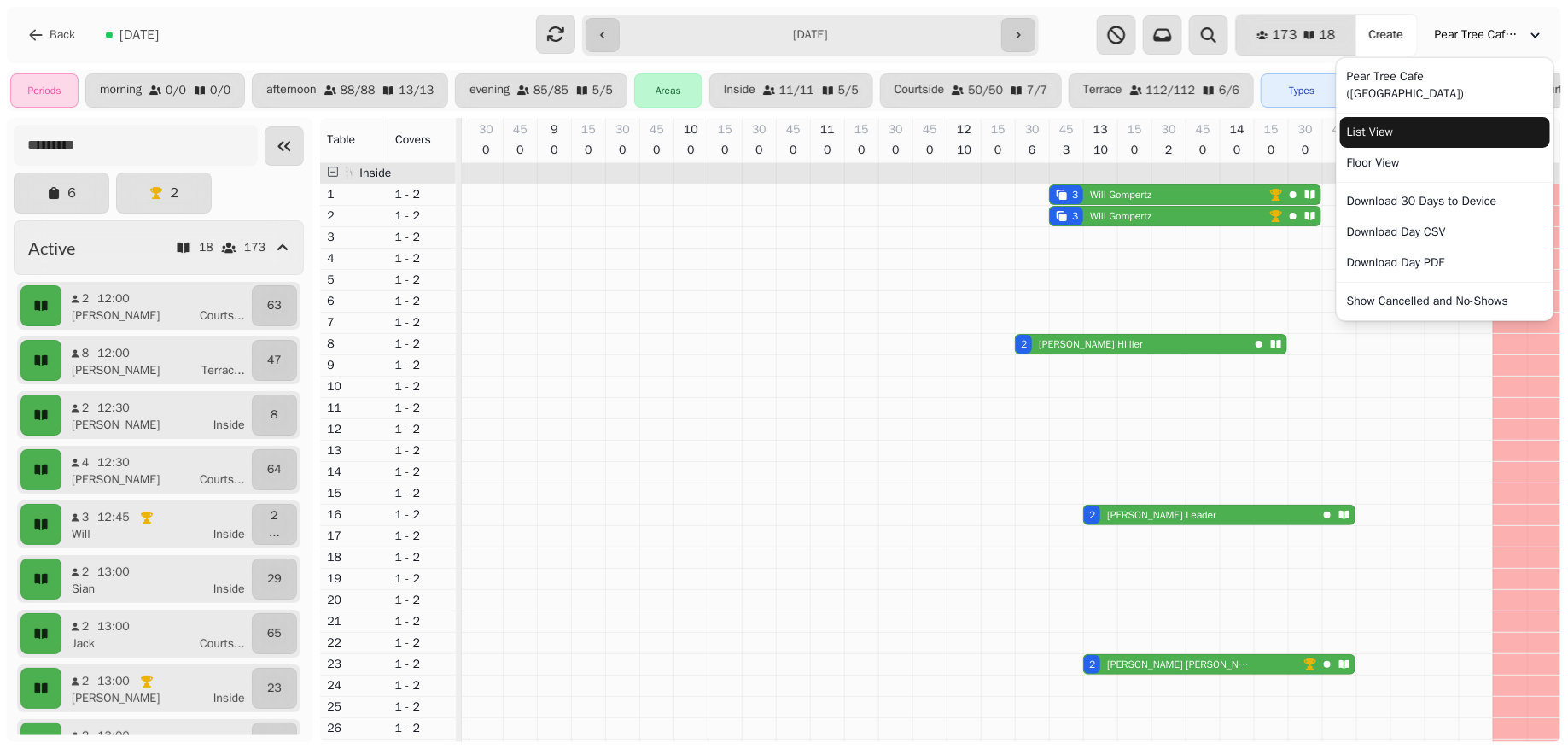 click on "List View" at bounding box center [1445, 132] 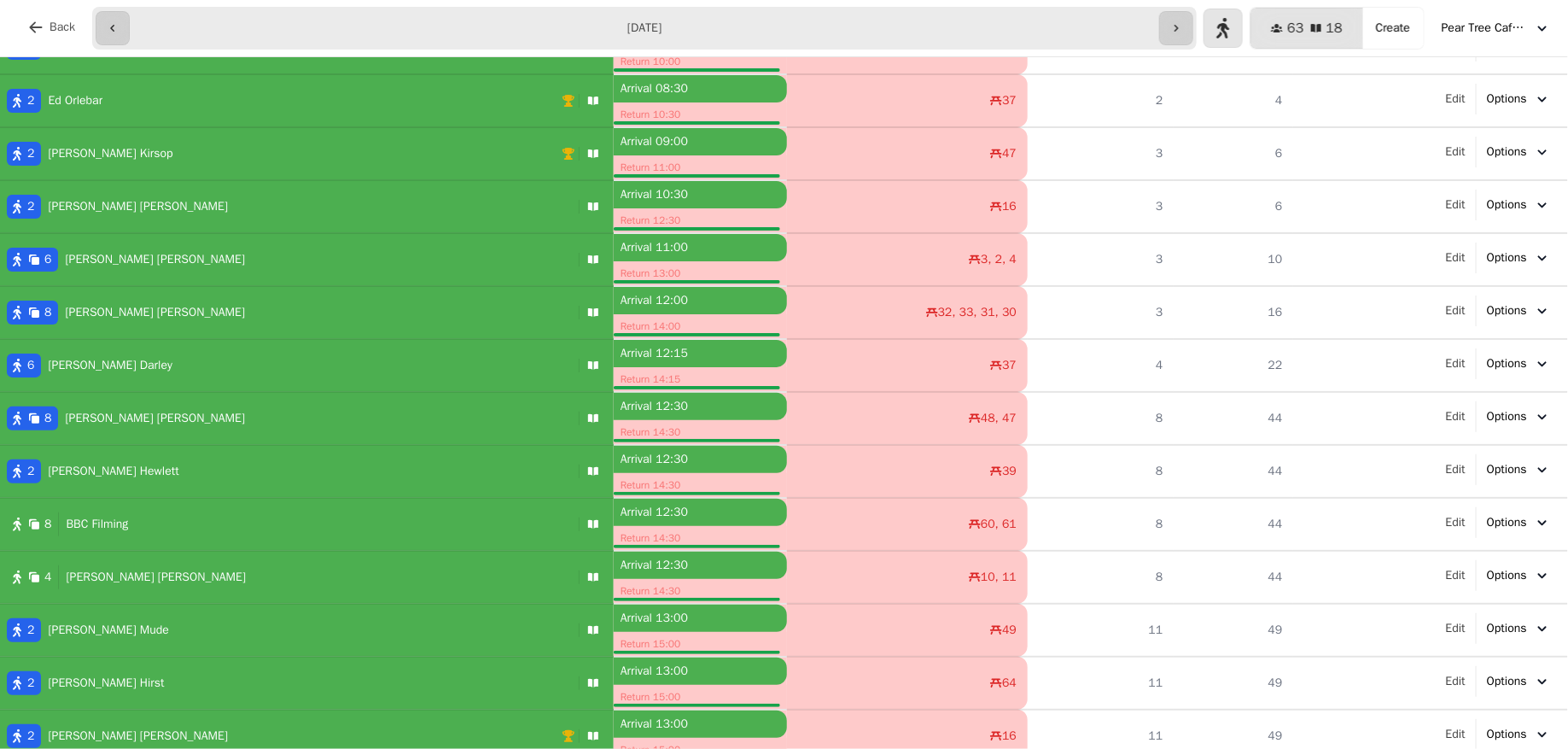 scroll, scrollTop: 73, scrollLeft: 0, axis: vertical 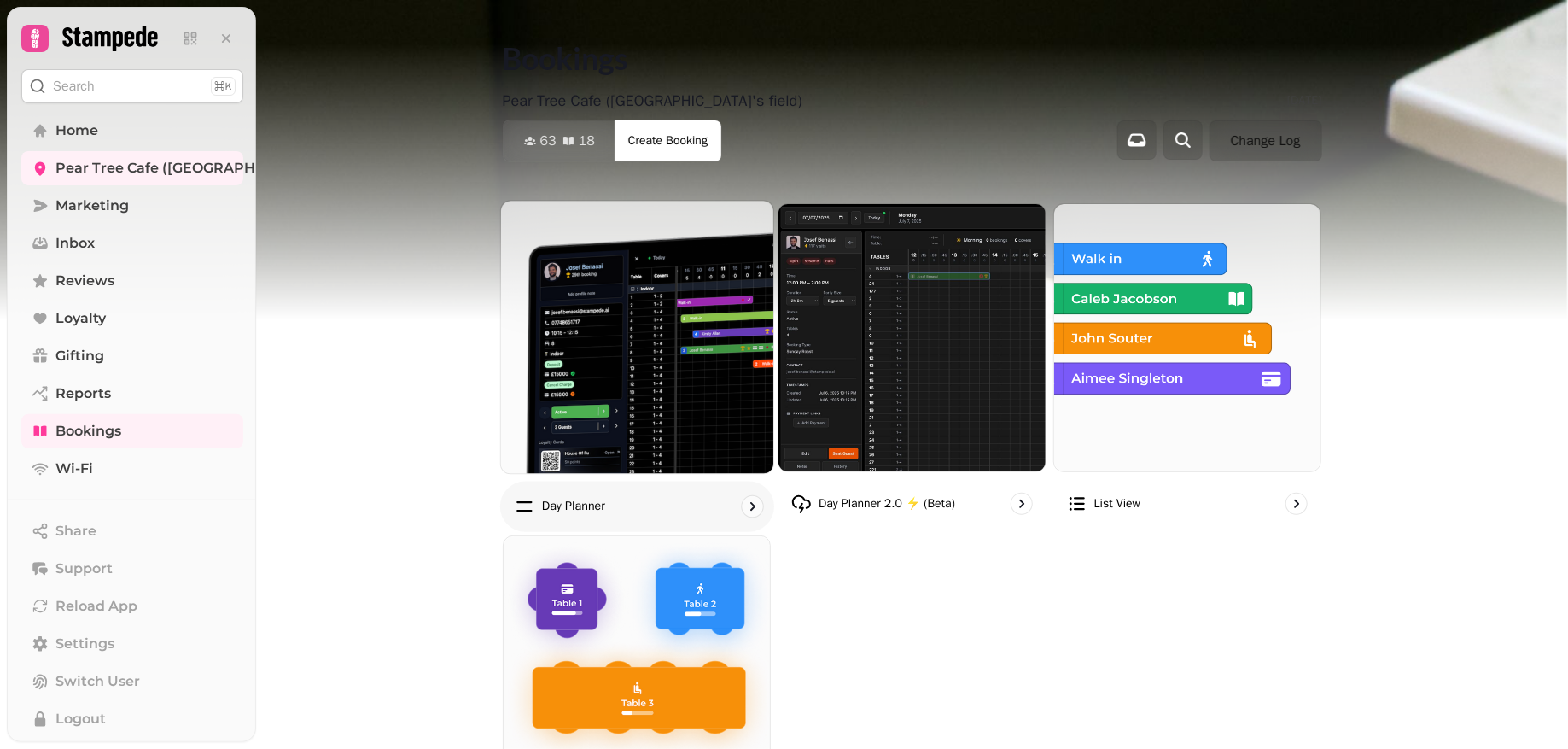 click at bounding box center [636, 336] 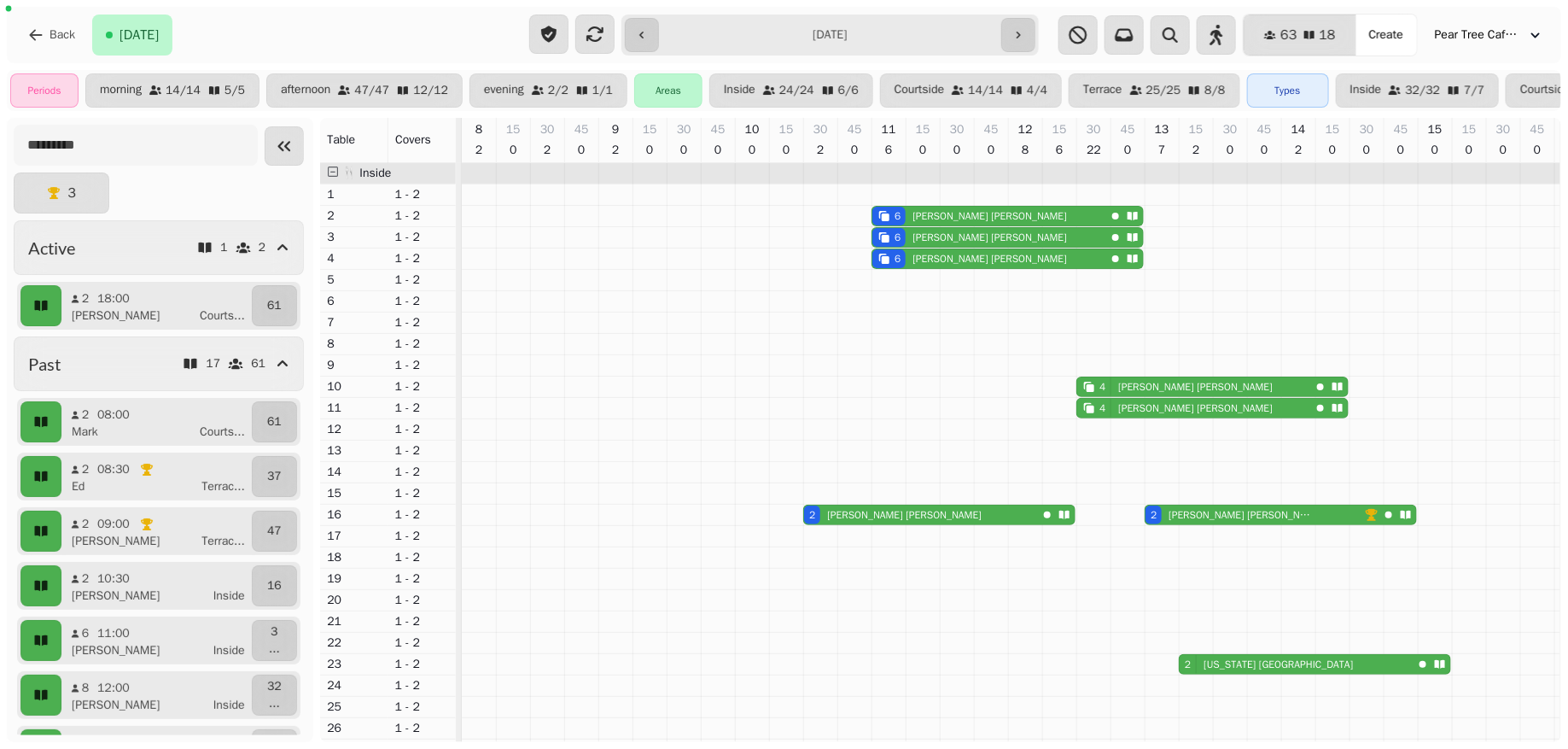 scroll, scrollTop: 0, scrollLeft: 676, axis: horizontal 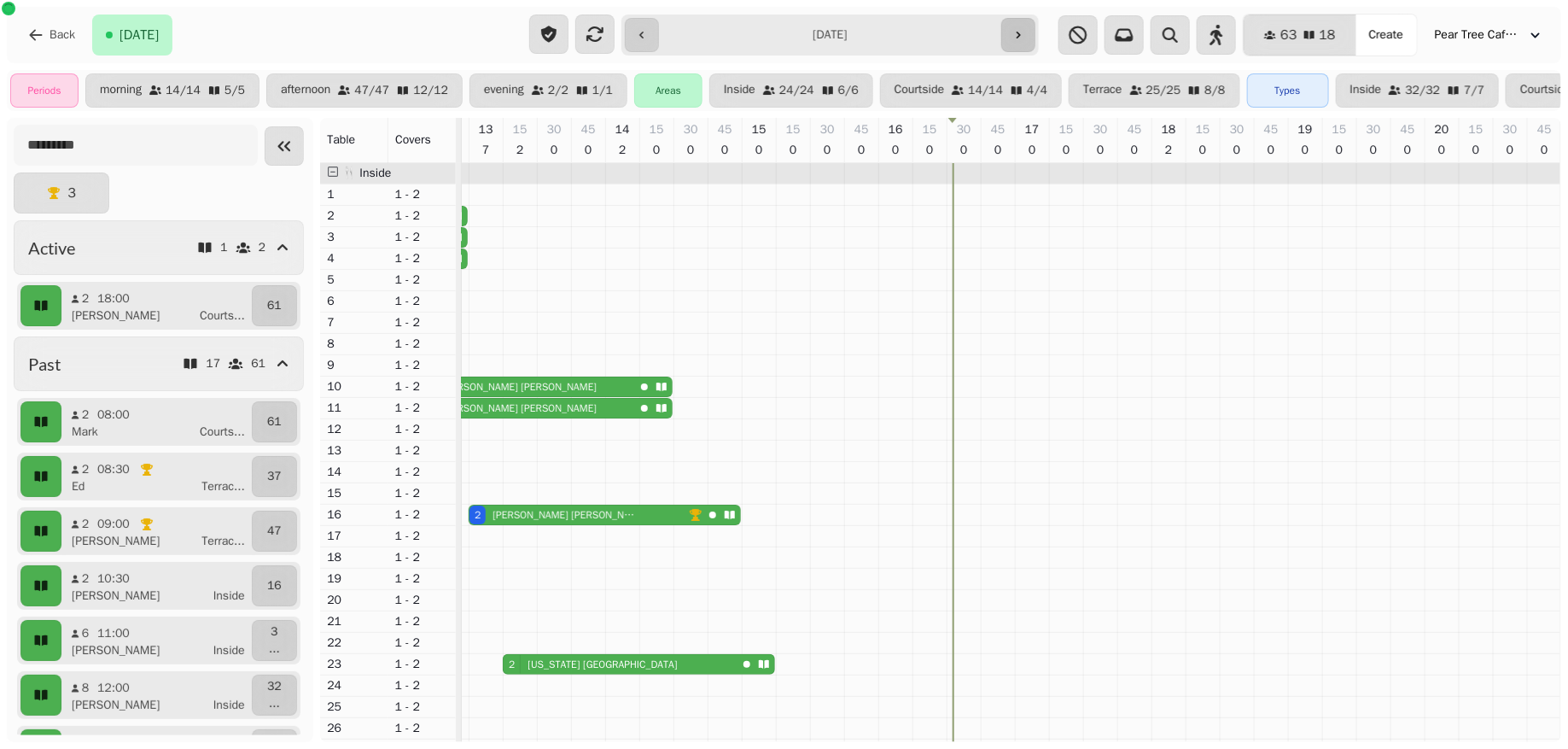 click at bounding box center (1018, 35) 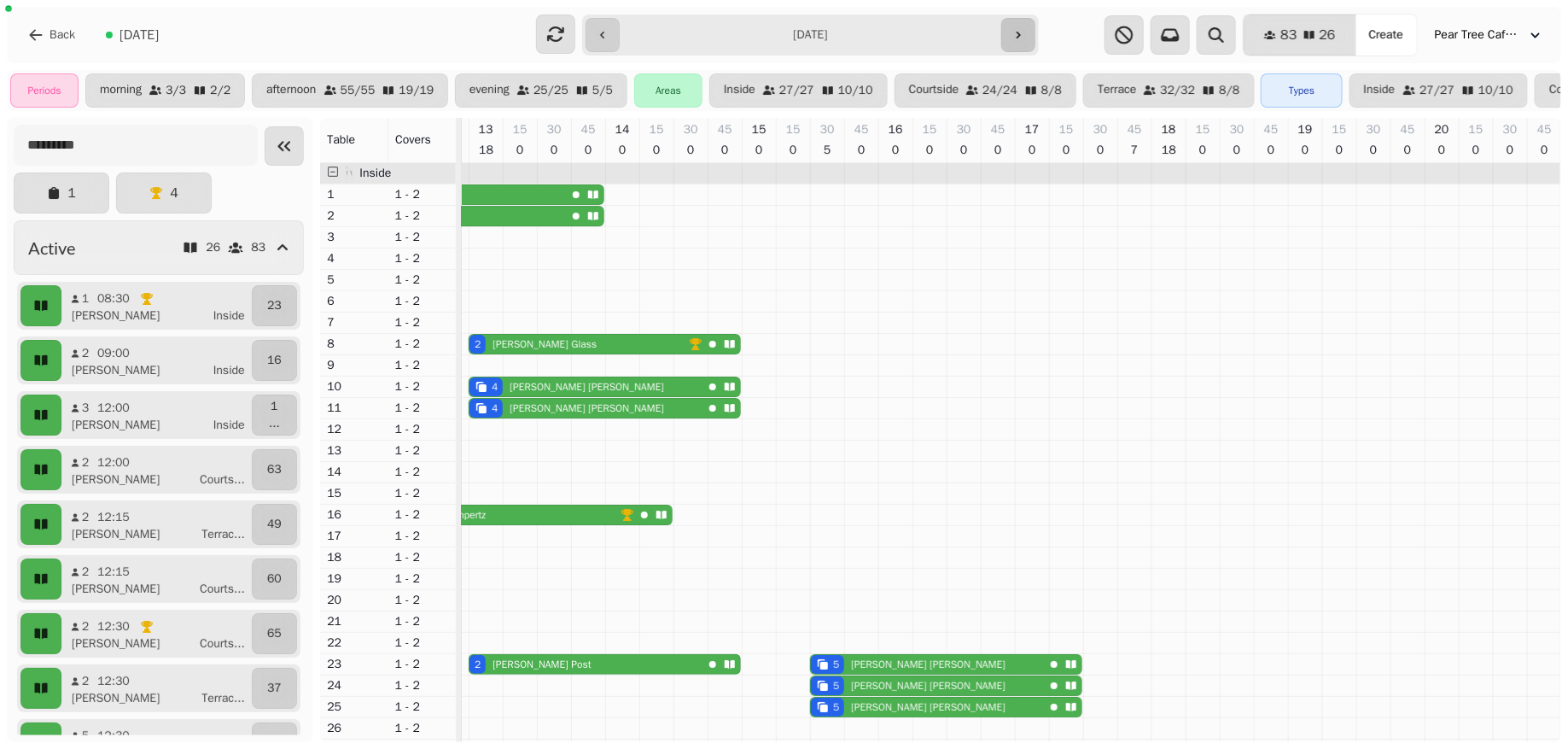 click at bounding box center [1018, 35] 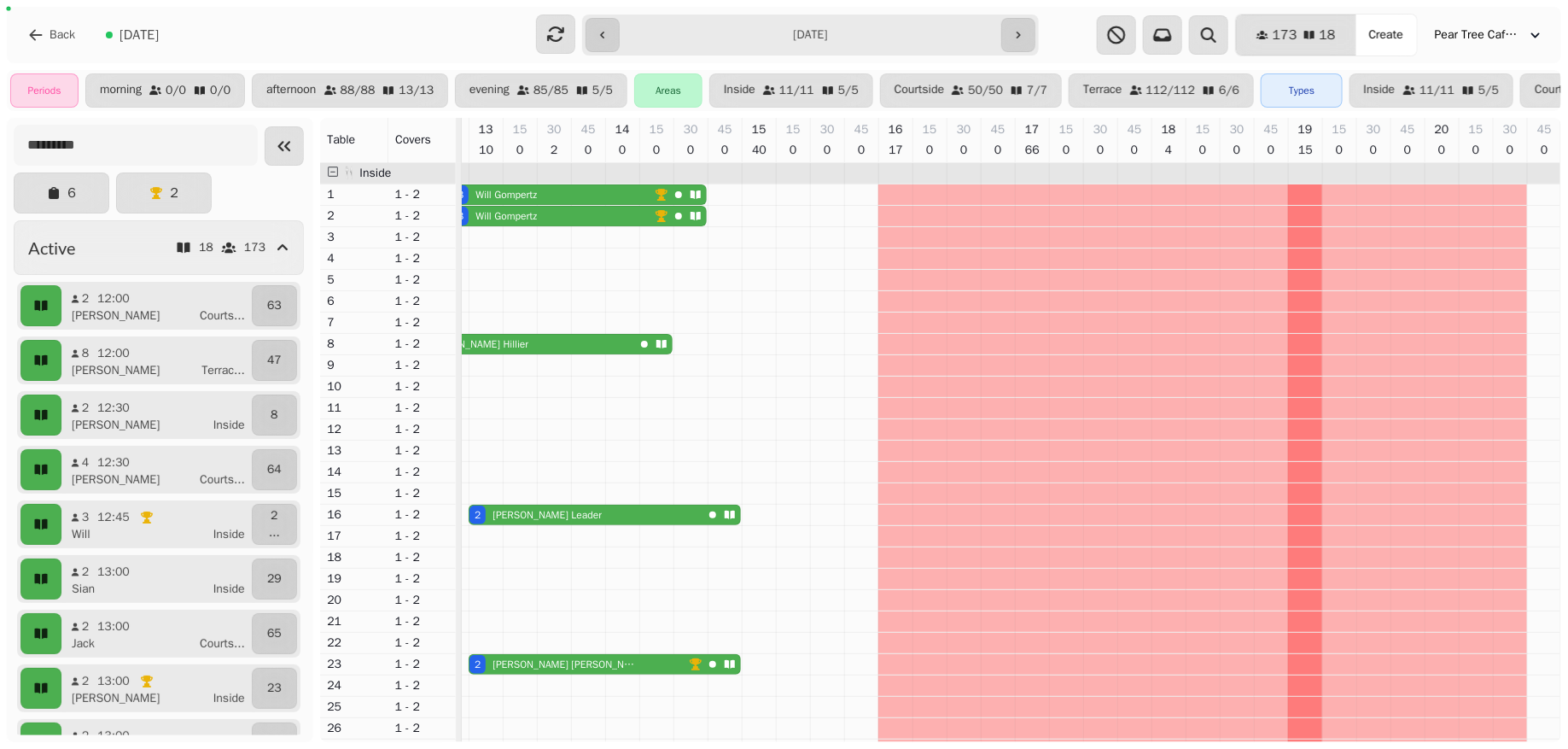 scroll, scrollTop: 261, scrollLeft: 676, axis: both 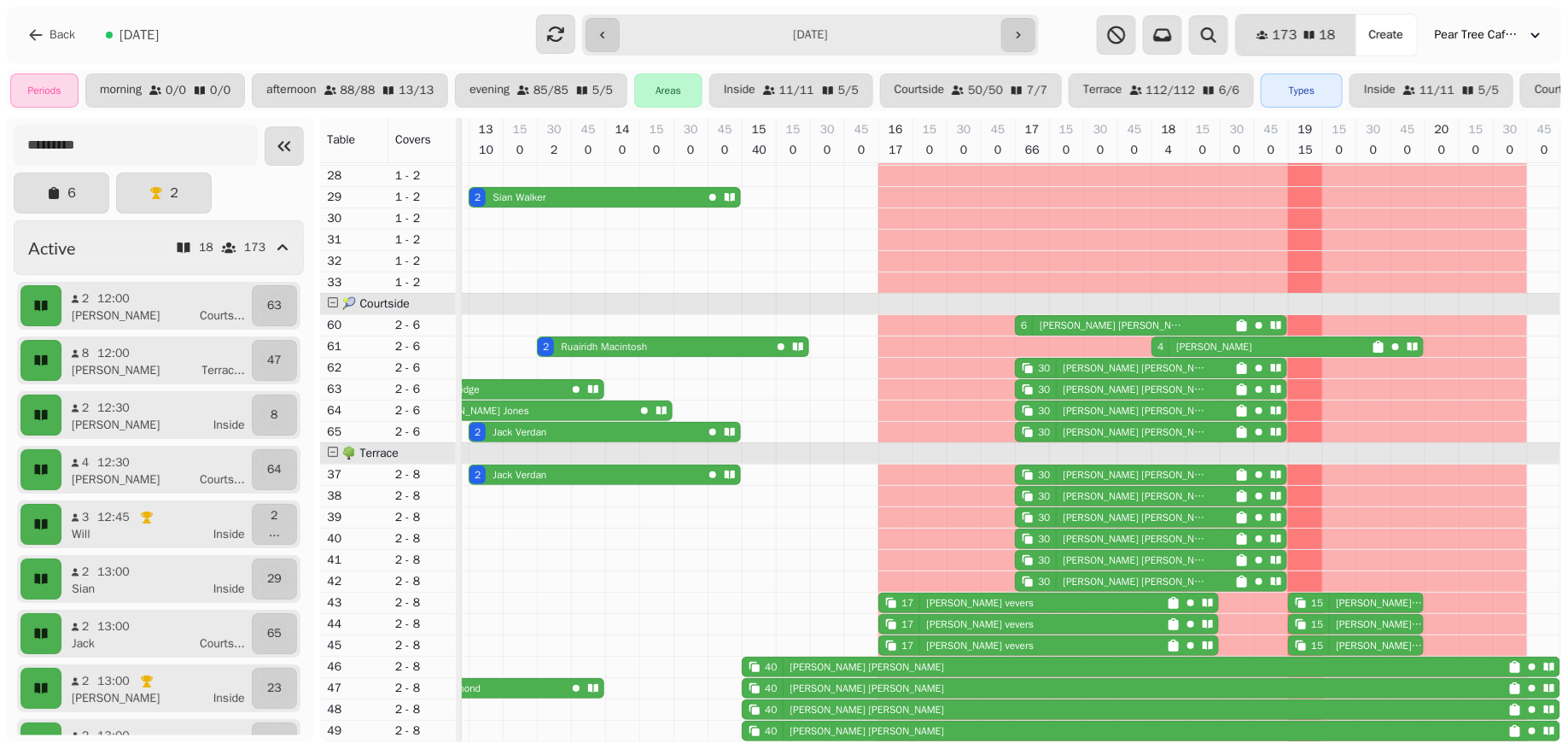 click on "17 [PERSON_NAME]" at bounding box center (1023, 603) 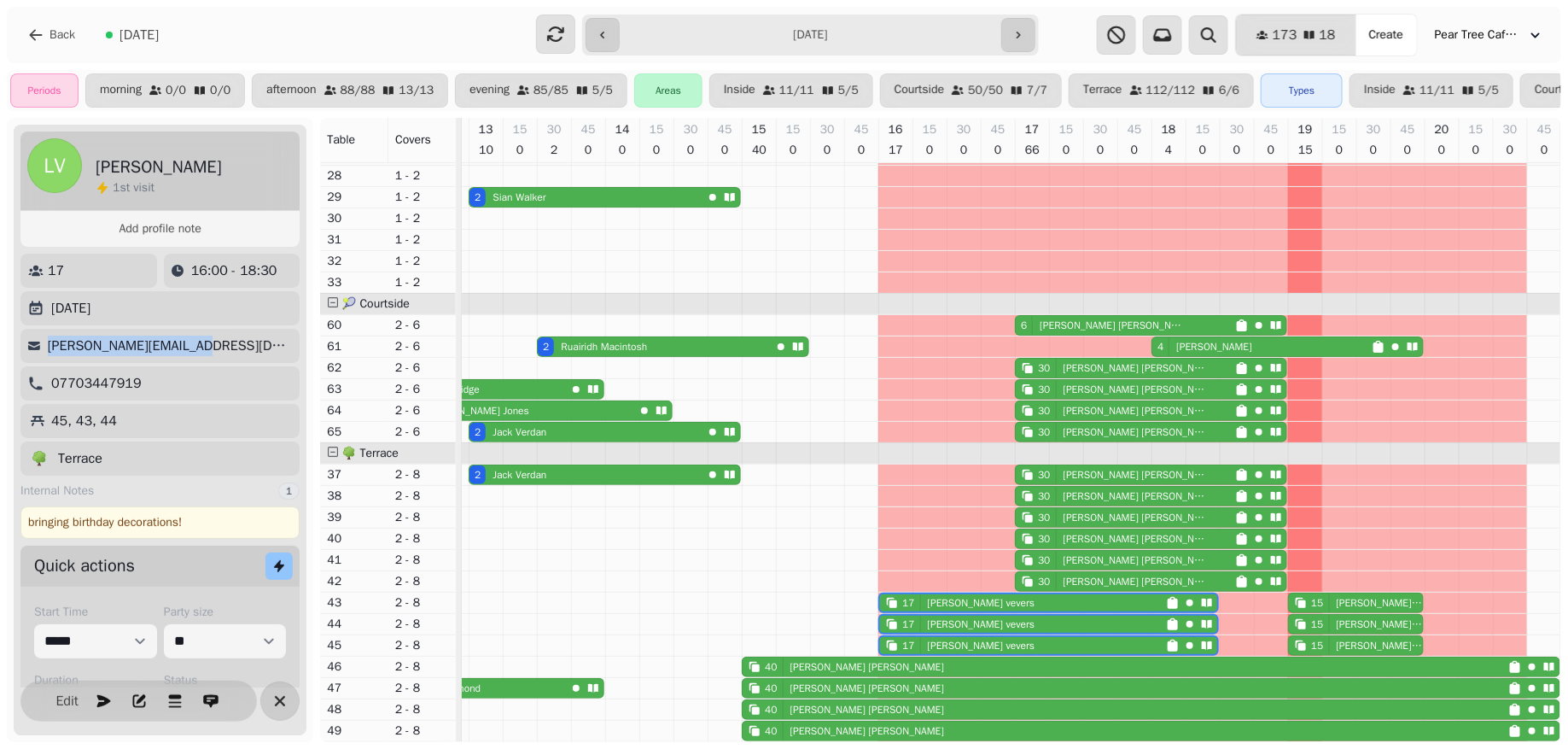 drag, startPoint x: 251, startPoint y: 342, endPoint x: 45, endPoint y: 347, distance: 206.06067 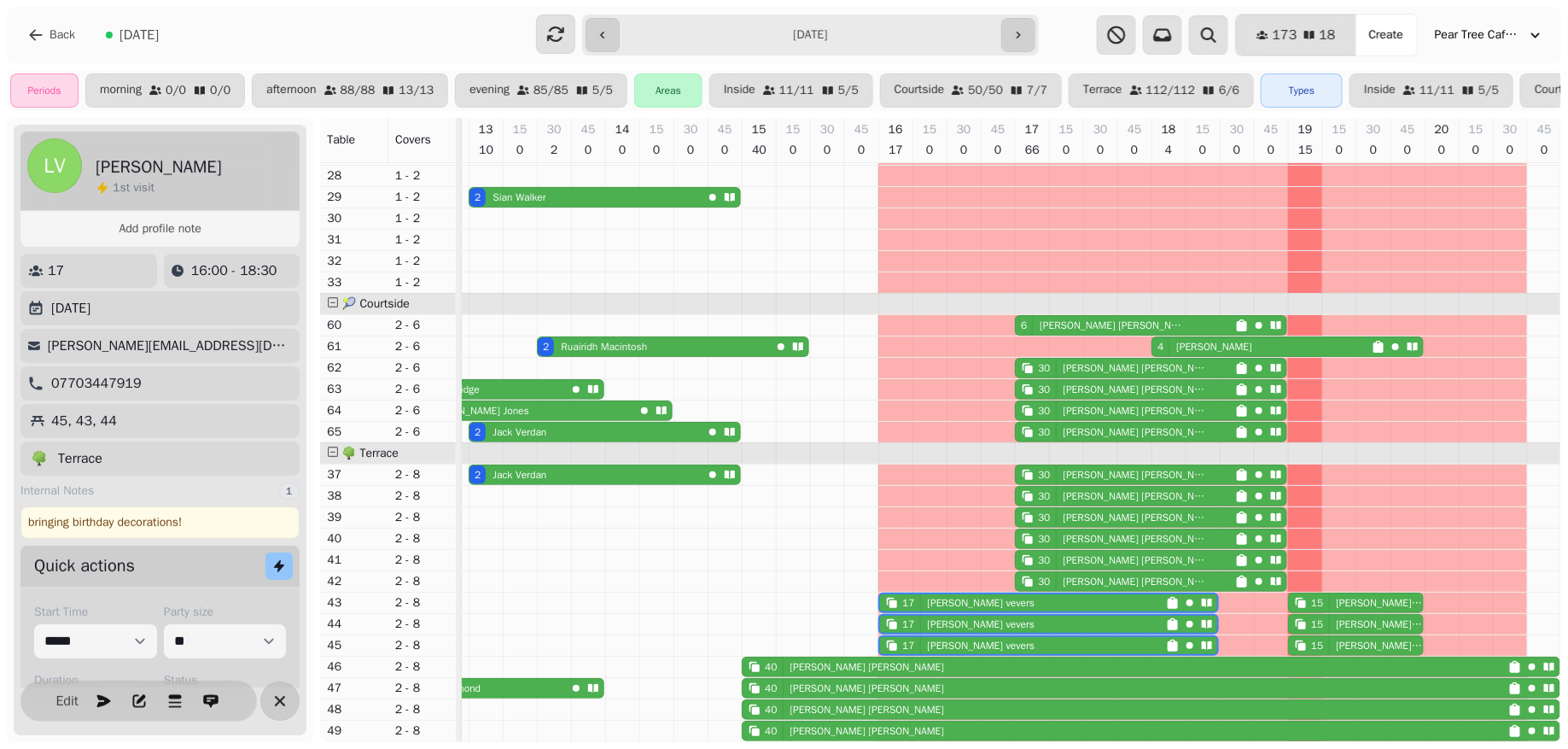 click on "**********" at bounding box center [810, 35] 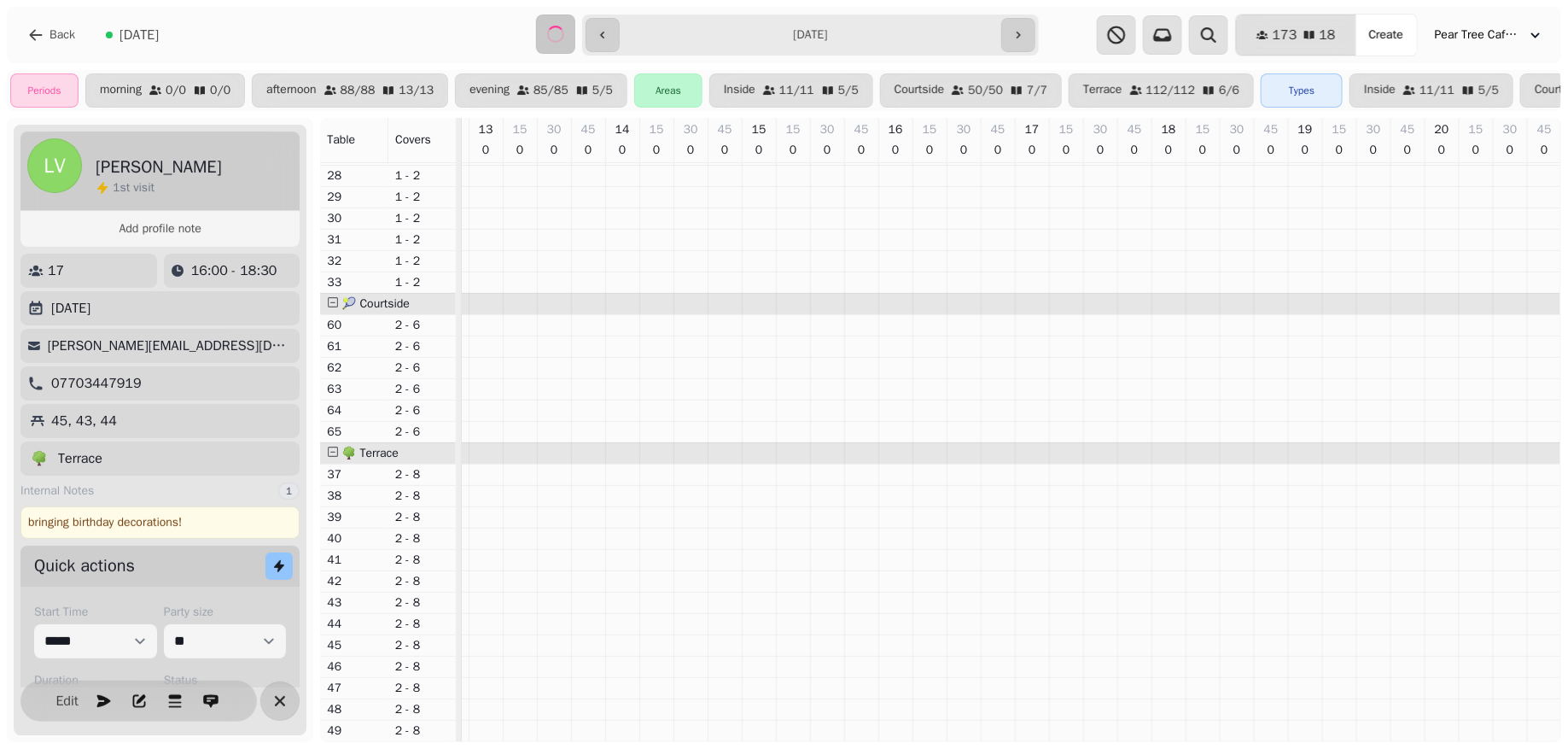 scroll, scrollTop: 593, scrollLeft: 0, axis: vertical 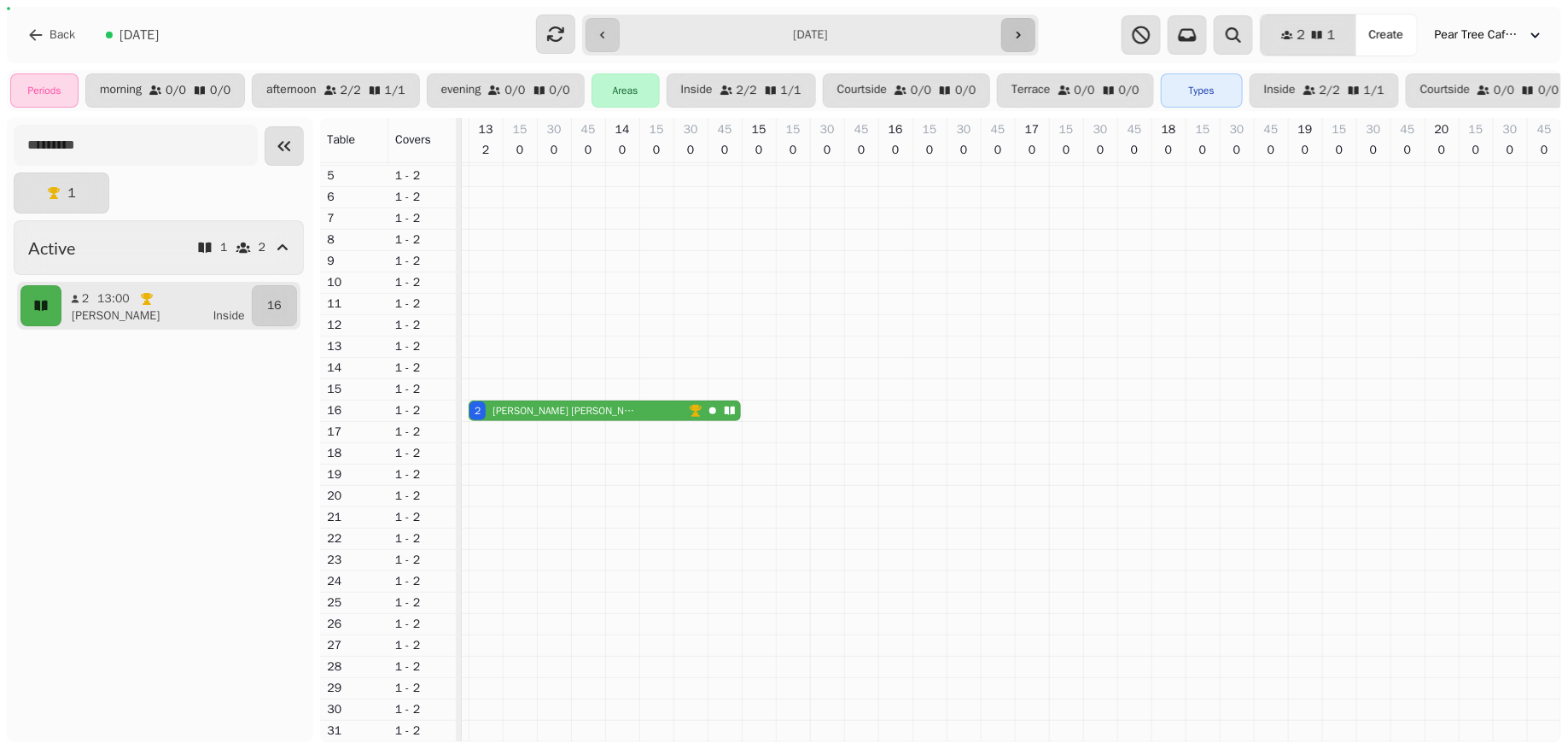click 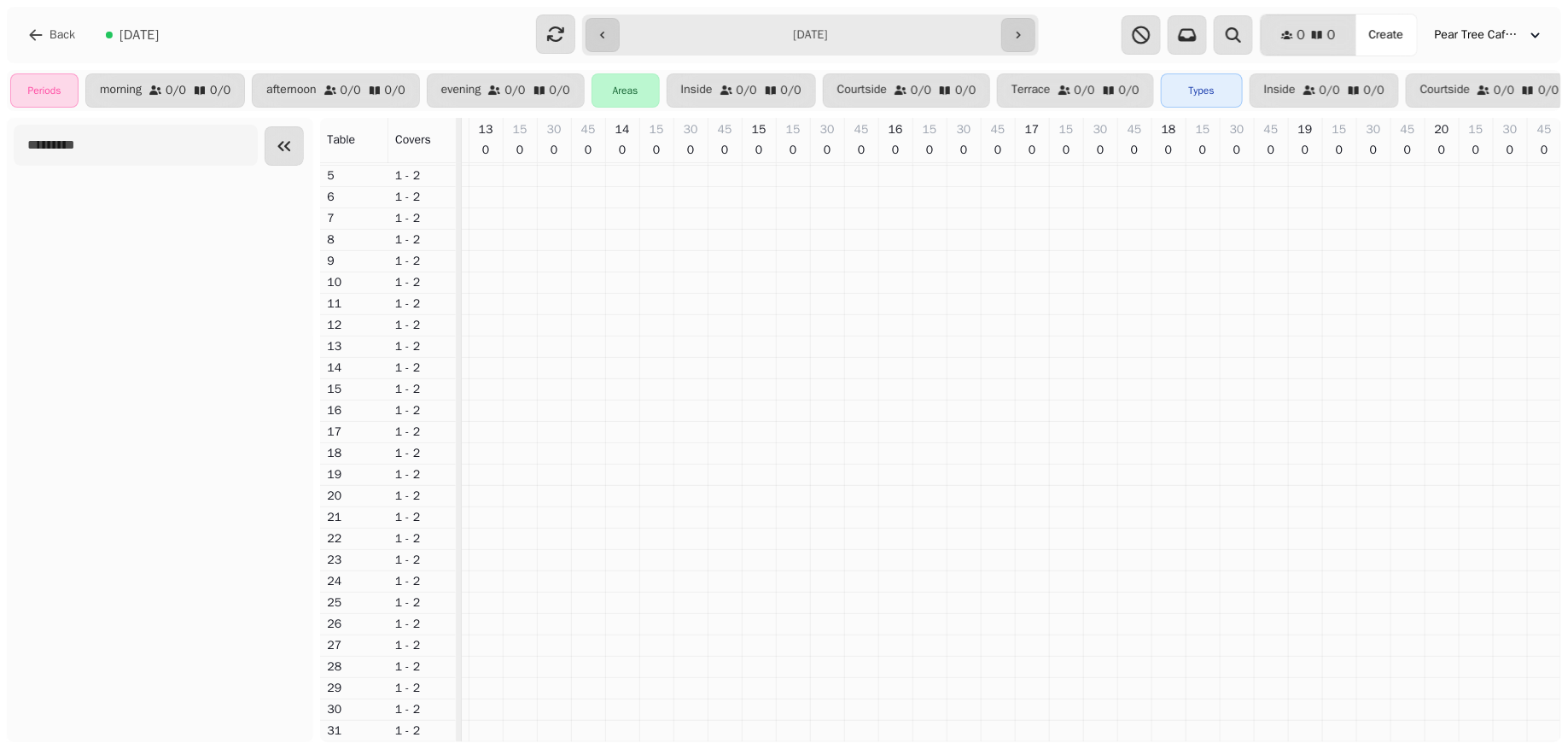 click on "**********" at bounding box center (810, 35) 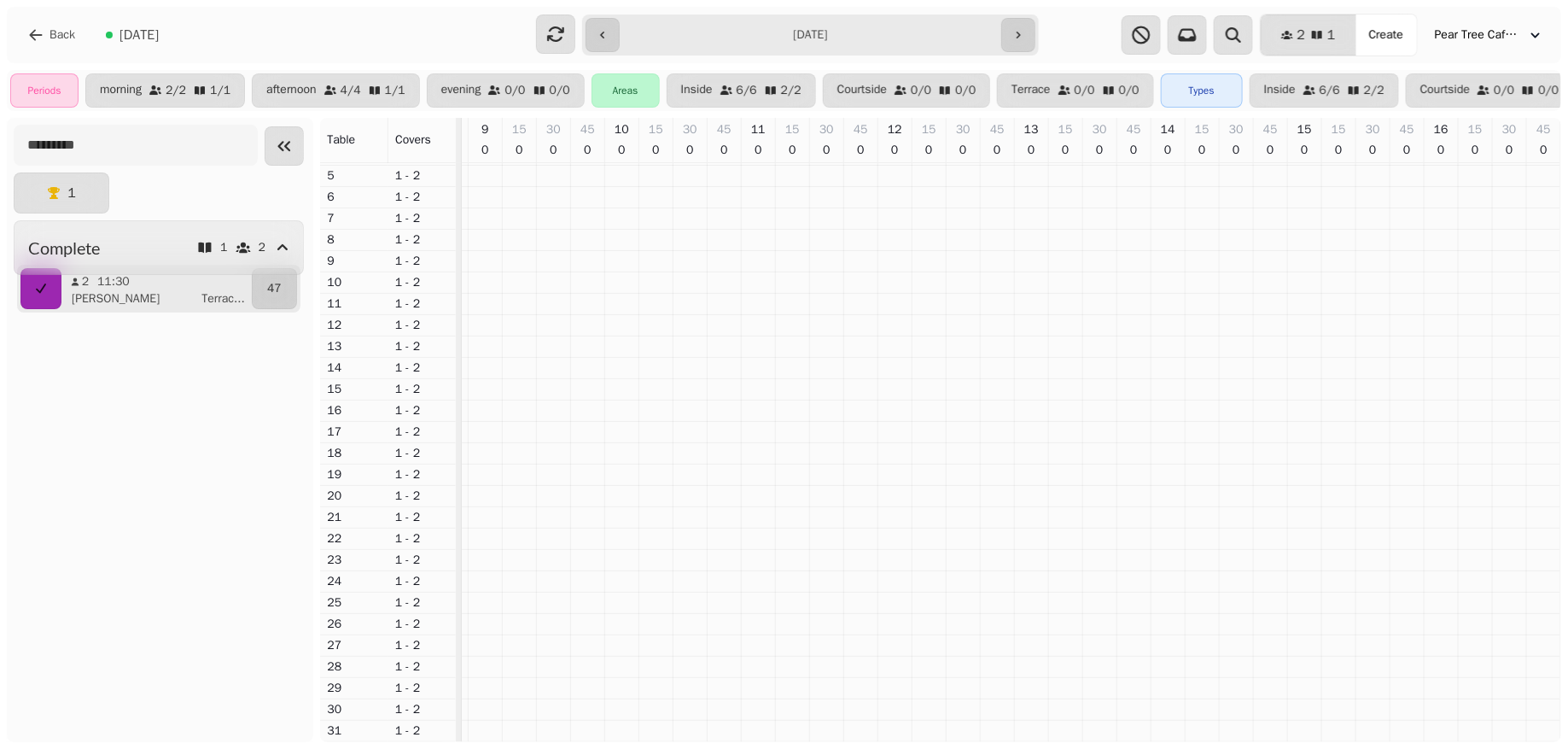 scroll, scrollTop: 0, scrollLeft: 130, axis: horizontal 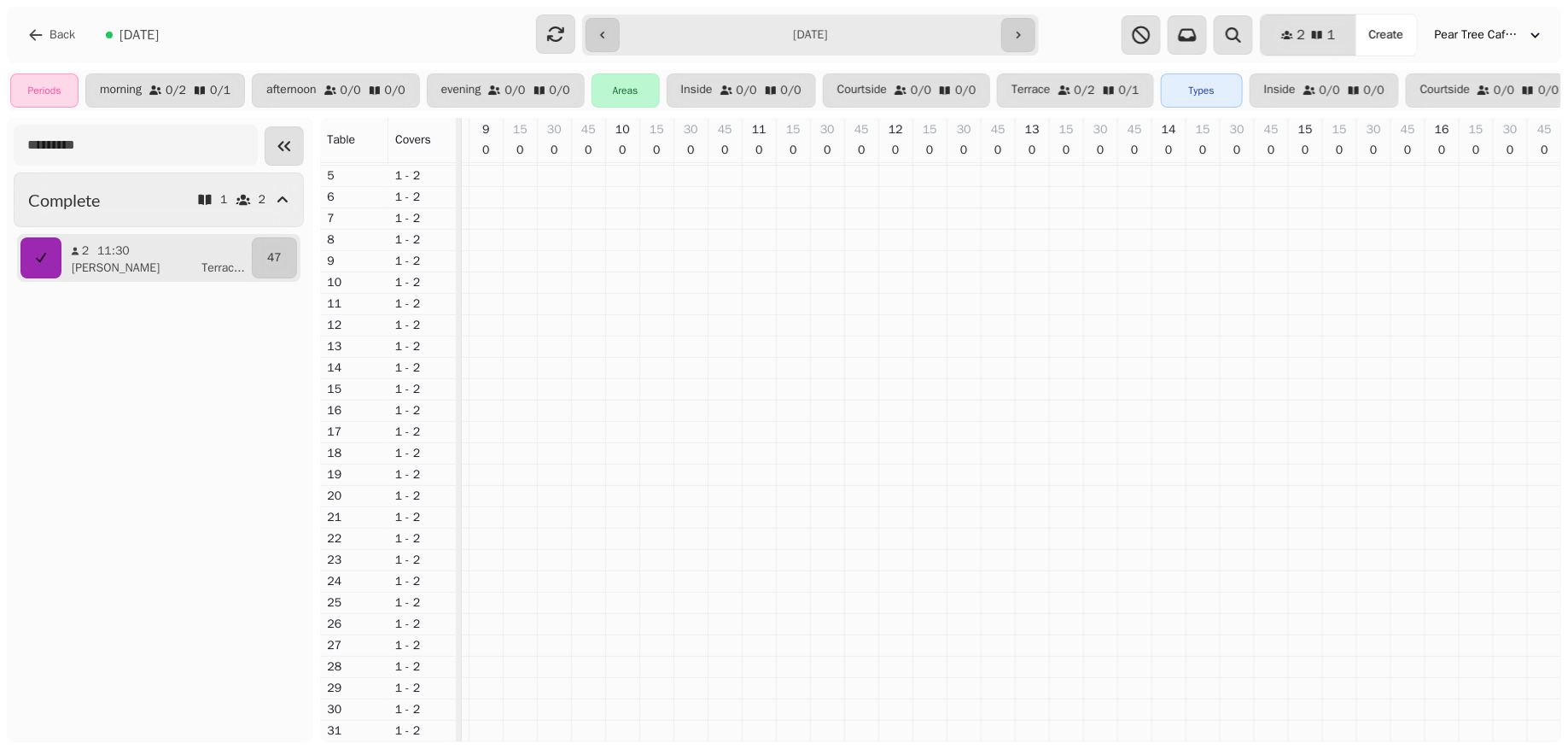 type on "**********" 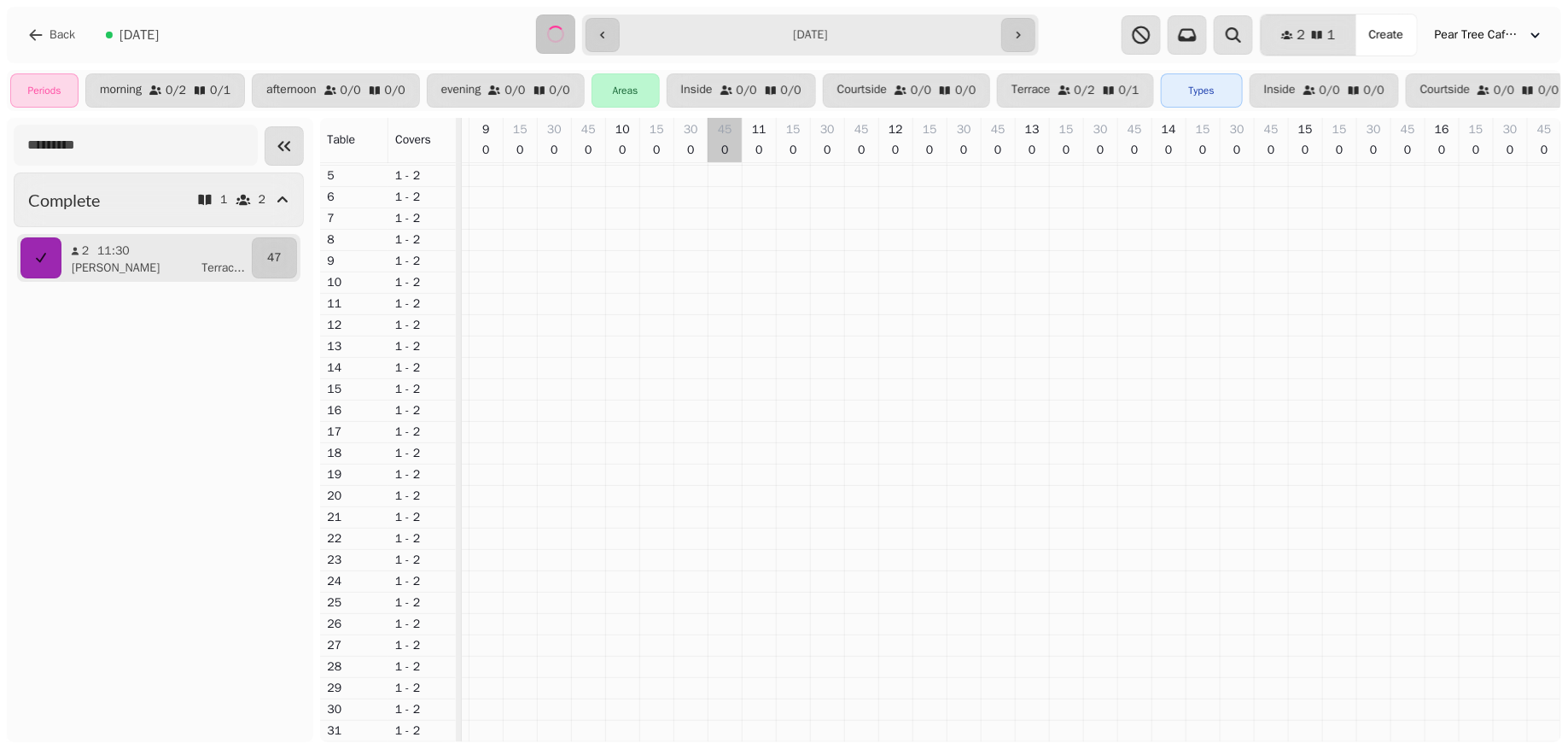 select on "**********" 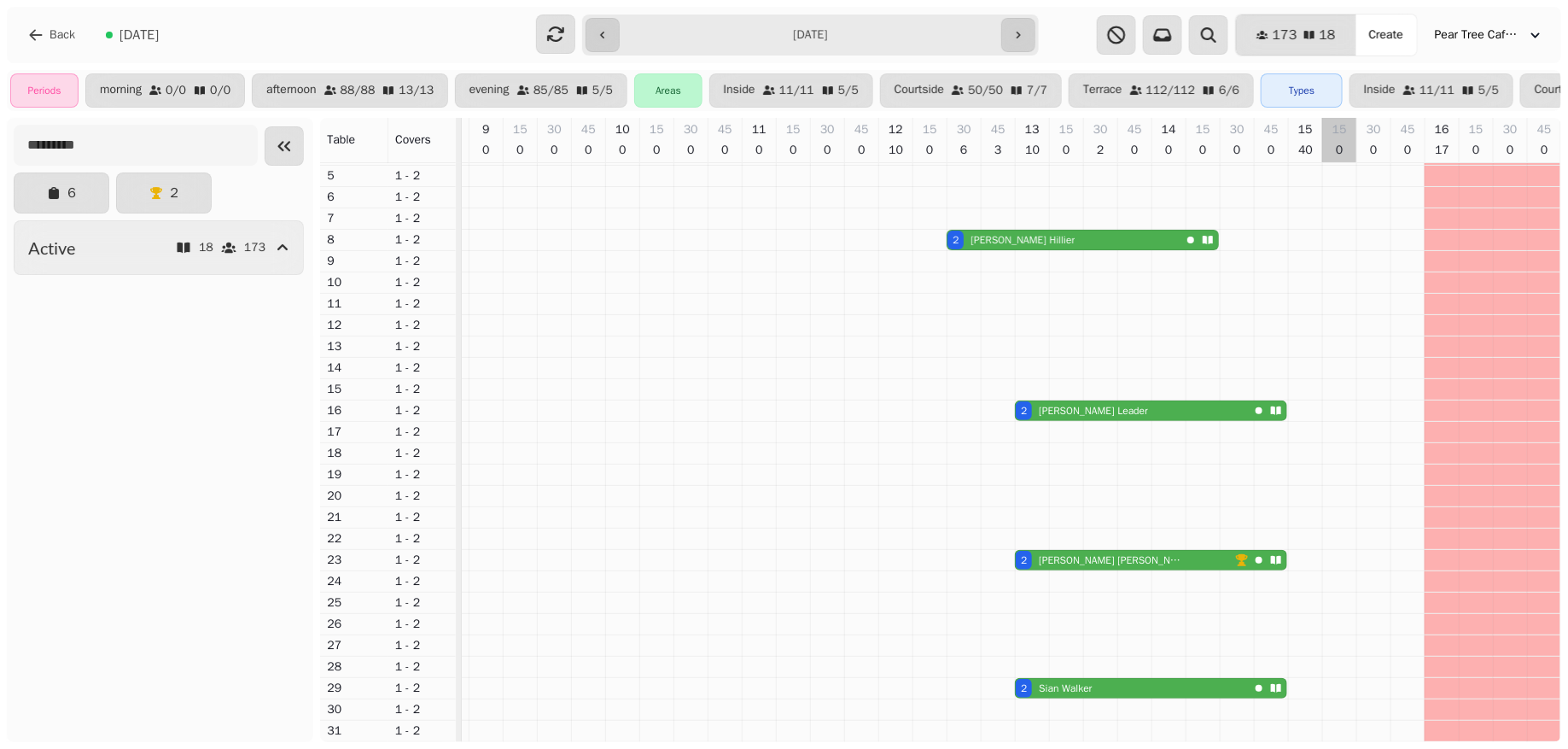 scroll, scrollTop: 0, scrollLeft: 676, axis: horizontal 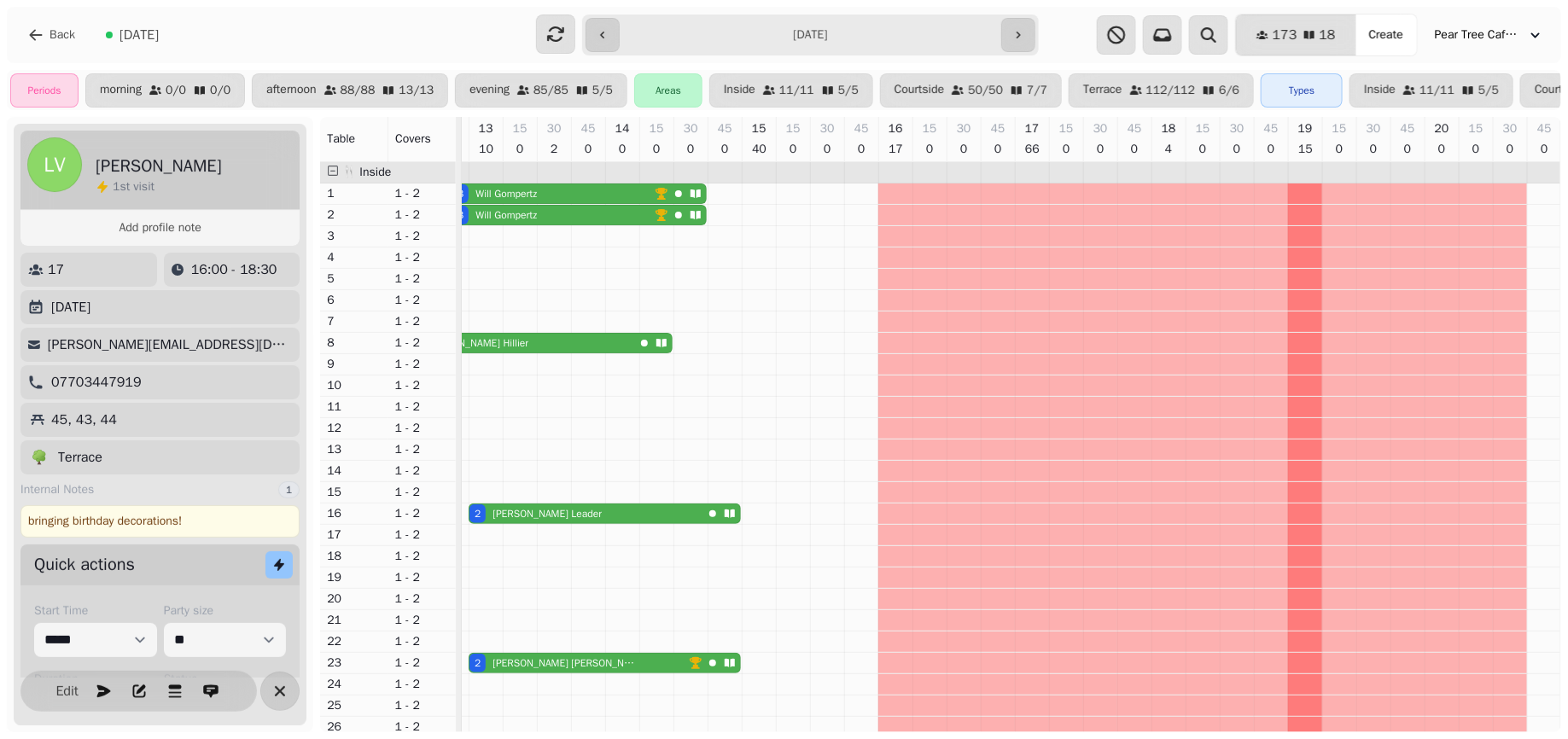 click on "**********" at bounding box center [810, 35] 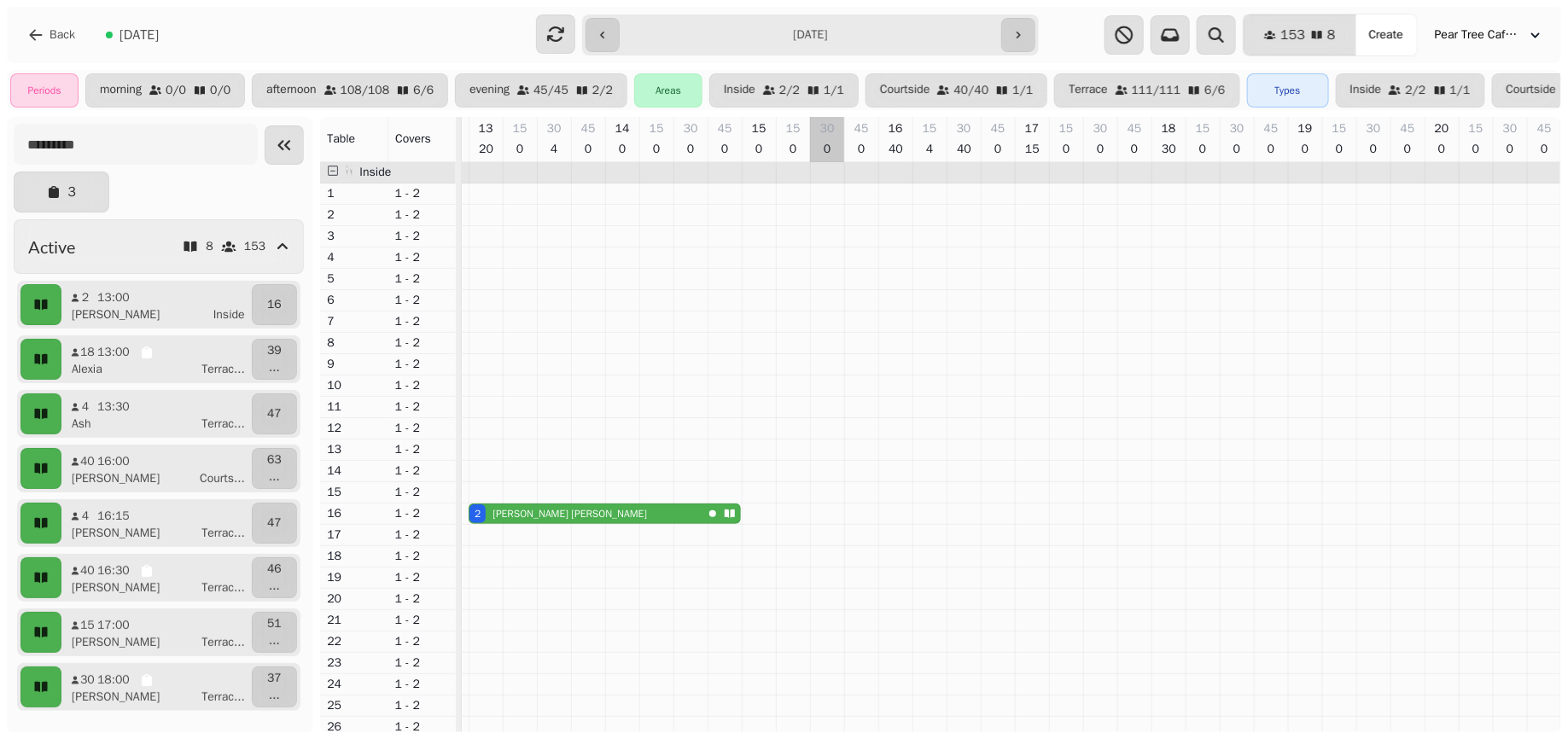 scroll, scrollTop: 141, scrollLeft: 676, axis: both 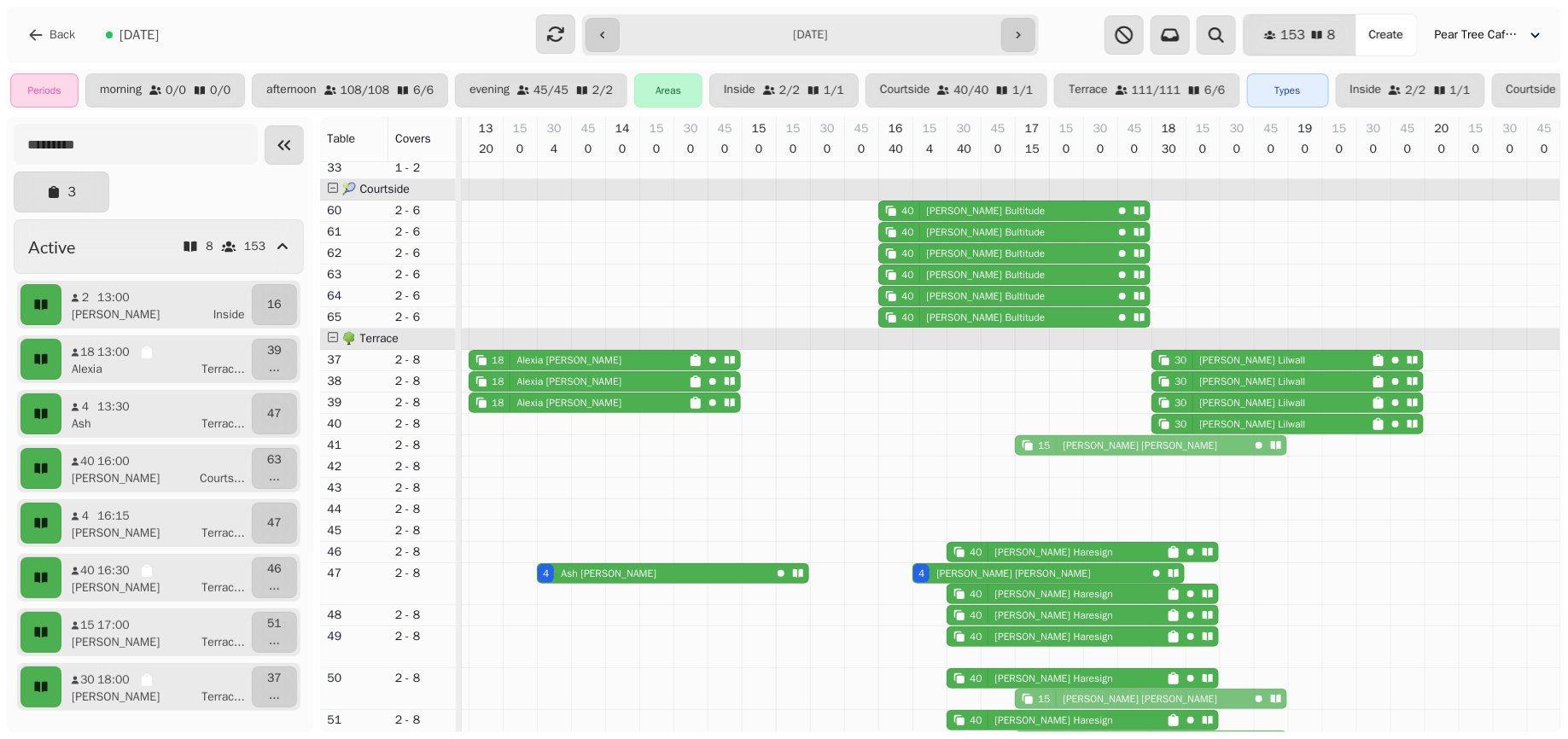drag, startPoint x: 1091, startPoint y: 640, endPoint x: 1100, endPoint y: 439, distance: 201.20139 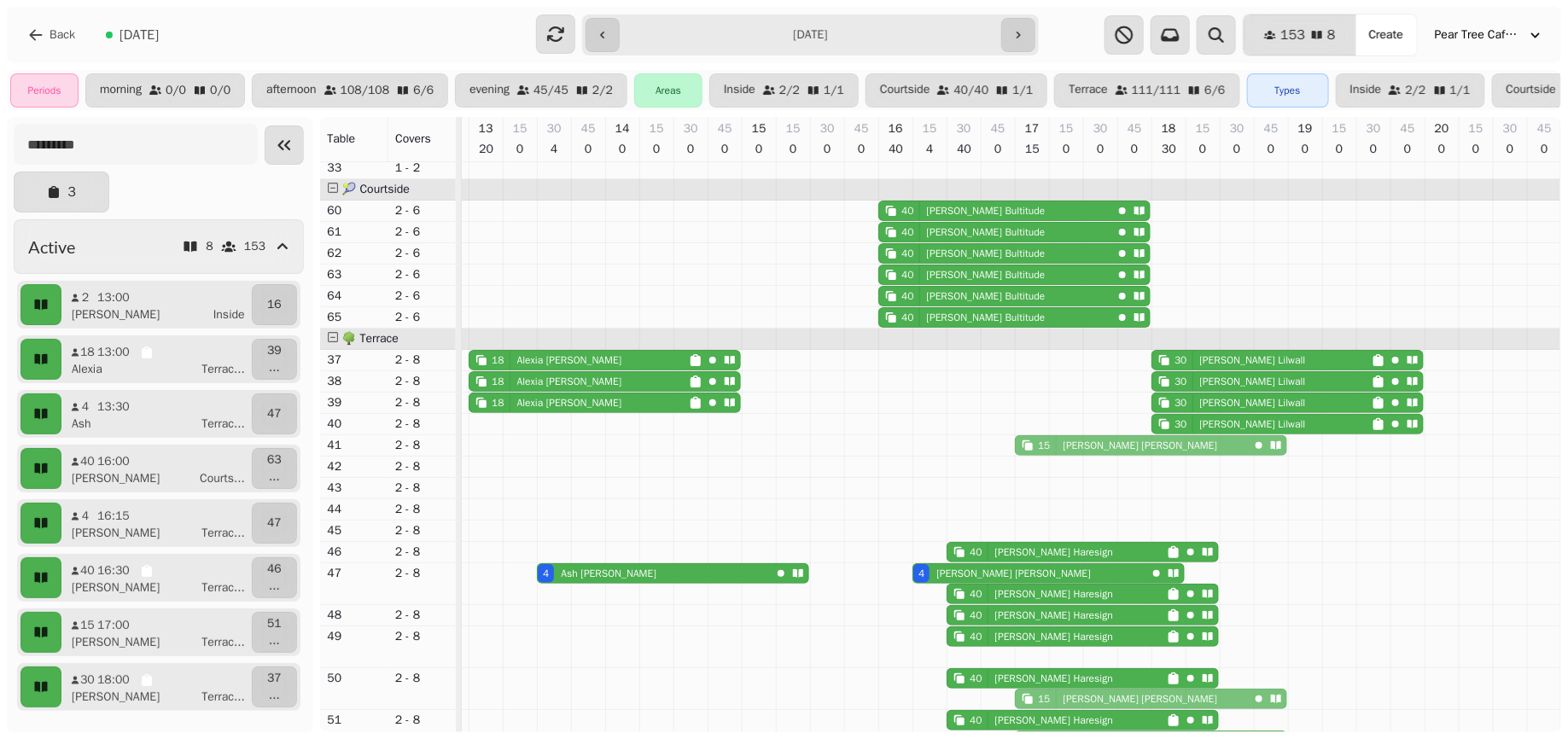 click on "2 Andy   Tait 40 Alex   Bultitude 40 Alex   Bultitude 40 Alex   Bultitude 40 Alex   Bultitude 40 Alex   Bultitude 40 Alex   Bultitude 18 Alexia   Patterson 30 Charlie   Lilwall 18 Alexia   Patterson 30 Charlie   Lilwall 18 Alexia   Patterson 30 Charlie   Lilwall 30 Charlie   Lilwall 15 Kimberly    Donovan 40 Ella   Haresign 4 Ash   Beagley 4 Chris   Beattie 40 Ella   Haresign 40 Ella   Haresign 40 Ella   Haresign 15 Kimberly    Donovan 40 Ella   Haresign 15 Kimberly    Donovan 15 Kimberly    Donovan 40 Ella   Haresign 15 Kimberly    Donovan 15 Kimberly    Donovan" at bounding box center [673, 102] 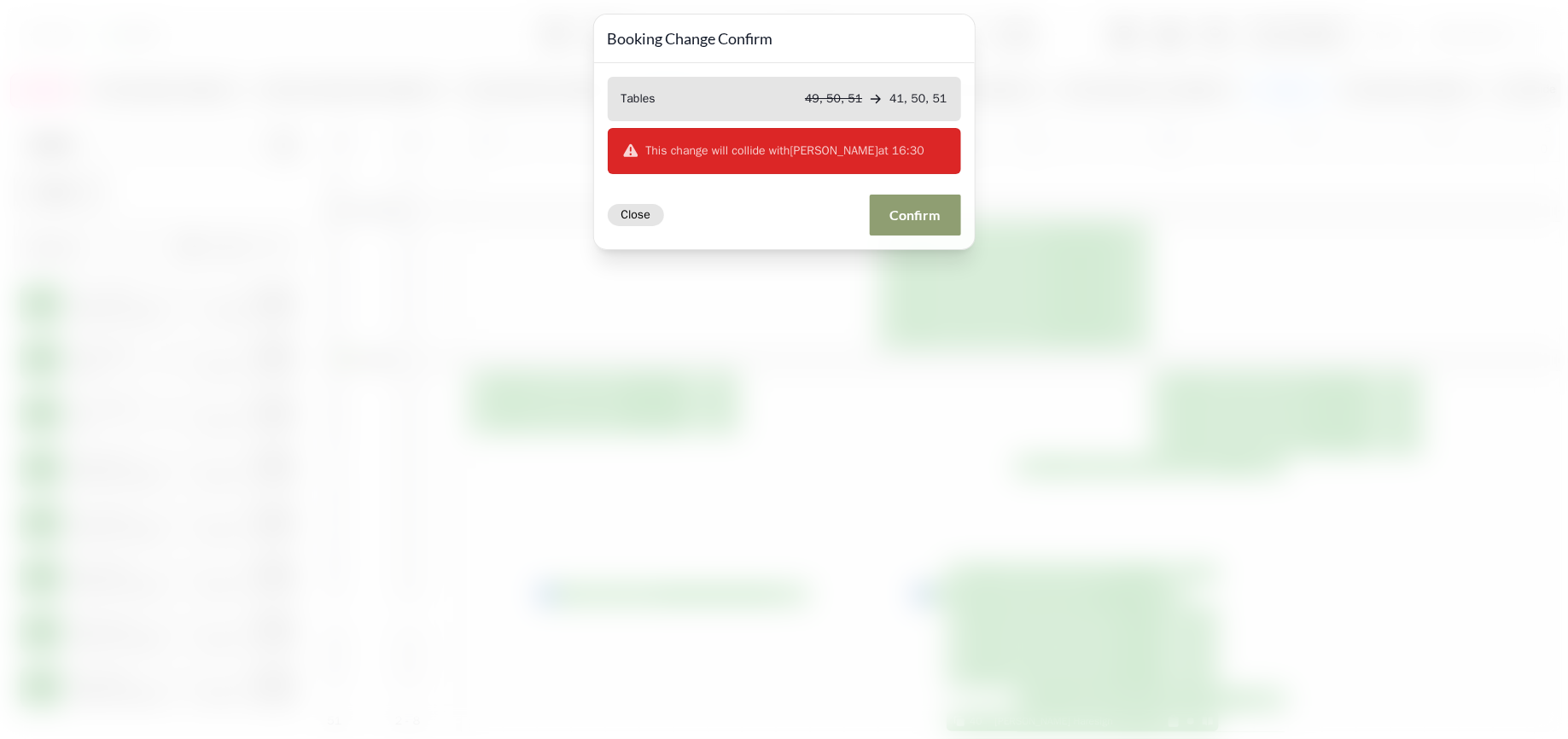 click on "Close" at bounding box center [636, 215] 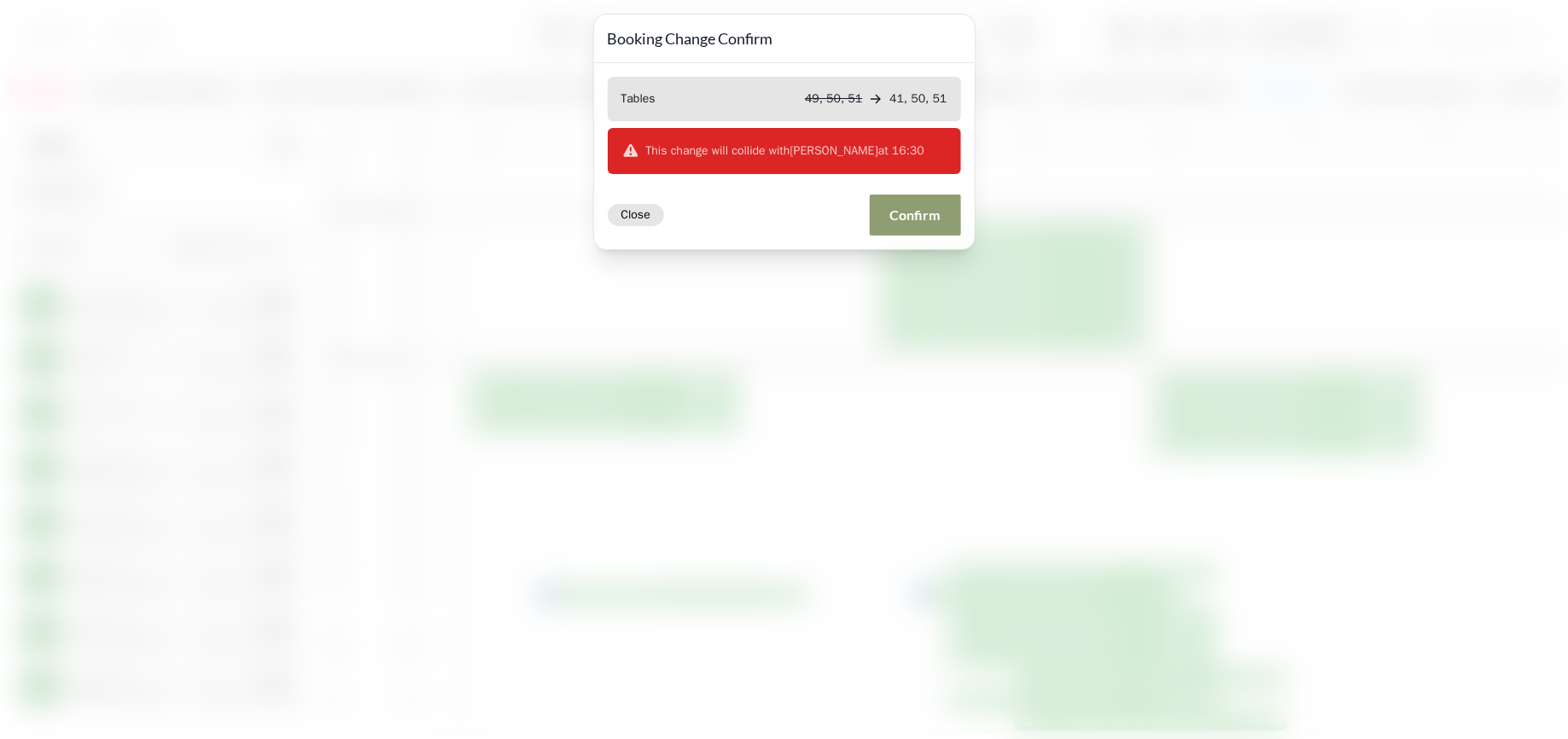 scroll, scrollTop: 708, scrollLeft: 0, axis: vertical 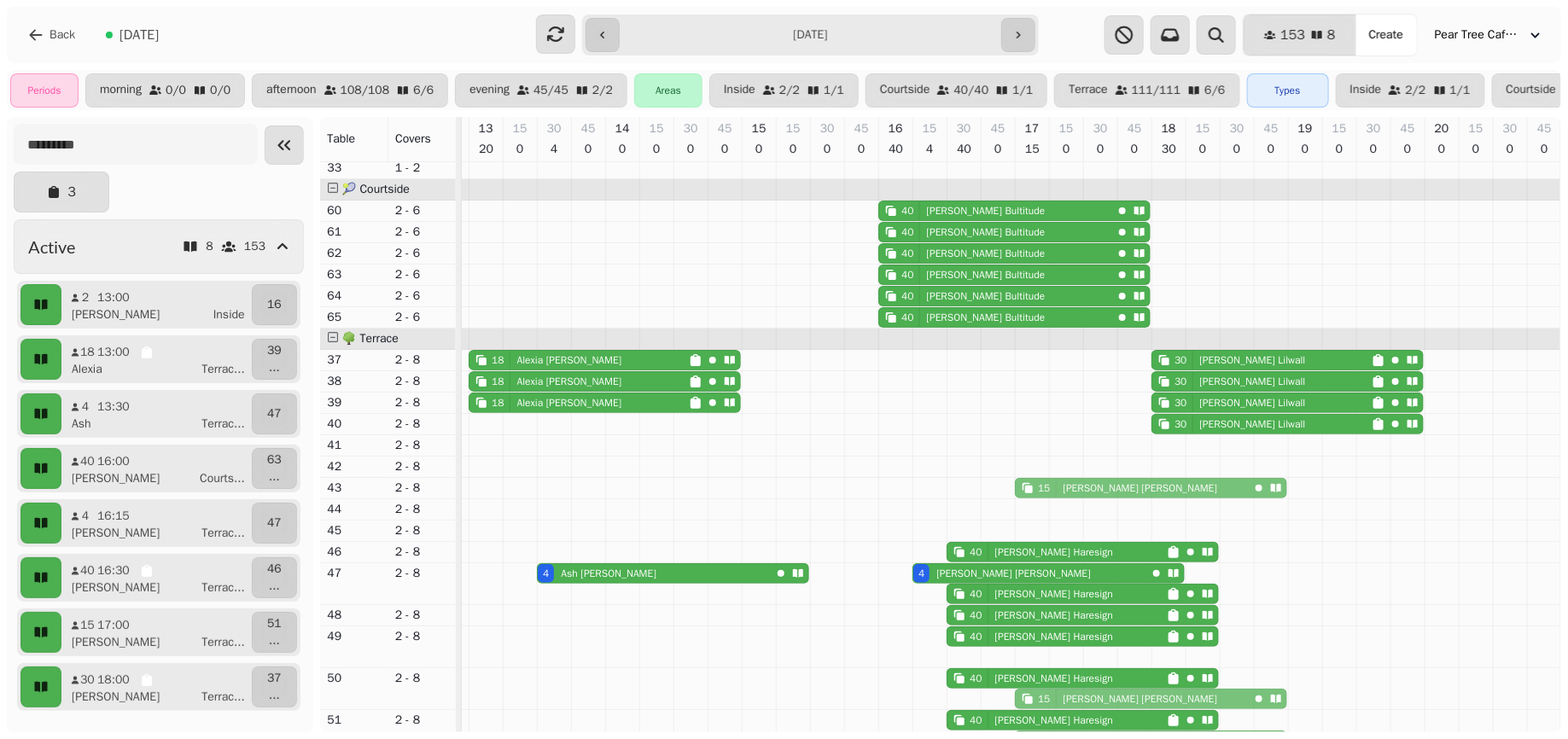 drag, startPoint x: 1084, startPoint y: 639, endPoint x: 1099, endPoint y: 468, distance: 171.65663 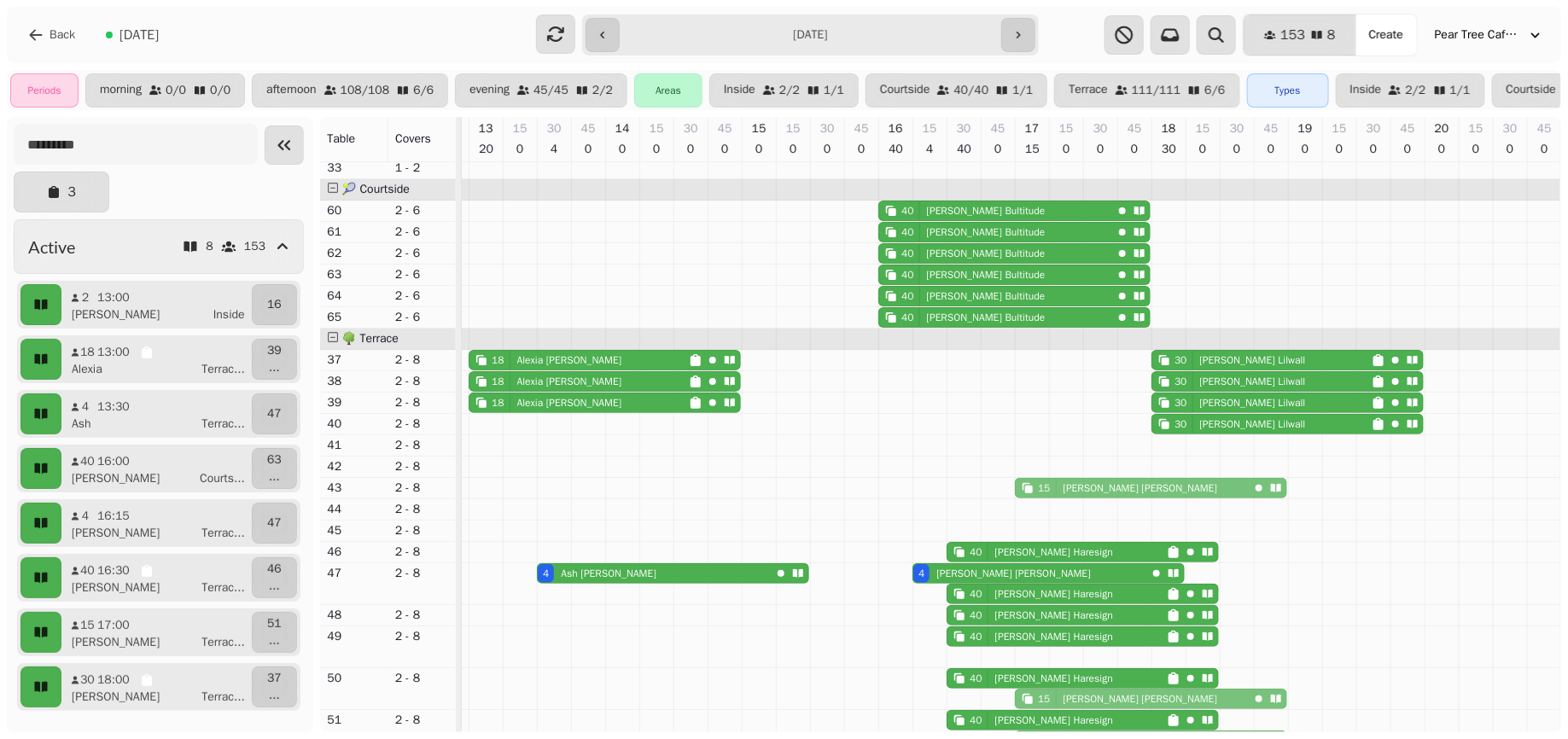 click on "2 Andy   Tait 40 Alex   Bultitude 40 Alex   Bultitude 40 Alex   Bultitude 40 Alex   Bultitude 40 Alex   Bultitude 40 Alex   Bultitude 18 Alexia   Patterson 30 Charlie   Lilwall 18 Alexia   Patterson 30 Charlie   Lilwall 18 Alexia   Patterson 30 Charlie   Lilwall 30 Charlie   Lilwall 15 Kimberly    Donovan 40 Ella   Haresign 4 Ash   Beagley 4 Chris   Beattie 40 Ella   Haresign 40 Ella   Haresign 40 Ella   Haresign 15 Kimberly    Donovan 40 Ella   Haresign 15 Kimberly    Donovan 15 Kimberly    Donovan 40 Ella   Haresign 15 Kimberly    Donovan 15 Kimberly    Donovan" at bounding box center (673, 102) 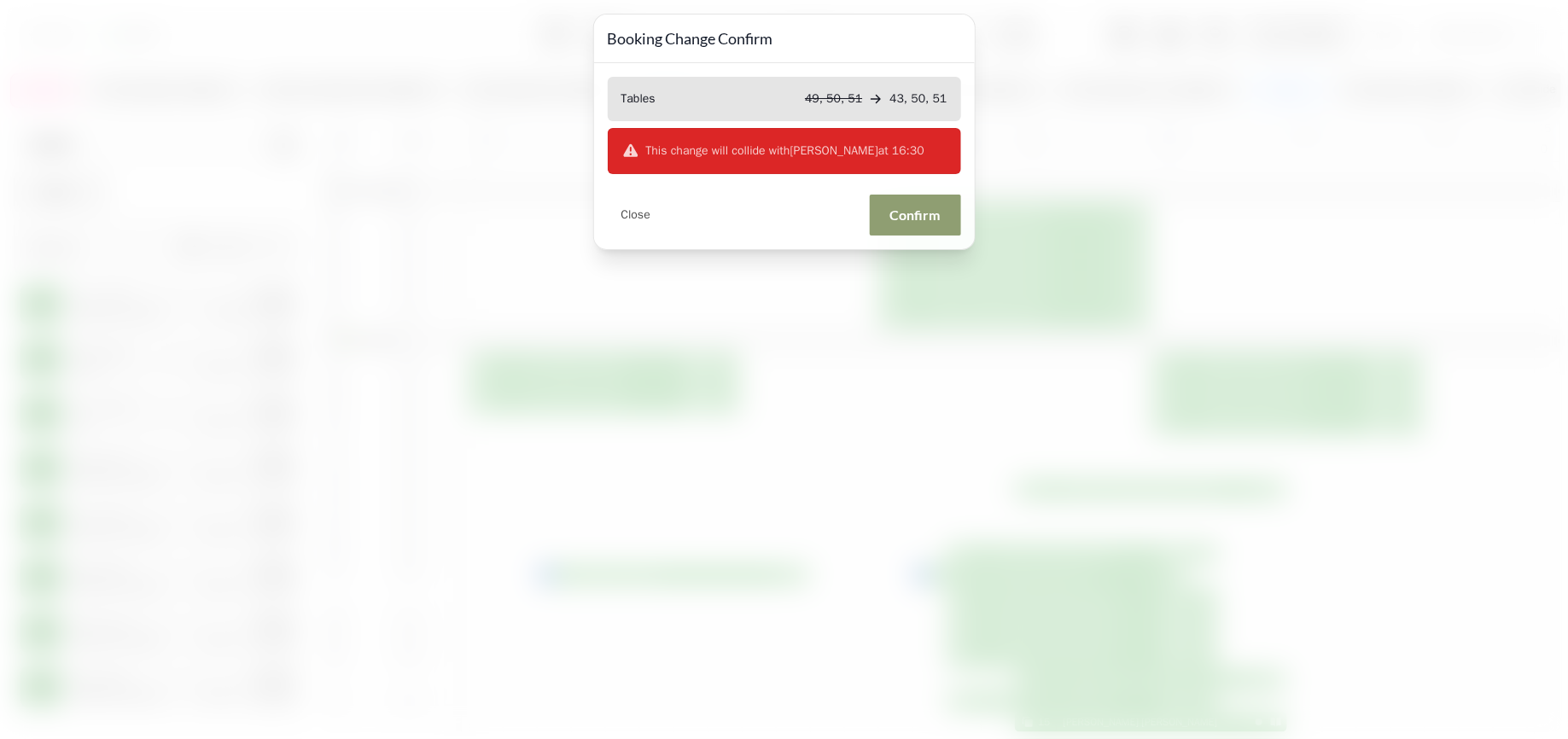 scroll, scrollTop: 687, scrollLeft: 0, axis: vertical 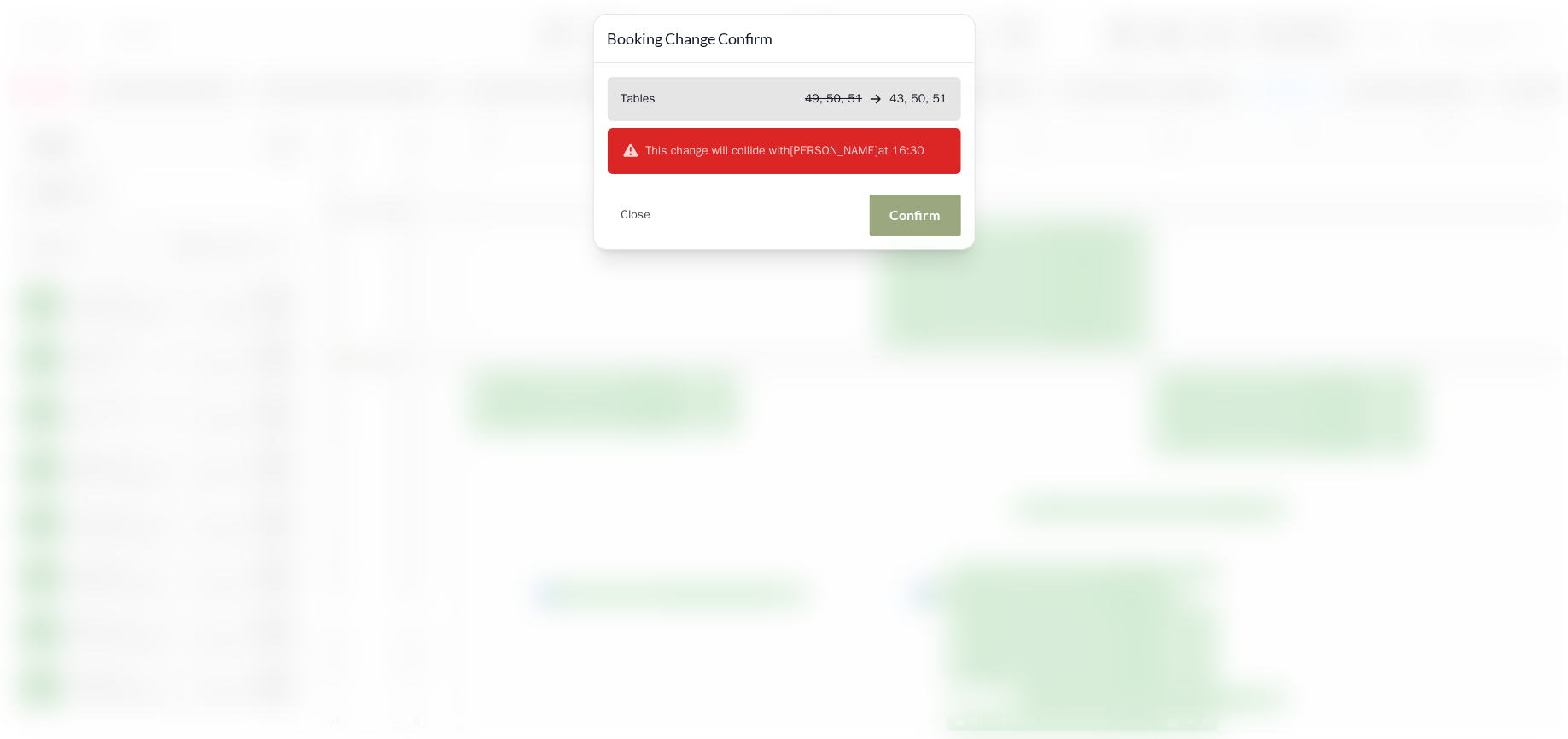 click on "Confirm" at bounding box center [915, 215] 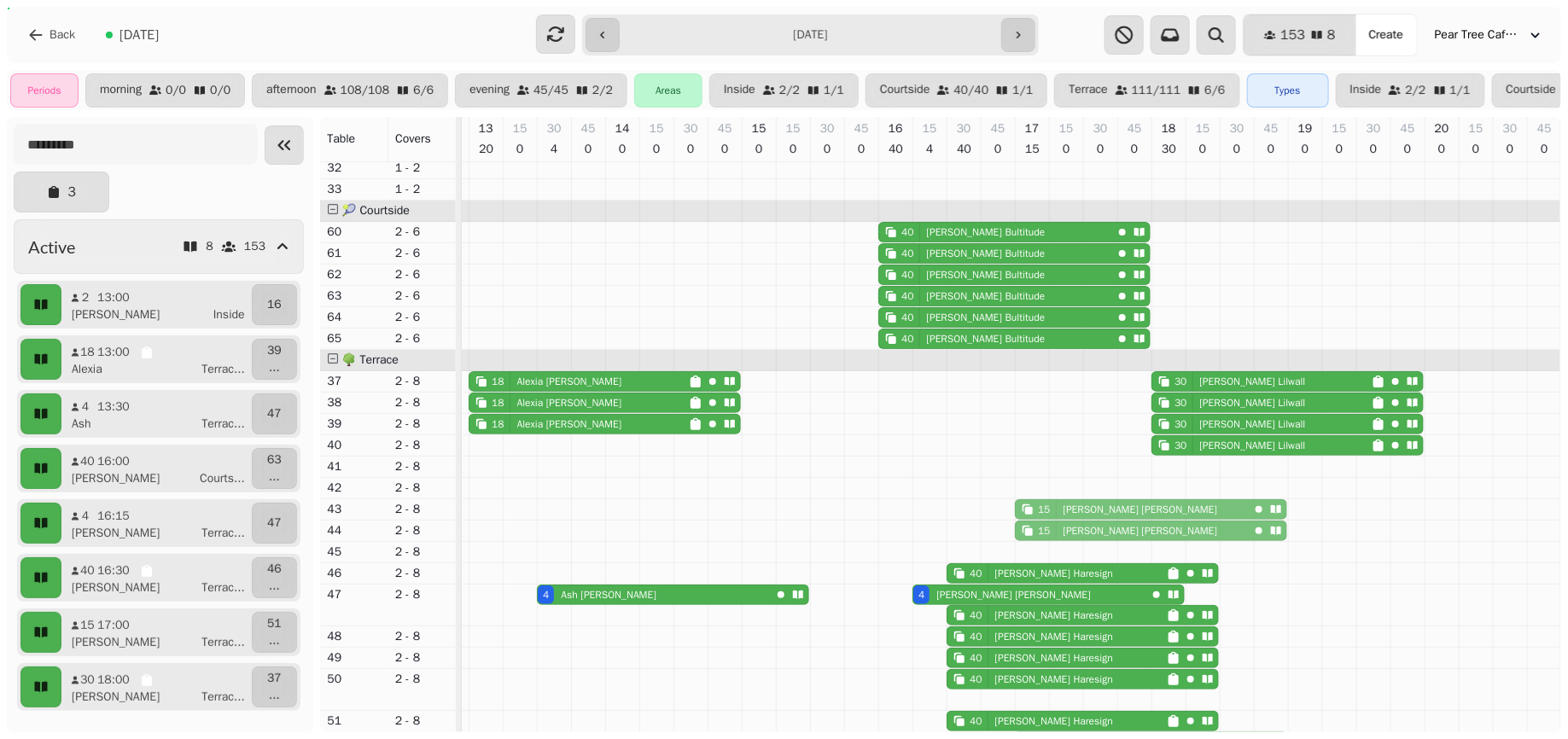 drag, startPoint x: 1072, startPoint y: 666, endPoint x: 1073, endPoint y: 521, distance: 145.00345 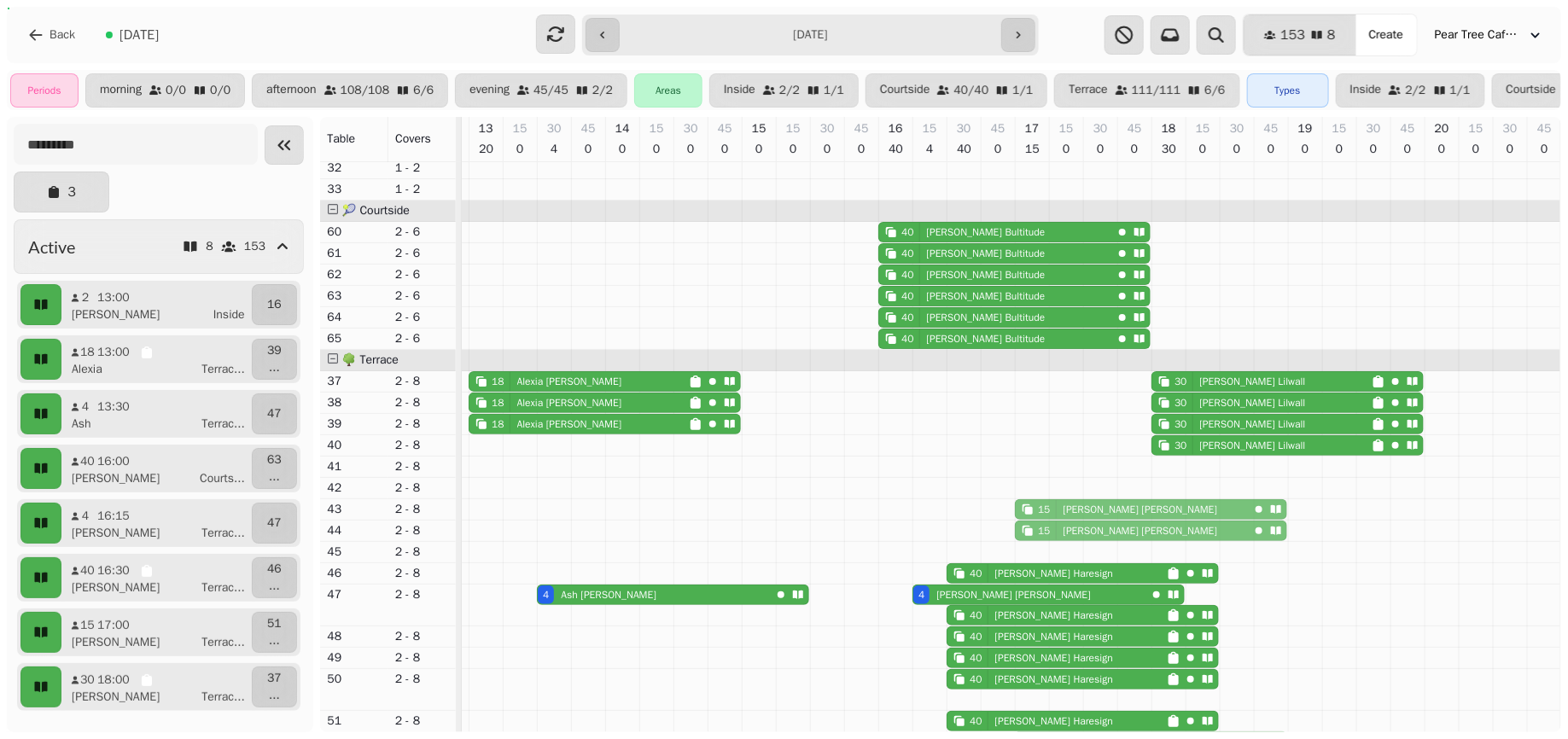 click on "2 Andy   Tait 40 Alex   Bultitude 40 Alex   Bultitude 40 Alex   Bultitude 40 Alex   Bultitude 40 Alex   Bultitude 40 Alex   Bultitude 18 Alexia   Patterson 30 Charlie   Lilwall 18 Alexia   Patterson 30 Charlie   Lilwall 18 Alexia   Patterson 30 Charlie   Lilwall 30 Charlie   Lilwall 15 Kimberly    Donovan 15 Kimberly    Donovan 15 Kimberly    Donovan 40 Ella   Haresign 4 Ash   Beagley 4 Chris   Beattie 40 Ella   Haresign 40 Ella   Haresign 40 Ella   Haresign 40 Ella   Haresign 15 Kimberly    Donovan 40 Ella   Haresign 15 Kimberly    Donovan 15 Kimberly    Donovan" at bounding box center (673, 113) 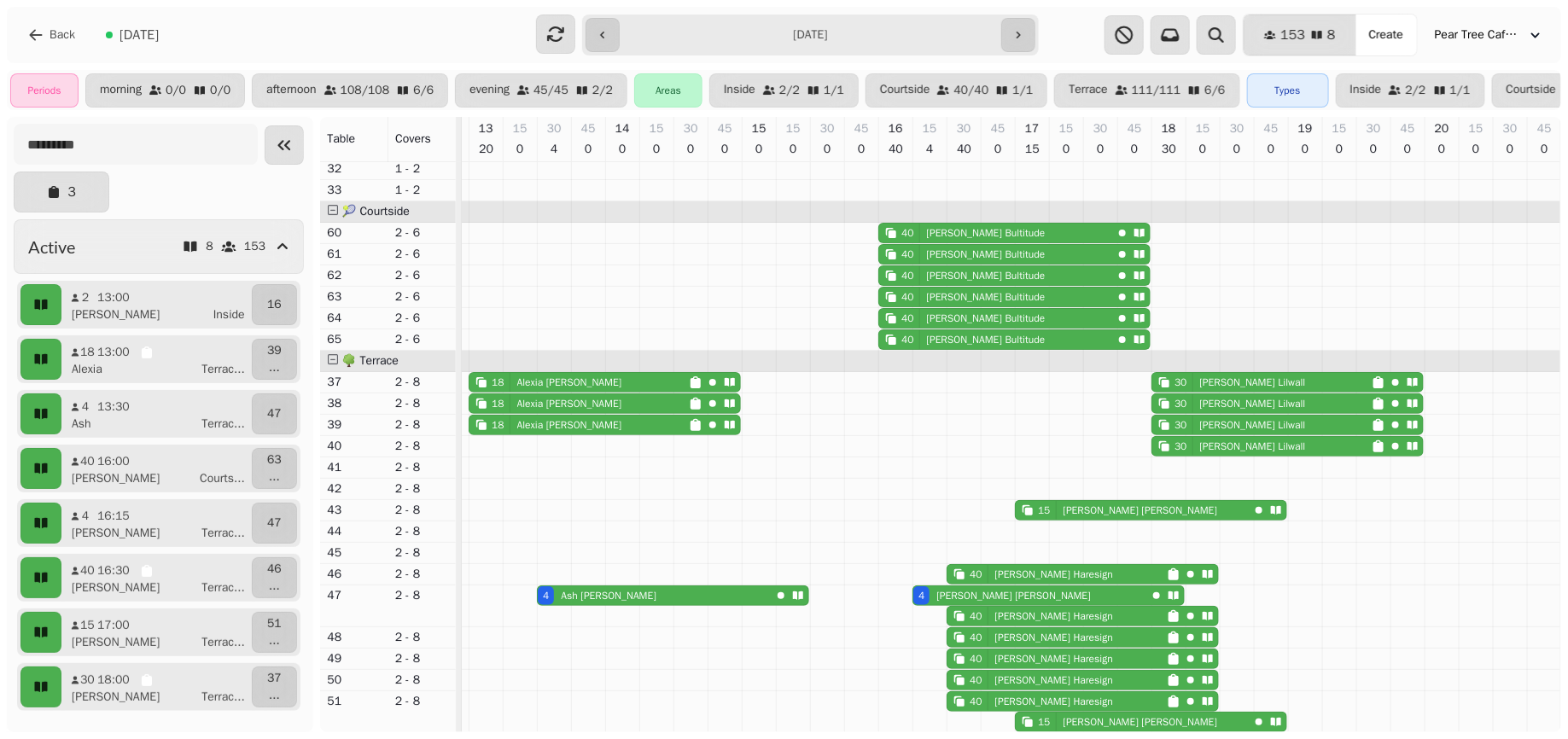 scroll, scrollTop: 666, scrollLeft: 0, axis: vertical 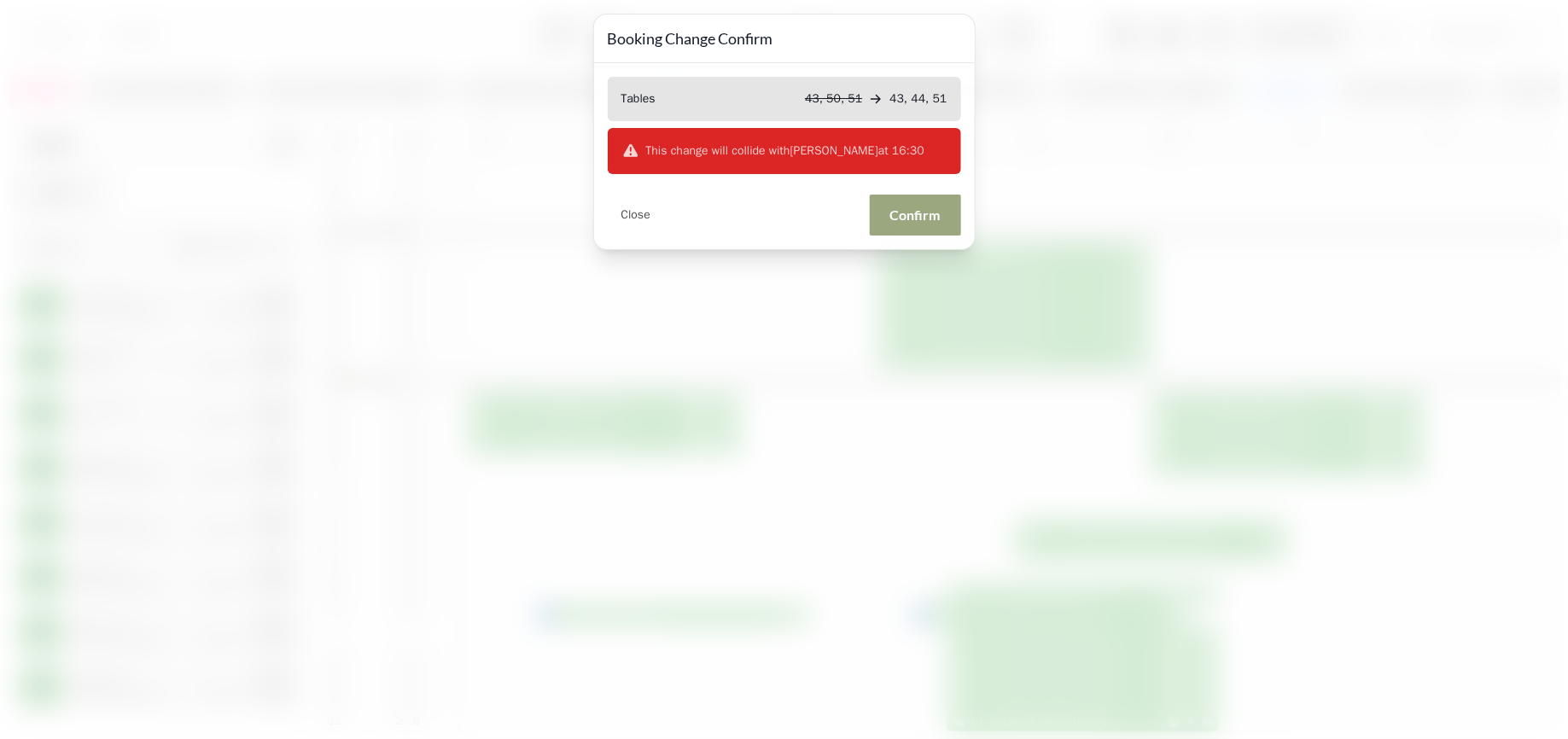 click on "Confirm" at bounding box center [915, 215] 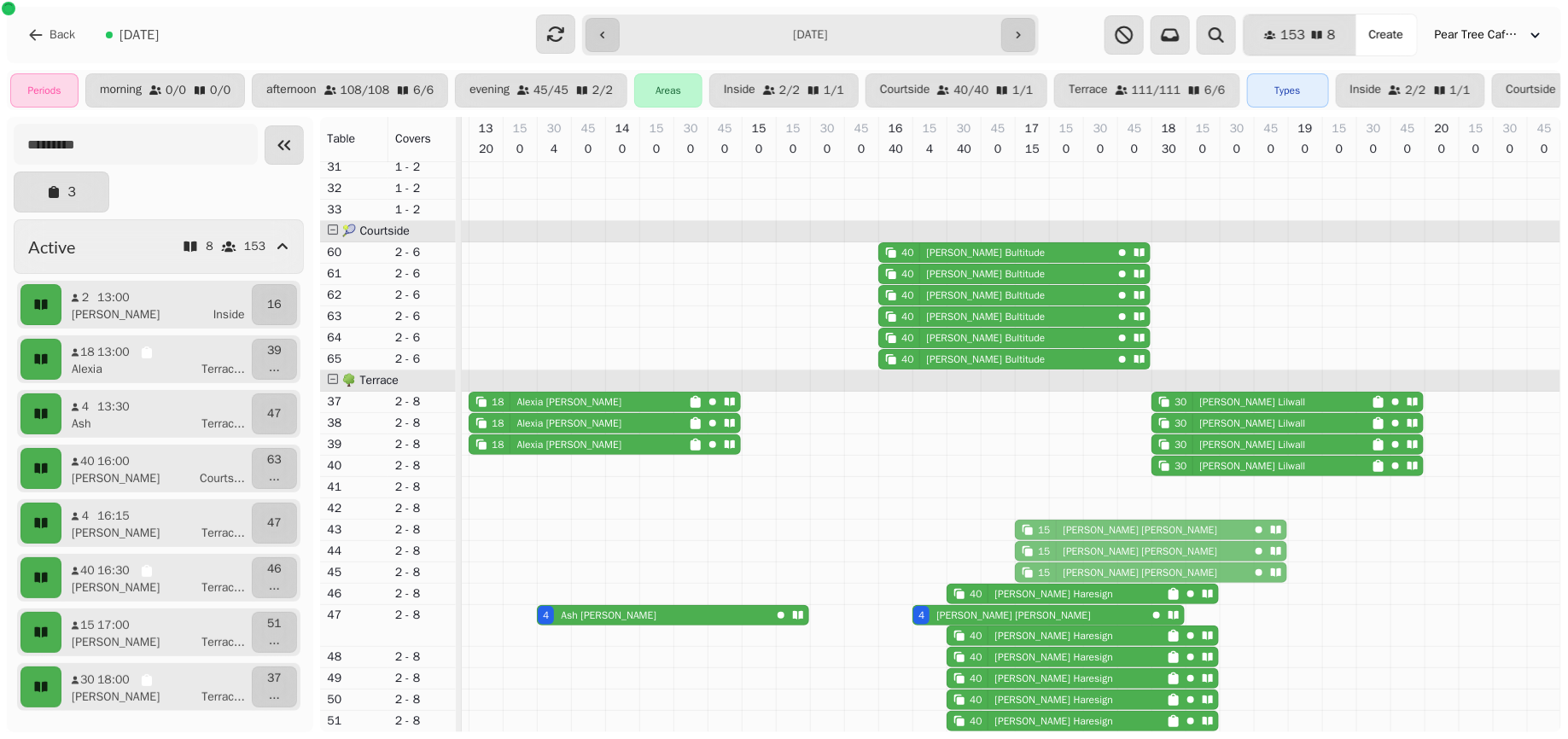 drag, startPoint x: 1086, startPoint y: 725, endPoint x: 1081, endPoint y: 564, distance: 161.07762 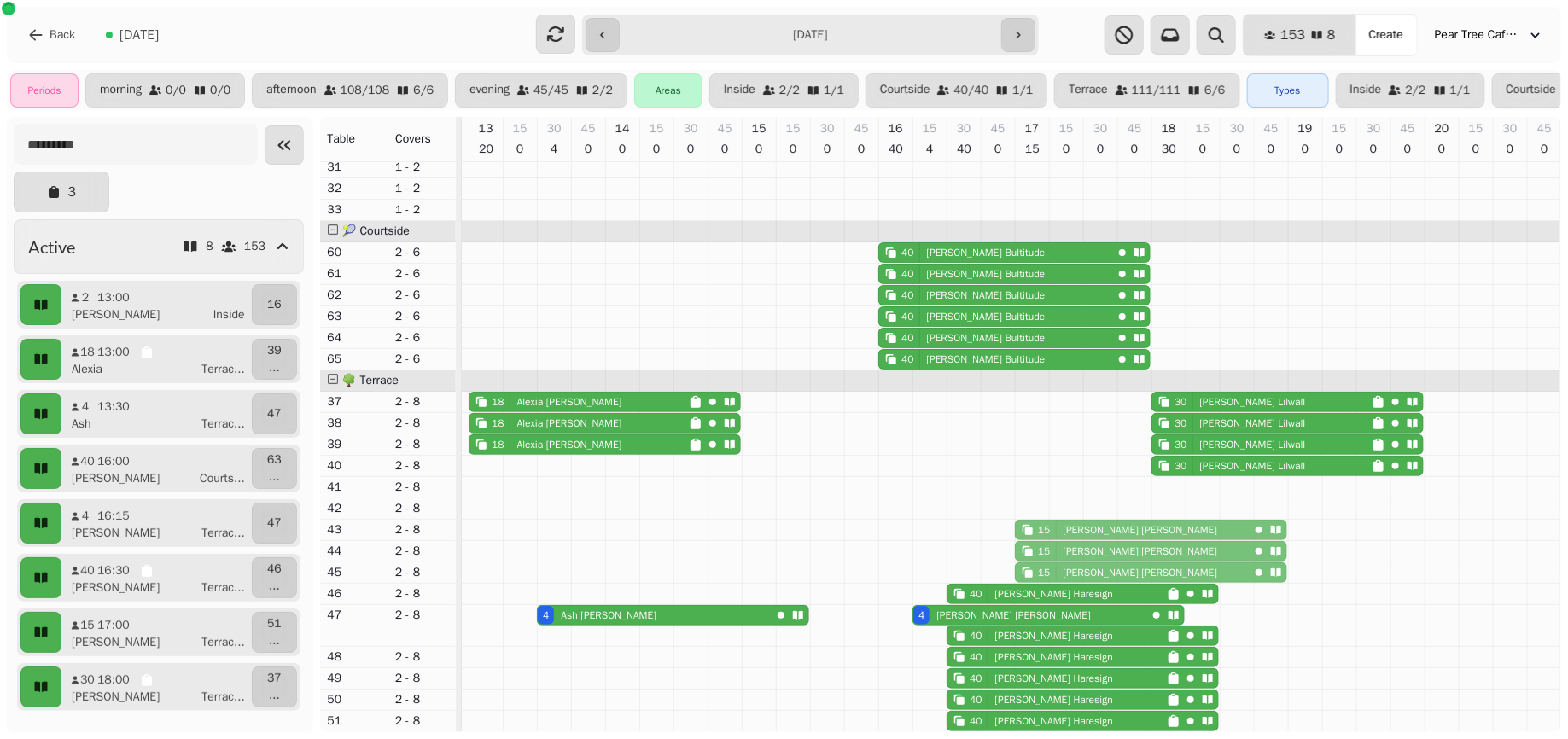 click on "2 Andy   Tait 40 Alex   Bultitude 40 Alex   Bultitude 40 Alex   Bultitude 40 Alex   Bultitude 40 Alex   Bultitude 40 Alex   Bultitude 18 Alexia   Patterson 30 Charlie   Lilwall 18 Alexia   Patterson 30 Charlie   Lilwall 18 Alexia   Patterson 30 Charlie   Lilwall 30 Charlie   Lilwall 15 Kimberly    Donovan 15 Kimberly    Donovan 15 Kimberly    Donovan 15 Kimberly    Donovan 15 Kimberly    Donovan 40 Ella   Haresign 4 Ash   Beagley 4 Chris   Beattie 40 Ella   Haresign 40 Ella   Haresign 40 Ella   Haresign 40 Ella   Haresign 40 Ella   Haresign 15 Kimberly    Donovan" at bounding box center [673, 124] 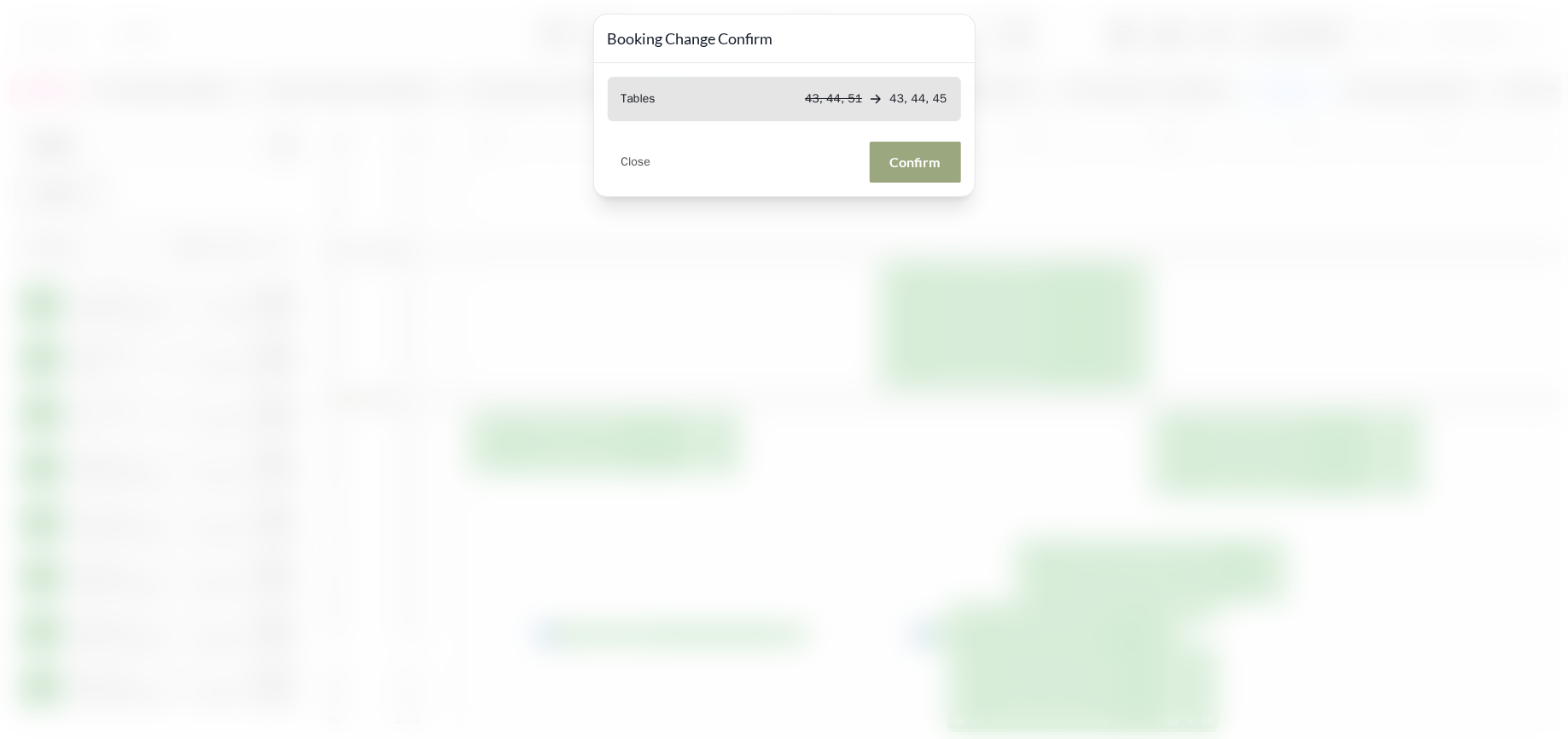 click on "Confirm" at bounding box center [915, 162] 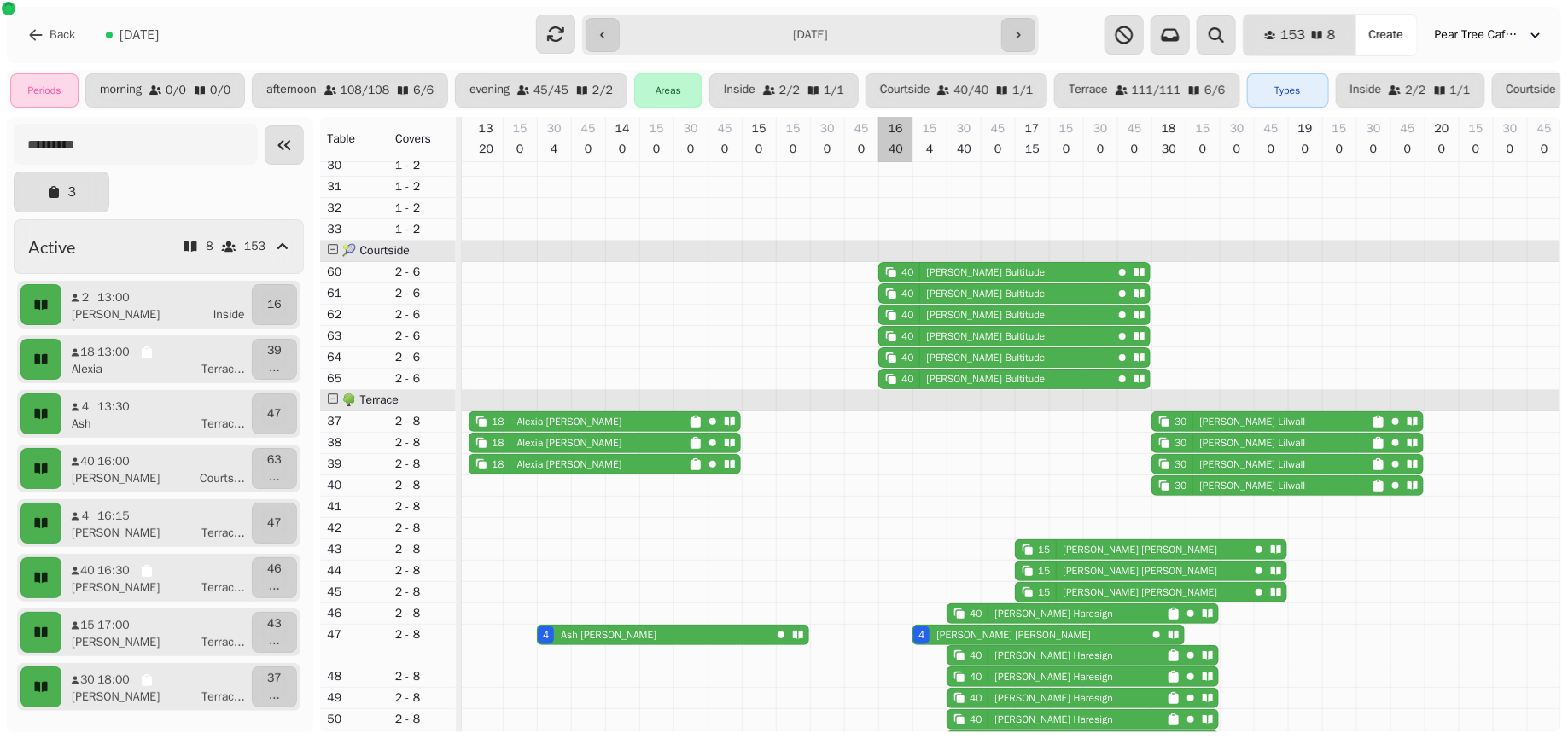 scroll, scrollTop: 647, scrollLeft: 656, axis: both 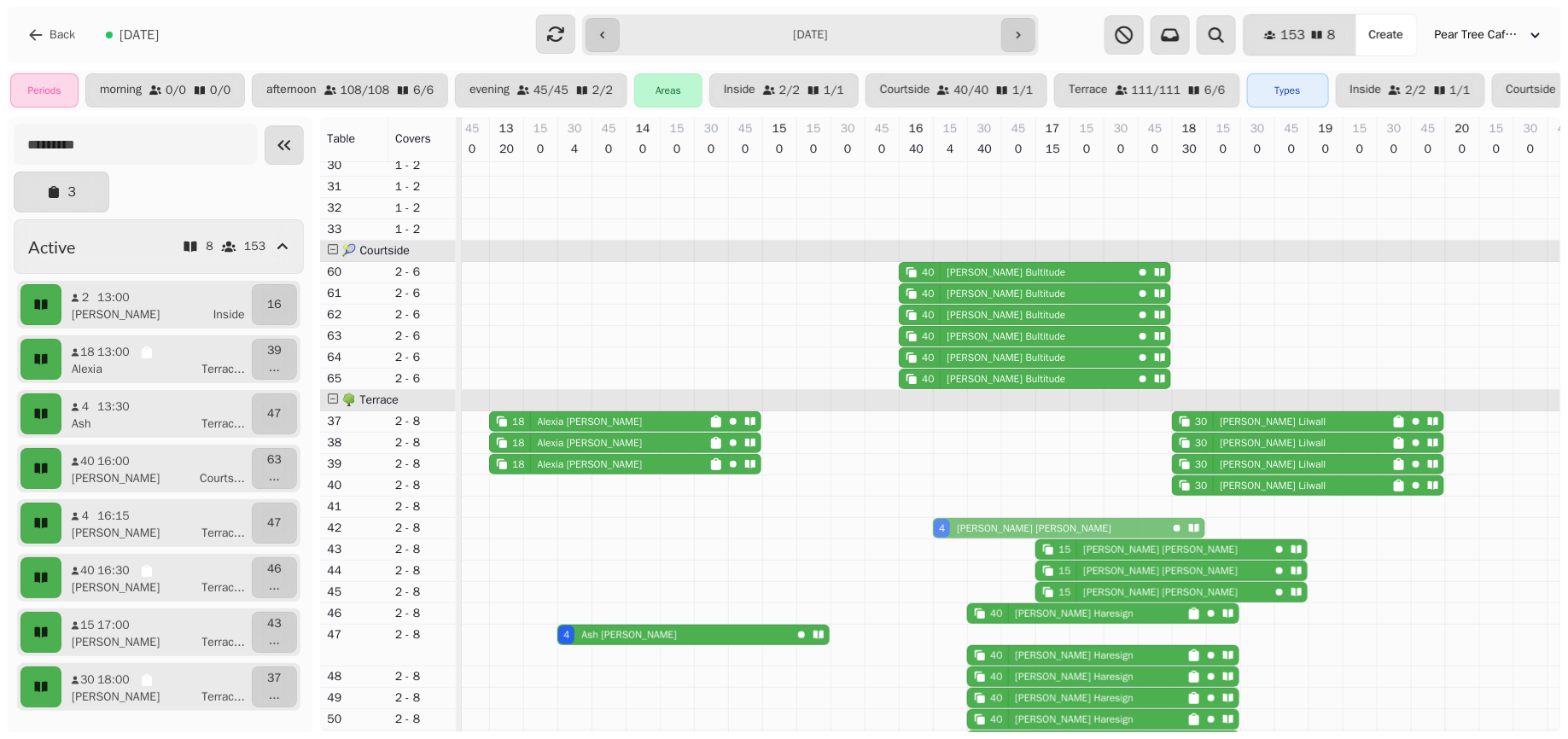 drag, startPoint x: 1019, startPoint y: 616, endPoint x: 1033, endPoint y: 511, distance: 105.929222 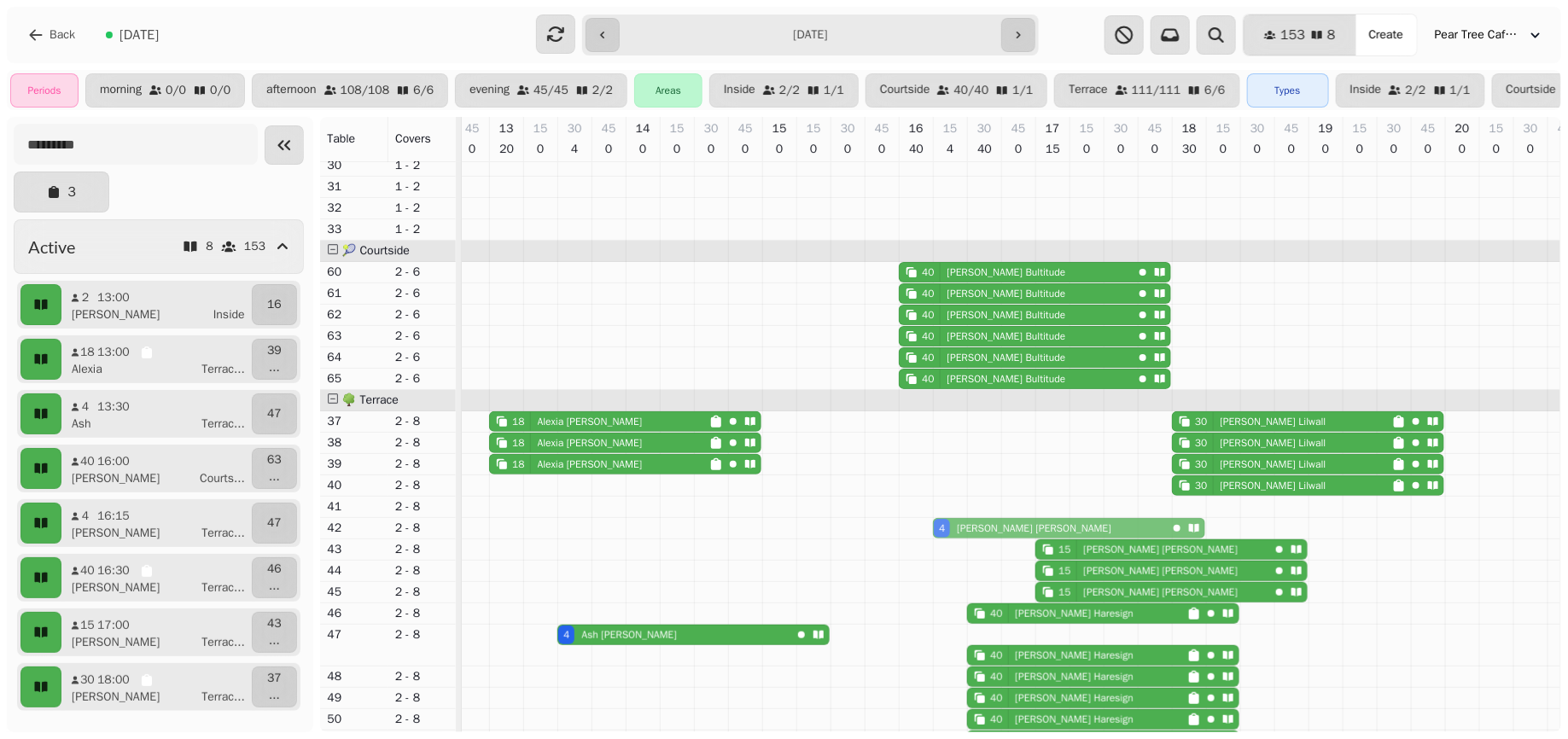 click on "2 Andy   Tait 40 Alex   Bultitude 40 Alex   Bultitude 40 Alex   Bultitude 40 Alex   Bultitude 40 Alex   Bultitude 40 Alex   Bultitude 18 Alexia   Patterson 30 Charlie   Lilwall 18 Alexia   Patterson 30 Charlie   Lilwall 18 Alexia   Patterson 30 Charlie   Lilwall 30 Charlie   Lilwall 4 Chris   Beattie 15 Kimberly    Donovan 15 Kimberly    Donovan 15 Kimberly    Donovan 40 Ella   Haresign 4 Ash   Beagley 4 Chris   Beattie 40 Ella   Haresign 40 Ella   Haresign 40 Ella   Haresign 40 Ella   Haresign 40 Ella   Haresign" at bounding box center (694, 133) 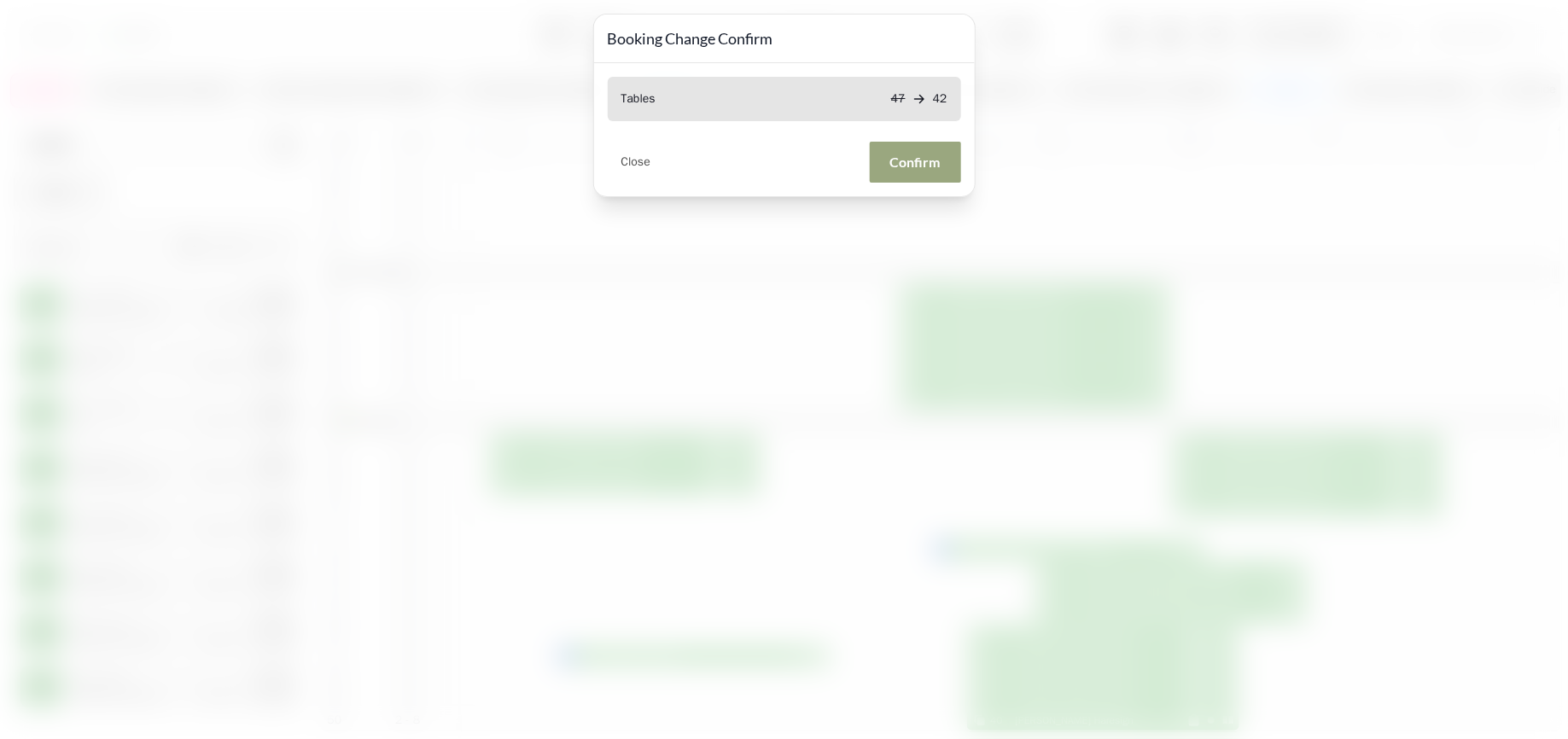 click on "Confirm" at bounding box center (915, 162) 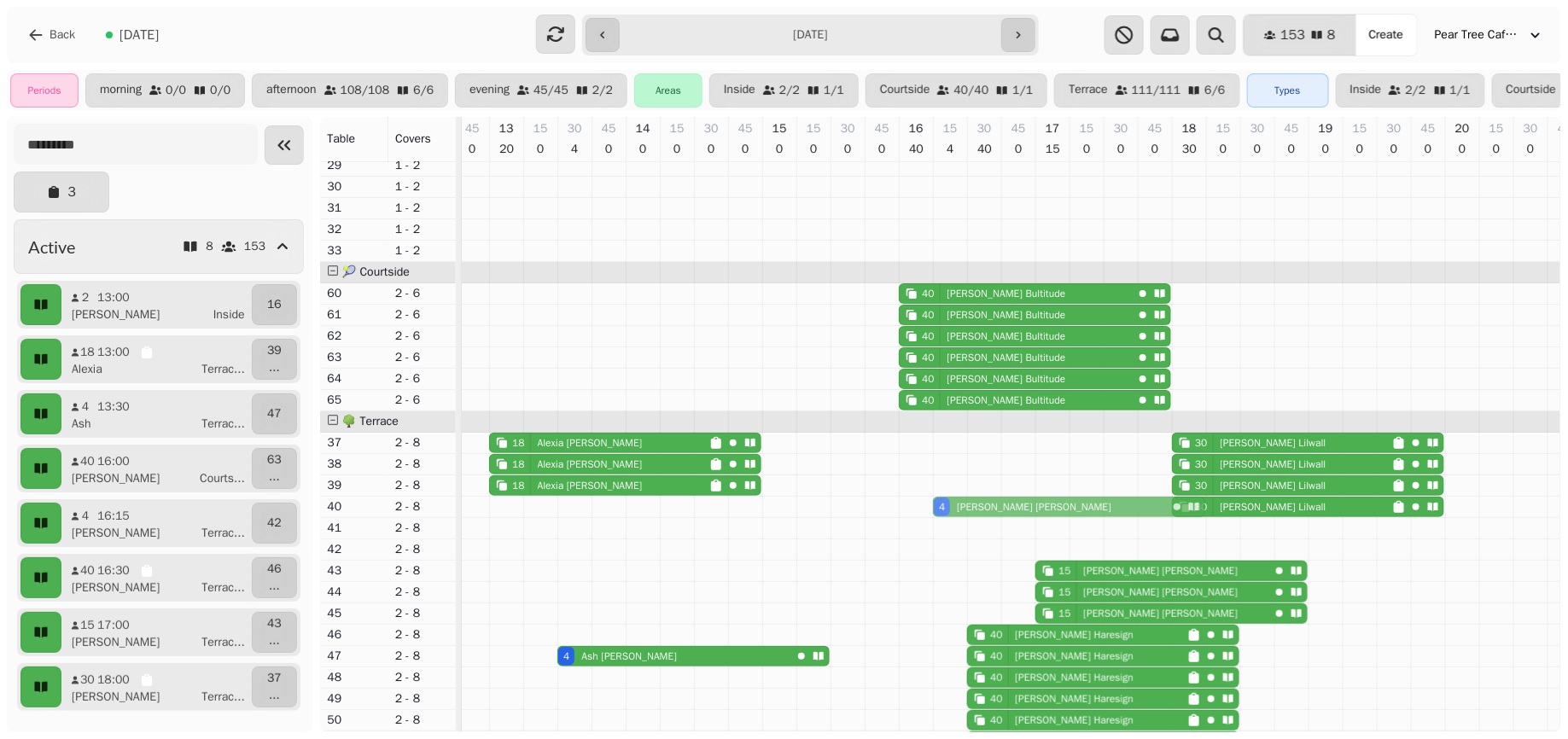 drag, startPoint x: 1145, startPoint y: 534, endPoint x: 1141, endPoint y: 494, distance: 40.199502 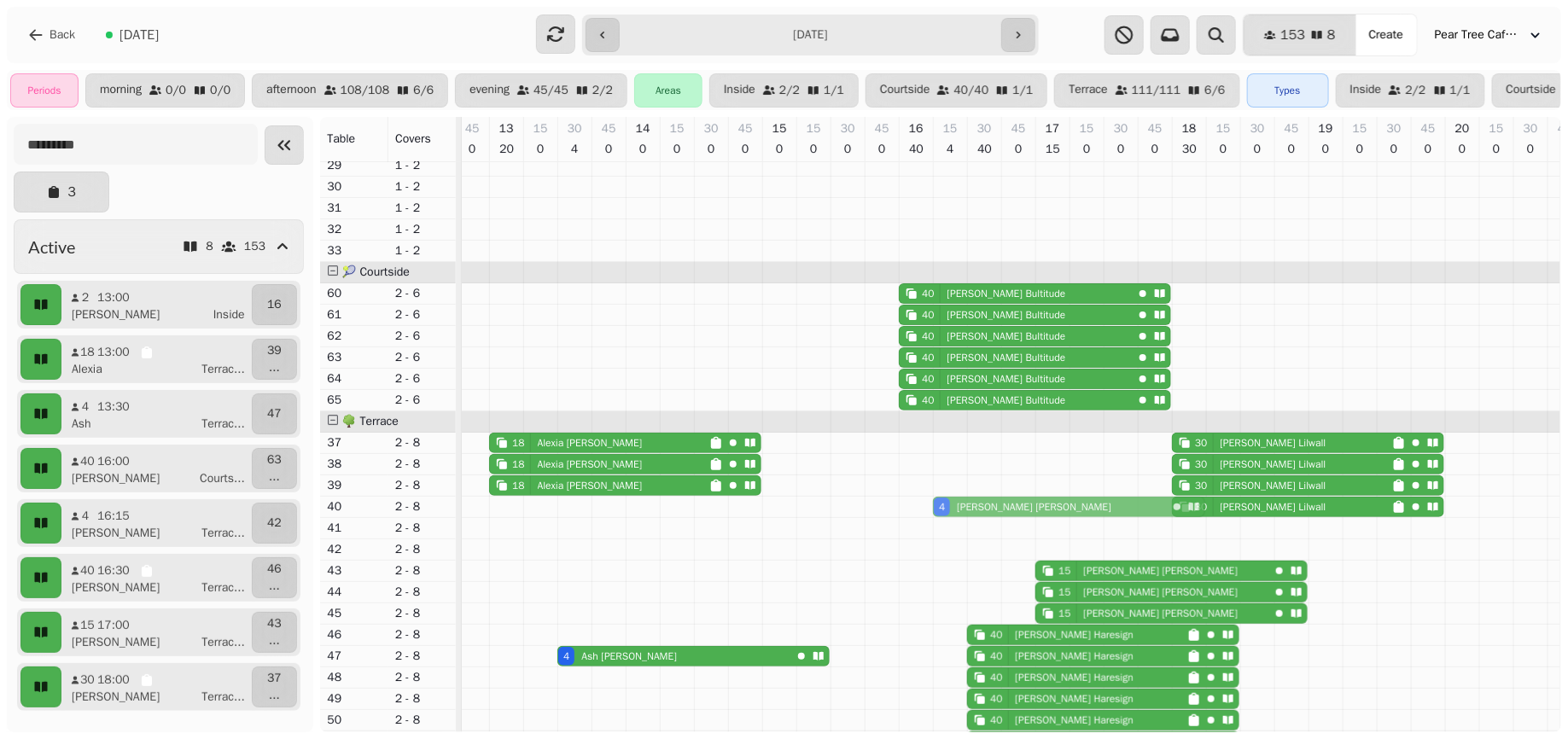 click on "2 Andy   Tait 40 Alex   Bultitude 40 Alex   Bultitude 40 Alex   Bultitude 40 Alex   Bultitude 40 Alex   Bultitude 40 Alex   Bultitude 18 Alexia   Patterson 30 Charlie   Lilwall 18 Alexia   Patterson 30 Charlie   Lilwall 18 Alexia   Patterson 30 Charlie   Lilwall 30 Charlie   Lilwall 4 Chris   Beattie 4 Chris   Beattie 15 Kimberly    Donovan 15 Kimberly    Donovan 15 Kimberly    Donovan 40 Ella   Haresign 4 Ash   Beagley 40 Ella   Haresign 40 Ella   Haresign 40 Ella   Haresign 40 Ella   Haresign 40 Ella   Haresign" at bounding box center (694, 144) 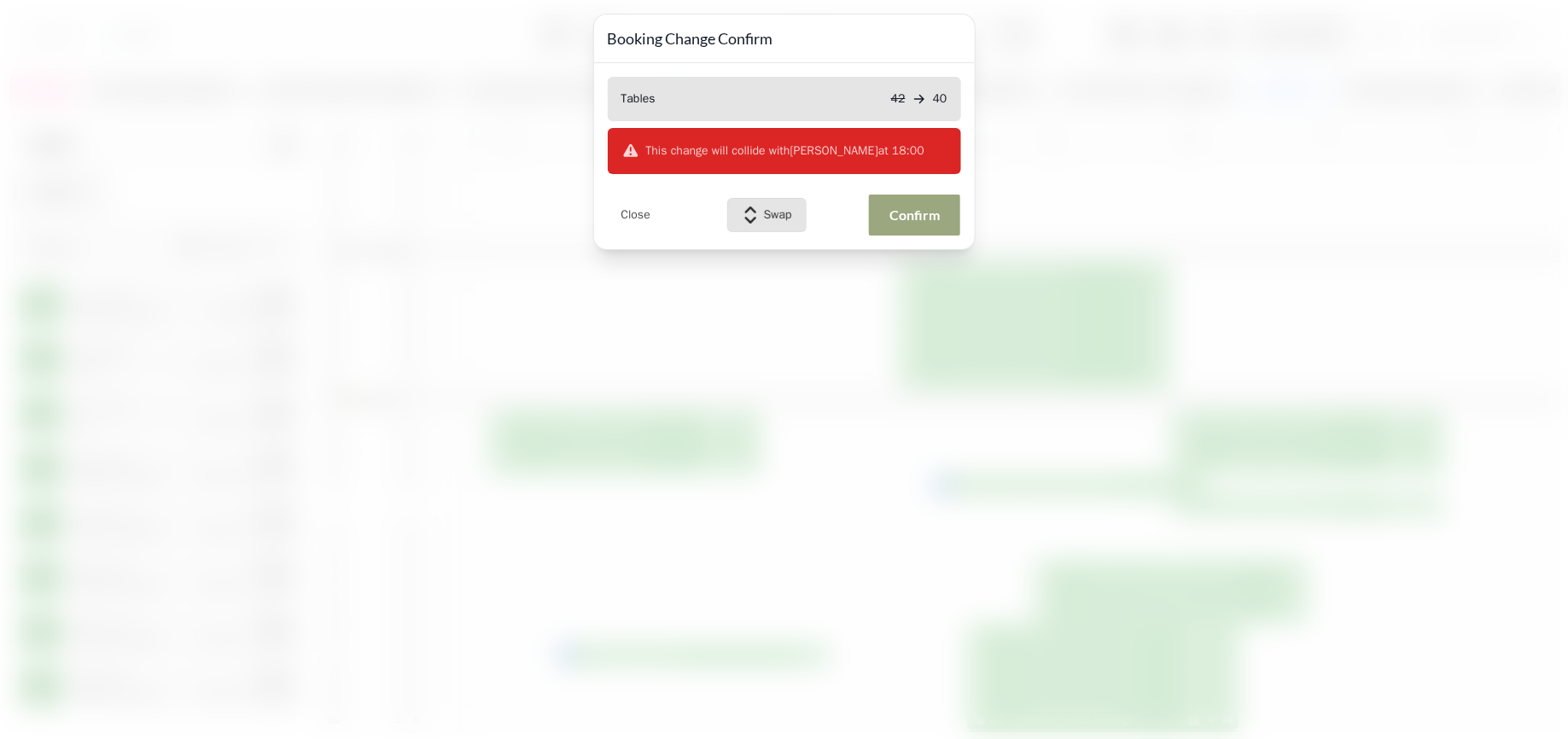 click on "Confirm" at bounding box center (914, 215) 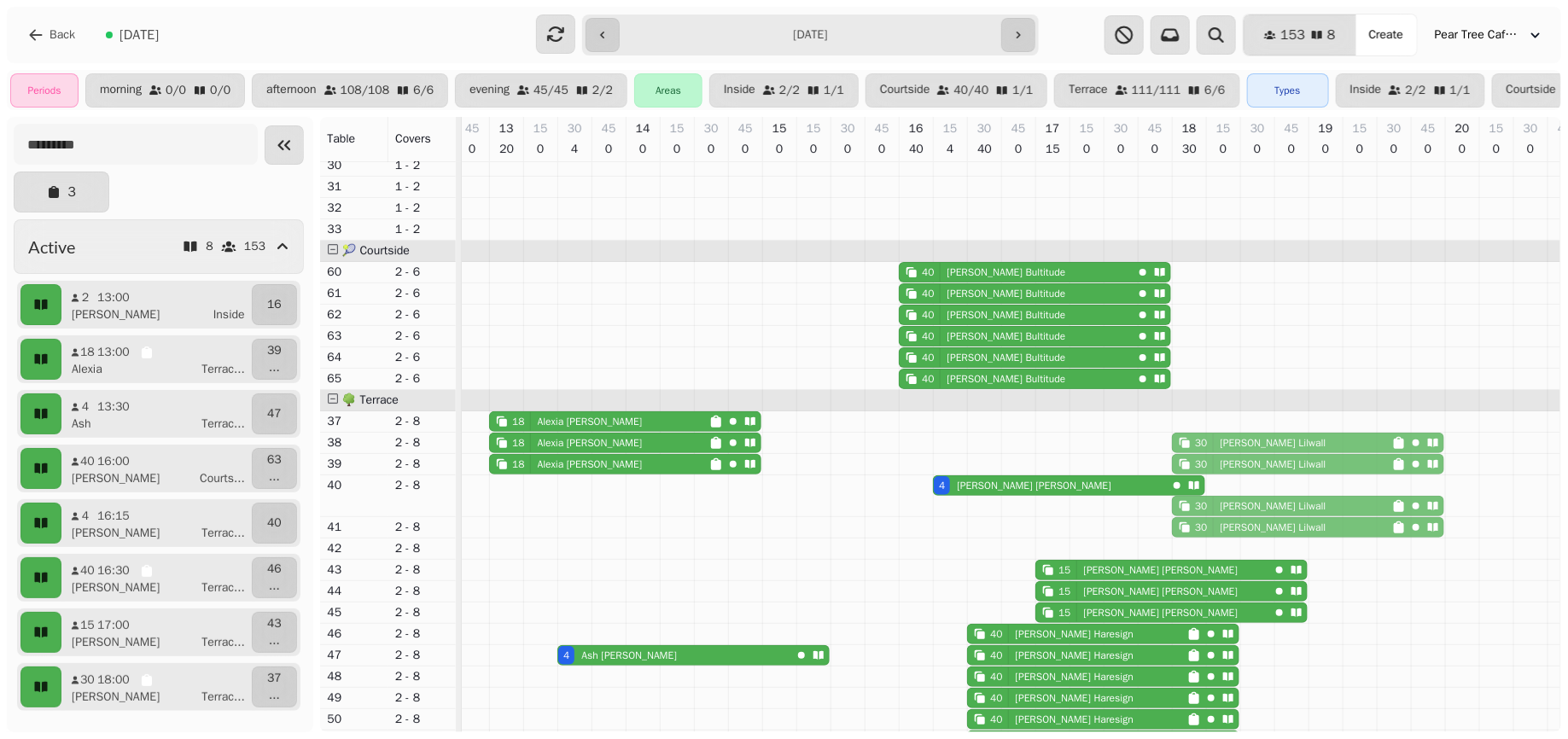 drag, startPoint x: 1262, startPoint y: 406, endPoint x: 1268, endPoint y: 513, distance: 107.16809 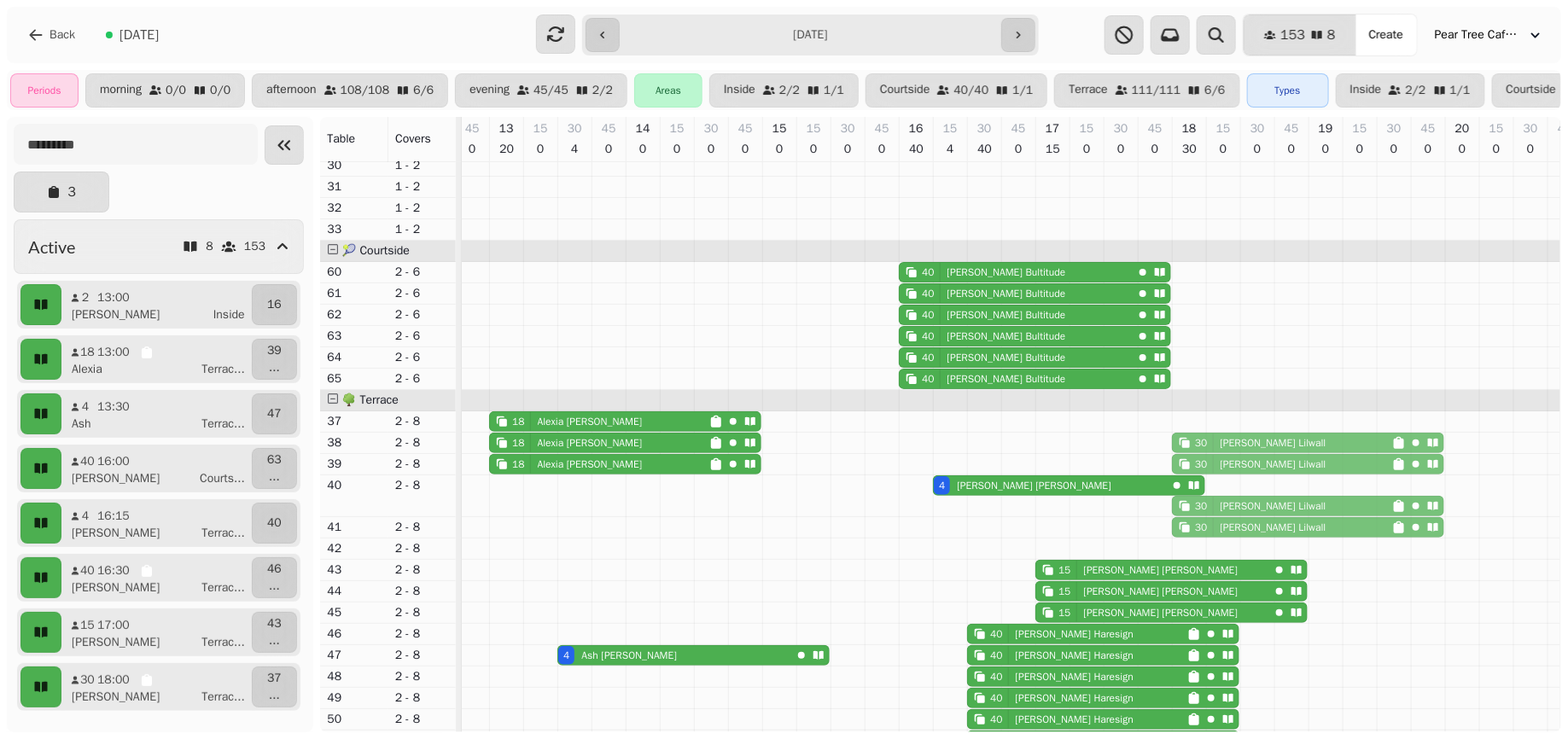 click on "2 Andy   Tait 40 Alex   Bultitude 40 Alex   Bultitude 40 Alex   Bultitude 40 Alex   Bultitude 40 Alex   Bultitude 40 Alex   Bultitude 18 Alexia   Patterson 30 Charlie   Lilwall 18 Alexia   Patterson 30 Charlie   Lilwall 30 Charlie   Lilwall 18 Alexia   Patterson 30 Charlie   Lilwall 30 Charlie   Lilwall 4 Chris   Beattie 30 Charlie   Lilwall 30 Charlie   Lilwall 30 Charlie   Lilwall 15 Kimberly    Donovan 15 Kimberly    Donovan 15 Kimberly    Donovan 40 Ella   Haresign 4 Ash   Beagley 40 Ella   Haresign 40 Ella   Haresign 40 Ella   Haresign 40 Ella   Haresign 40 Ella   Haresign" at bounding box center (694, 133) 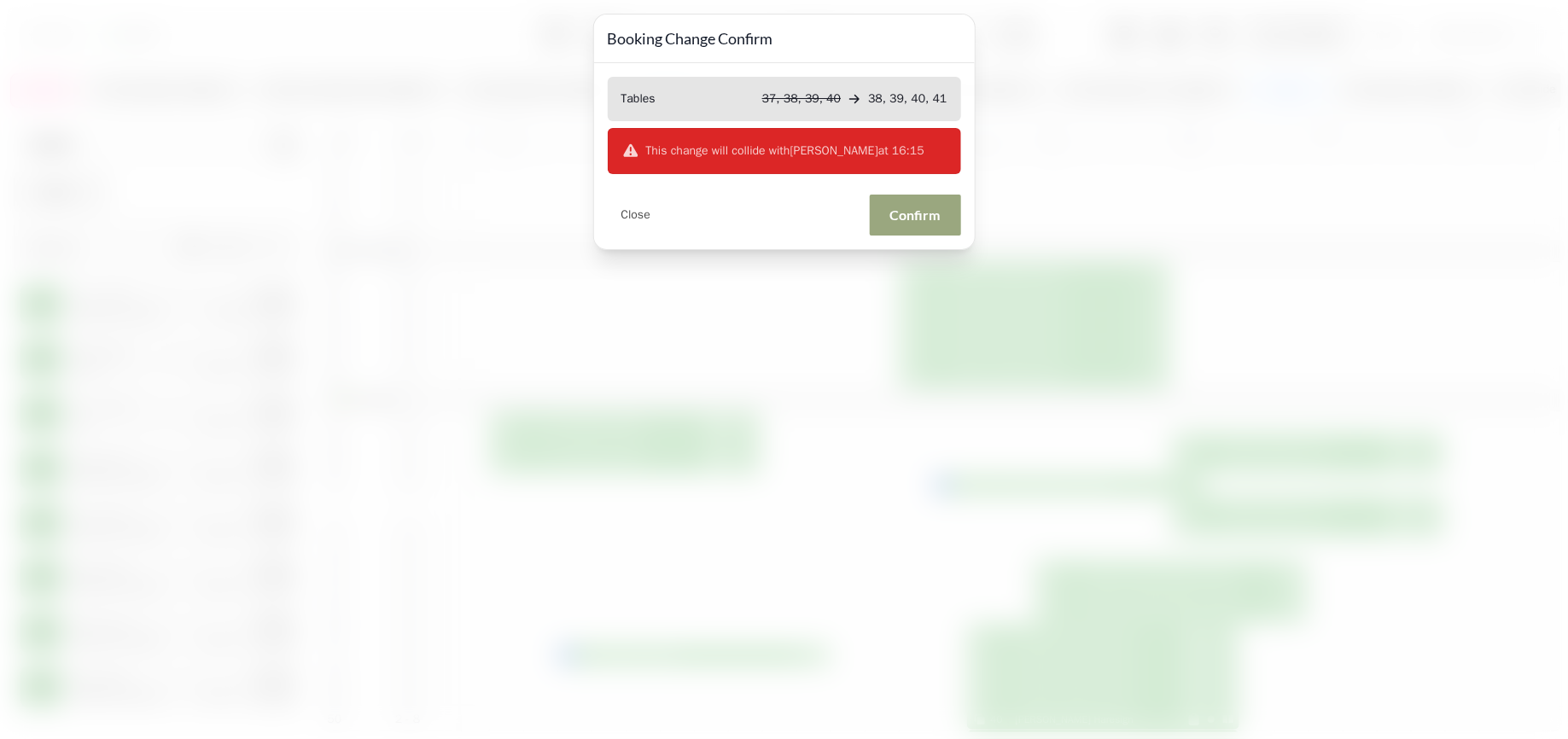 click on "Confirm" at bounding box center [915, 215] 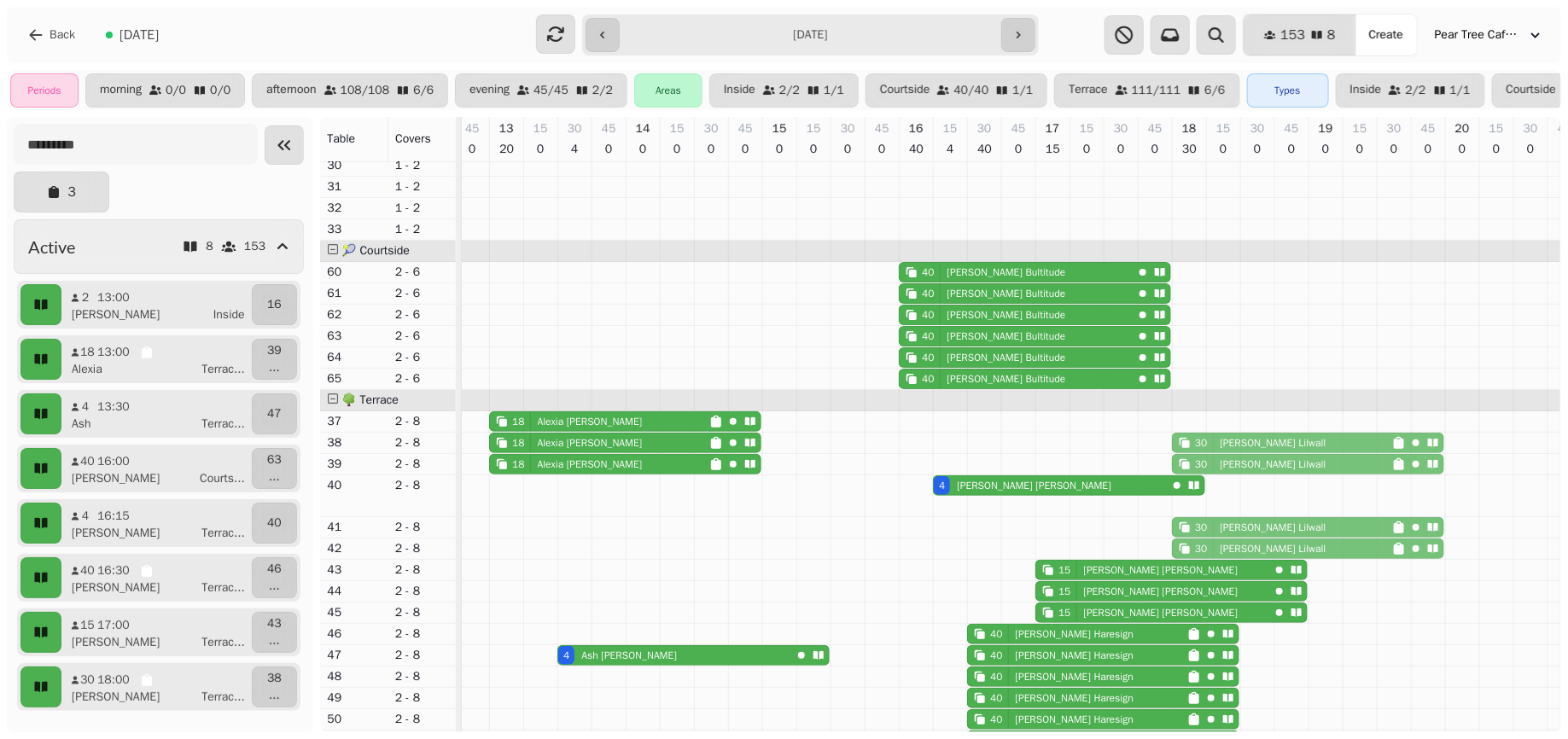drag, startPoint x: 1241, startPoint y: 486, endPoint x: 1241, endPoint y: 533, distance: 47 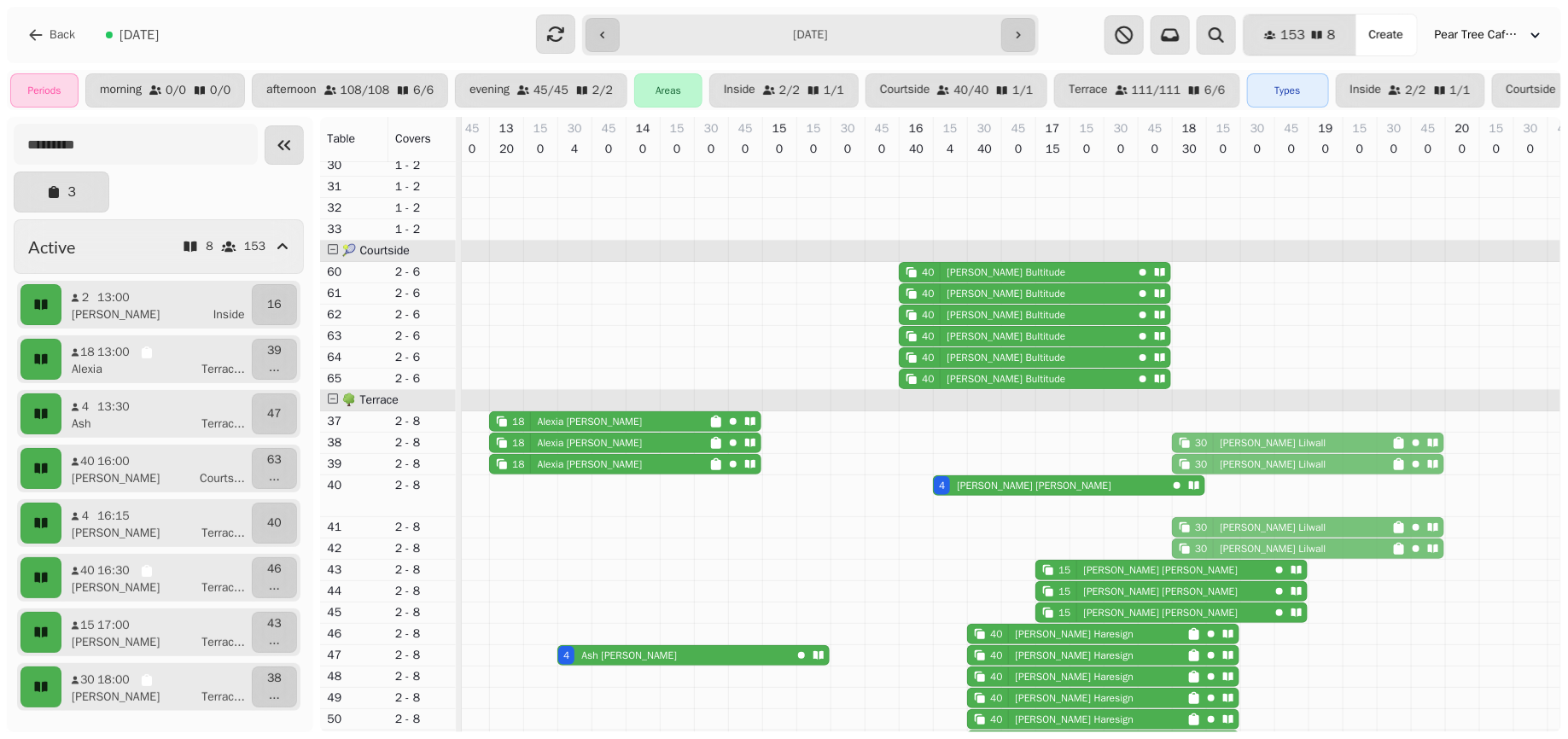 click on "2 Andy   Tait 40 Alex   Bultitude 40 Alex   Bultitude 40 Alex   Bultitude 40 Alex   Bultitude 40 Alex   Bultitude 40 Alex   Bultitude 18 Alexia   Patterson 18 Alexia   Patterson 30 Charlie   Lilwall 30 Charlie   Lilwall 18 Alexia   Patterson 30 Charlie   Lilwall 30 Charlie   Lilwall 4 Chris   Beattie 30 Charlie   Lilwall 30 Charlie   Lilwall 30 Charlie   Lilwall 30 Charlie   Lilwall 15 Kimberly    Donovan 15 Kimberly    Donovan 15 Kimberly    Donovan 40 Ella   Haresign 4 Ash   Beagley 40 Ella   Haresign 40 Ella   Haresign 40 Ella   Haresign 40 Ella   Haresign 40 Ella   Haresign" at bounding box center [694, 133] 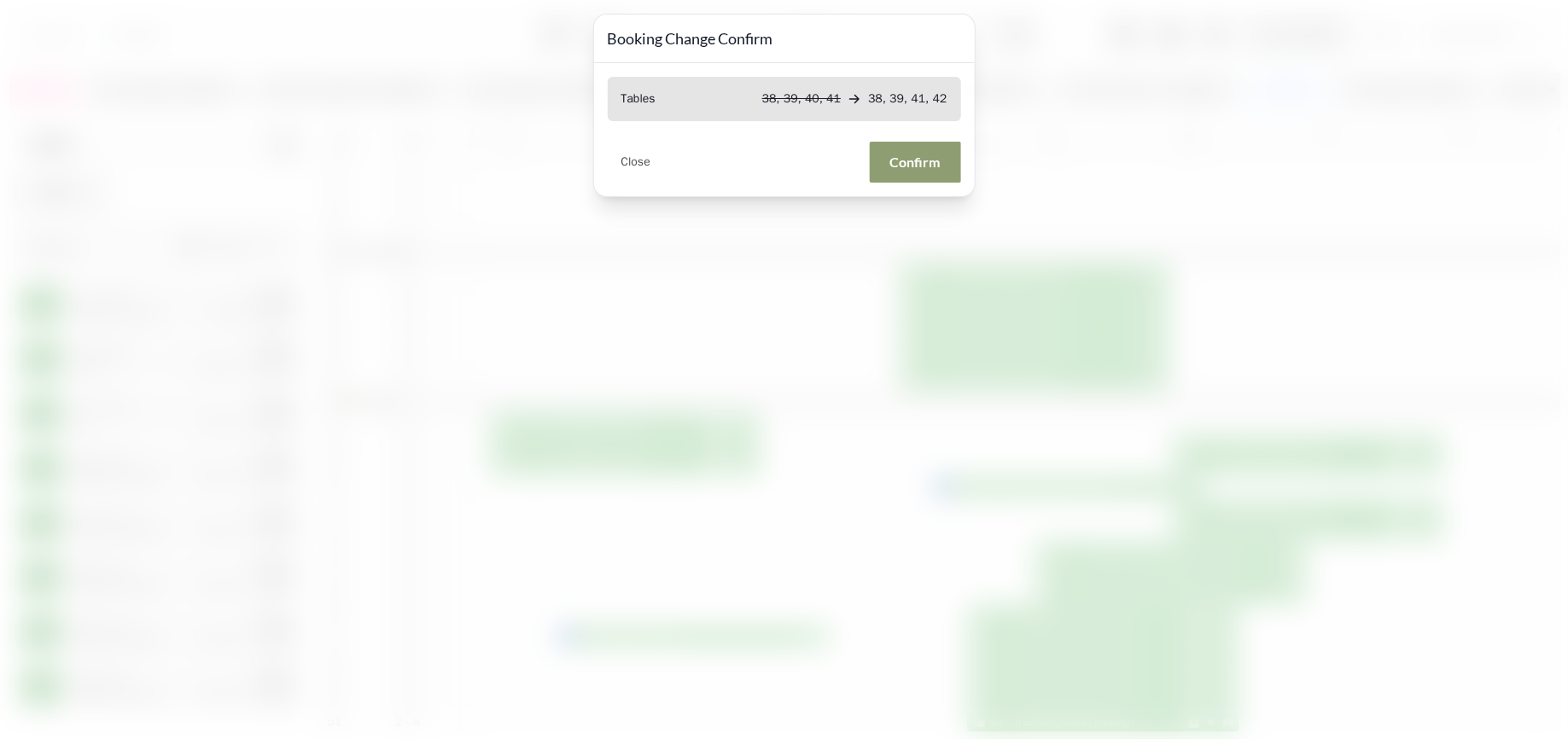 scroll, scrollTop: 626, scrollLeft: 0, axis: vertical 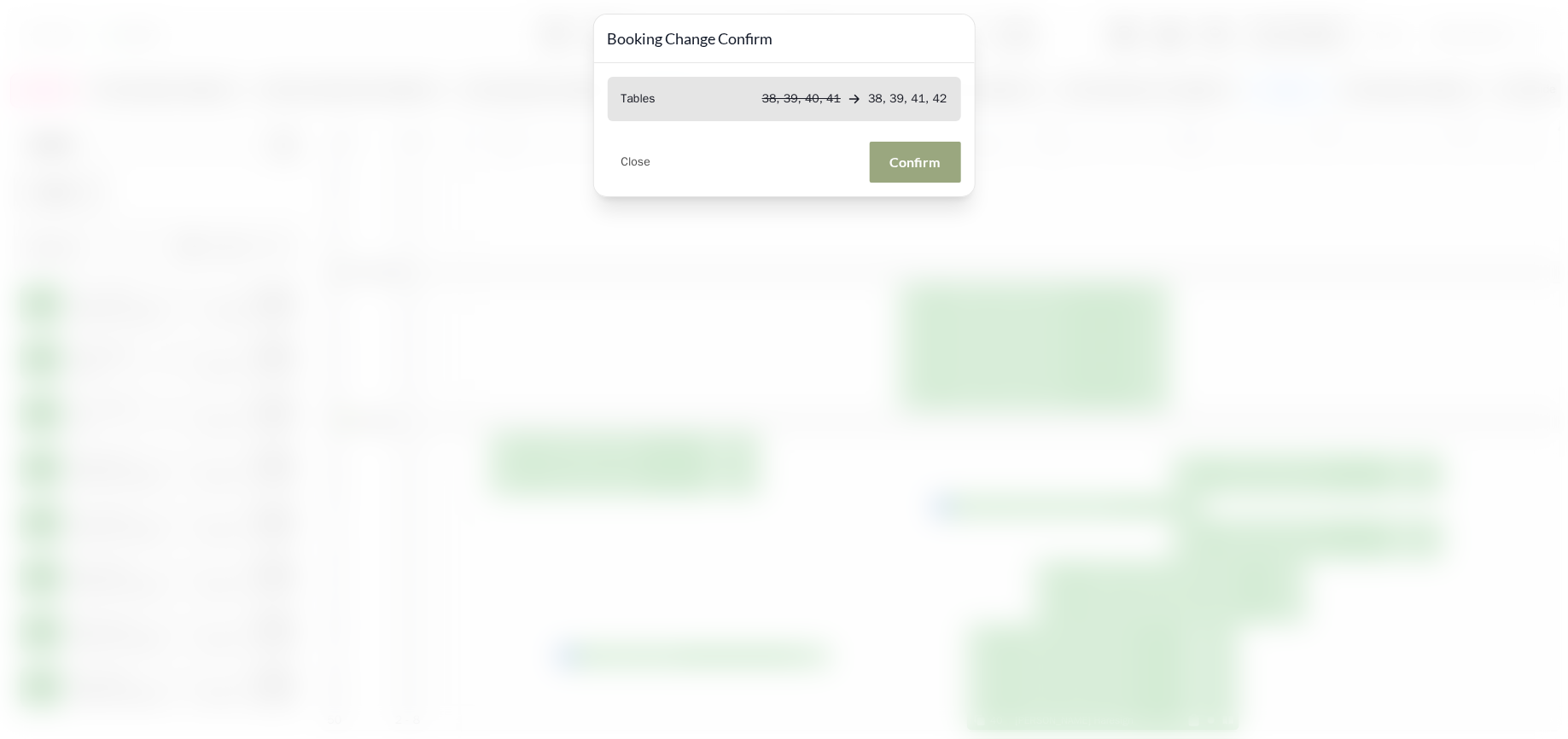 click on "Confirm" at bounding box center (915, 162) 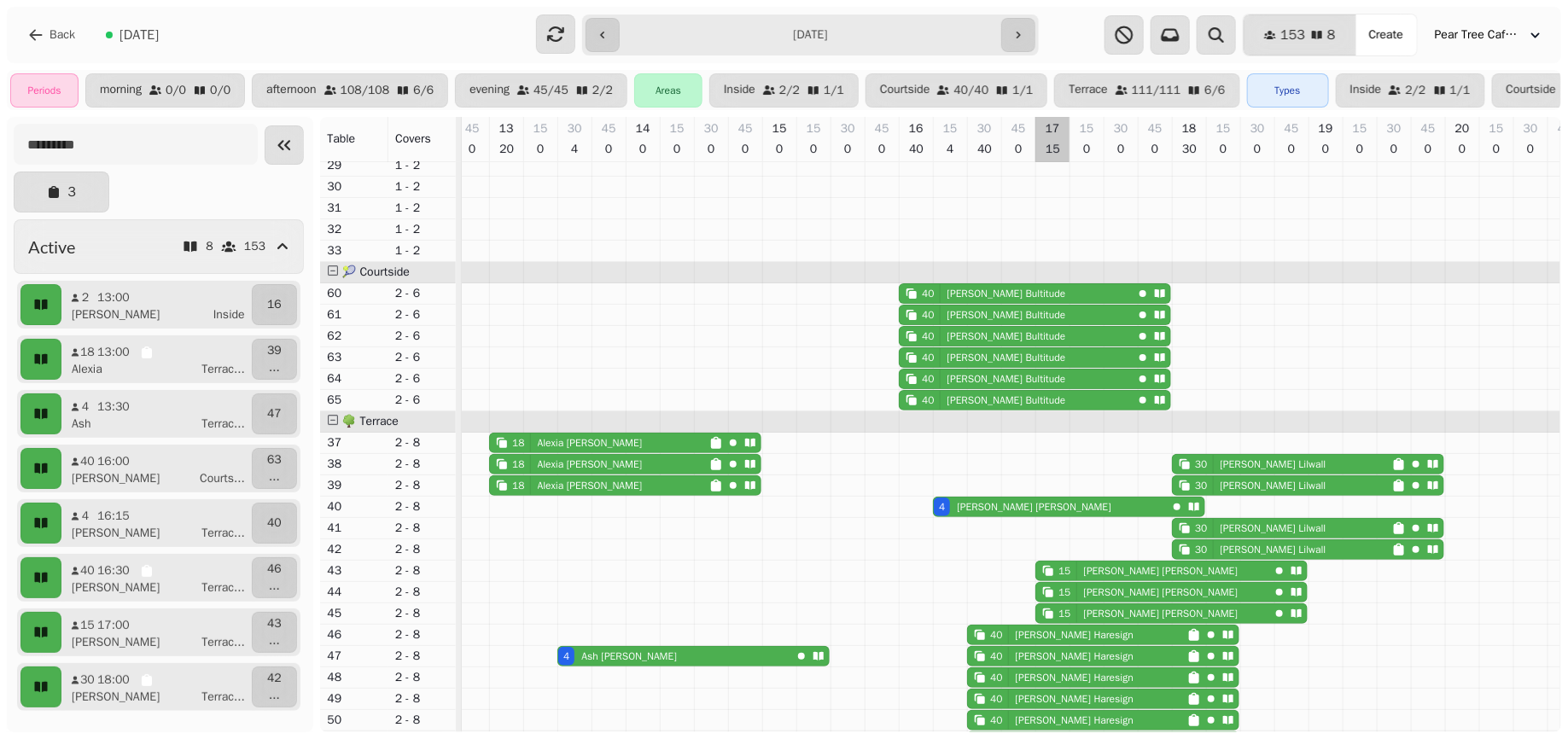 scroll, scrollTop: 604, scrollLeft: 656, axis: both 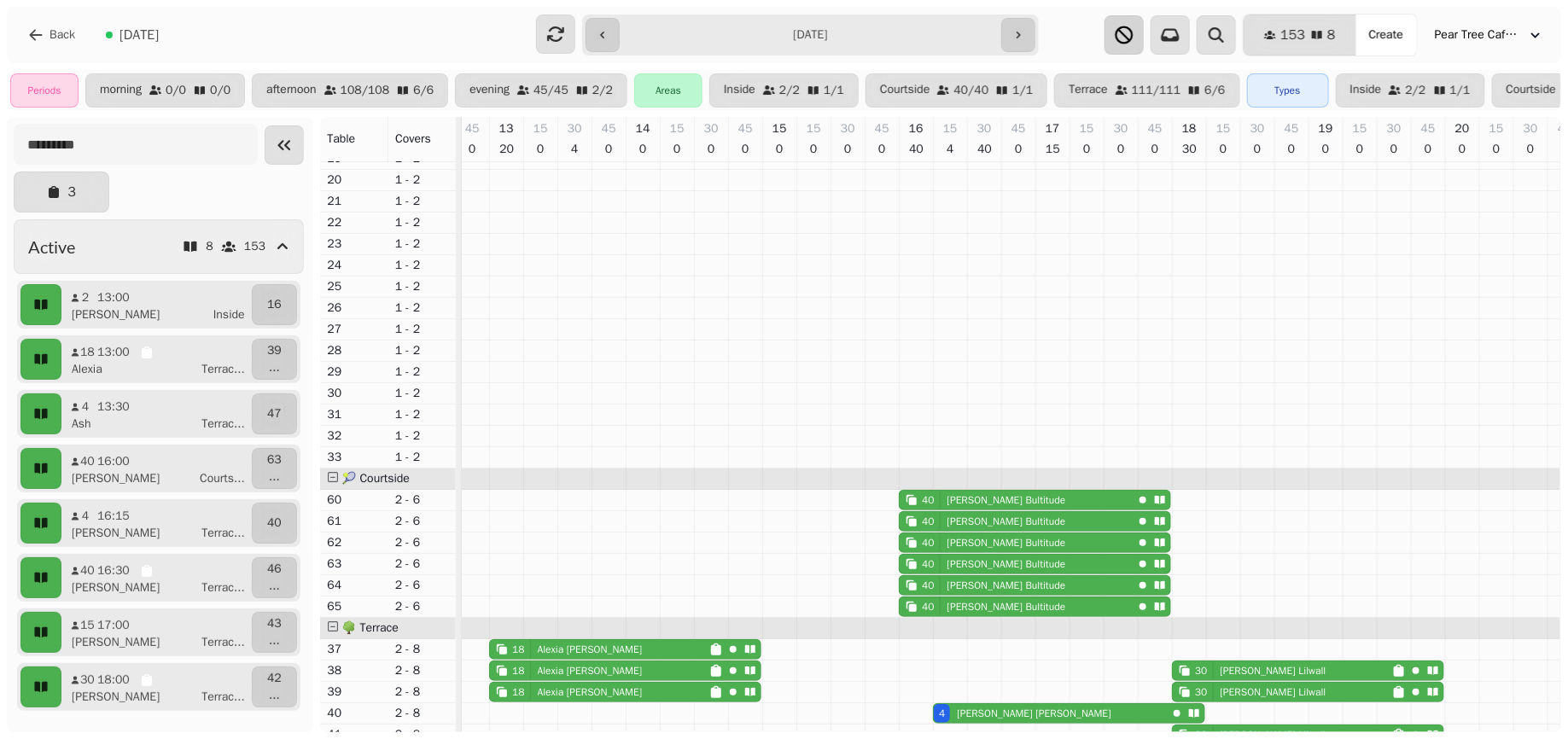 click 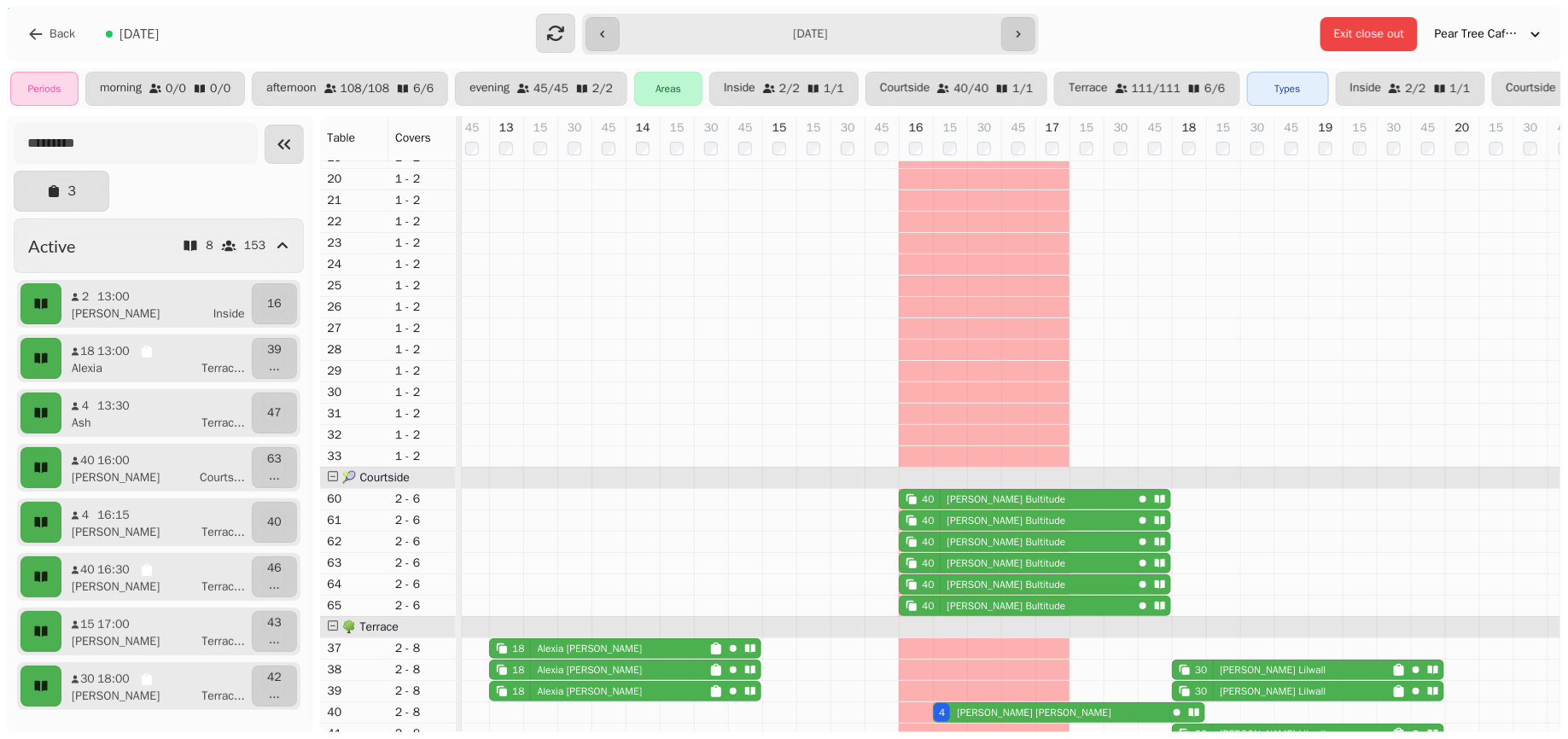 click on "15" at bounding box center (1087, 138) 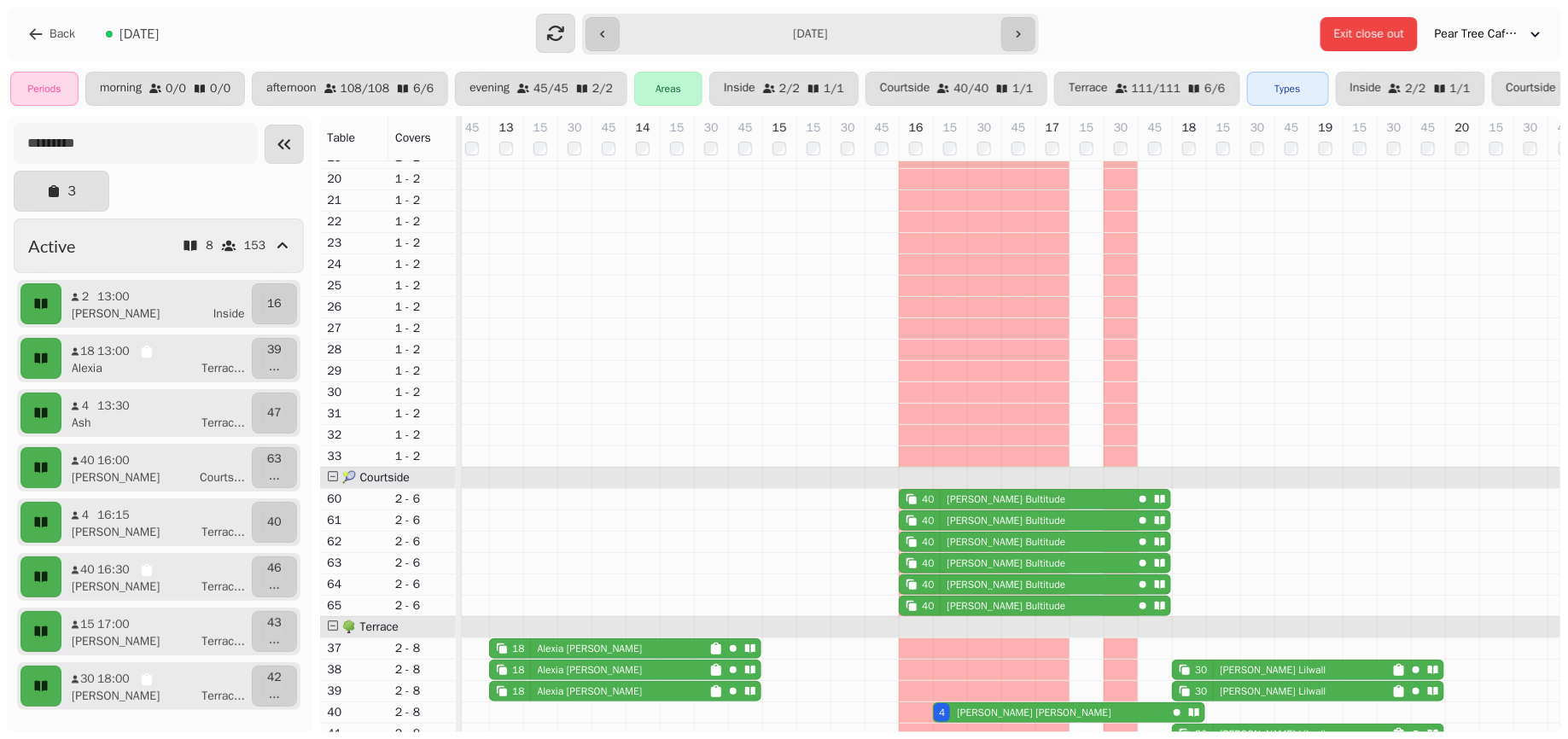 click on "15" at bounding box center (1087, 138) 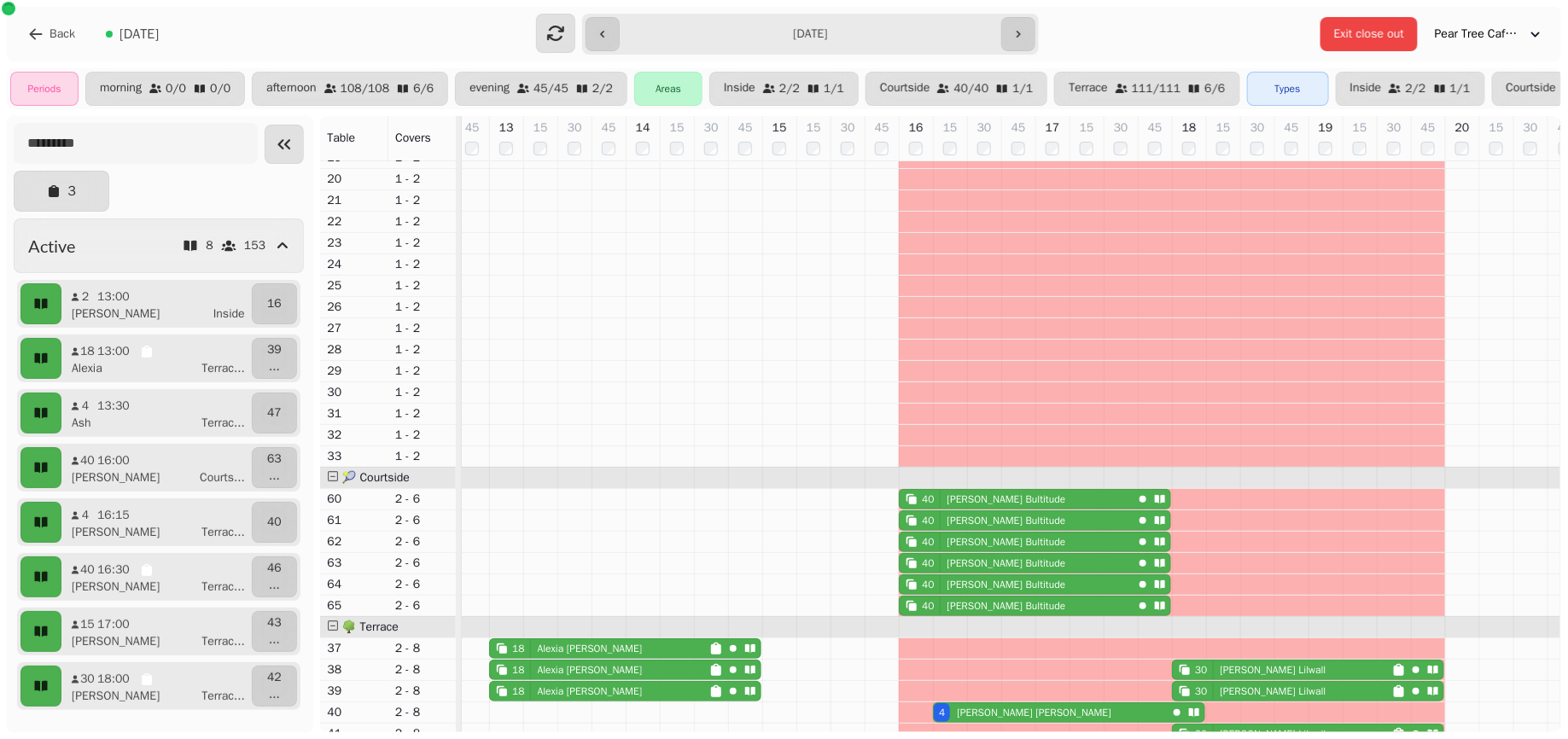 click on "20" at bounding box center (1462, 138) 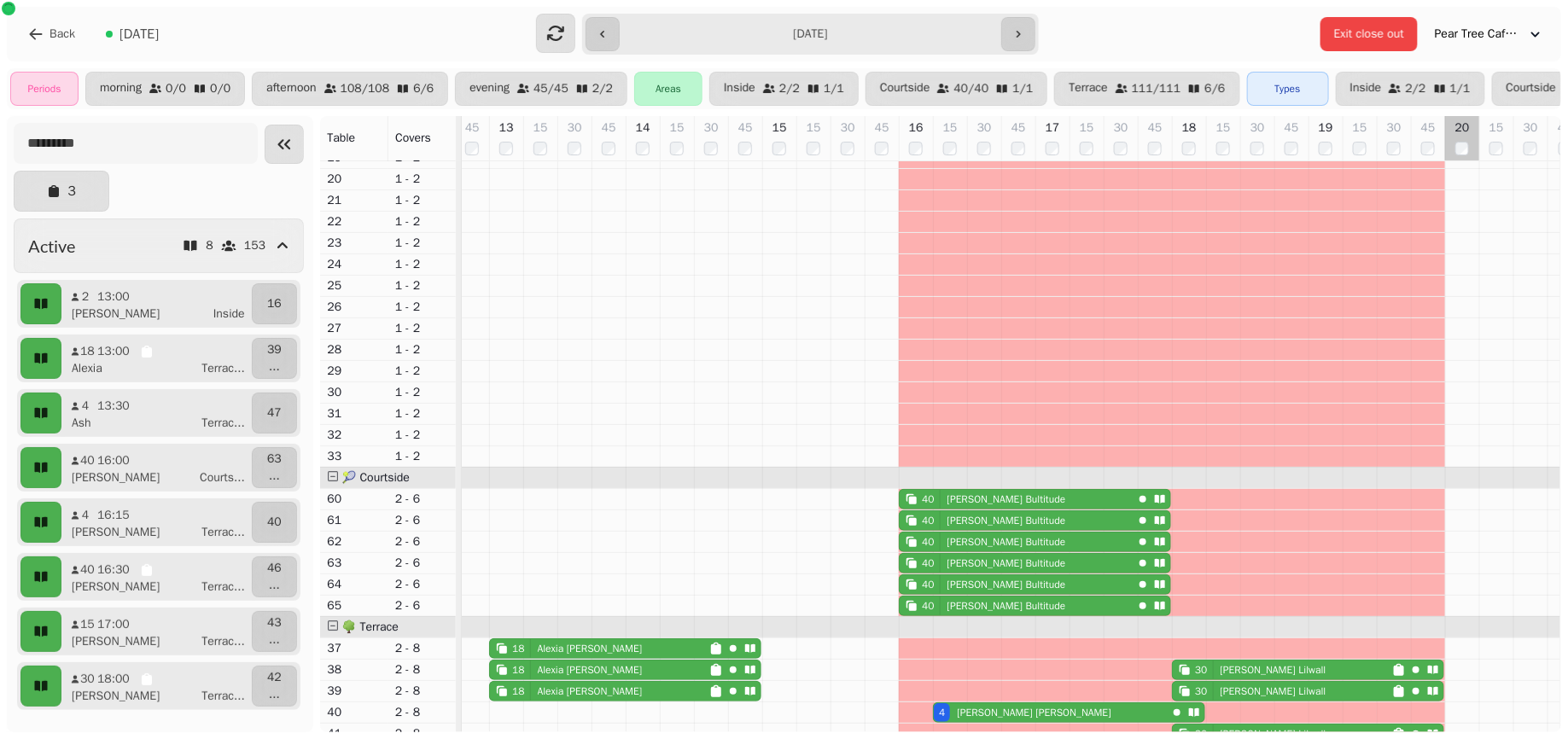 scroll, scrollTop: 419, scrollLeft: 676, axis: both 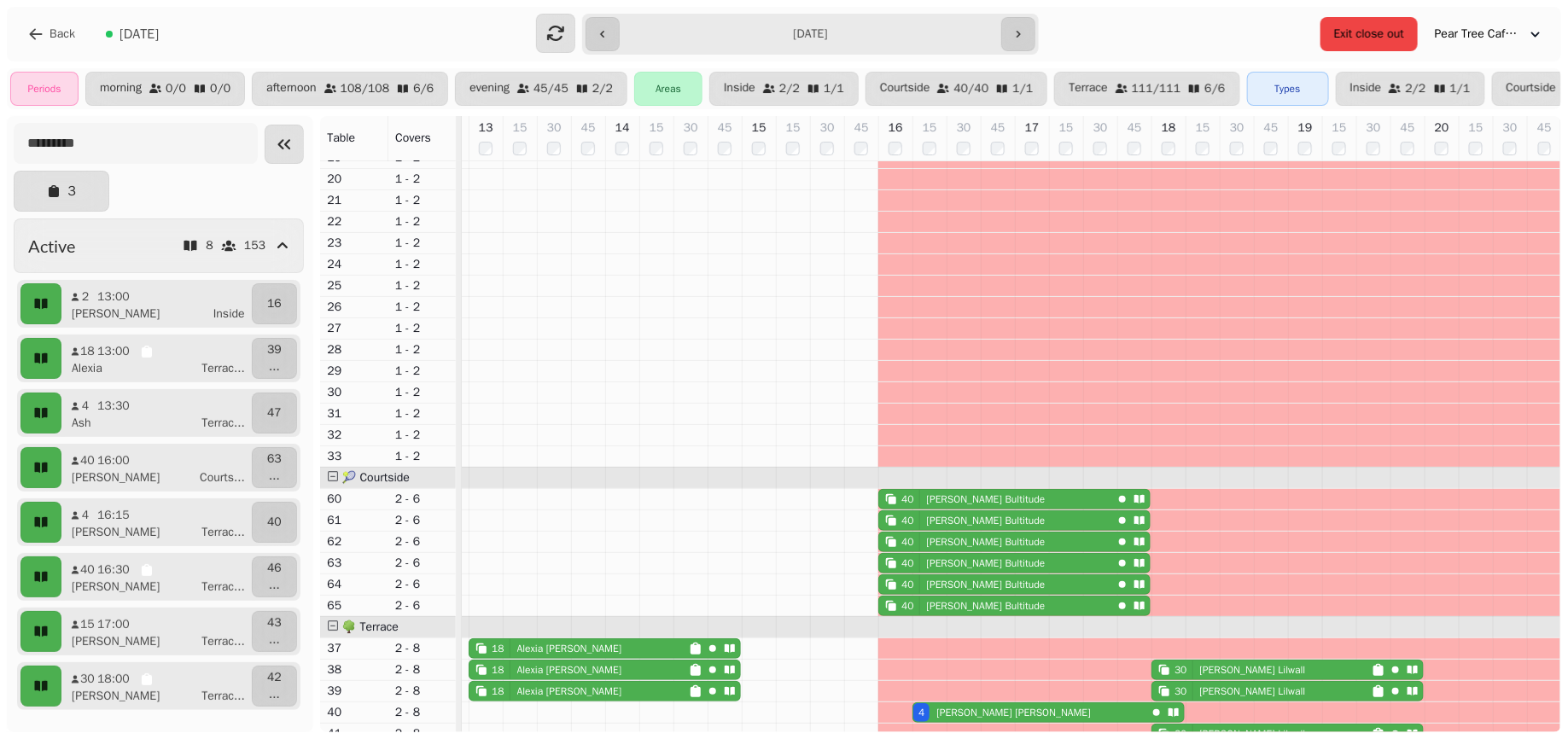 click on "Exit close out" at bounding box center (1369, 34) 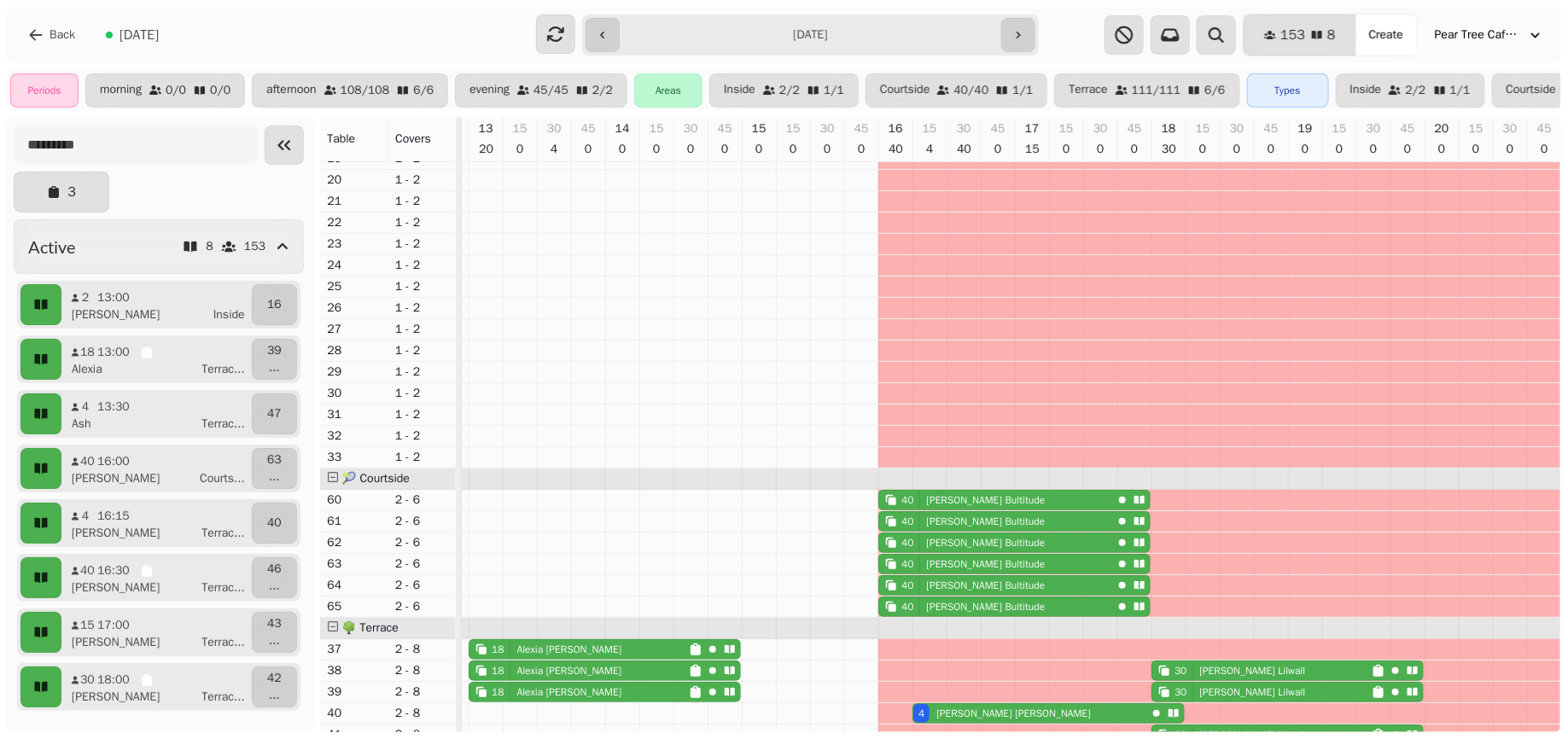 scroll, scrollTop: 626, scrollLeft: 676, axis: both 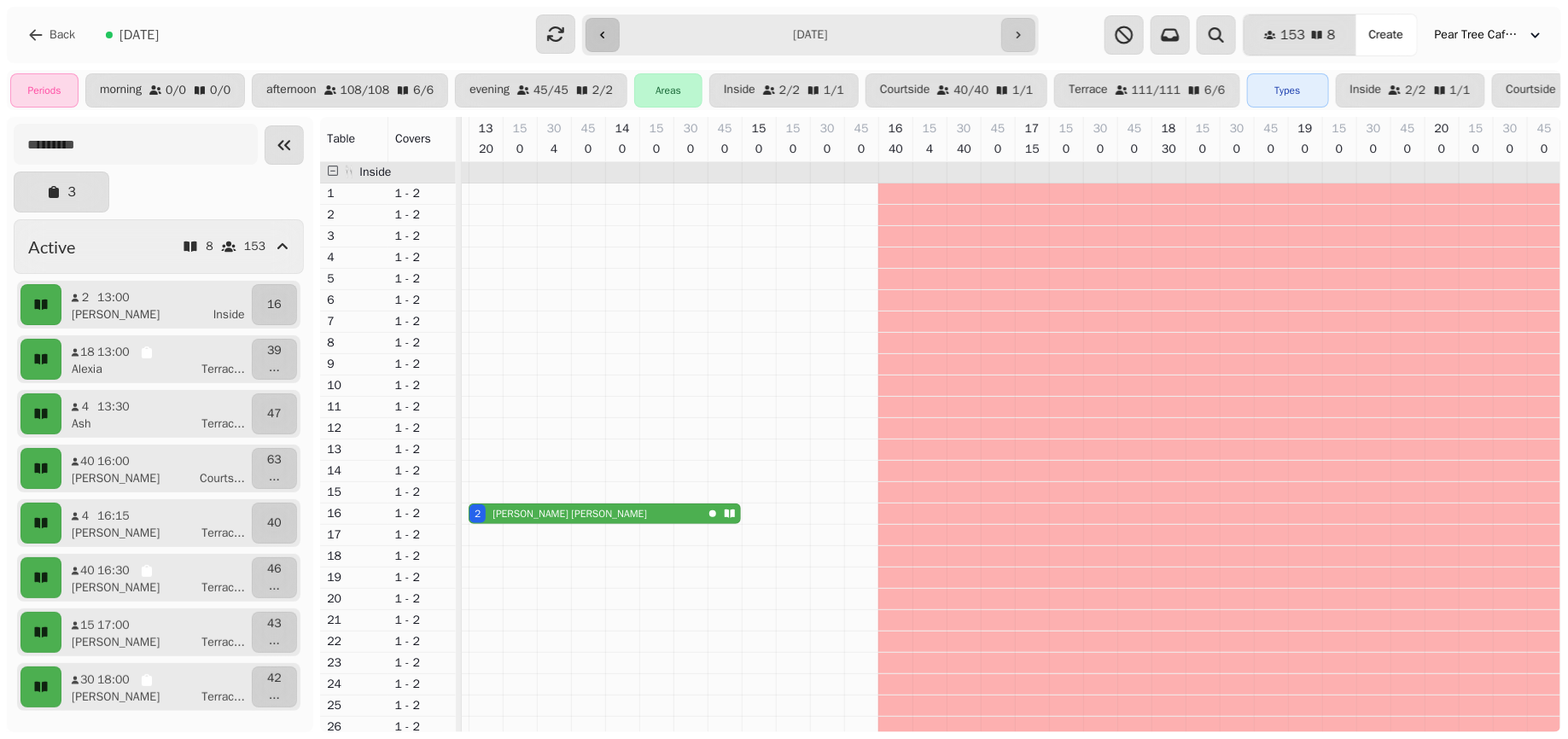 click 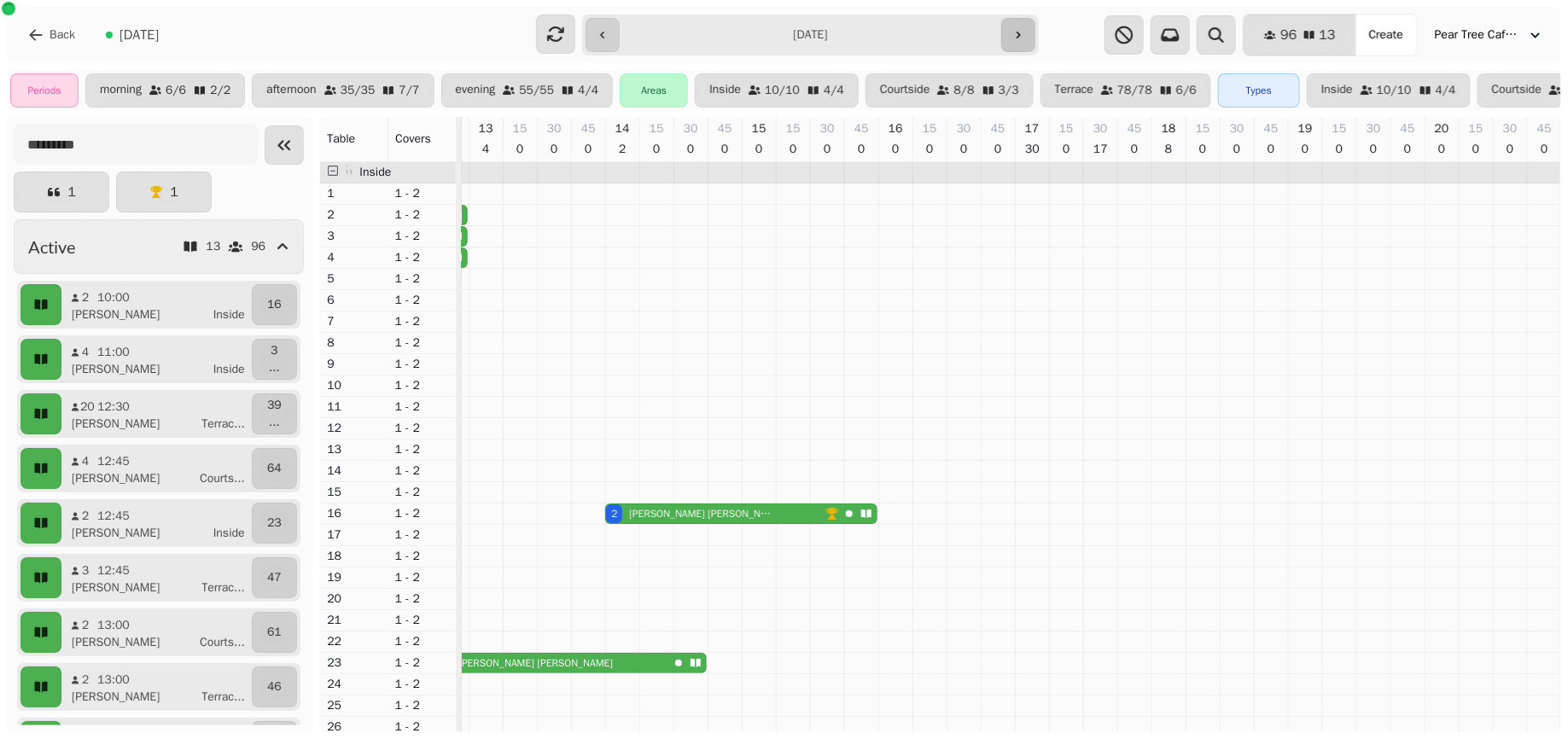 click 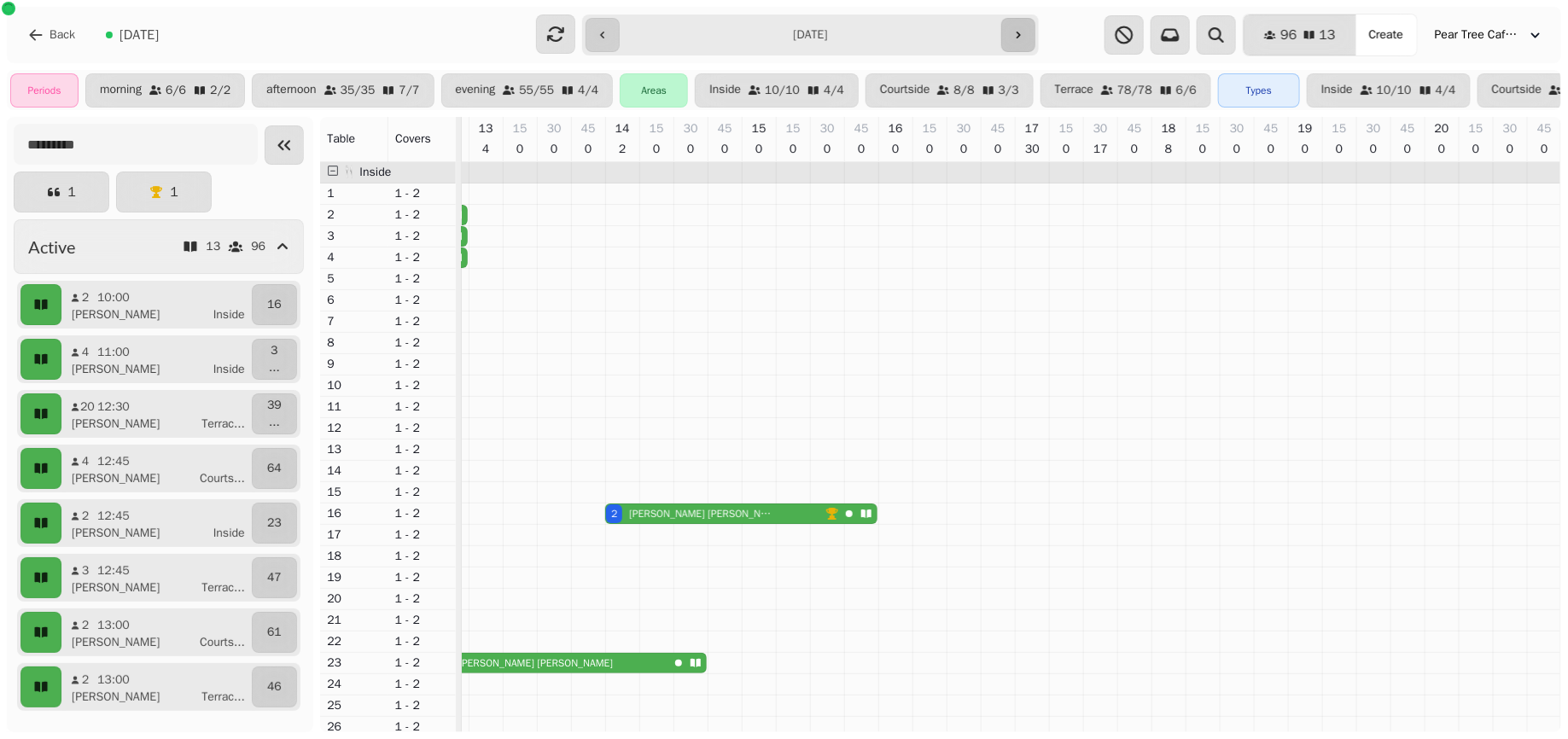 type on "**********" 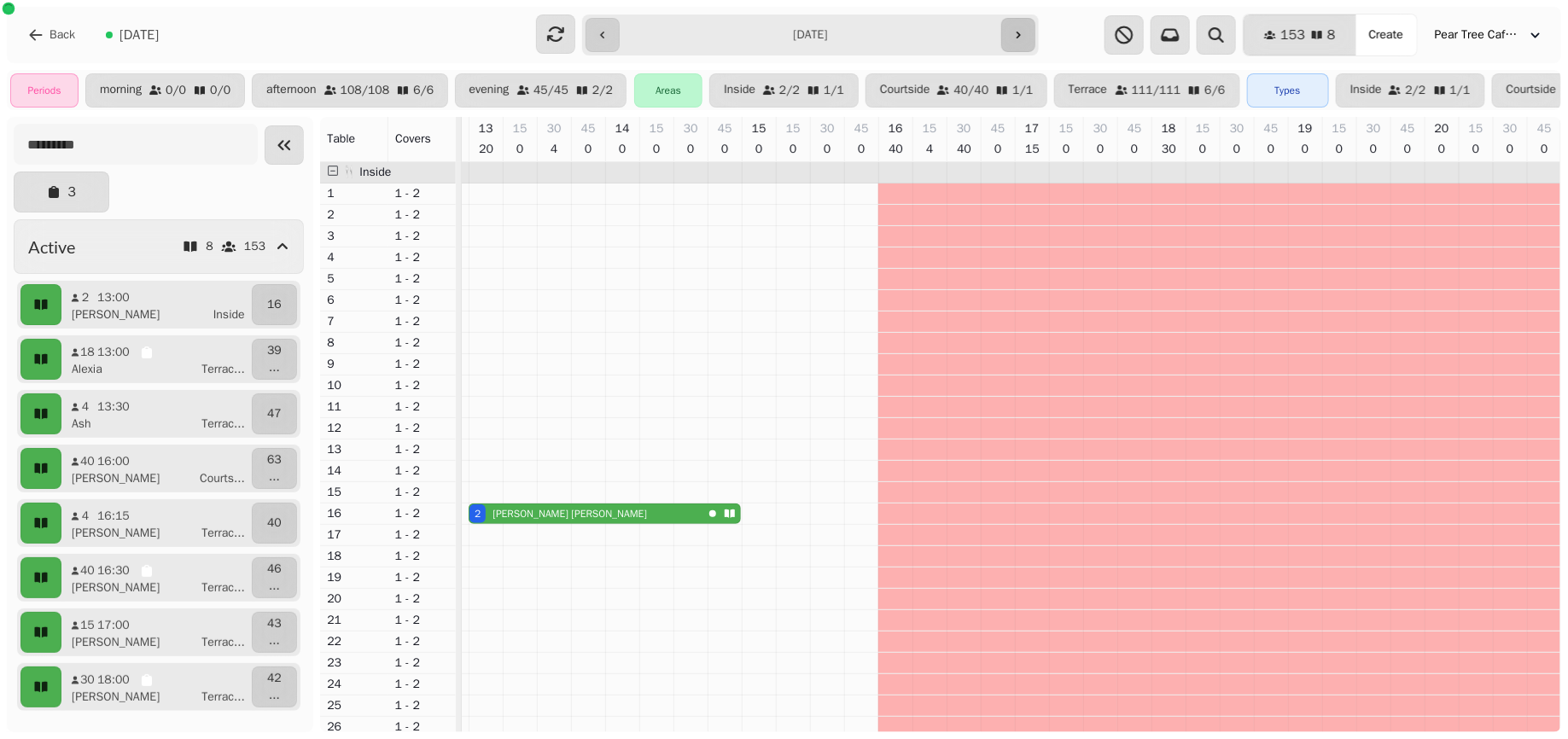 scroll, scrollTop: 344, scrollLeft: 676, axis: both 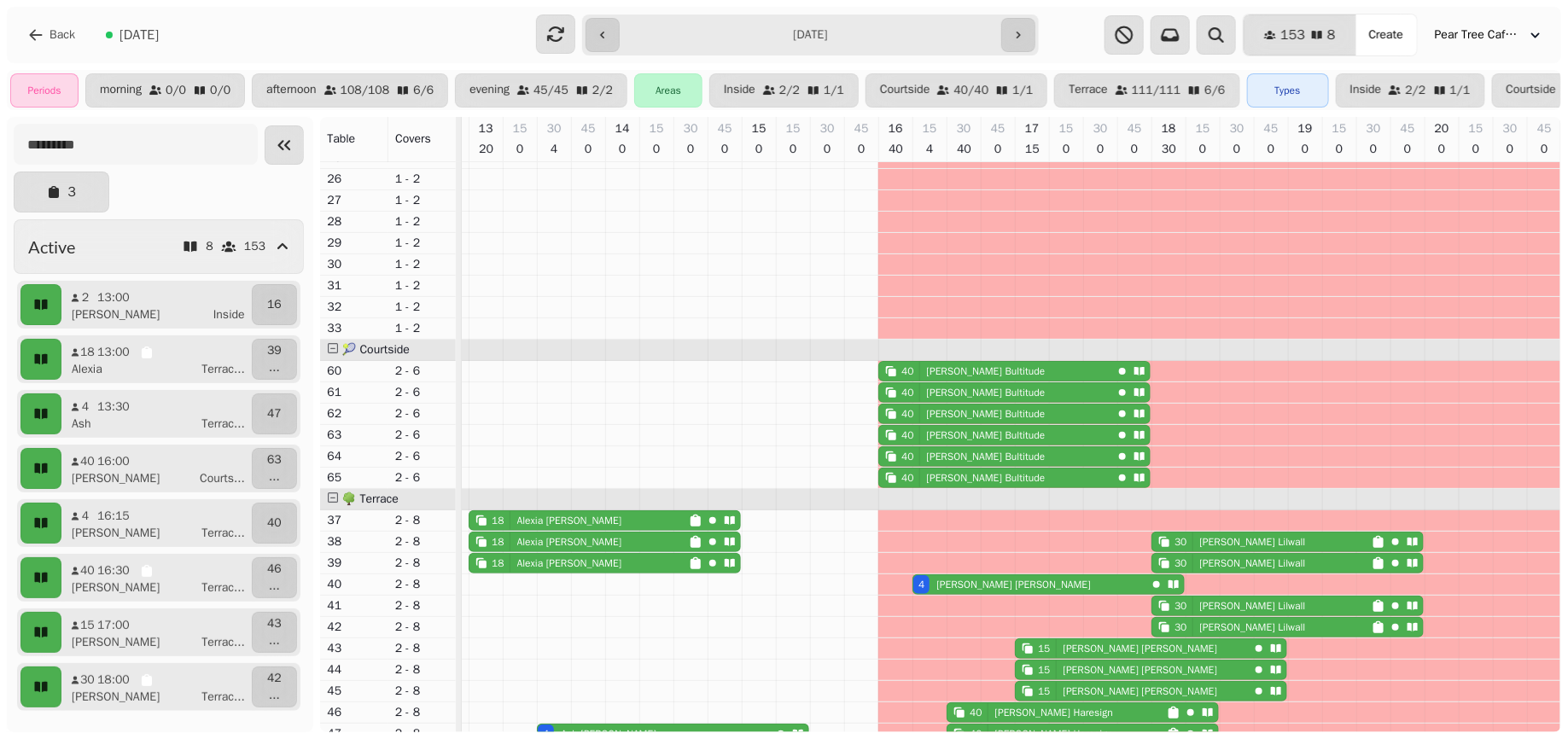 click on "Alex   Bultitude" at bounding box center (986, 371) 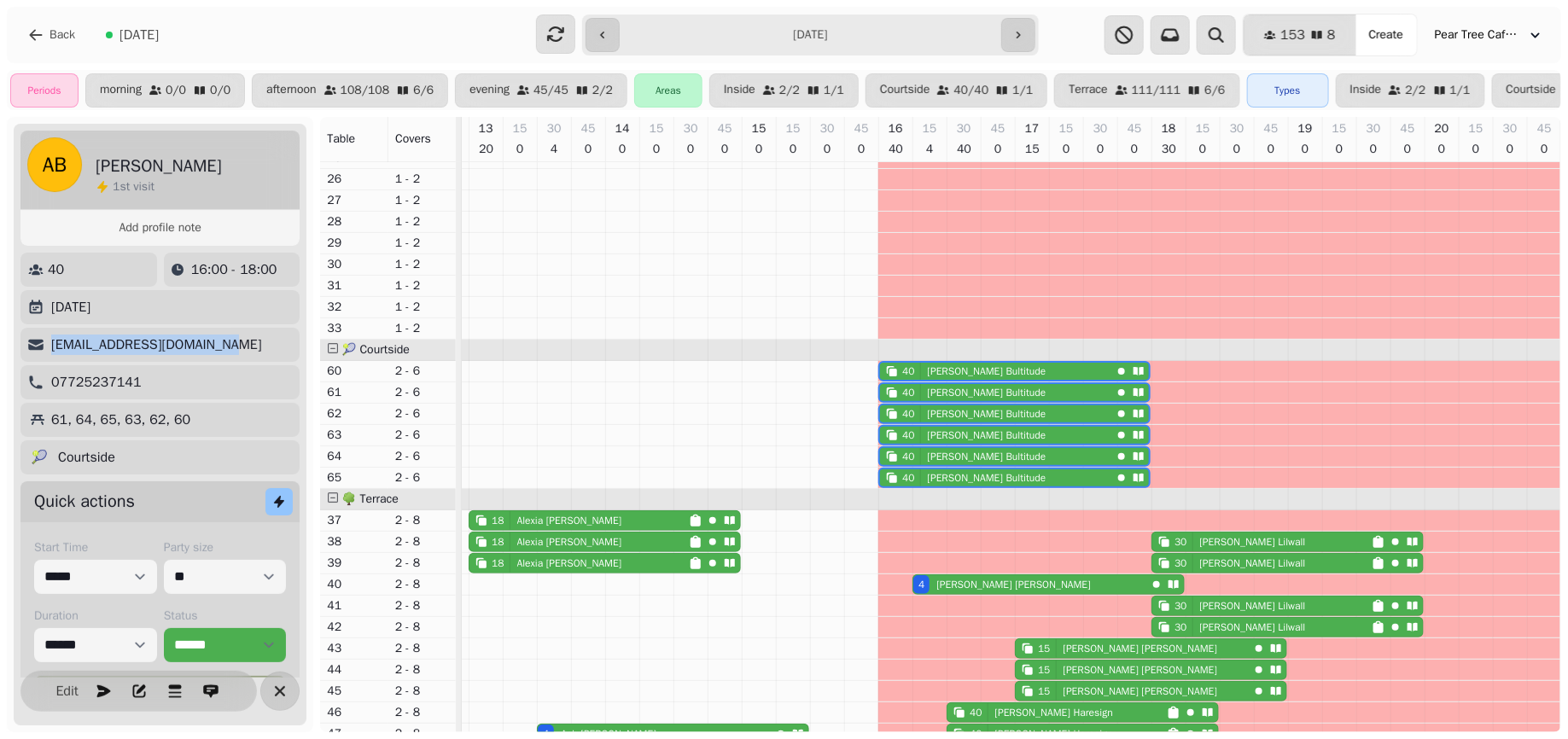 drag, startPoint x: 229, startPoint y: 342, endPoint x: 52, endPoint y: 342, distance: 177 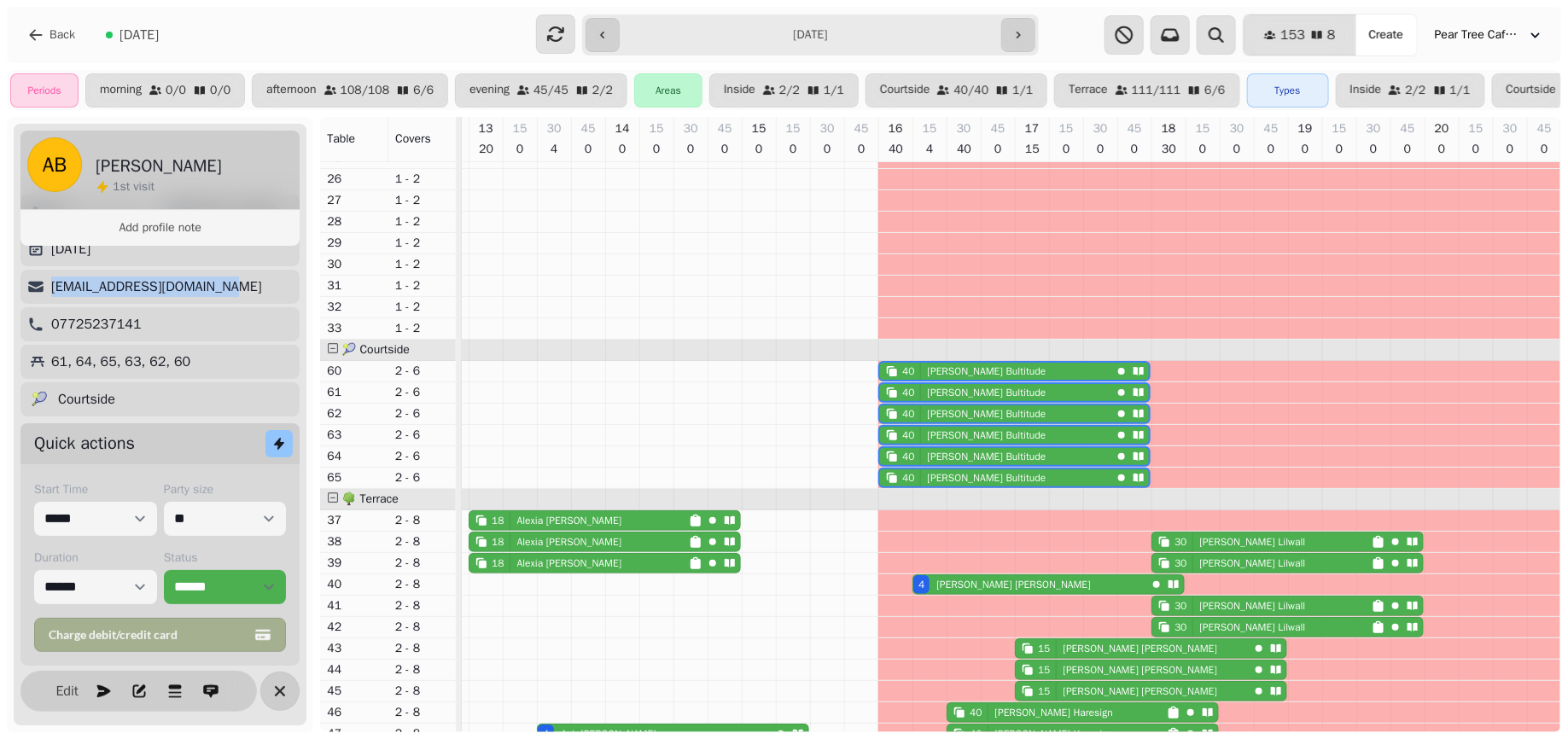 scroll, scrollTop: 0, scrollLeft: 0, axis: both 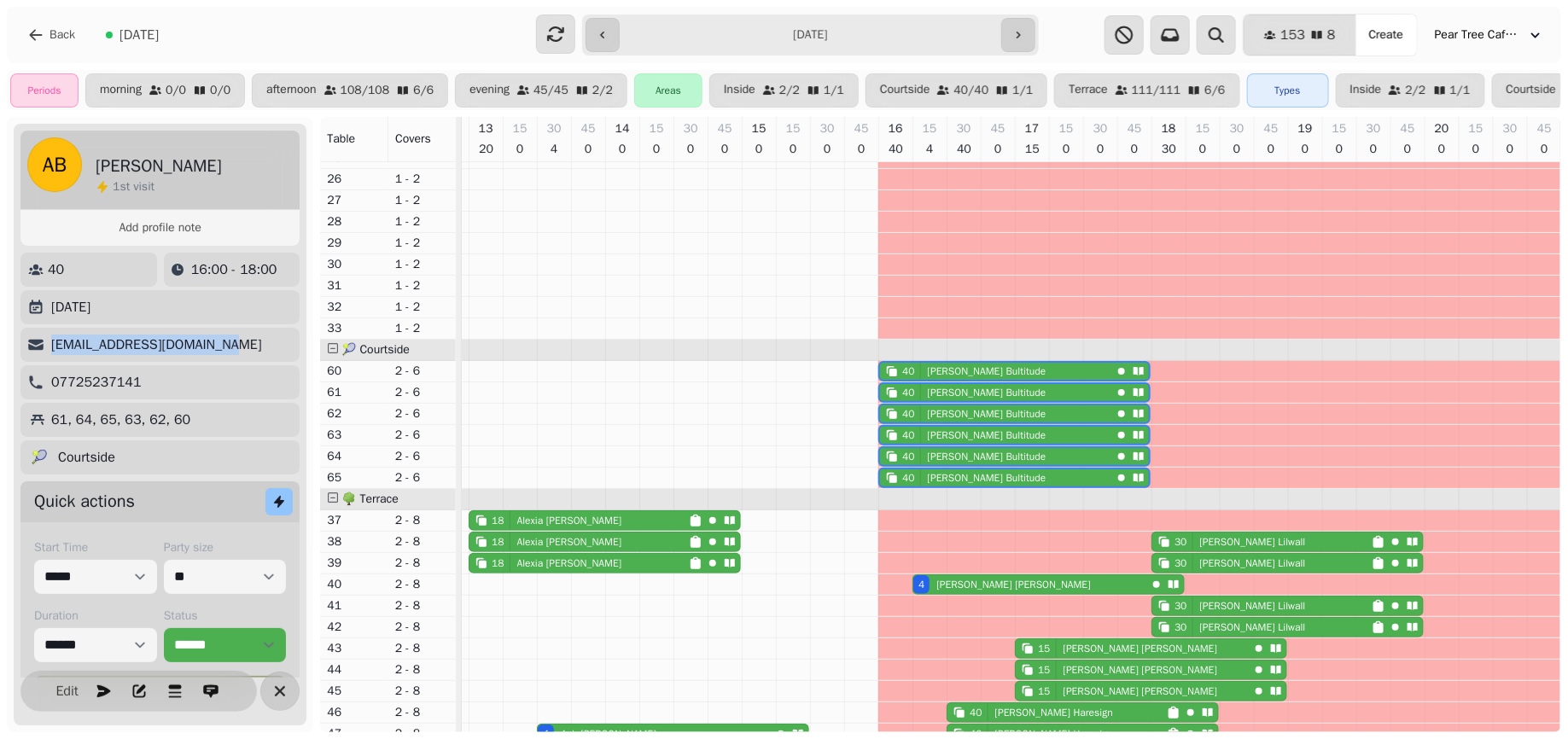 copy on "alexbultitude@hotmail.com" 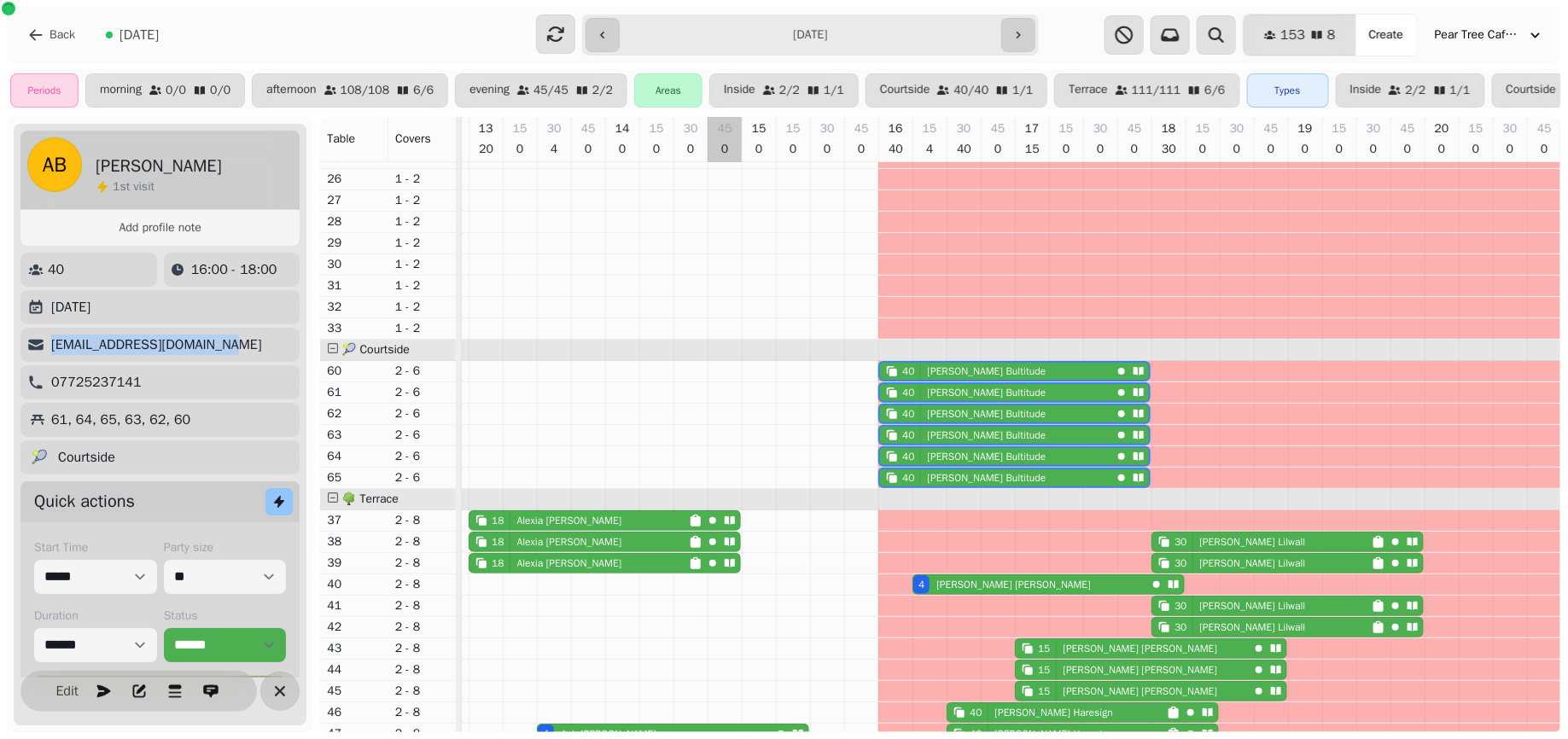 scroll, scrollTop: 626, scrollLeft: 676, axis: both 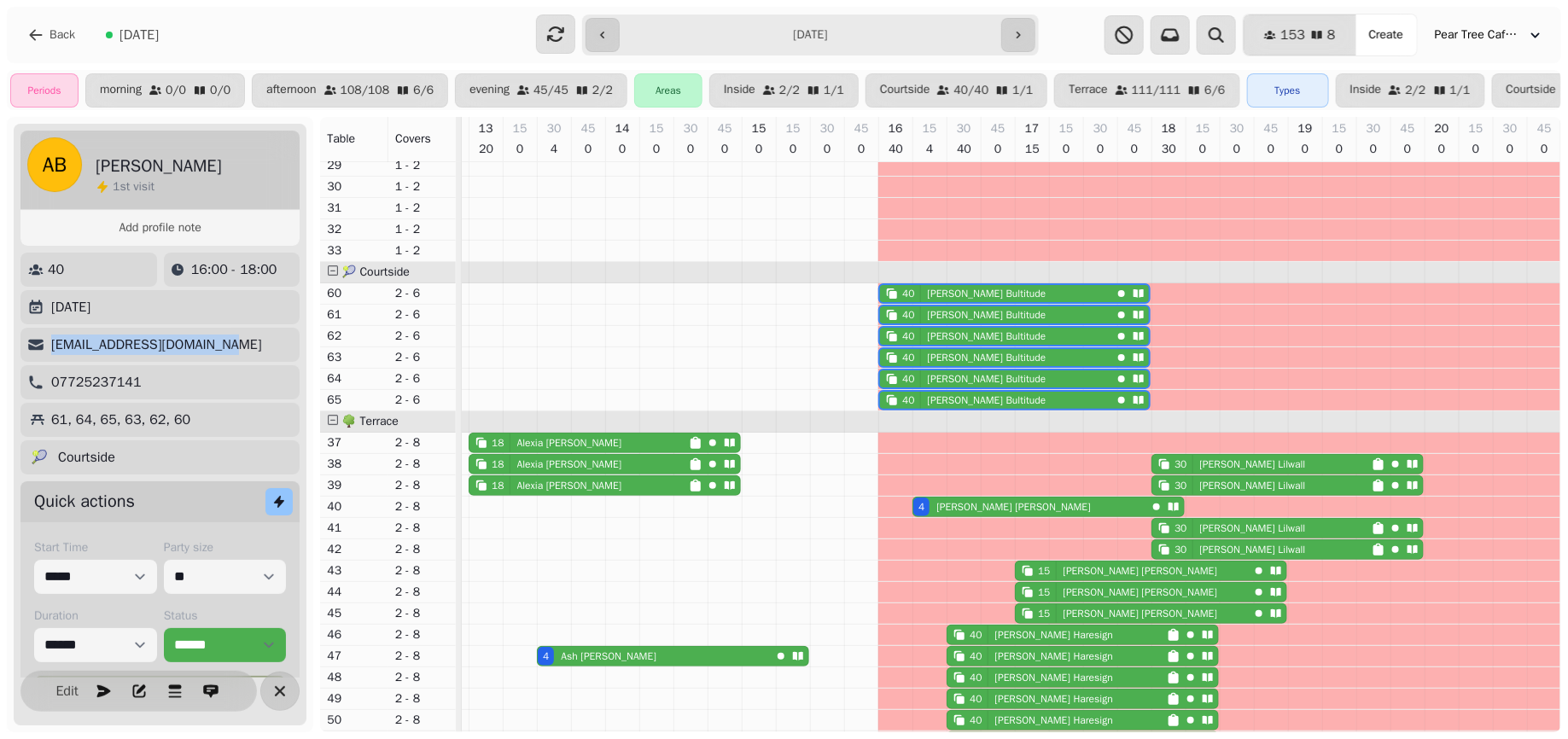 copy on "alexbultitude@hotmail.com" 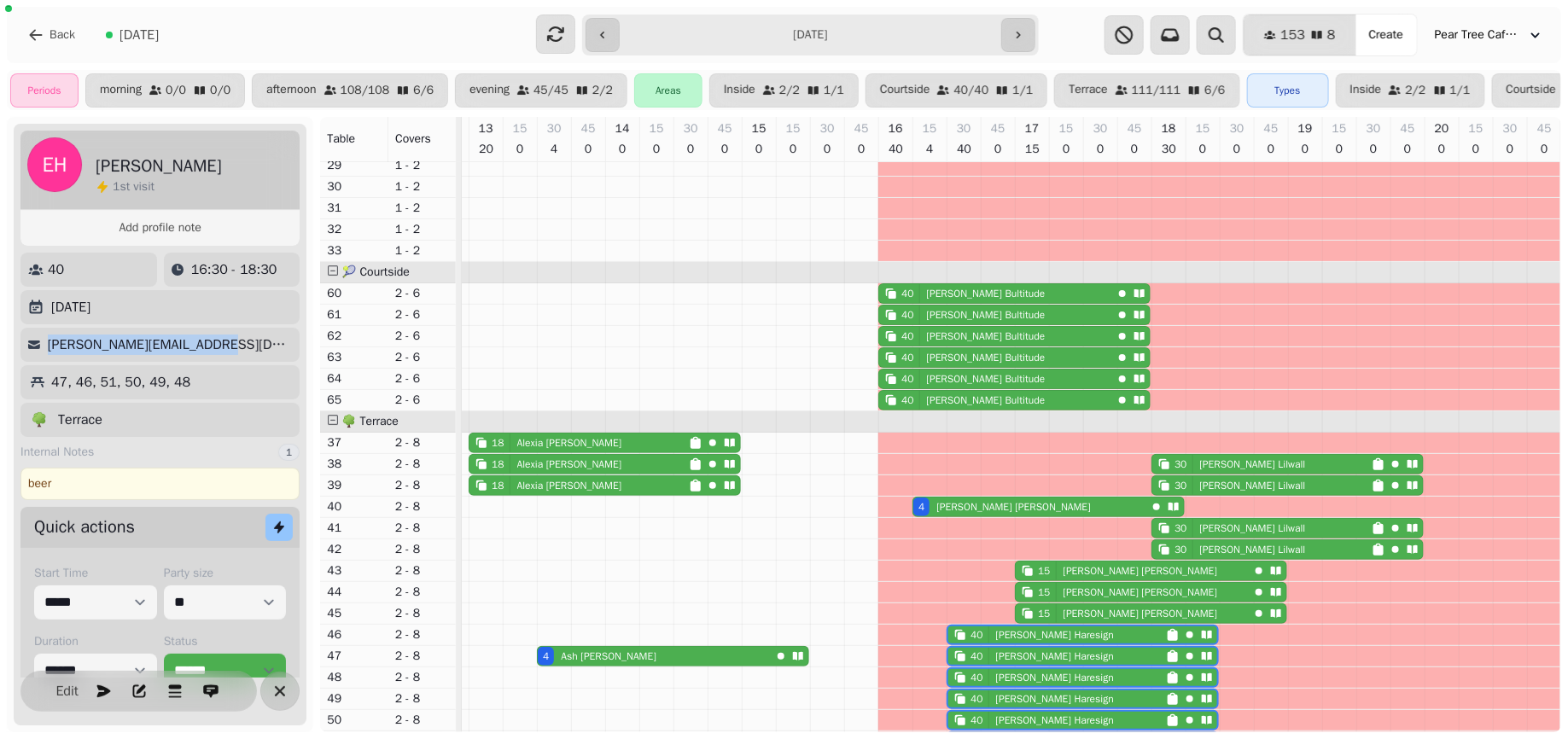drag, startPoint x: 197, startPoint y: 342, endPoint x: 52, endPoint y: 340, distance: 145.01379 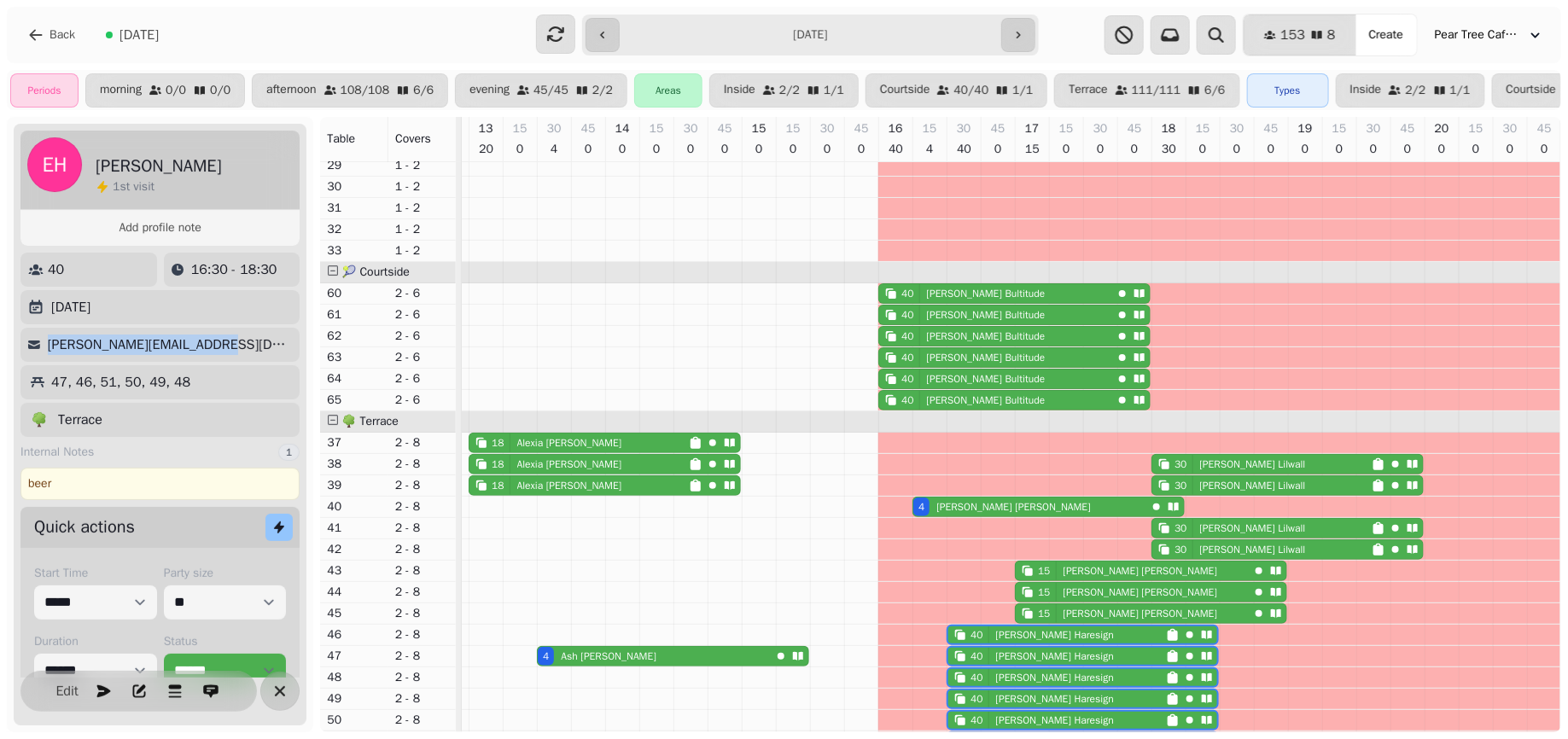 copy on "ella.haresign@hotmail.com" 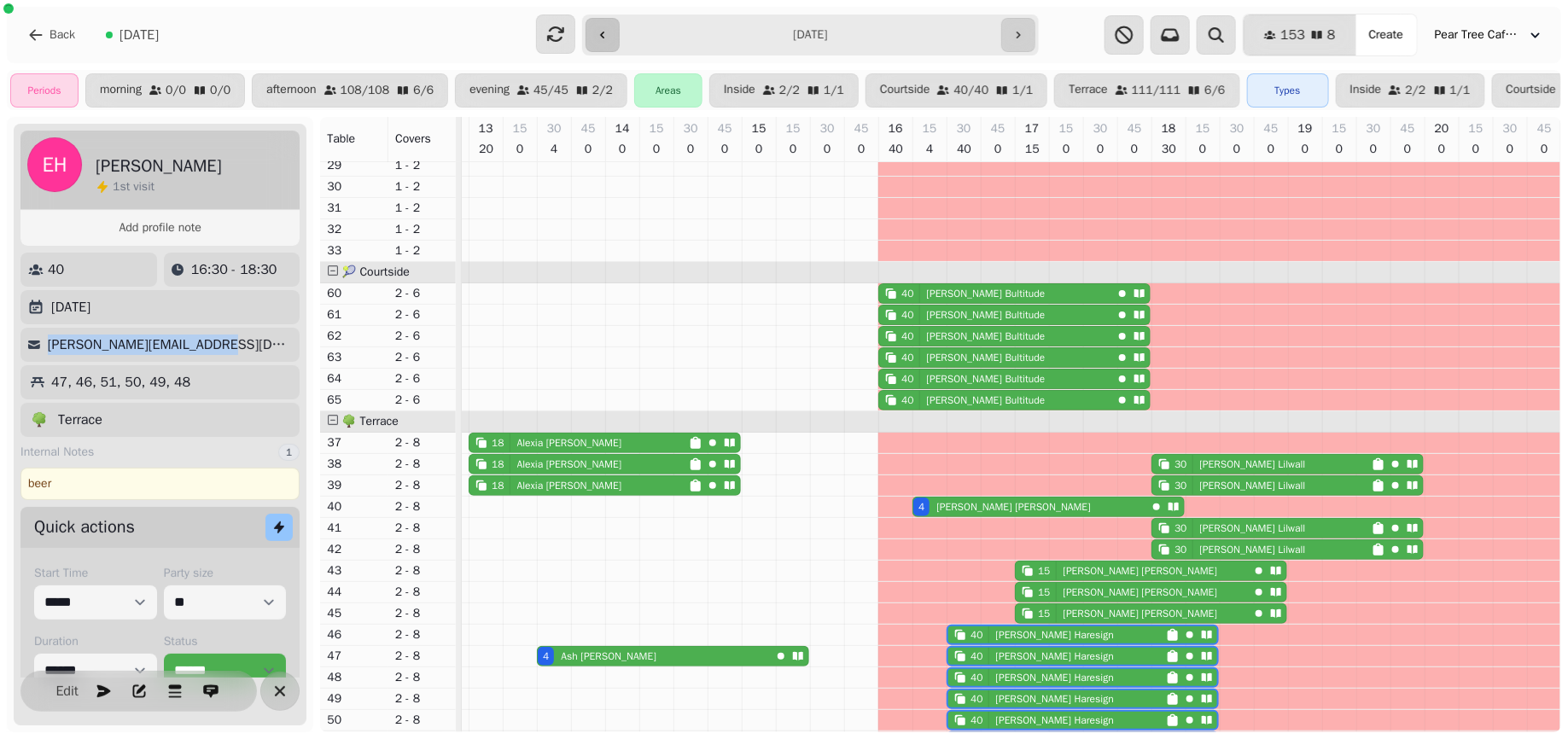 click at bounding box center (603, 35) 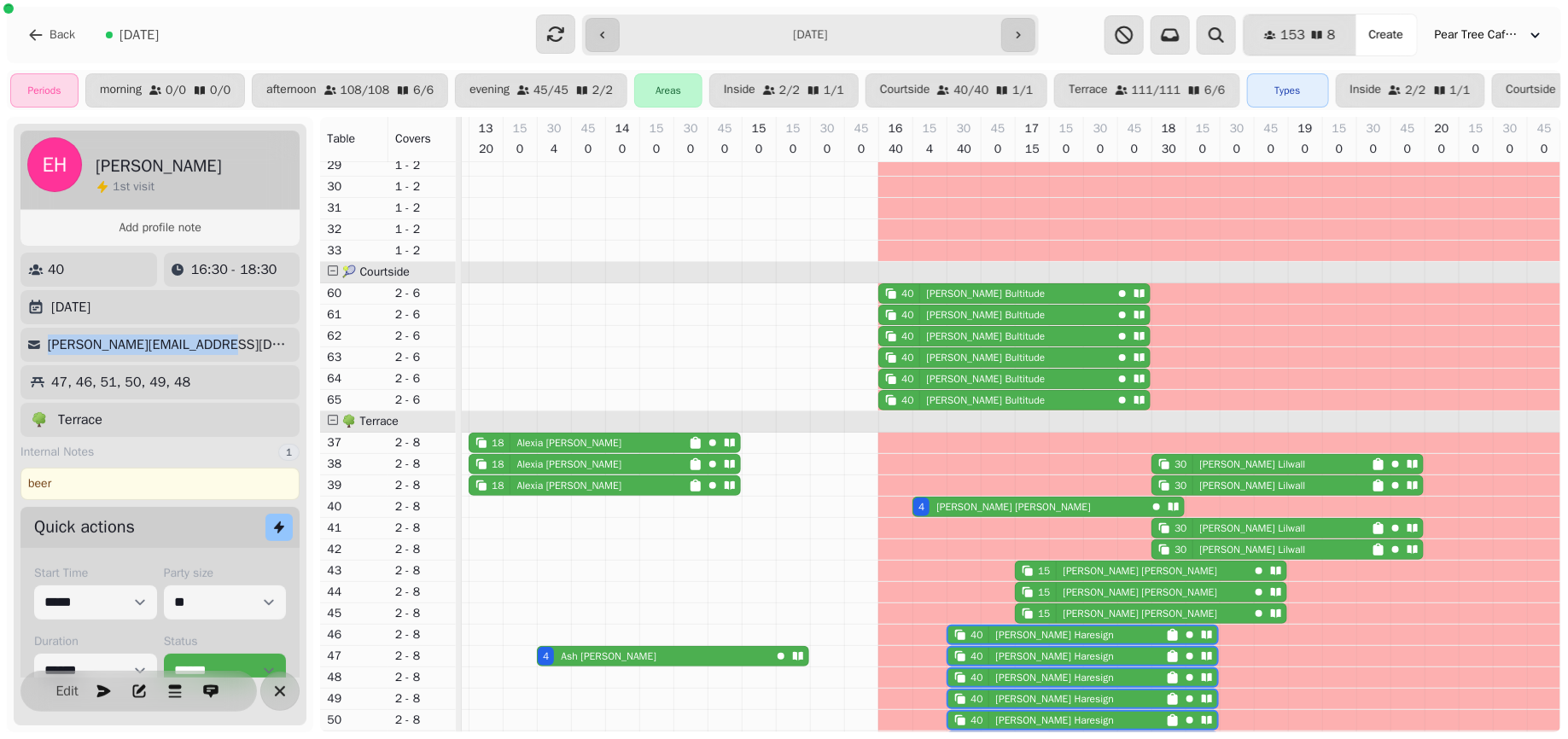 type on "**********" 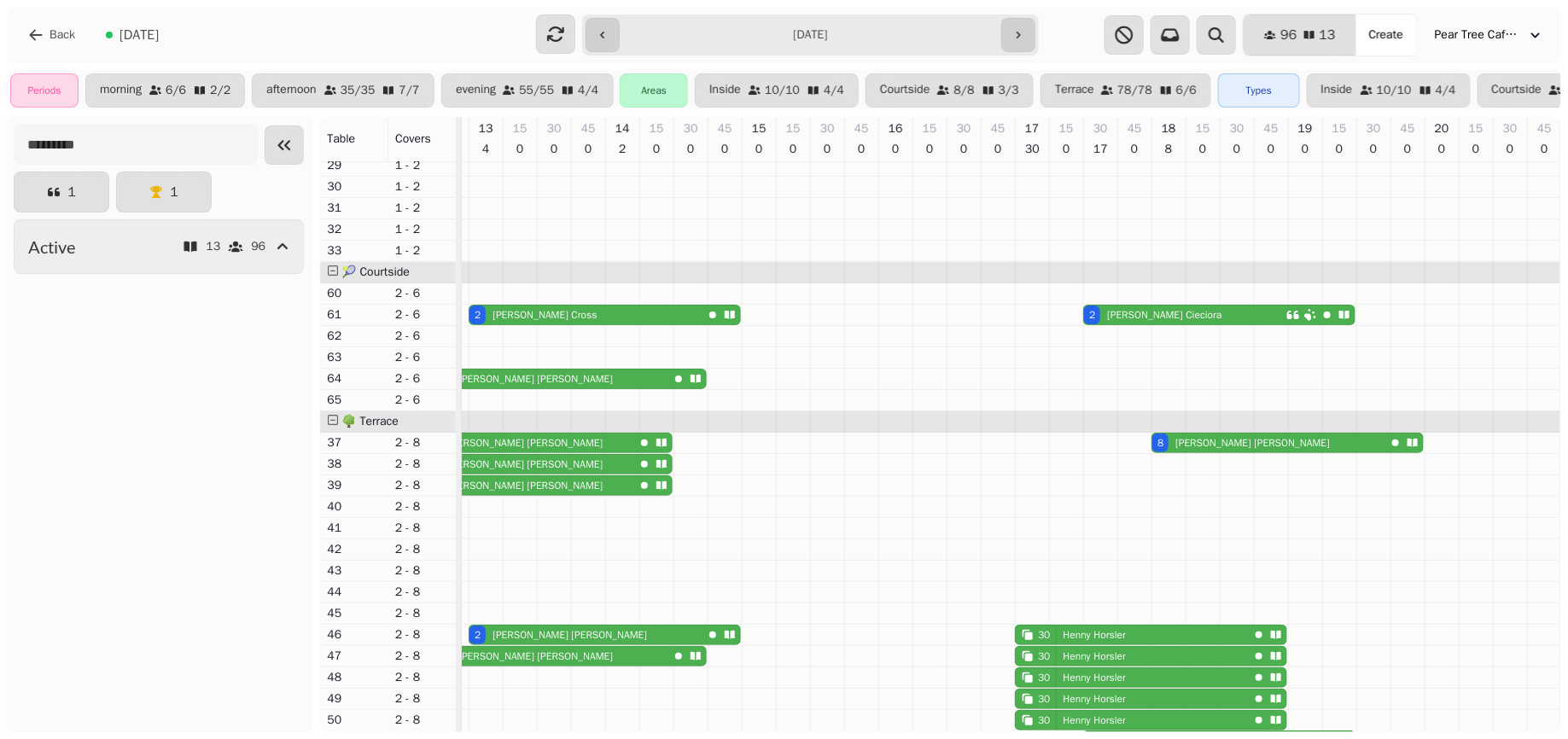 scroll, scrollTop: 602, scrollLeft: 0, axis: vertical 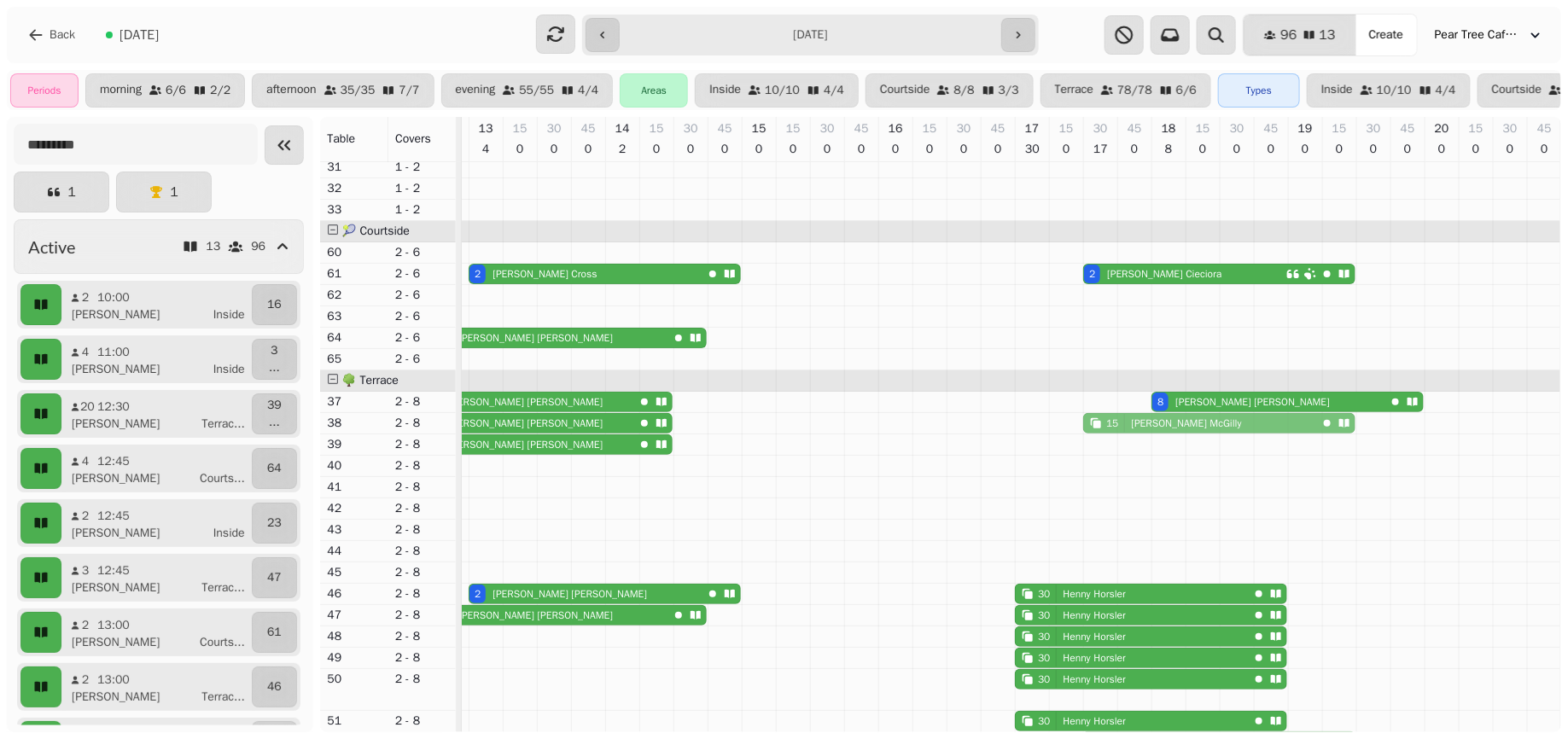 drag, startPoint x: 1133, startPoint y: 678, endPoint x: 1119, endPoint y: 408, distance: 270.36272 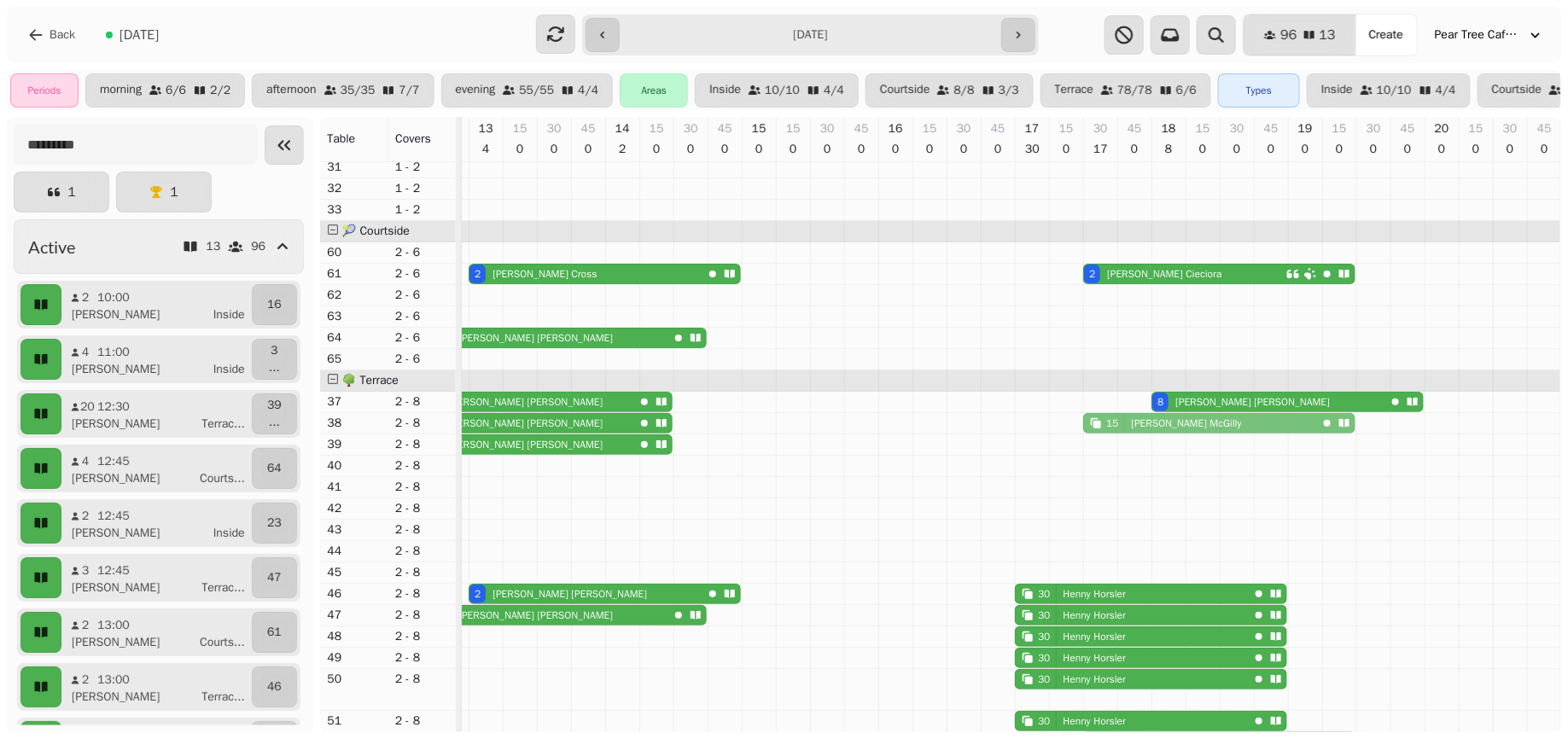 click on "4 Catherine   Murray 4 Catherine   Murray 4 Catherine   Murray 2 Henry   Timms 2 Peter   Turay 2 Jason   Gittins 2 Stephanie   Cross 2 Louisa   Cieciora 4 Rebecca   Noel 20 Olivia   Roberts 8 Camille   Liu 20 Olivia   Roberts 15 Connor   McGilly 20 Olivia   Roberts 2 Emma   Woollcott 30 Henny   Horsler 3 Simon   Collins 30 Henny   Horsler 30 Henny   Horsler 30 Henny   Horsler 30 Henny   Horsler 15 Connor   McGilly 30 Henny   Horsler 15 Connor   McGilly 15 Connor   McGilly" at bounding box center (673, 124) 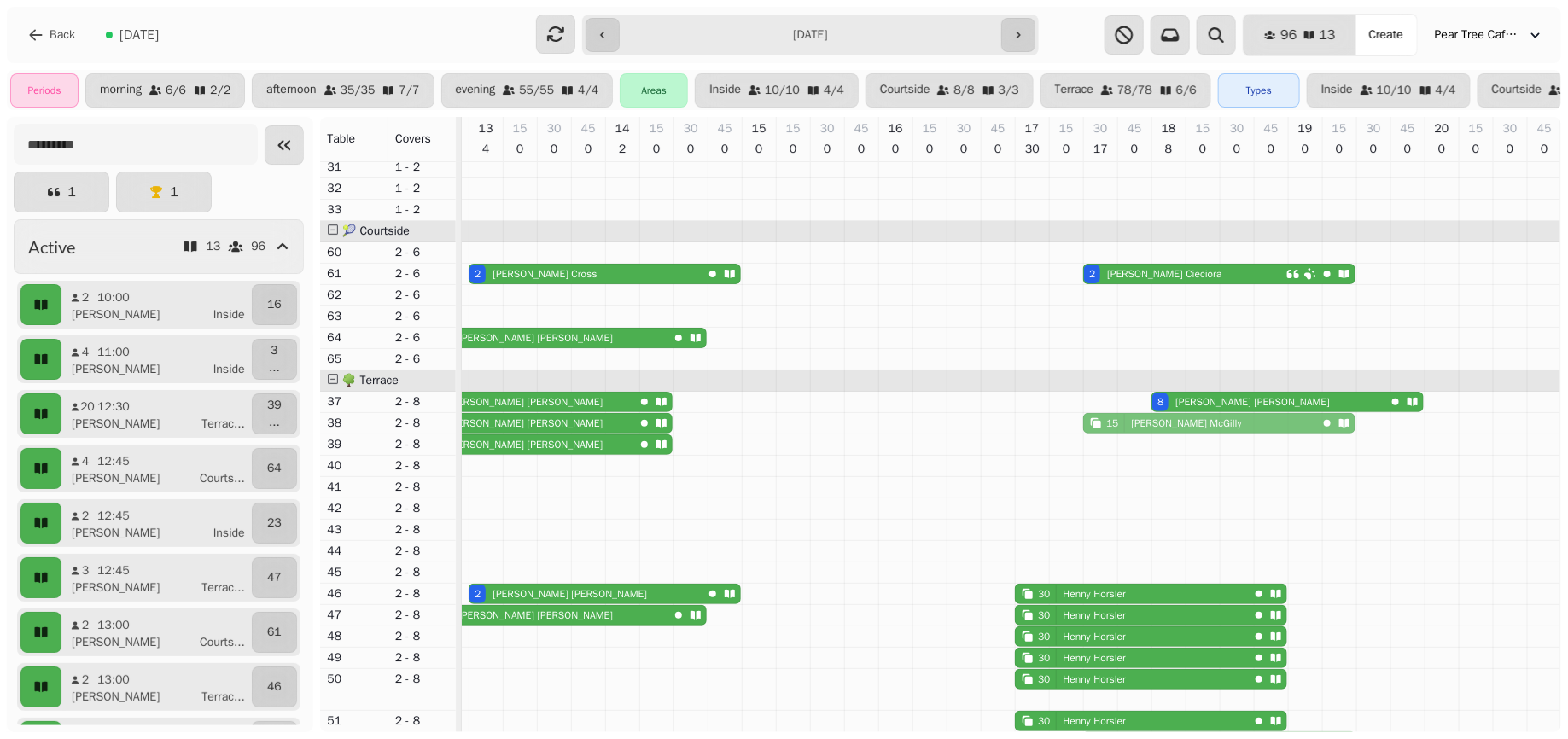scroll, scrollTop: 647, scrollLeft: 0, axis: vertical 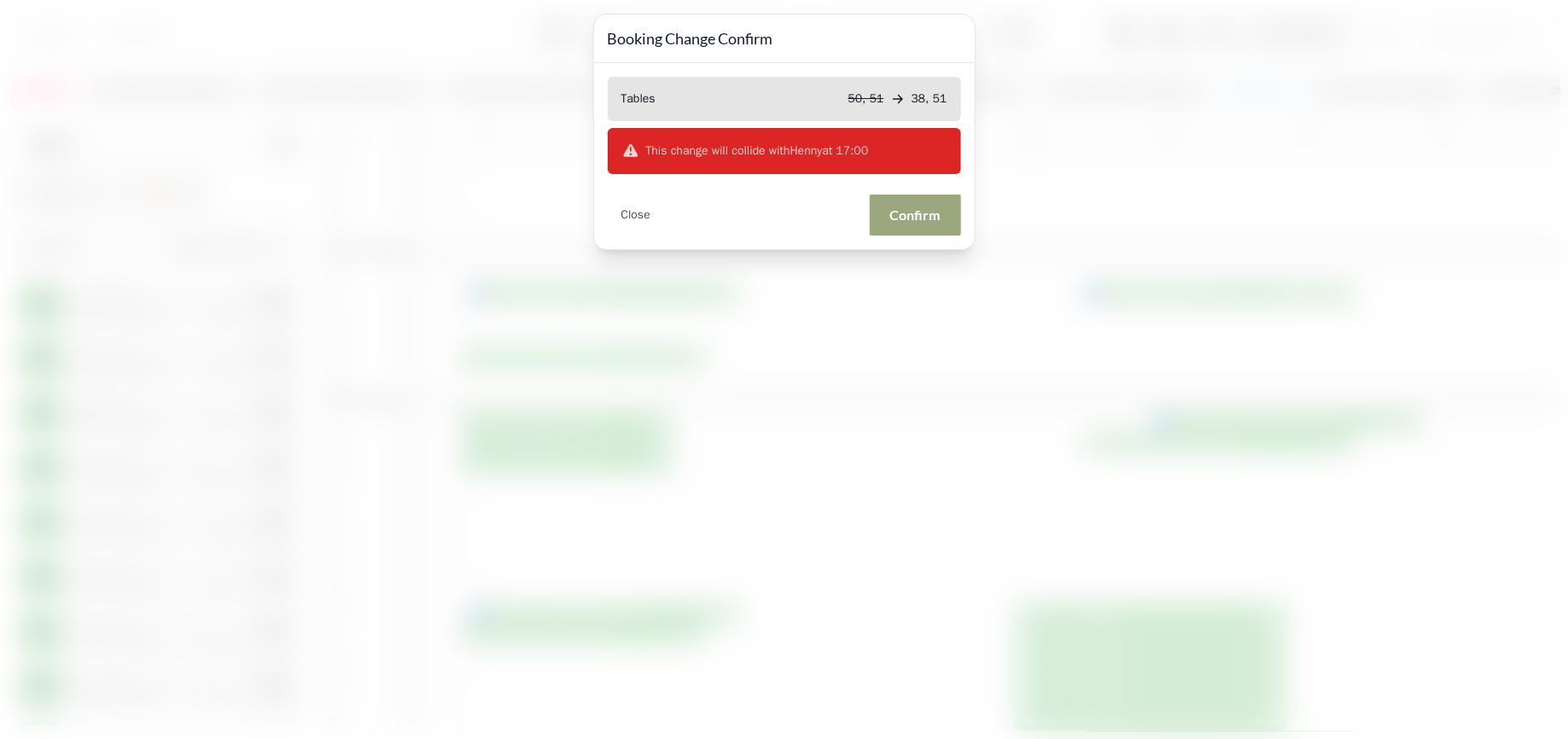 click on "Confirm" at bounding box center [915, 215] 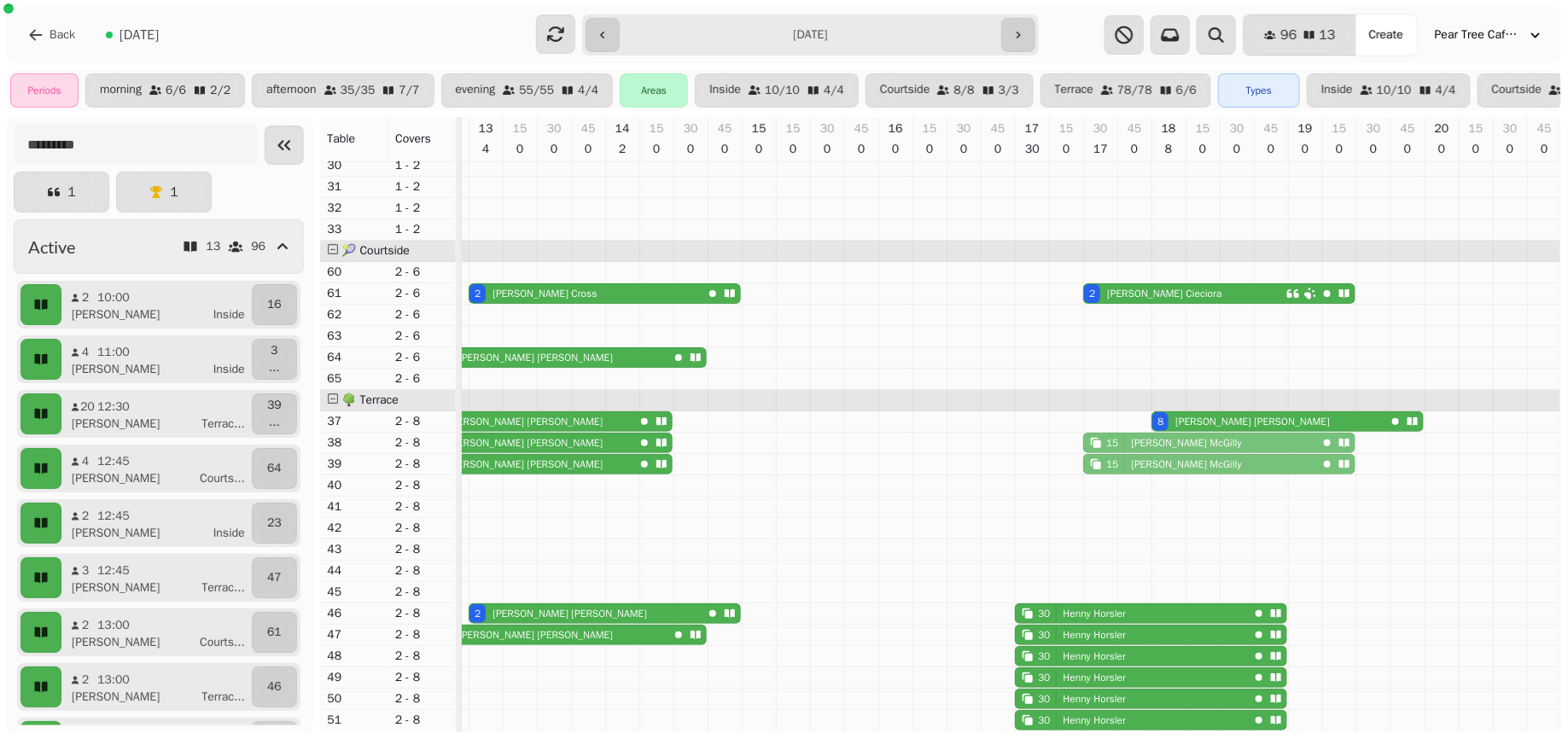 drag, startPoint x: 1143, startPoint y: 719, endPoint x: 1131, endPoint y: 452, distance: 267.26953 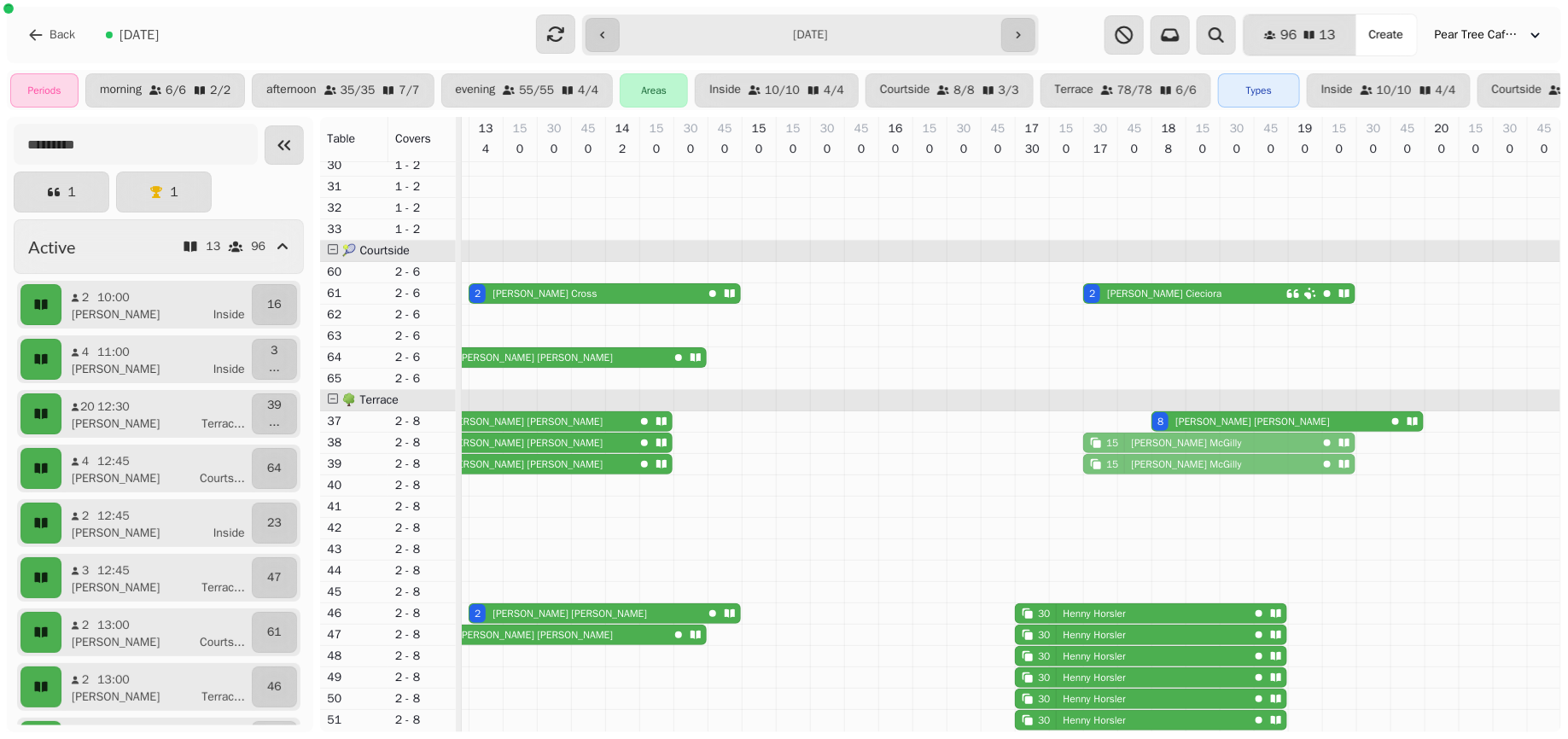click on "4 Catherine   Murray 4 Catherine   Murray 4 Catherine   Murray 2 Henry   Timms 2 Peter   Turay 2 Jason   Gittins 2 Stephanie   Cross 2 Louisa   Cieciora 4 Rebecca   Noel 20 Olivia   Roberts 8 Camille   Liu 20 Olivia   Roberts 15 Connor   McGilly 15 Connor   McGilly 20 Olivia   Roberts 15 Connor   McGilly 2 Emma   Woollcott 30 Henny   Horsler 3 Simon   Collins 30 Henny   Horsler 30 Henny   Horsler 30 Henny   Horsler 30 Henny   Horsler 30 Henny   Horsler 15 Connor   McGilly" at bounding box center [673, 133] 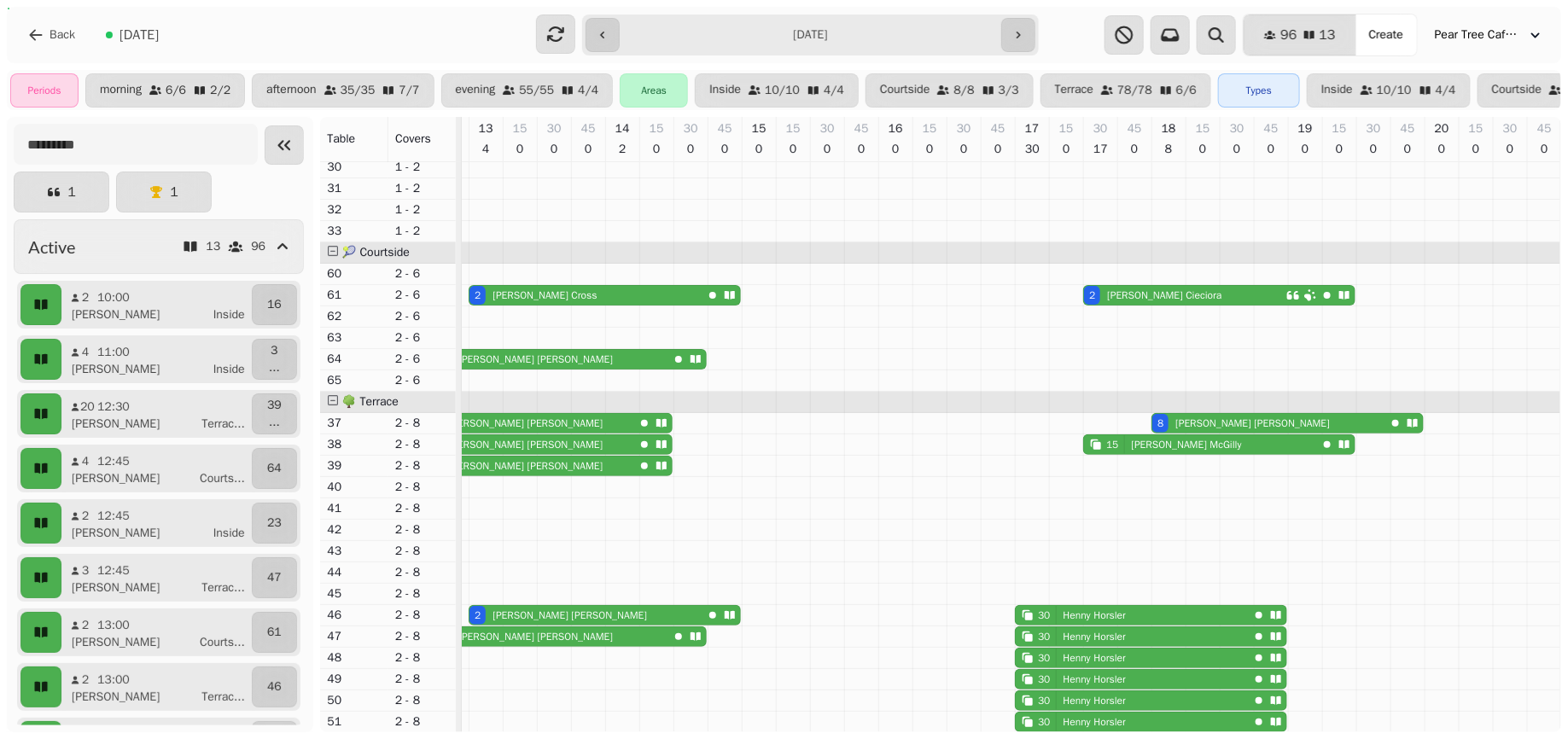 scroll, scrollTop: 626, scrollLeft: 0, axis: vertical 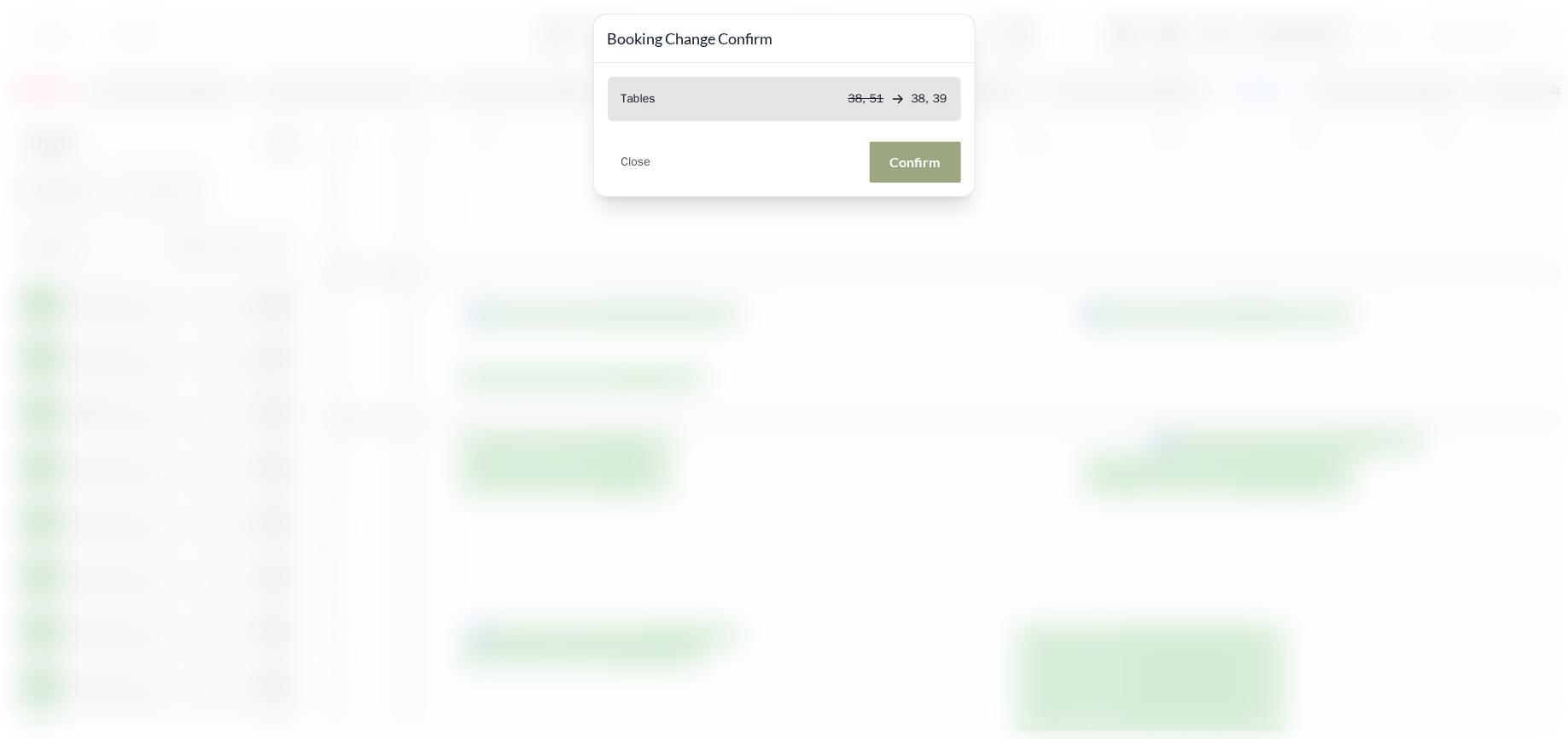 click on "Confirm" at bounding box center (915, 162) 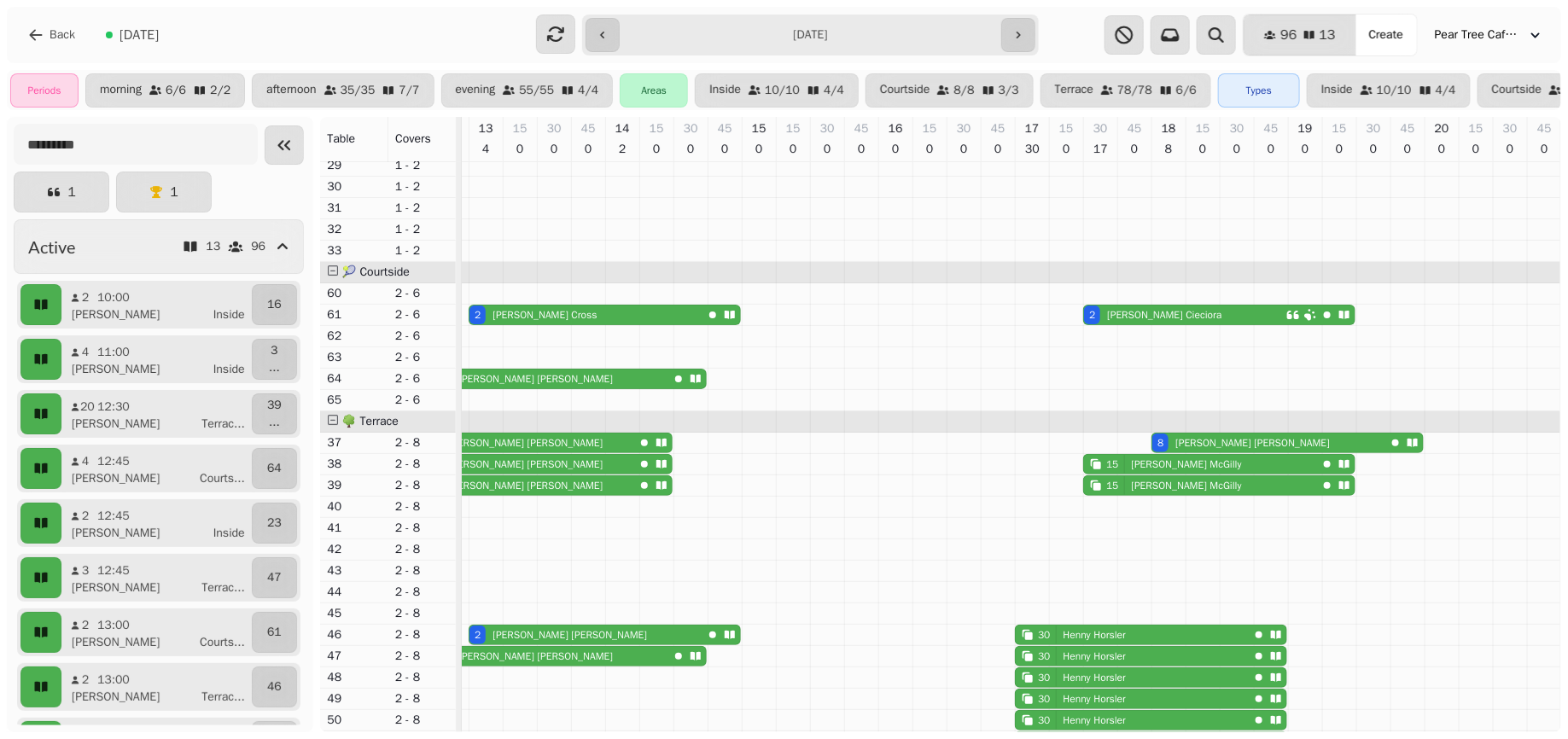click on "Henny   Horsler" at bounding box center (1095, 635) 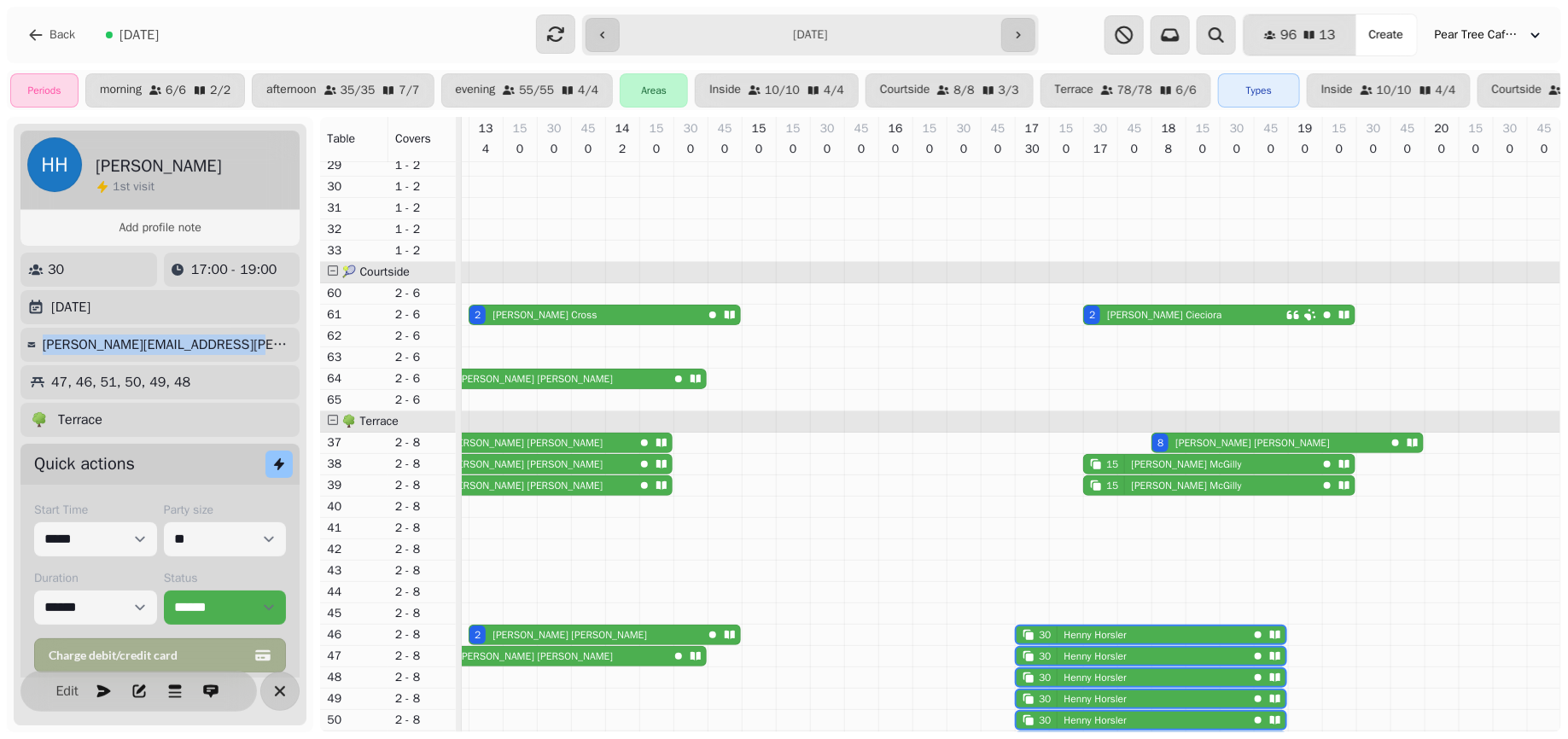 drag, startPoint x: 62, startPoint y: 340, endPoint x: 244, endPoint y: 347, distance: 182.13457 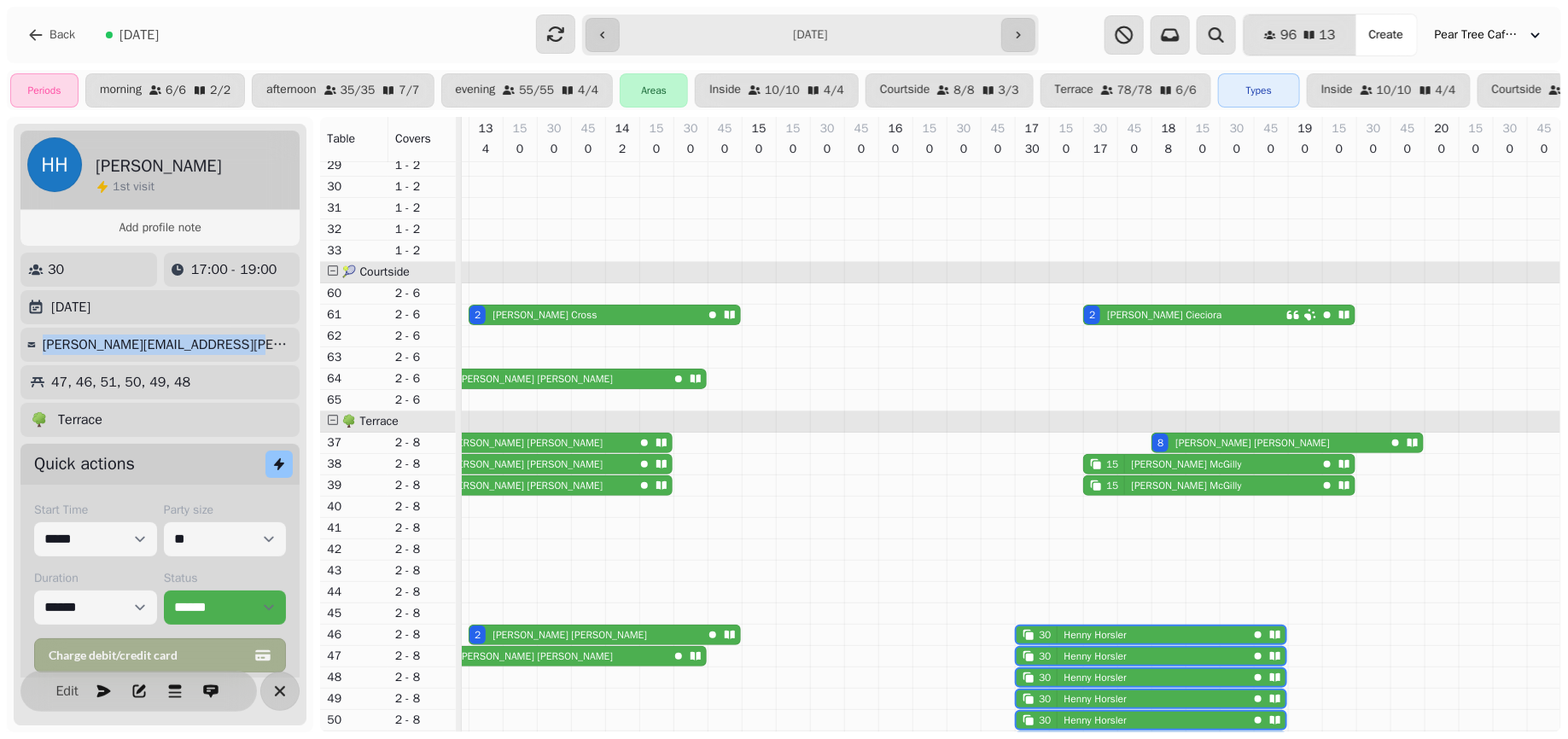 copy on "henrietta.horsler@farrer.co.uk" 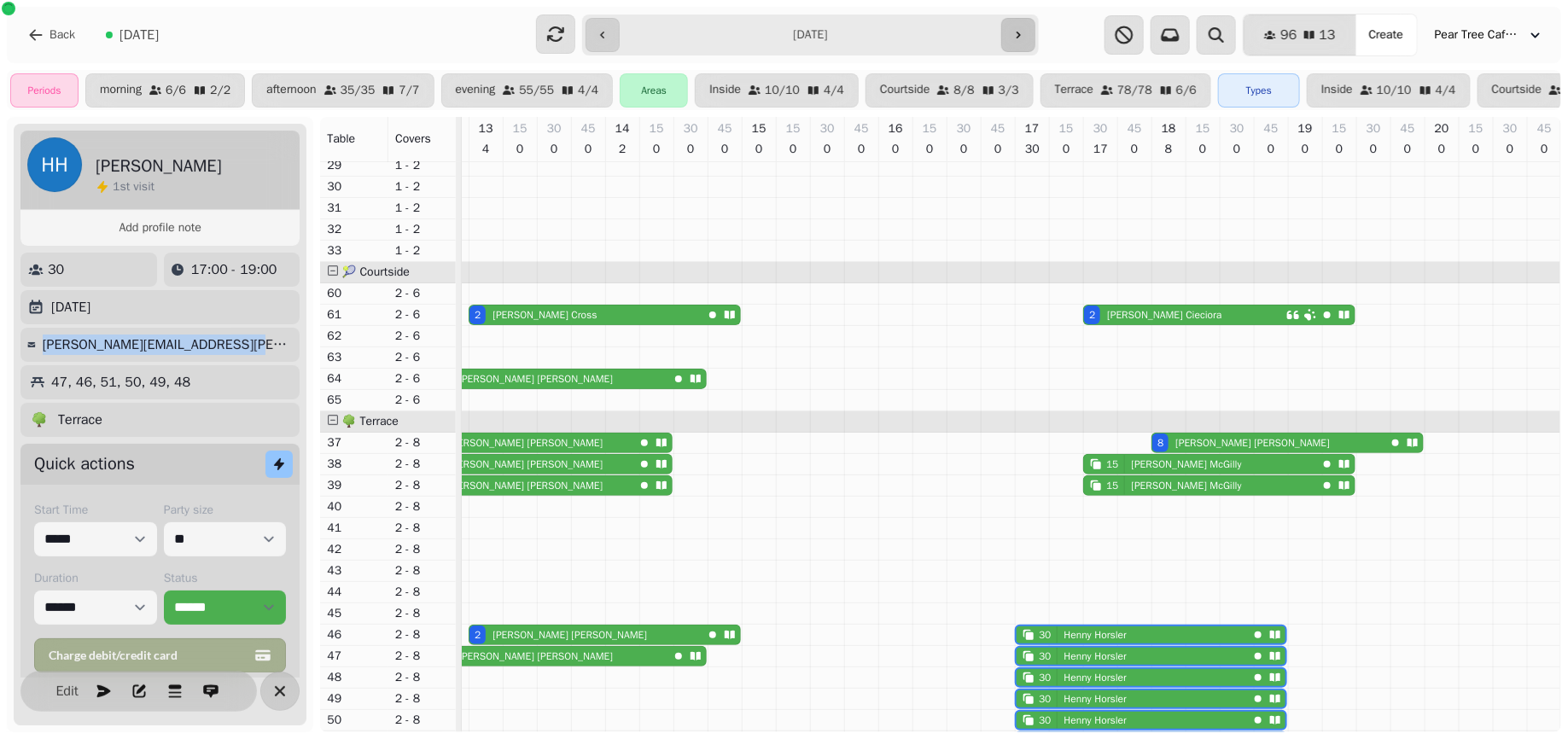 click 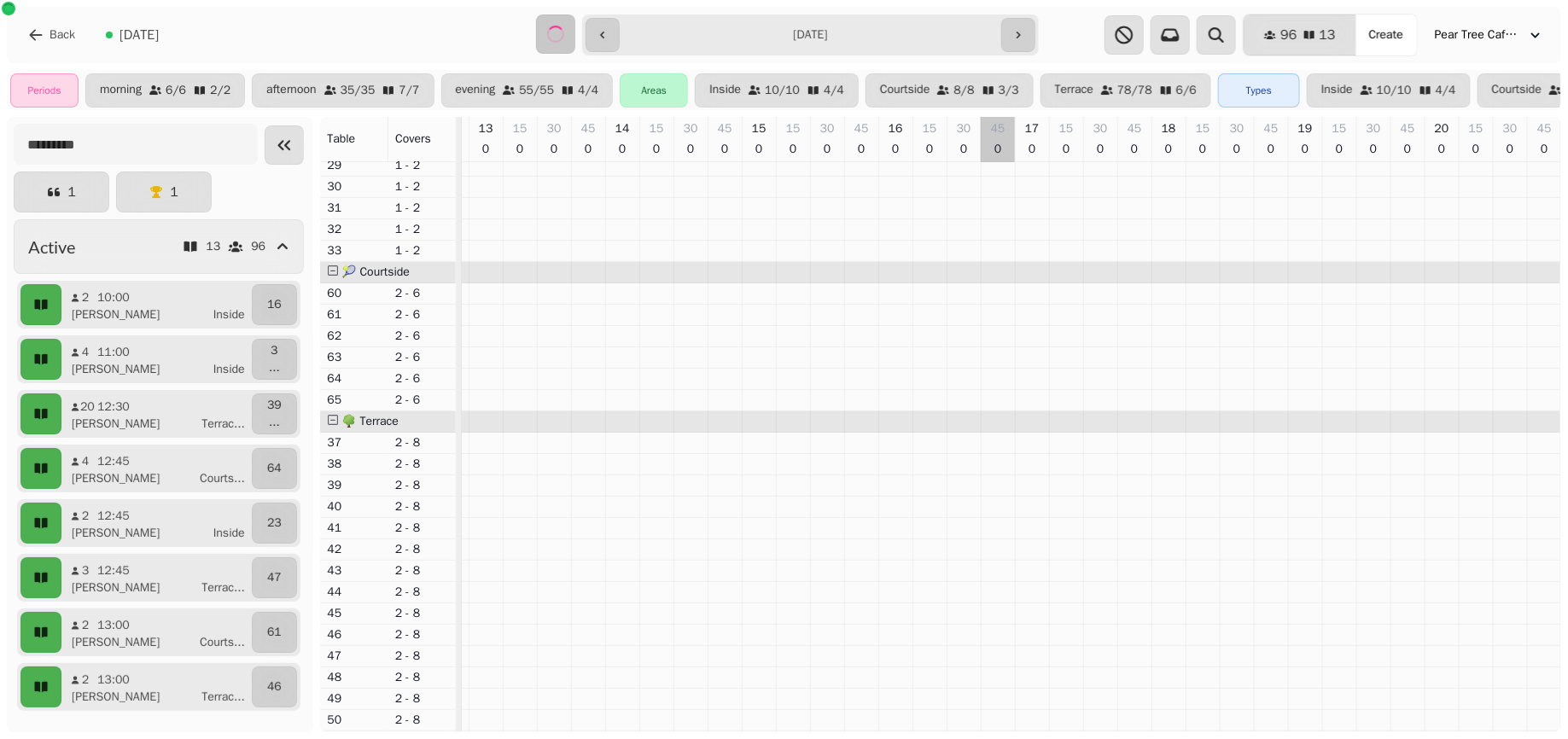 scroll, scrollTop: 602, scrollLeft: 0, axis: vertical 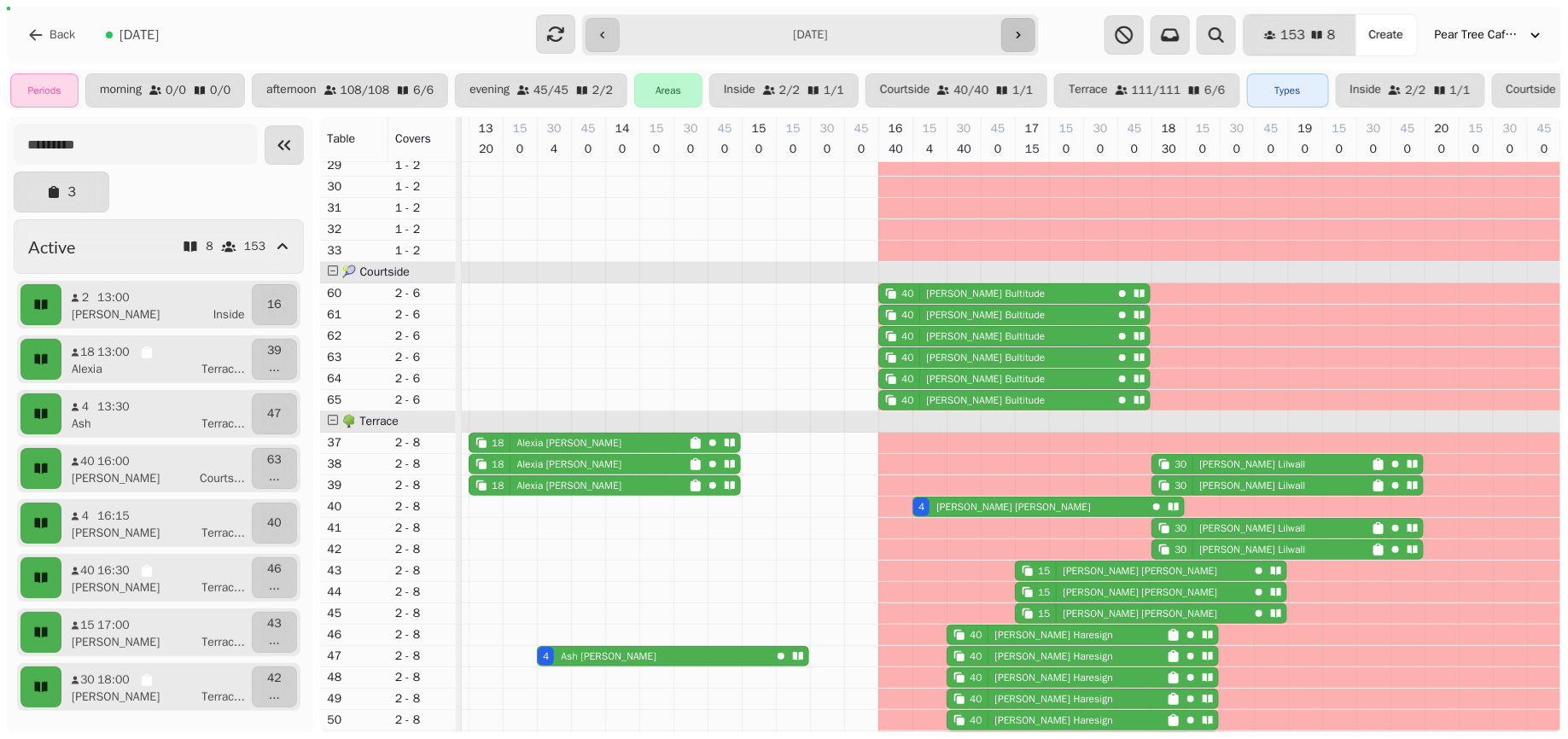 click 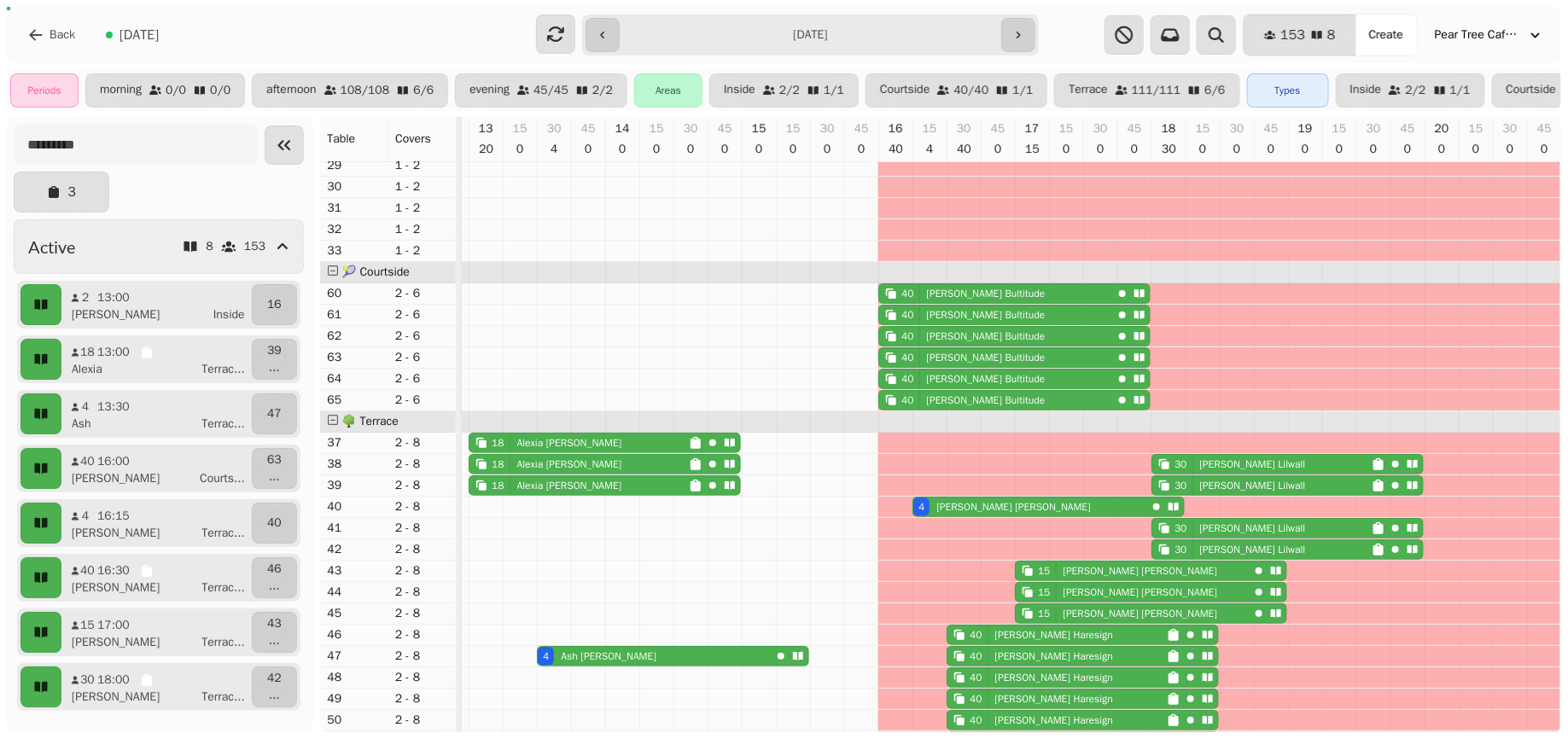 type on "**********" 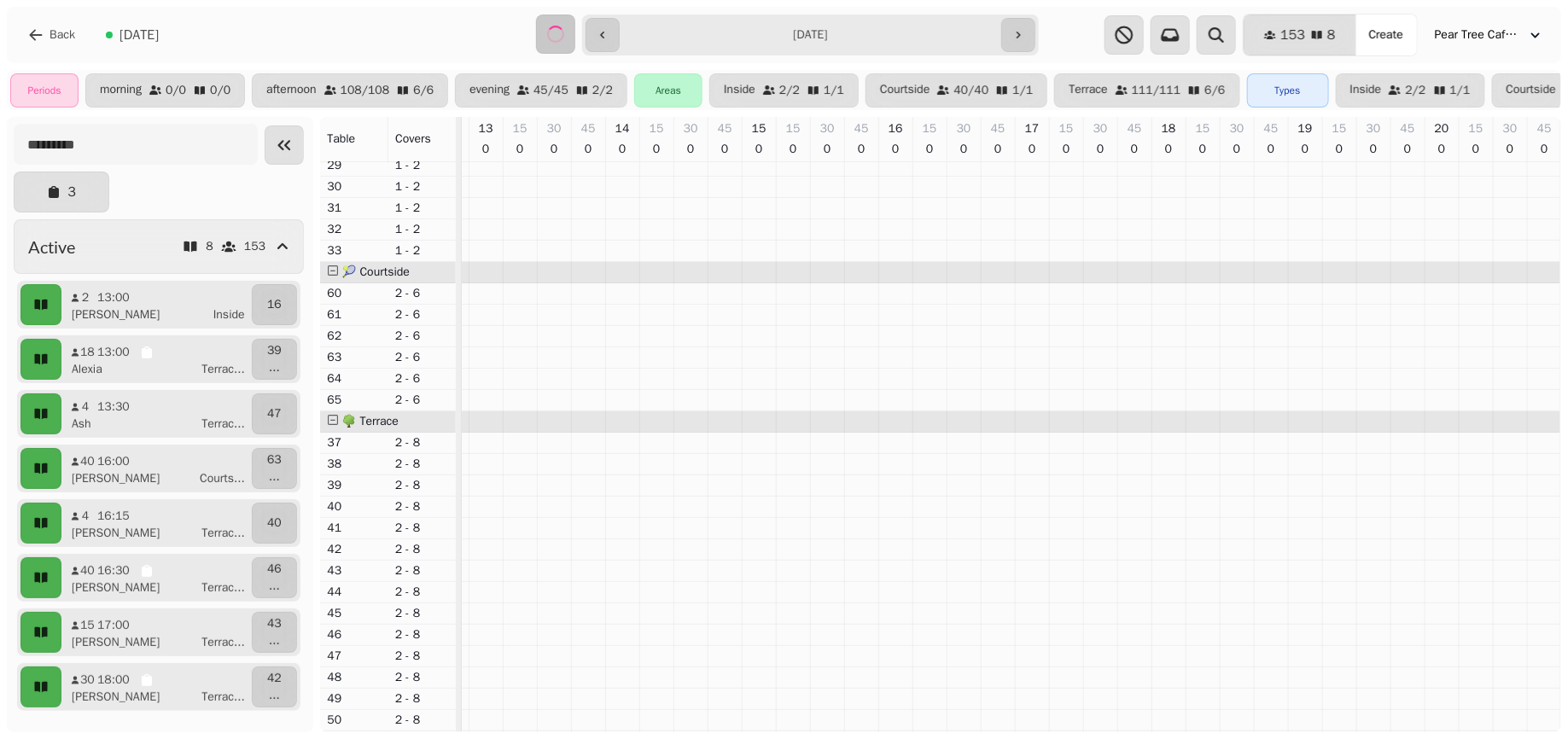 scroll, scrollTop: 602, scrollLeft: 0, axis: vertical 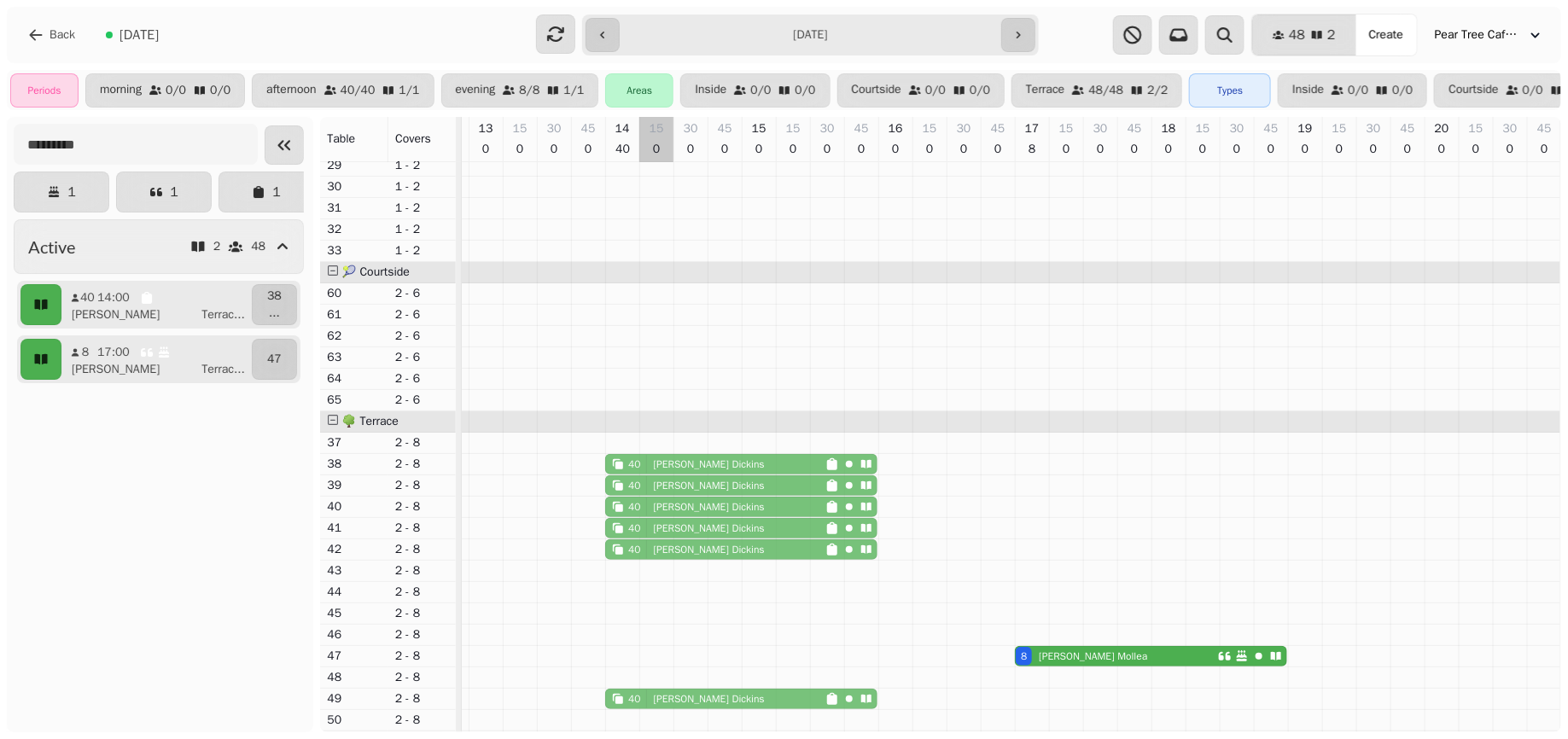 drag, startPoint x: 669, startPoint y: 422, endPoint x: 654, endPoint y: 665, distance: 243.46252 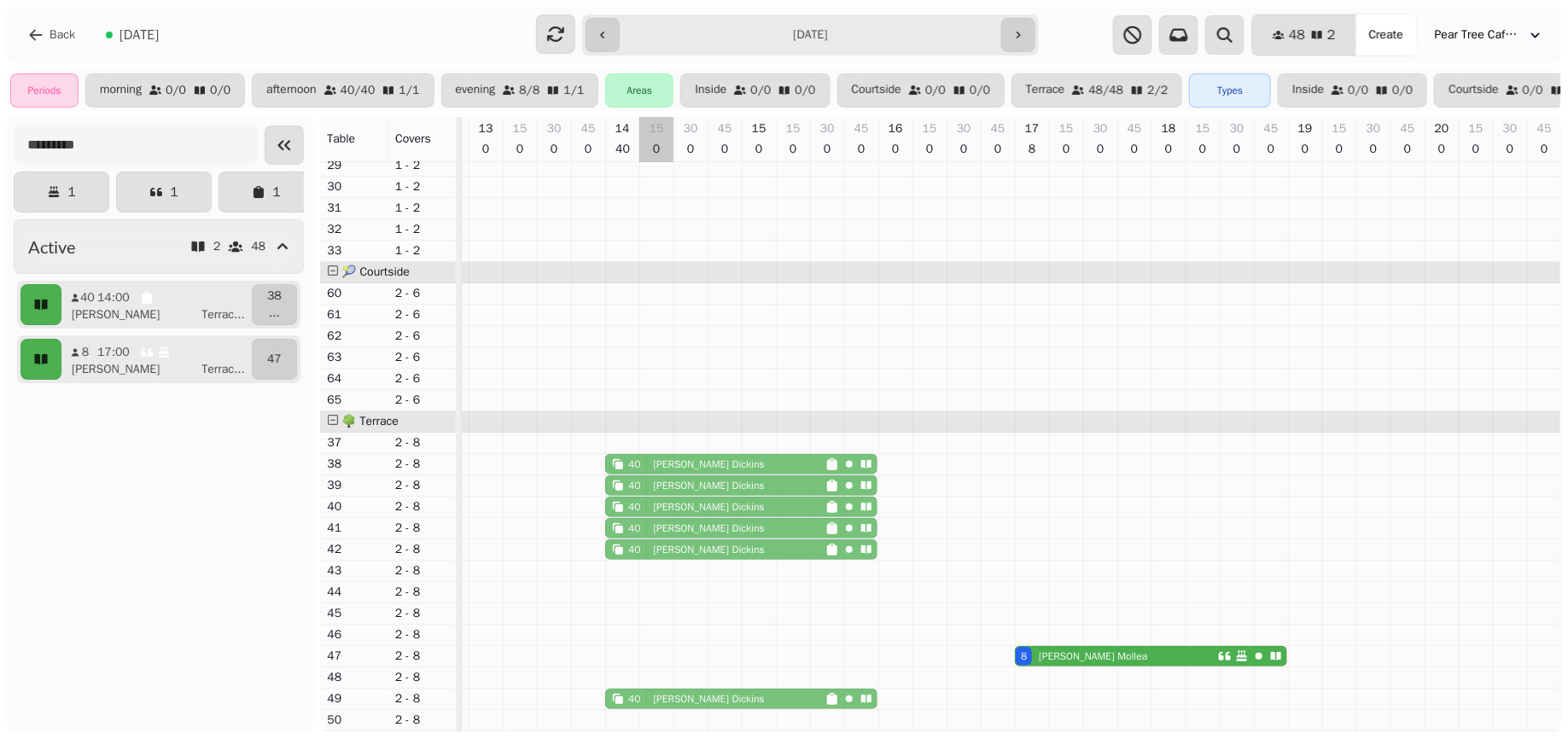 click on "40 Millie   Dickins 40 Millie   Dickins 40 Millie   Dickins 40 Millie   Dickins 40 Millie   Dickins 40 Millie   Dickins 40 Millie   Dickins 40 Millie   Dickins 40 Millie   Dickins 40 Millie   Dickins 40 Millie   Dickins 8 Lucia   Mollea 40 Millie   Dickins" at bounding box center (673, 144) 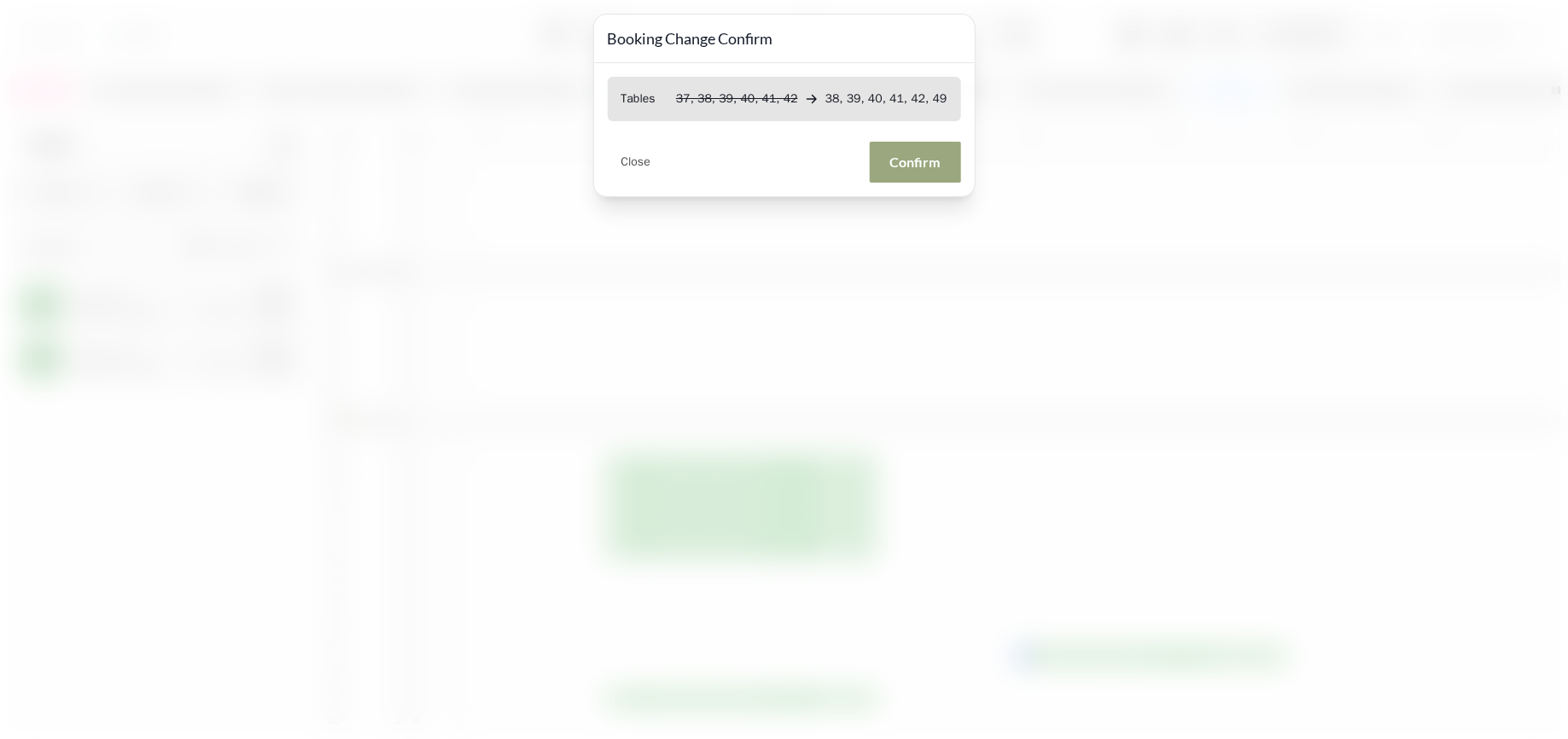 click on "Confirm" at bounding box center (915, 162) 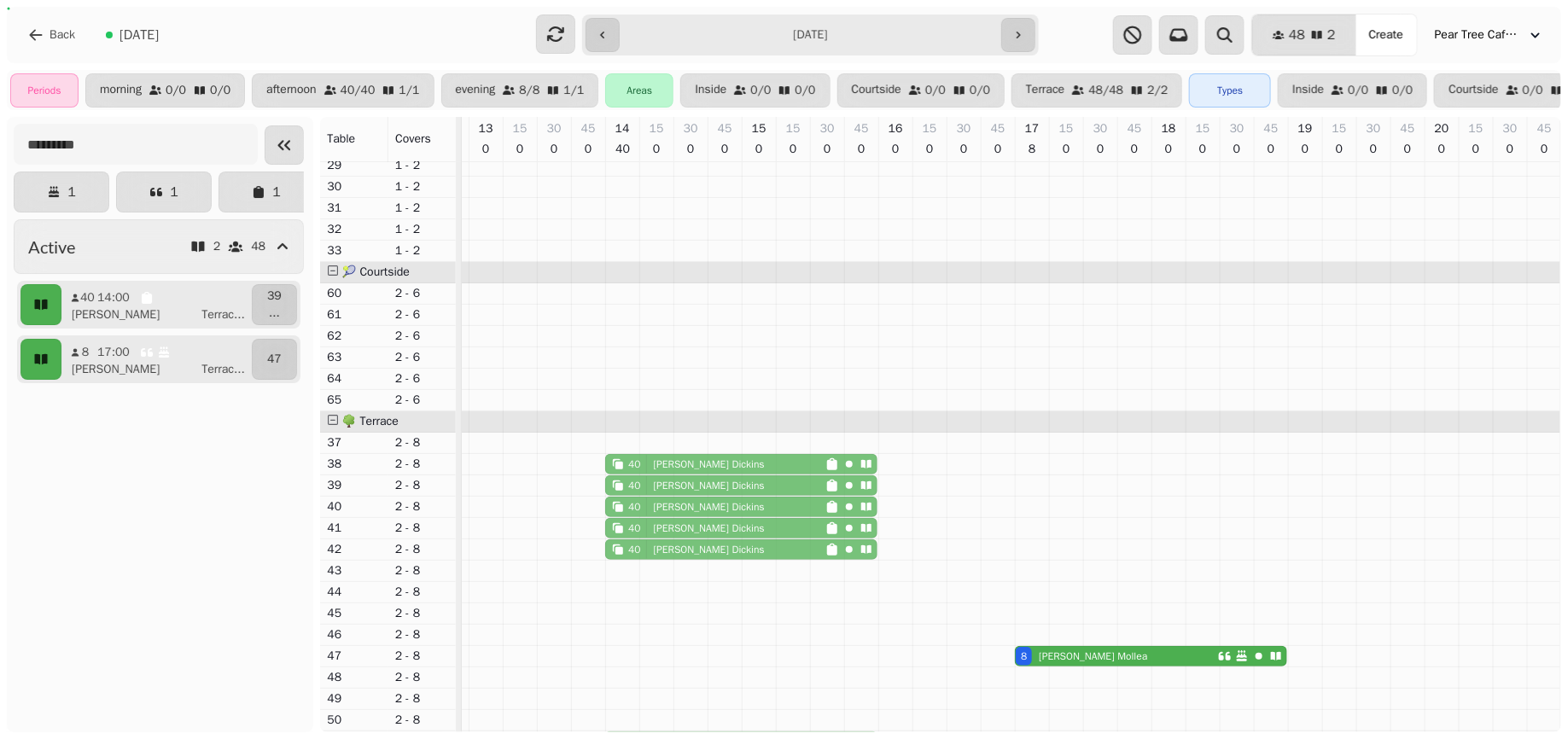 drag, startPoint x: 691, startPoint y: 690, endPoint x: 693, endPoint y: 717, distance: 27.07397 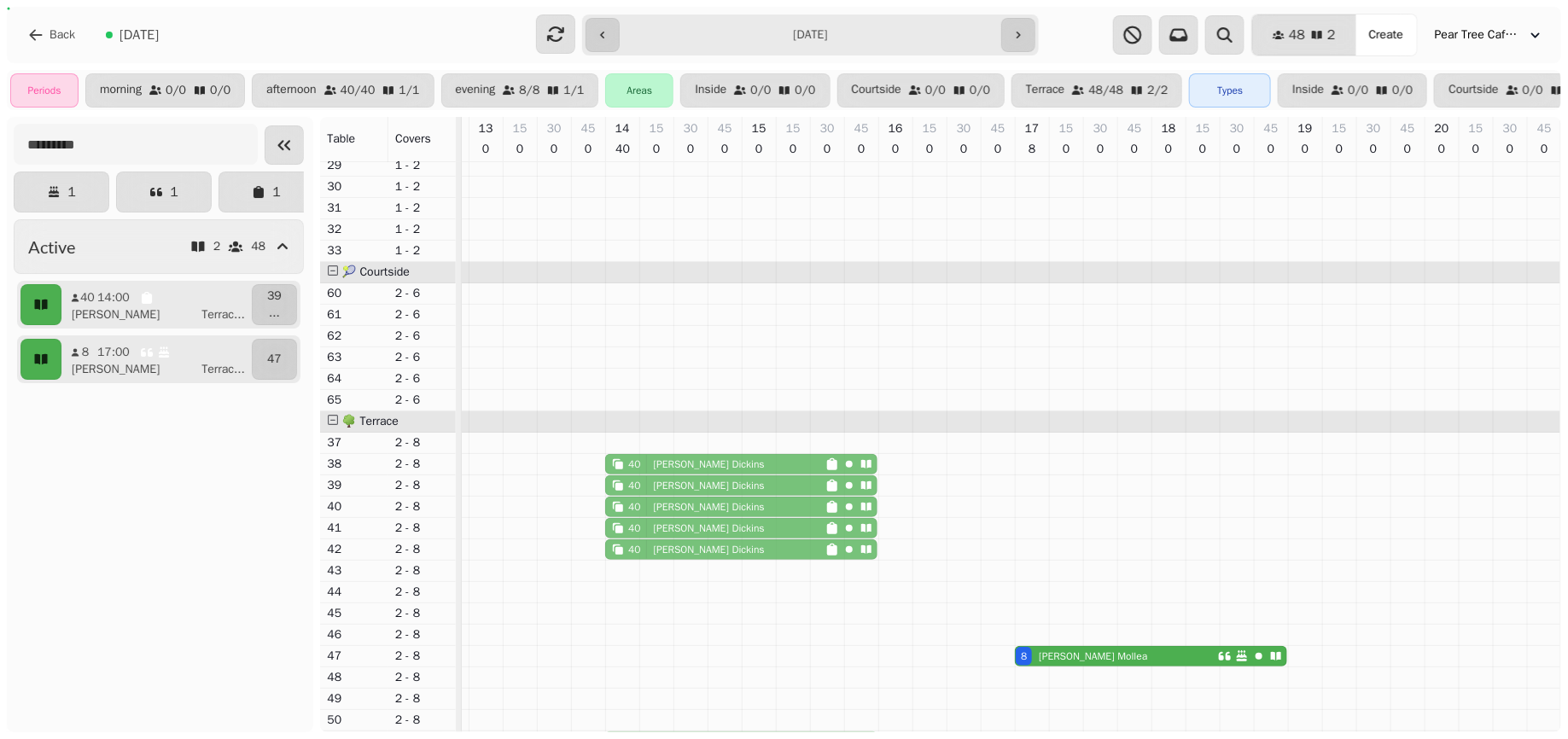 click on "40 Millie   Dickins 40 Millie   Dickins 40 Millie   Dickins 40 Millie   Dickins 40 Millie   Dickins 40 Millie   Dickins 40 Millie   Dickins 40 Millie   Dickins 40 Millie   Dickins 40 Millie   Dickins 8 Lucia   Mollea 40 Millie   Dickins 40 Millie   Dickins" at bounding box center [673, 144] 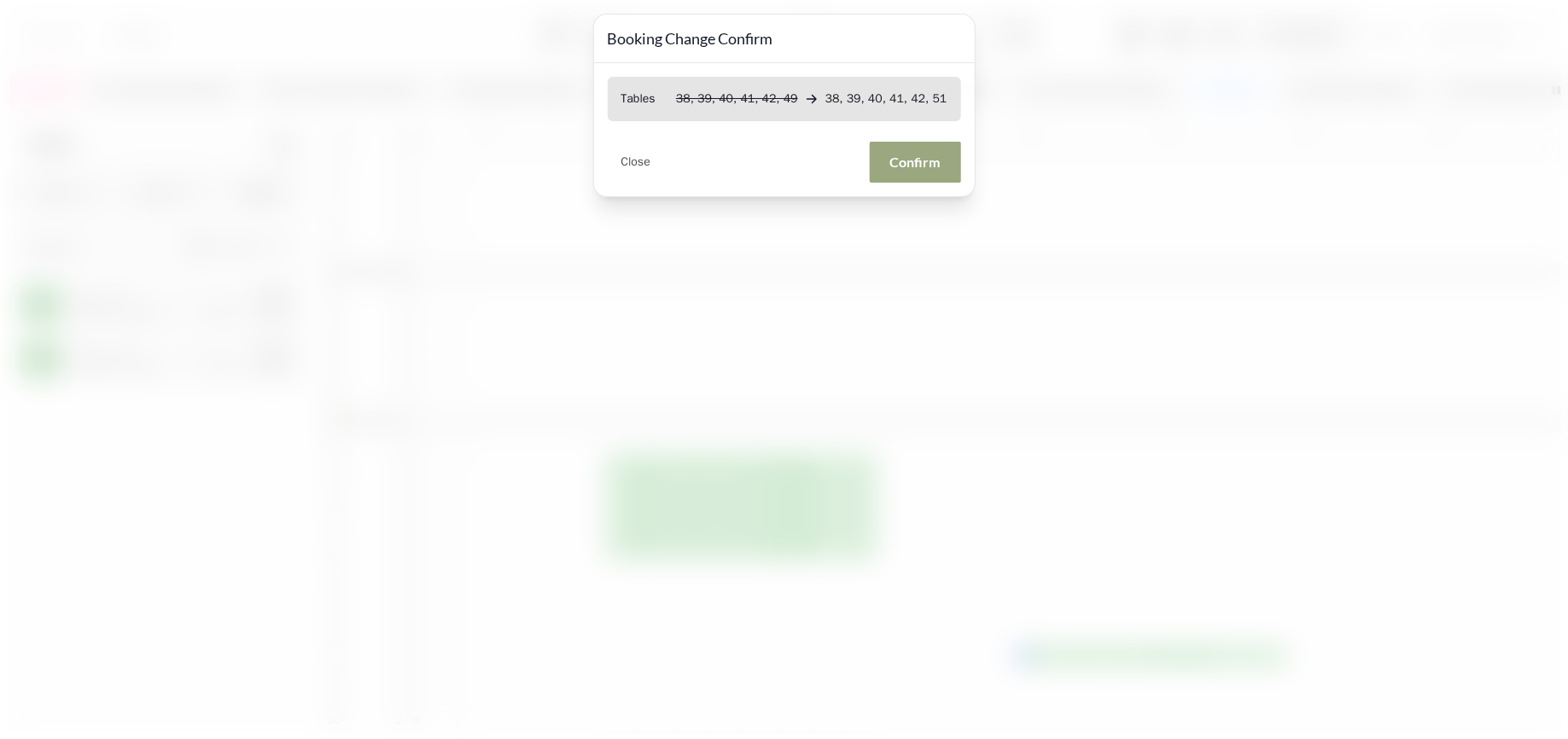 click on "Confirm" at bounding box center [915, 162] 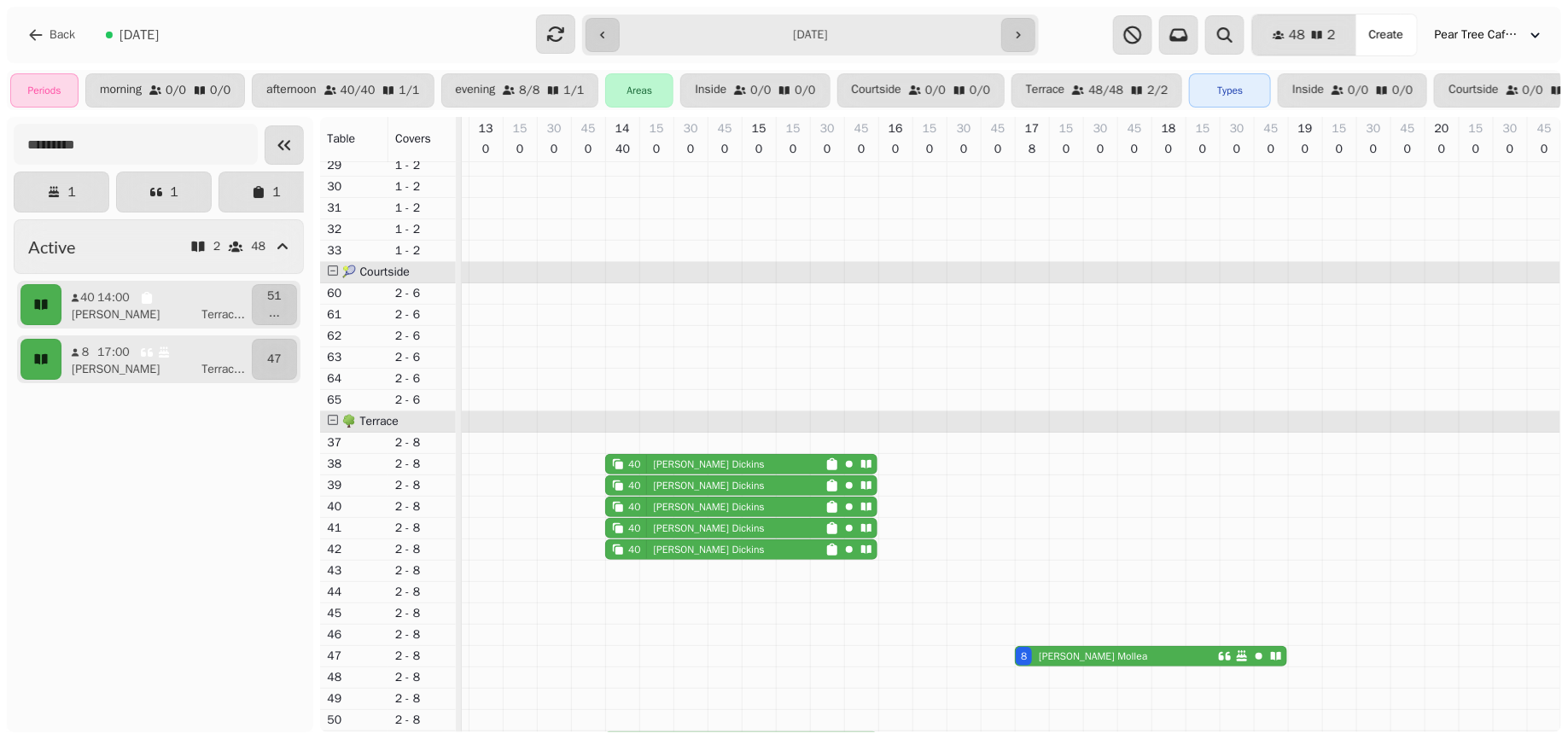 click on "Millie   Dickins" at bounding box center (709, 464) 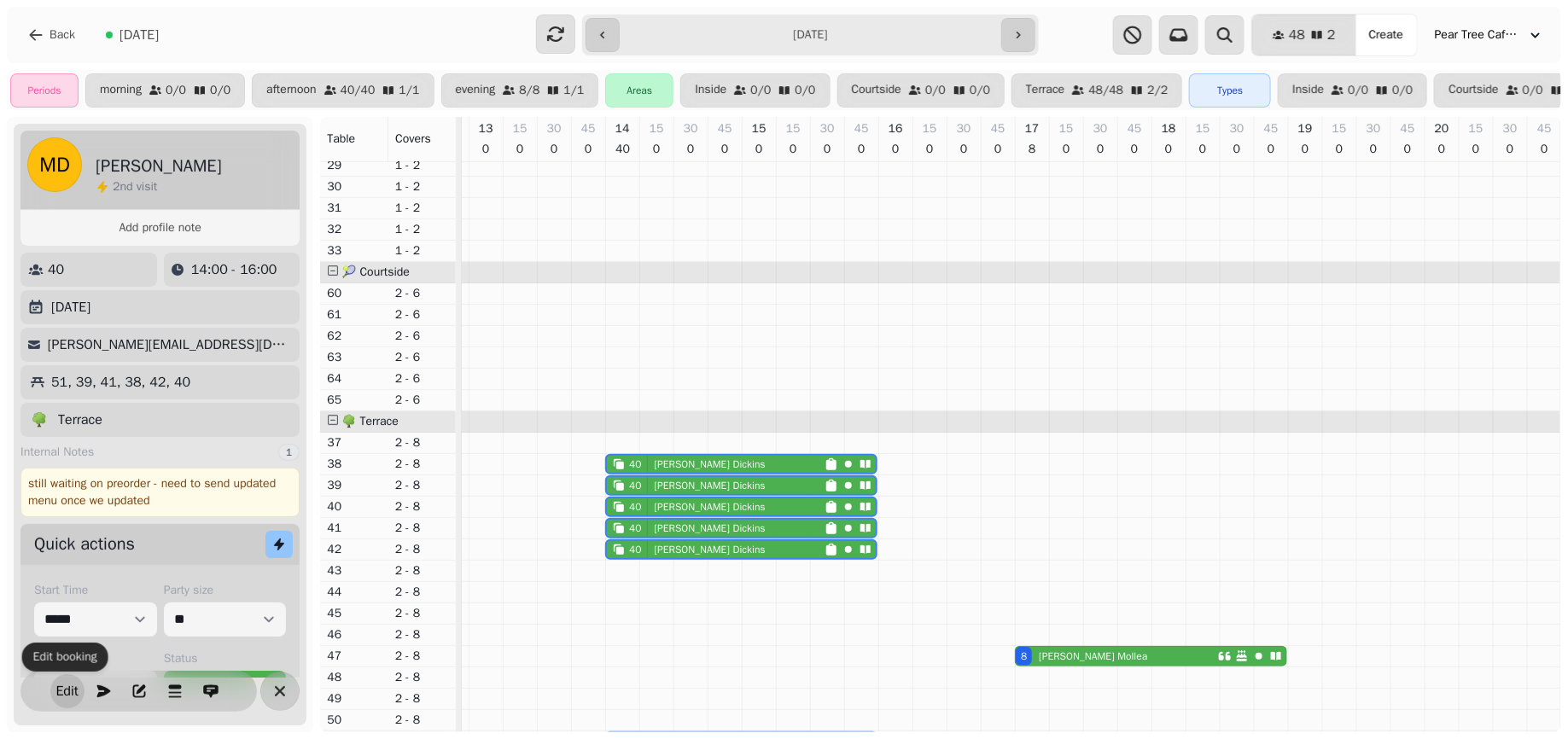 click on "Edit" at bounding box center [67, 691] 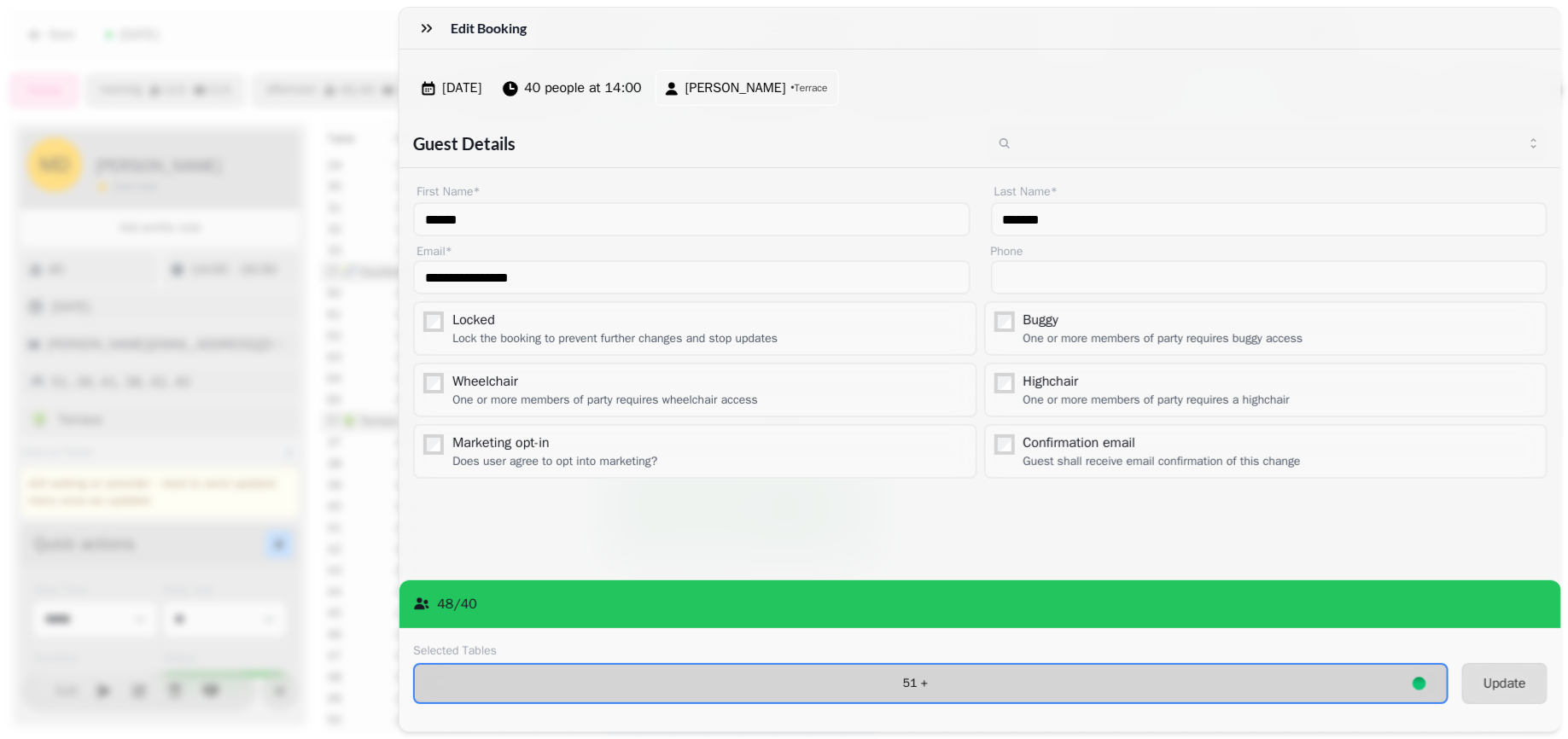 click on "51     +" at bounding box center (915, 684) 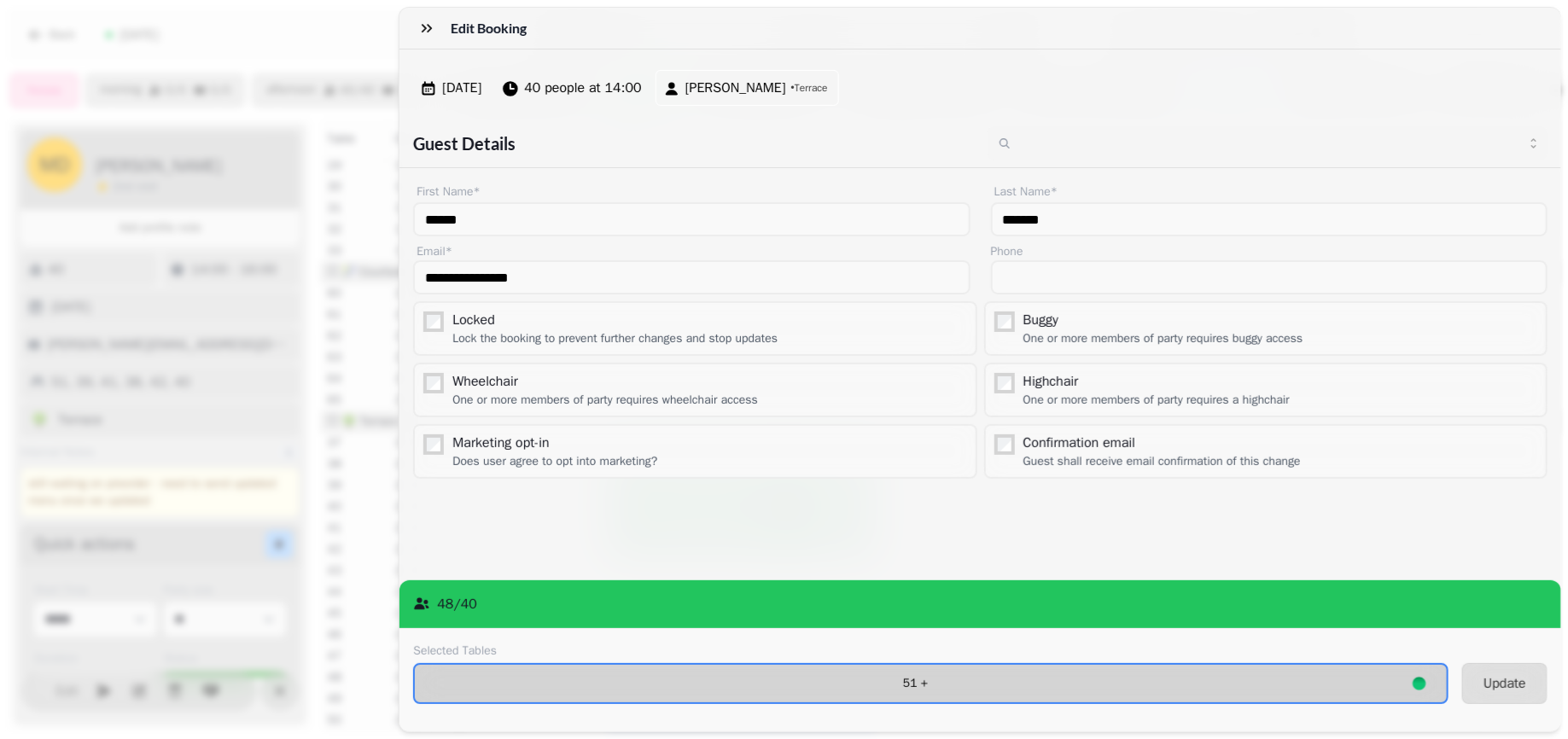 select on "**********" 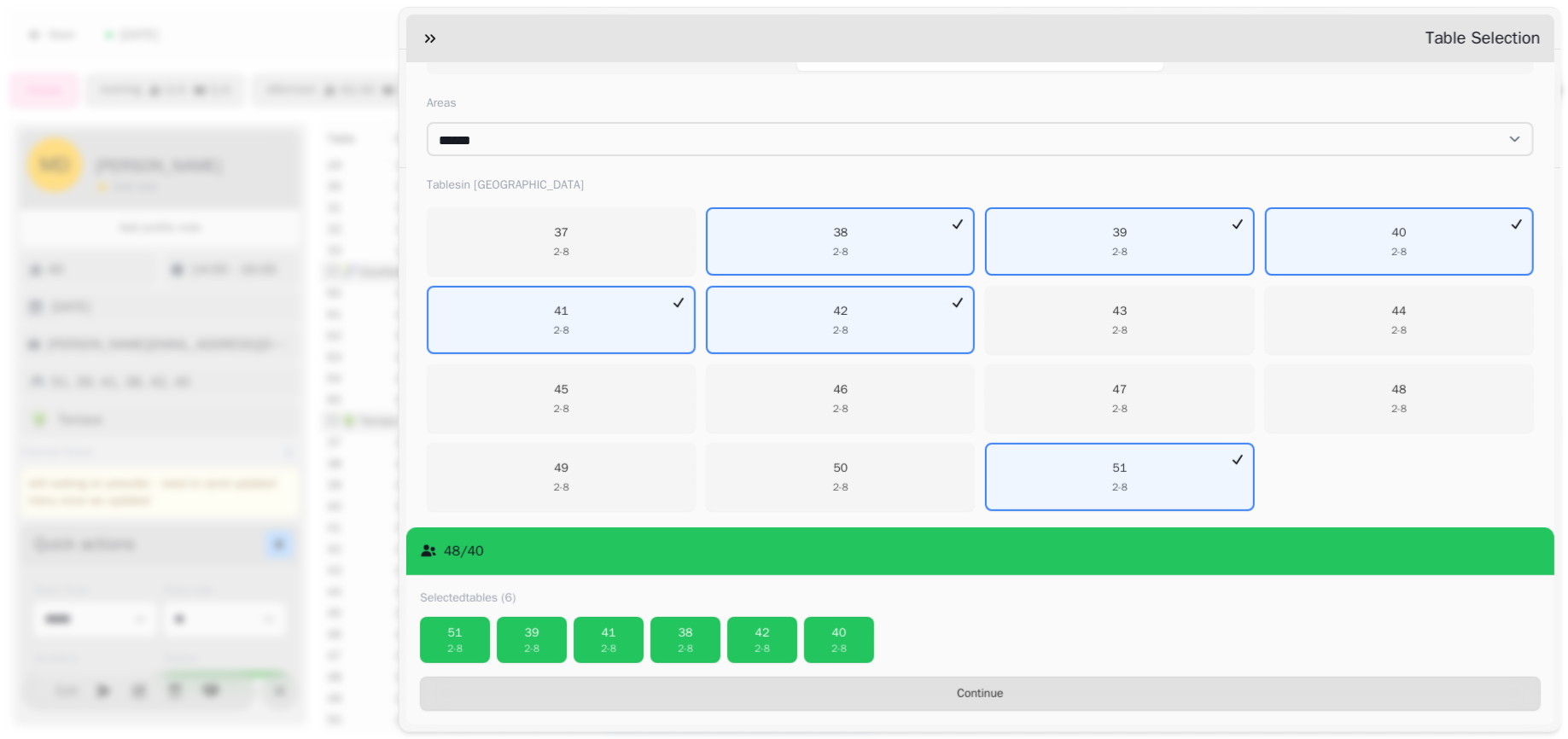 scroll, scrollTop: 236, scrollLeft: 0, axis: vertical 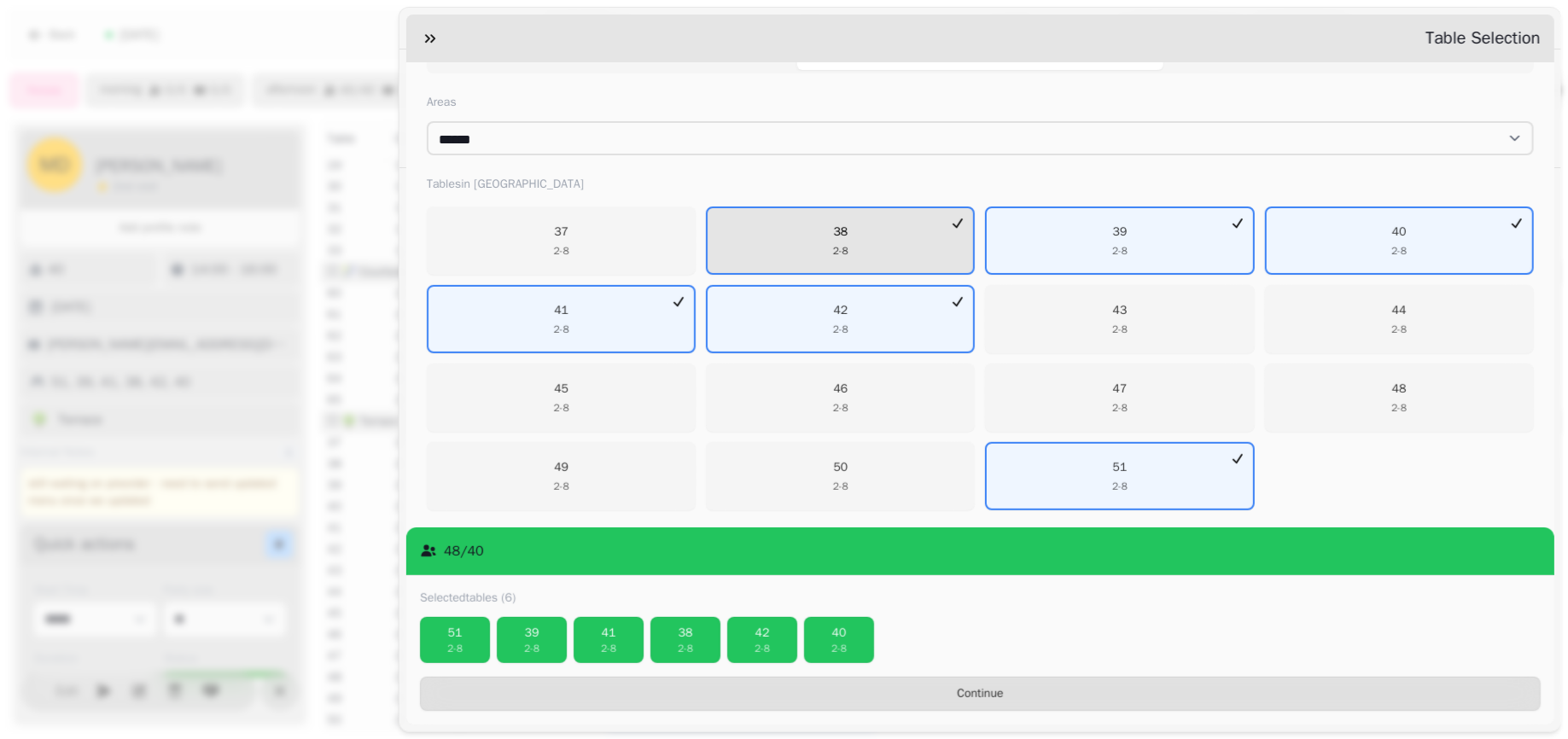 click on "38 2  -  8" at bounding box center [840, 241] 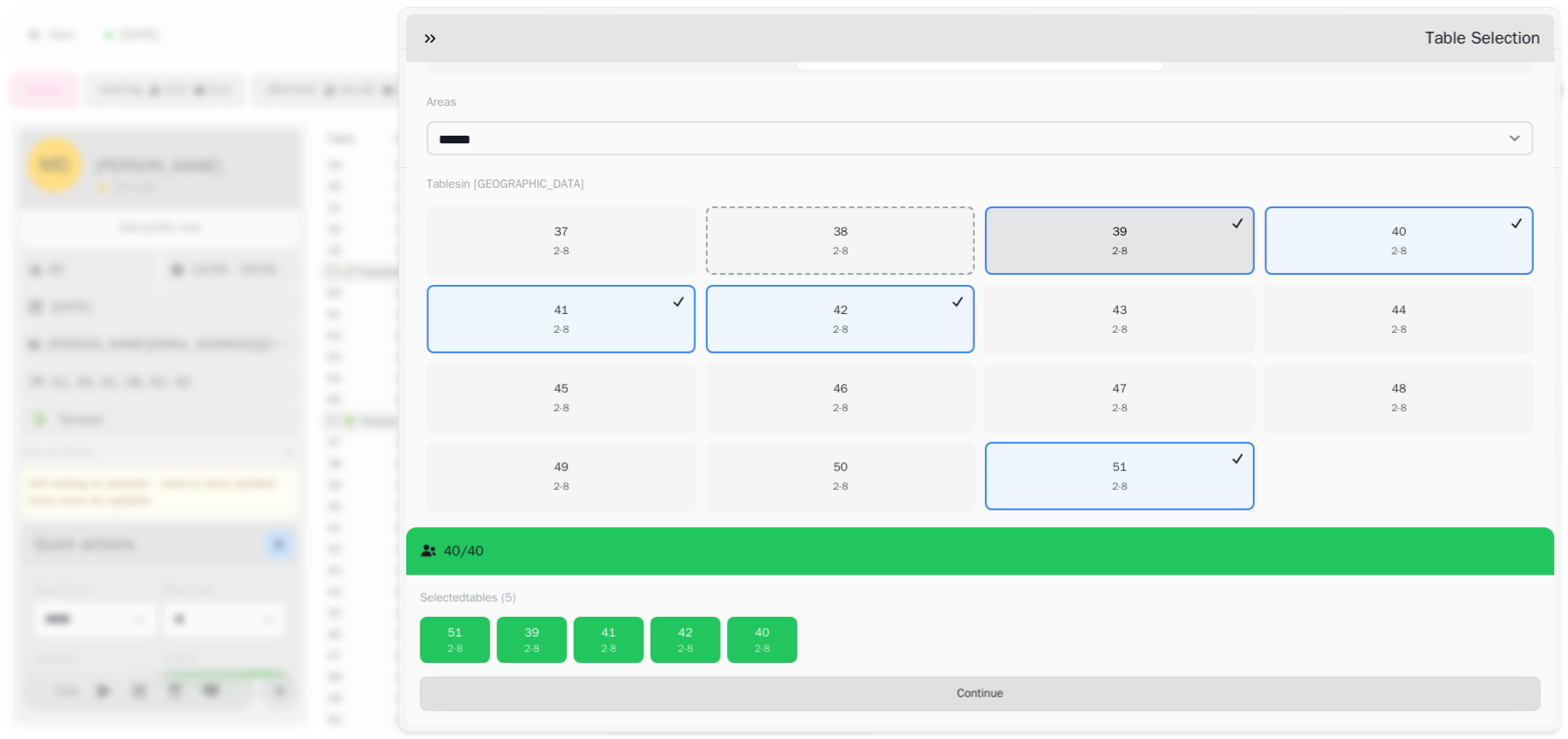 click on "39 2  -  8" at bounding box center (1120, 241) 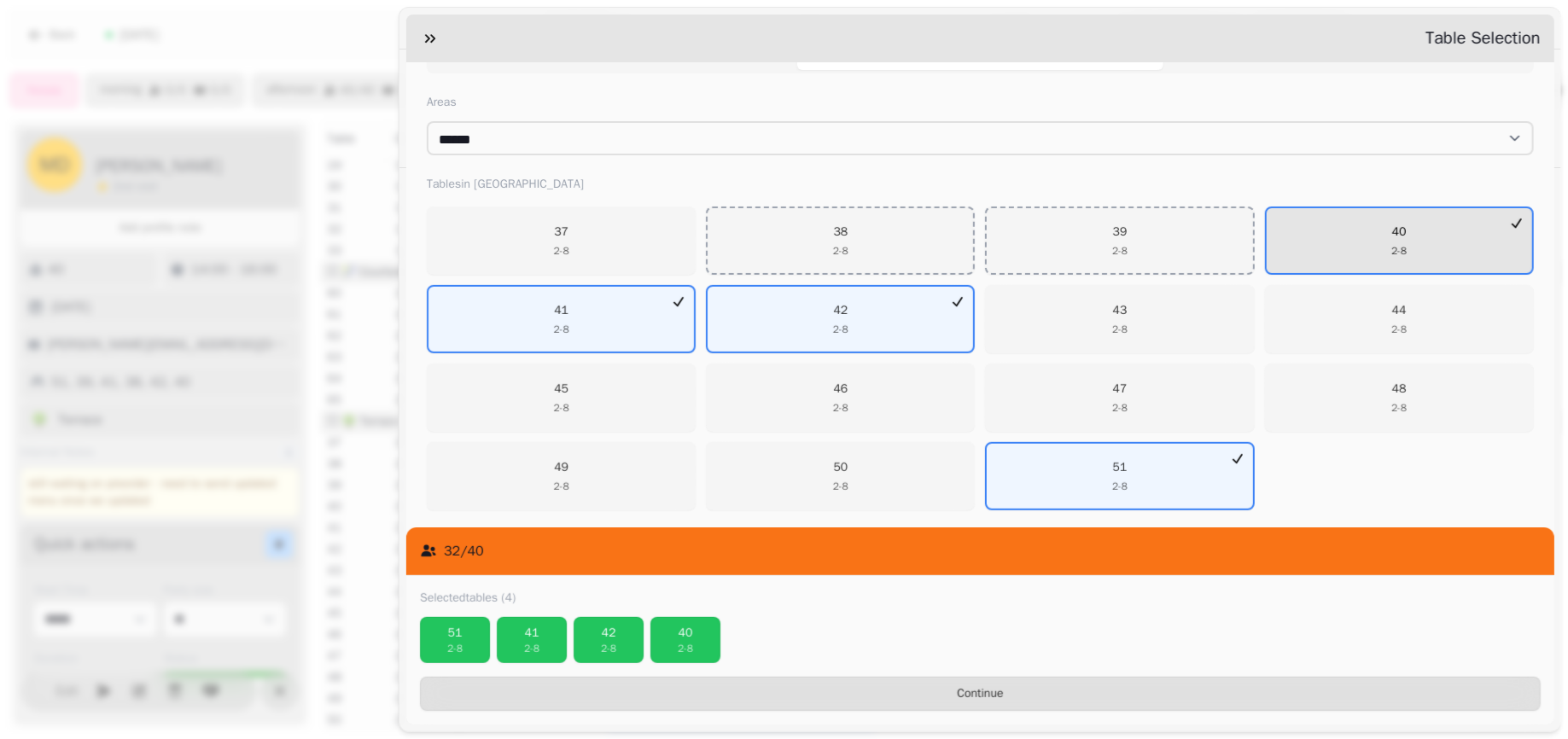 click on "40" at bounding box center (1399, 232) 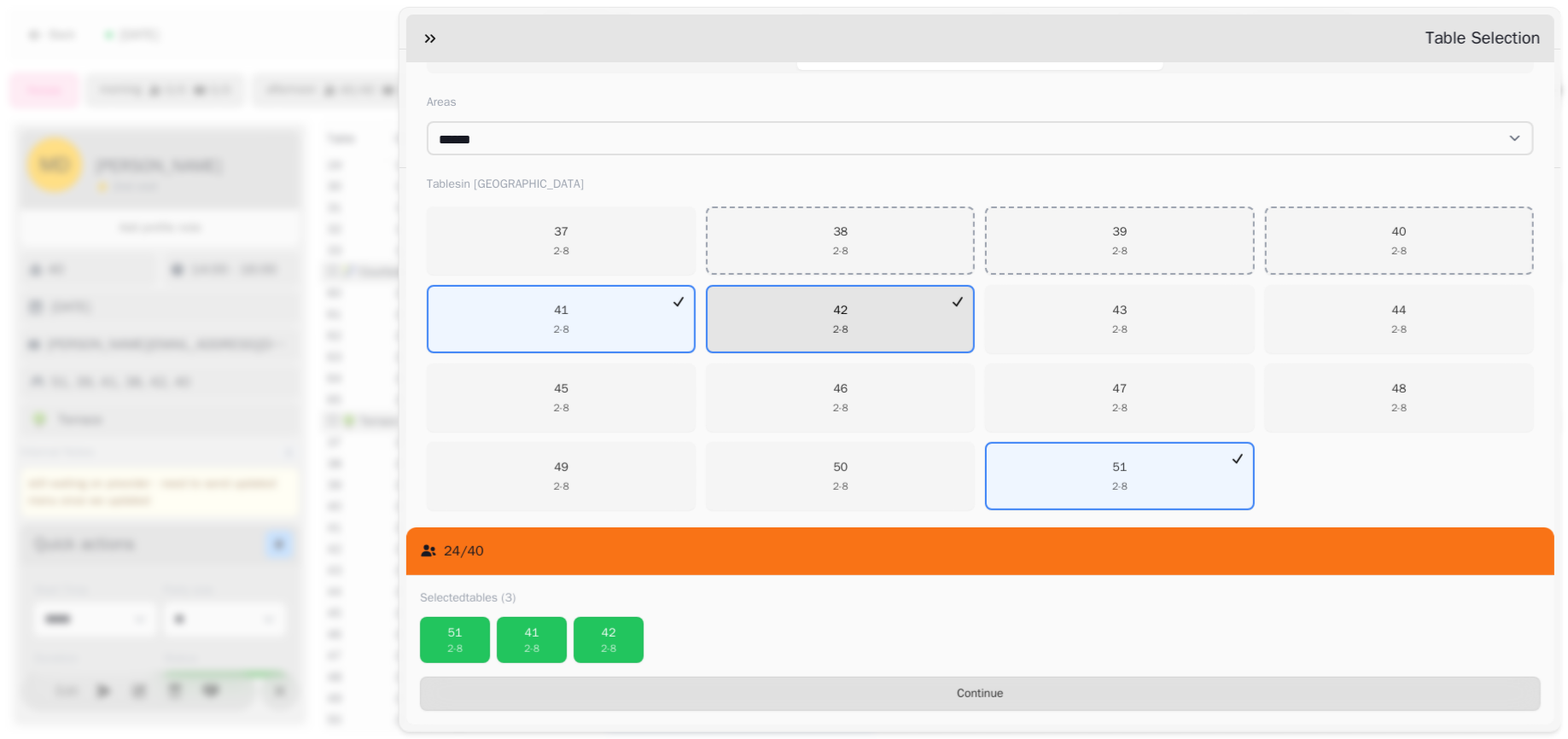 click on "42 2  -  8" at bounding box center (840, 319) 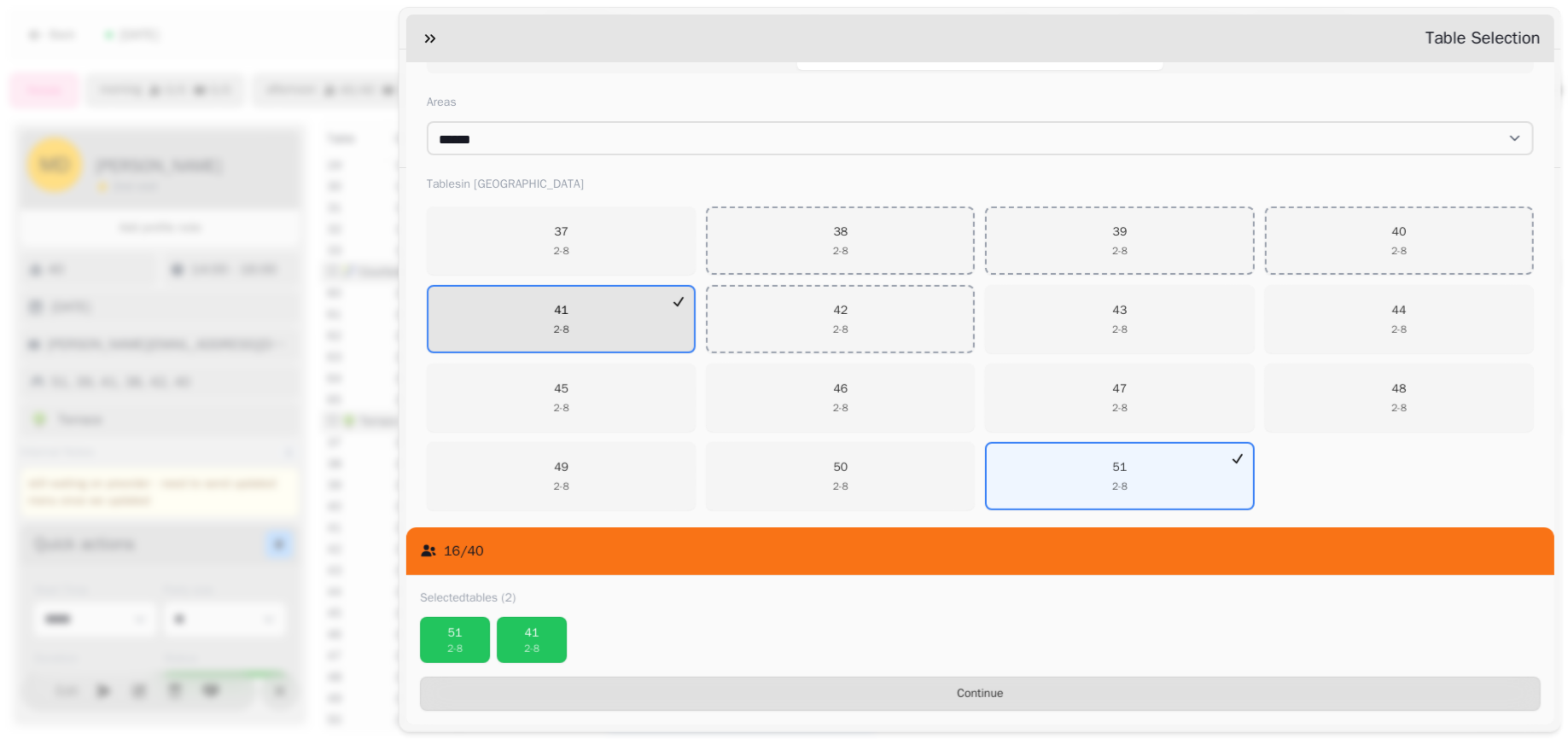 click on "41 2  -  8" at bounding box center (561, 319) 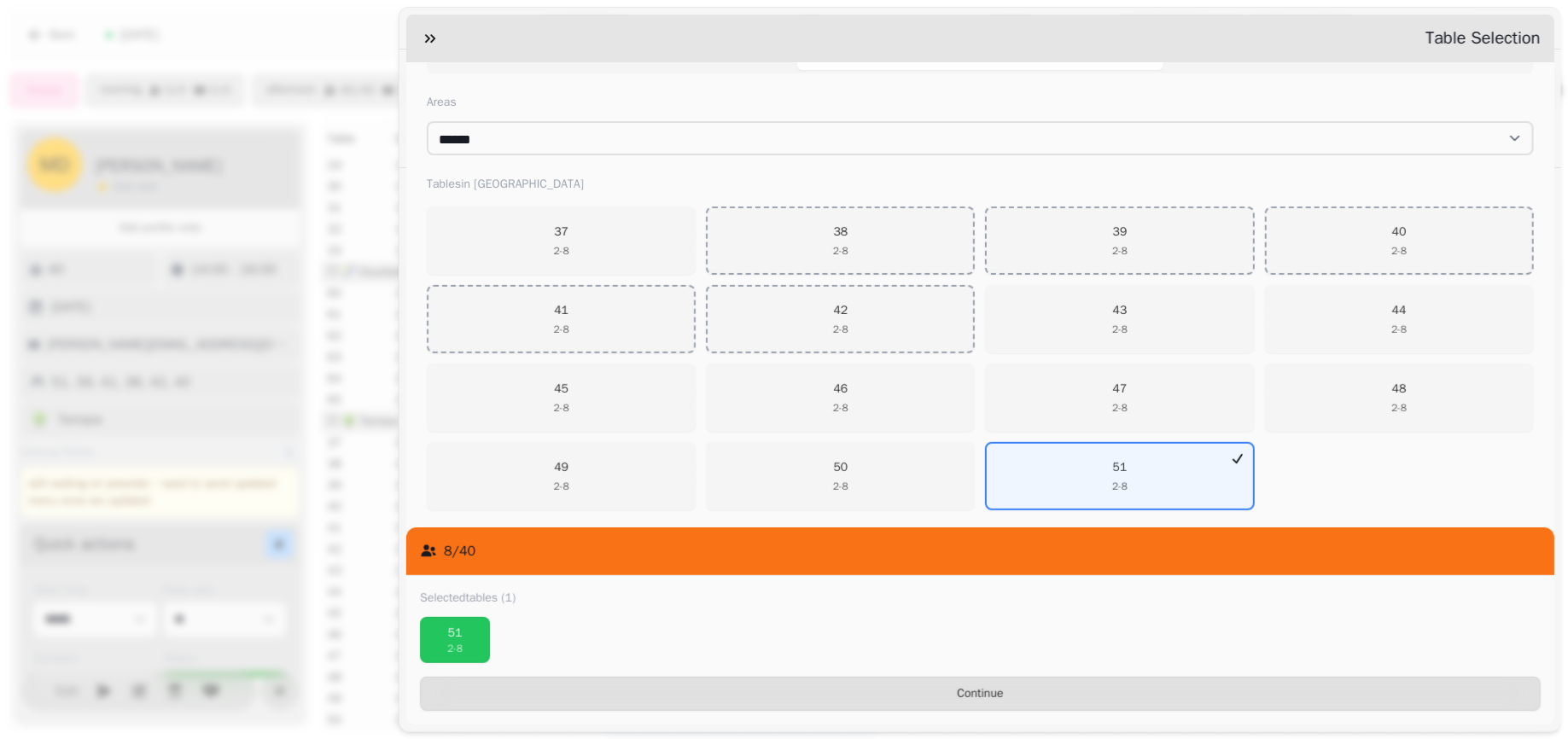 click on "Guest Millie Party 40 Date Fri 25 Jul Time 14:00  -  16:00 Type Terrace Table Selection All Tables Tables by Area Combinations Areas ****** ********* ******* Tables  in Terrace 37 2  -  8 38 2  -  8 39 2  -  8 40 2  -  8 41 2  -  8 42 2  -  8 43 2  -  8 44 2  -  8 45 2  -  8 46 2  -  8 47 2  -  8 48 2  -  8 49 2  -  8 50 2  -  8 51 2  -  8" at bounding box center [980, 178] 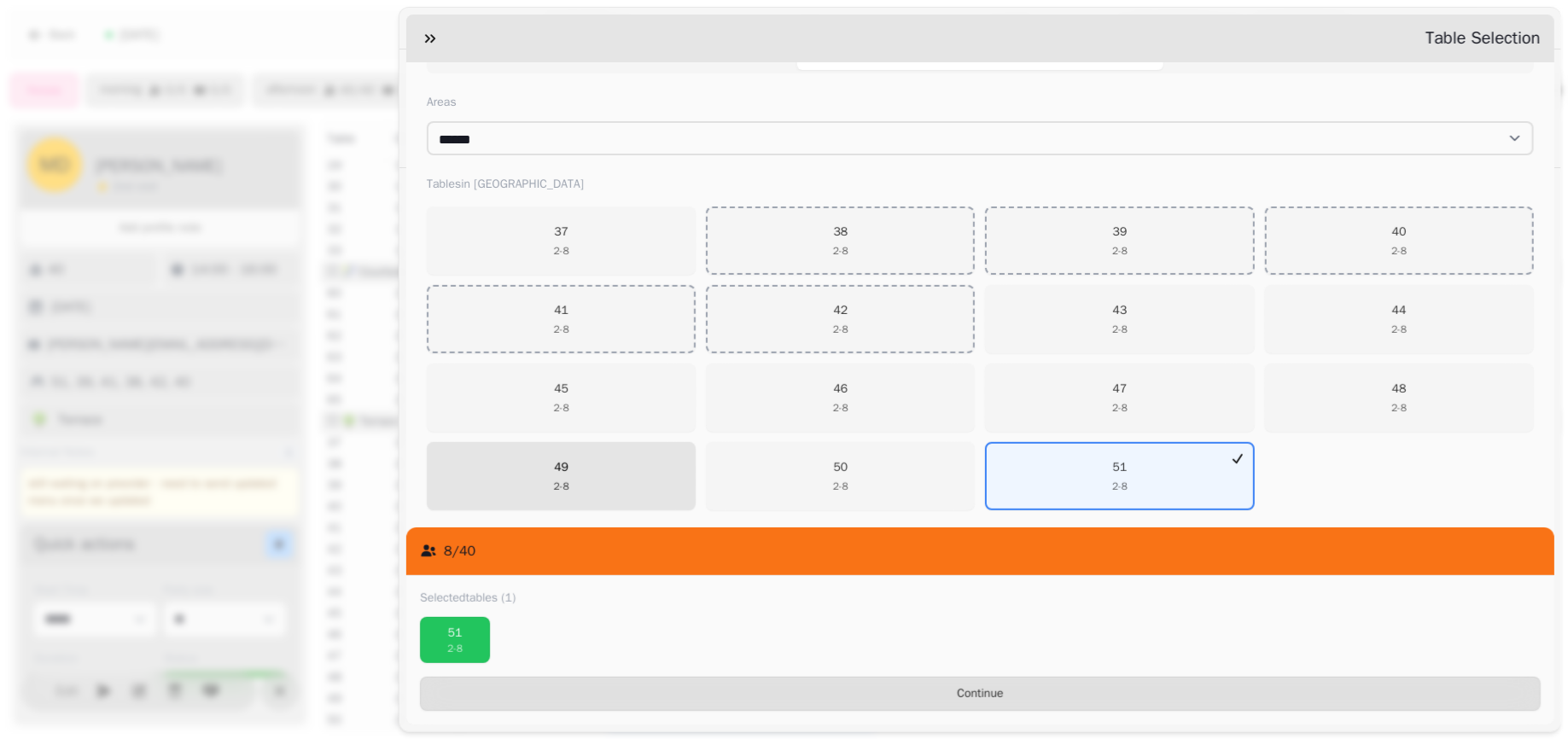 click on "49 2  -  8" at bounding box center [561, 476] 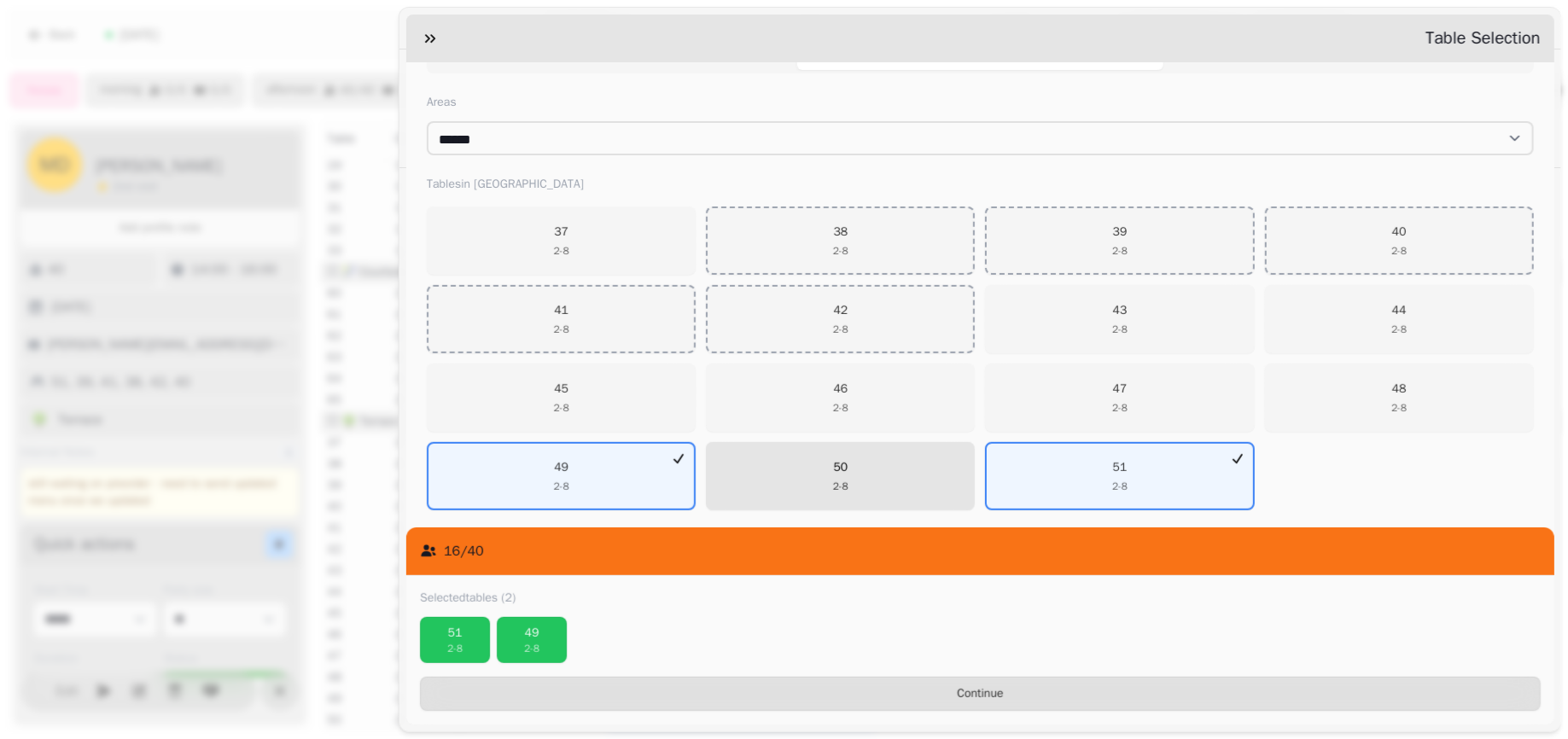 click on "50 2  -  8" at bounding box center [840, 476] 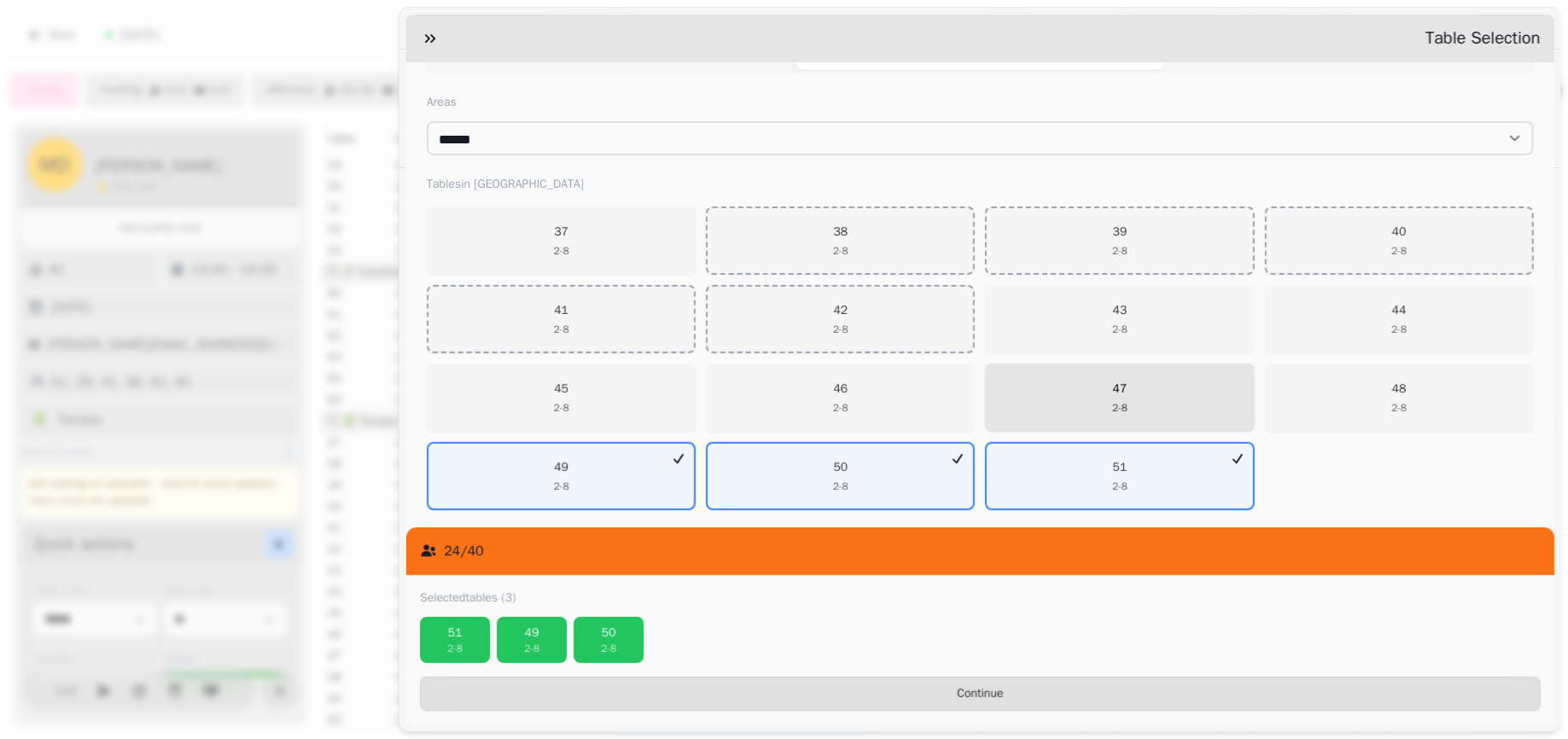 click on "47 2  -  8" at bounding box center [1120, 398] 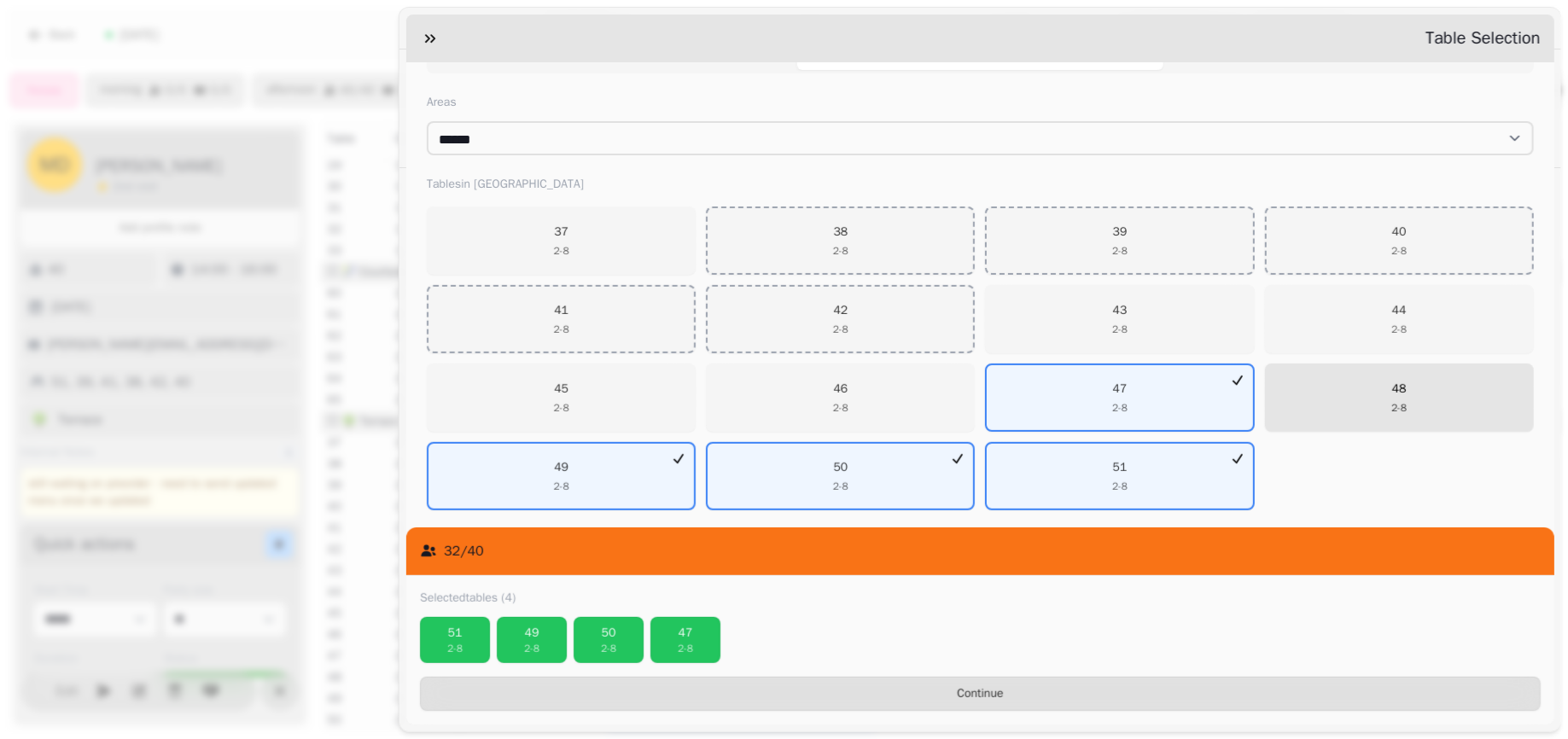 click on "48 2  -  8" at bounding box center (1399, 398) 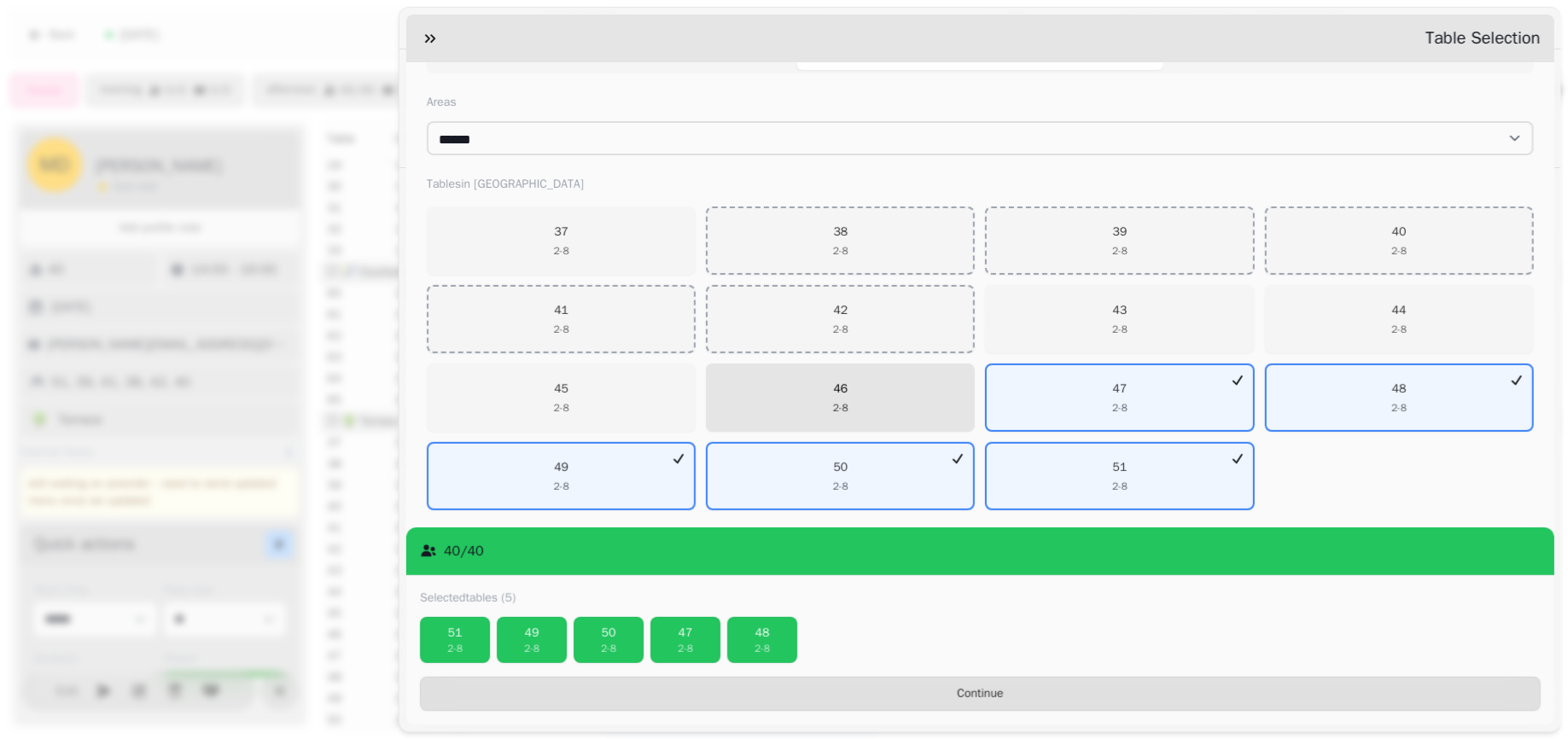 click on "46 2  -  8" at bounding box center (840, 398) 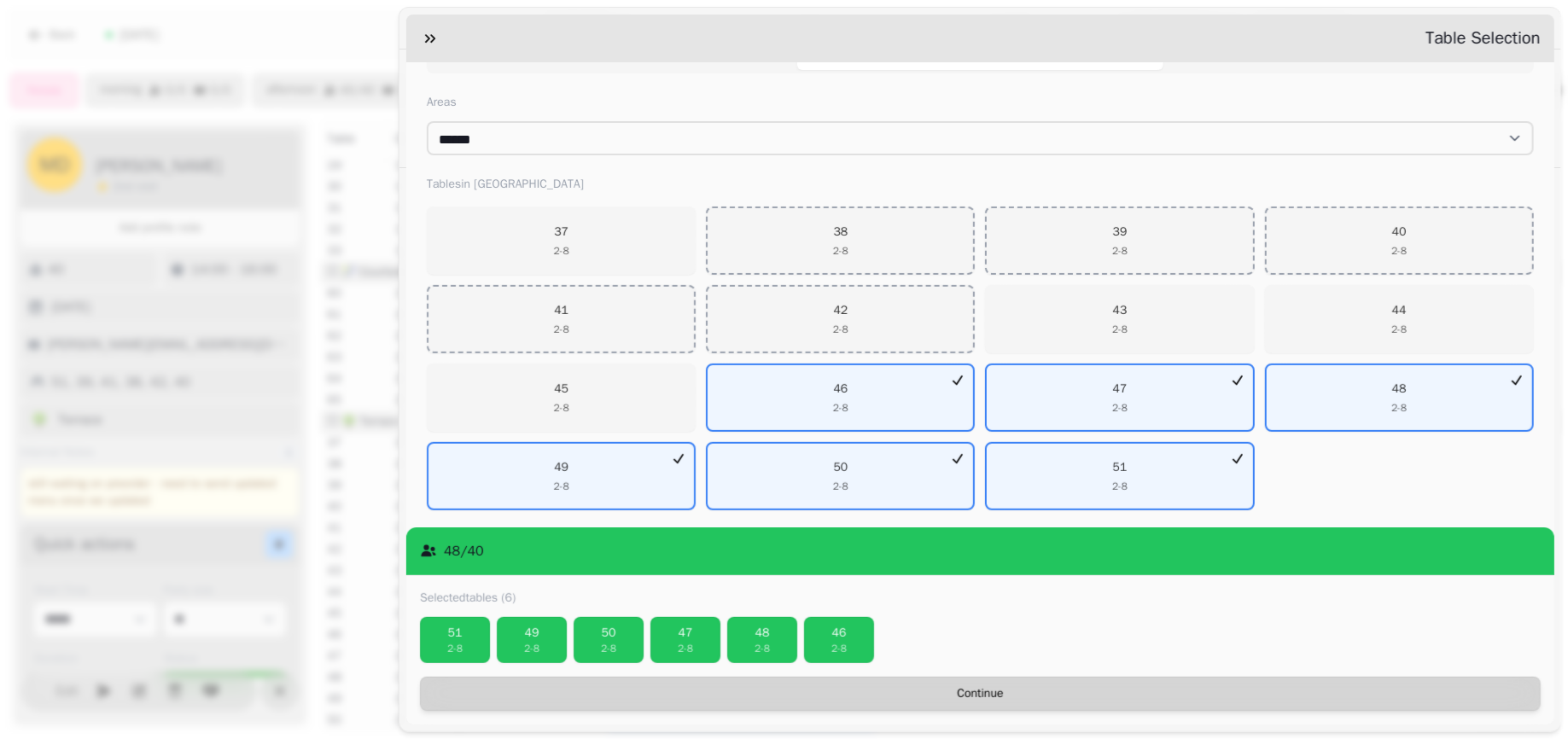 click on "Continue" at bounding box center (980, 694) 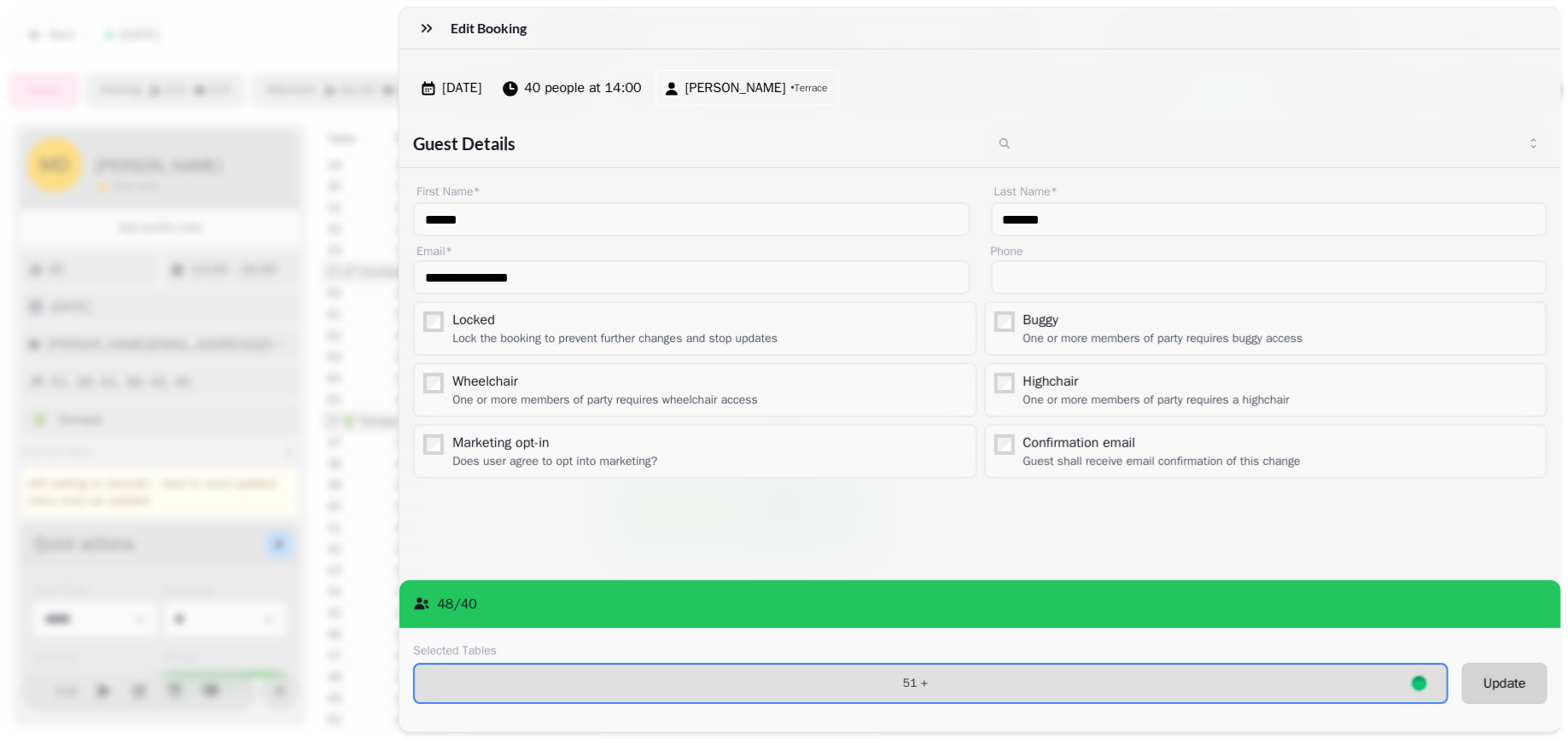 click on "Update" at bounding box center [1505, 684] 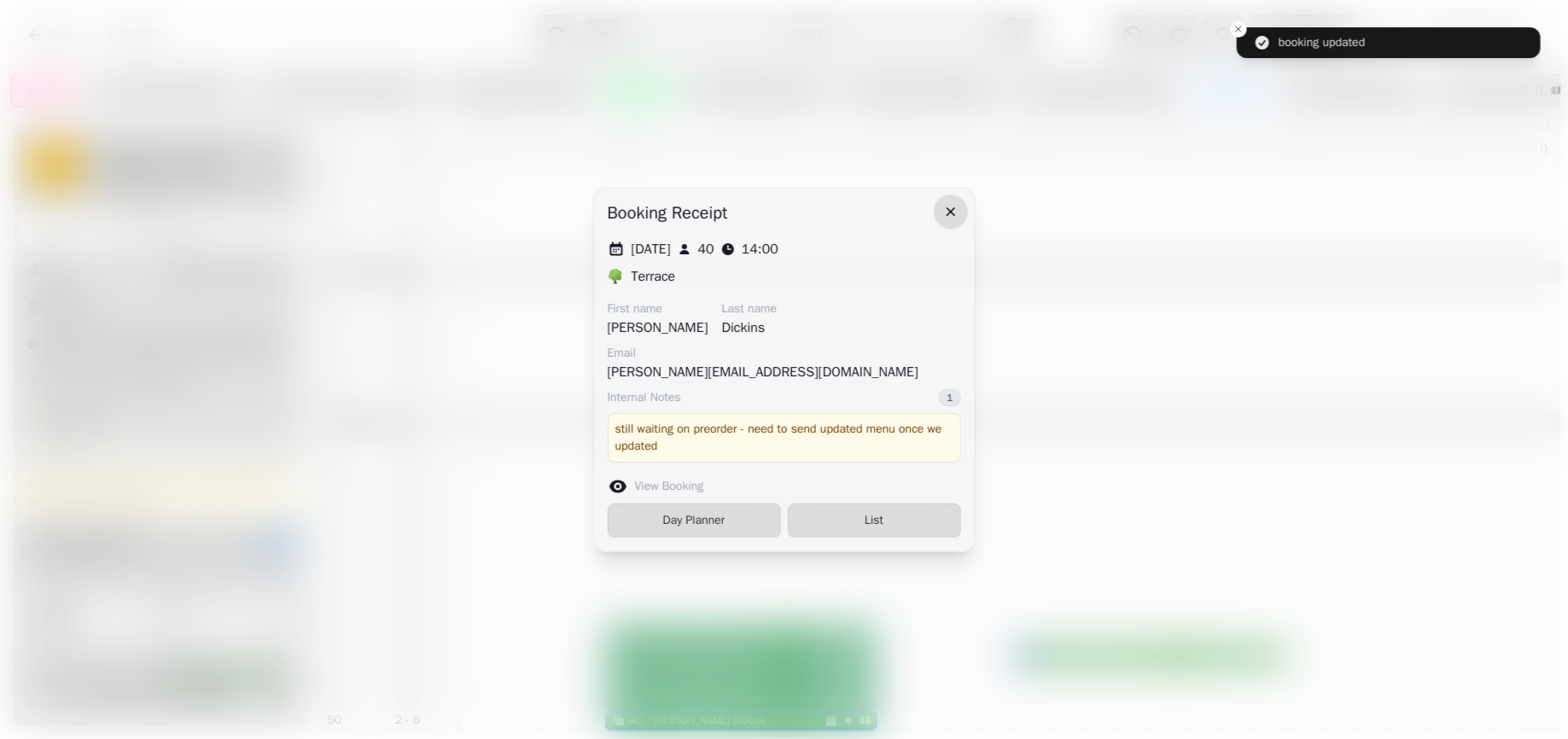 click 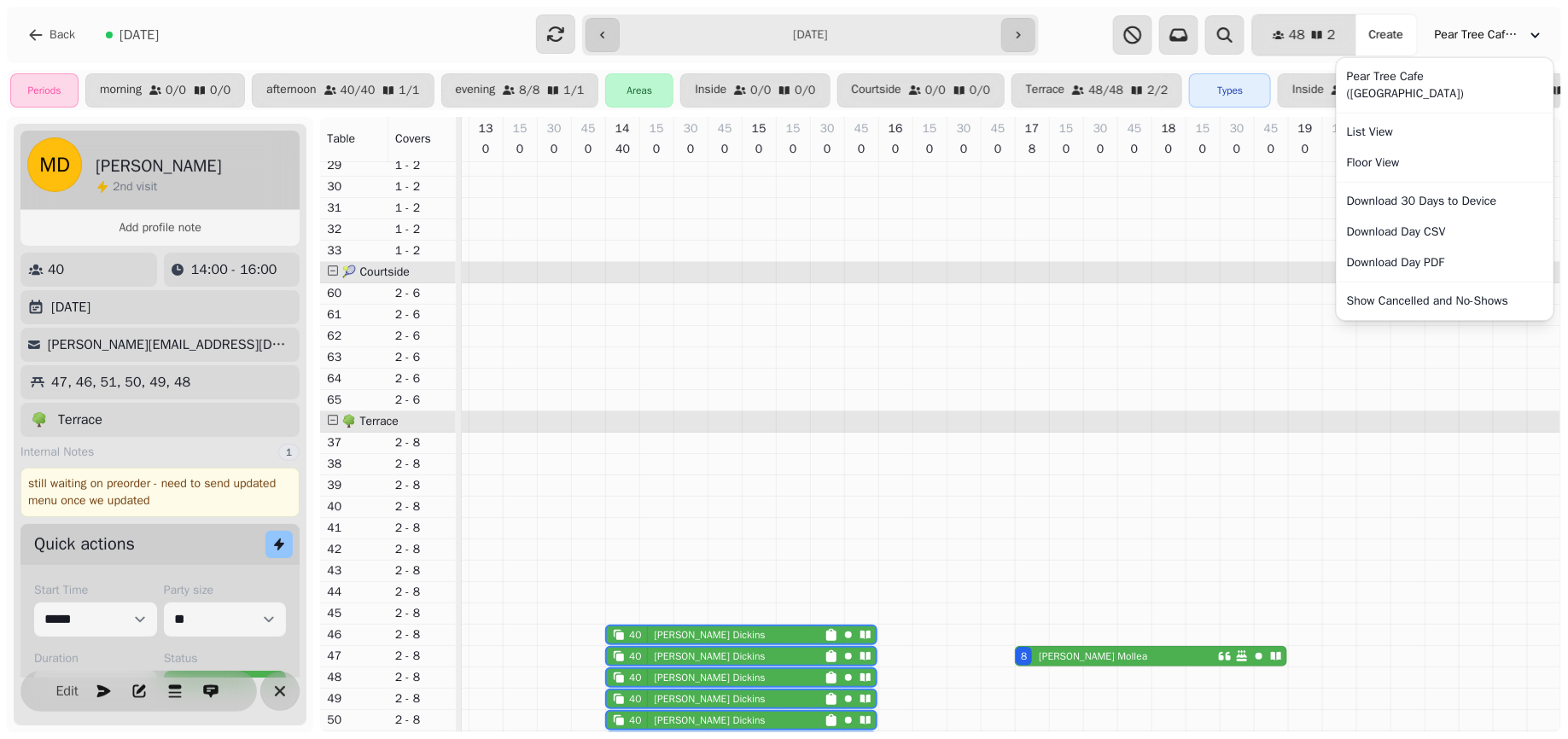 click on "Pear Tree Cafe ([GEOGRAPHIC_DATA])" at bounding box center (1478, 35) 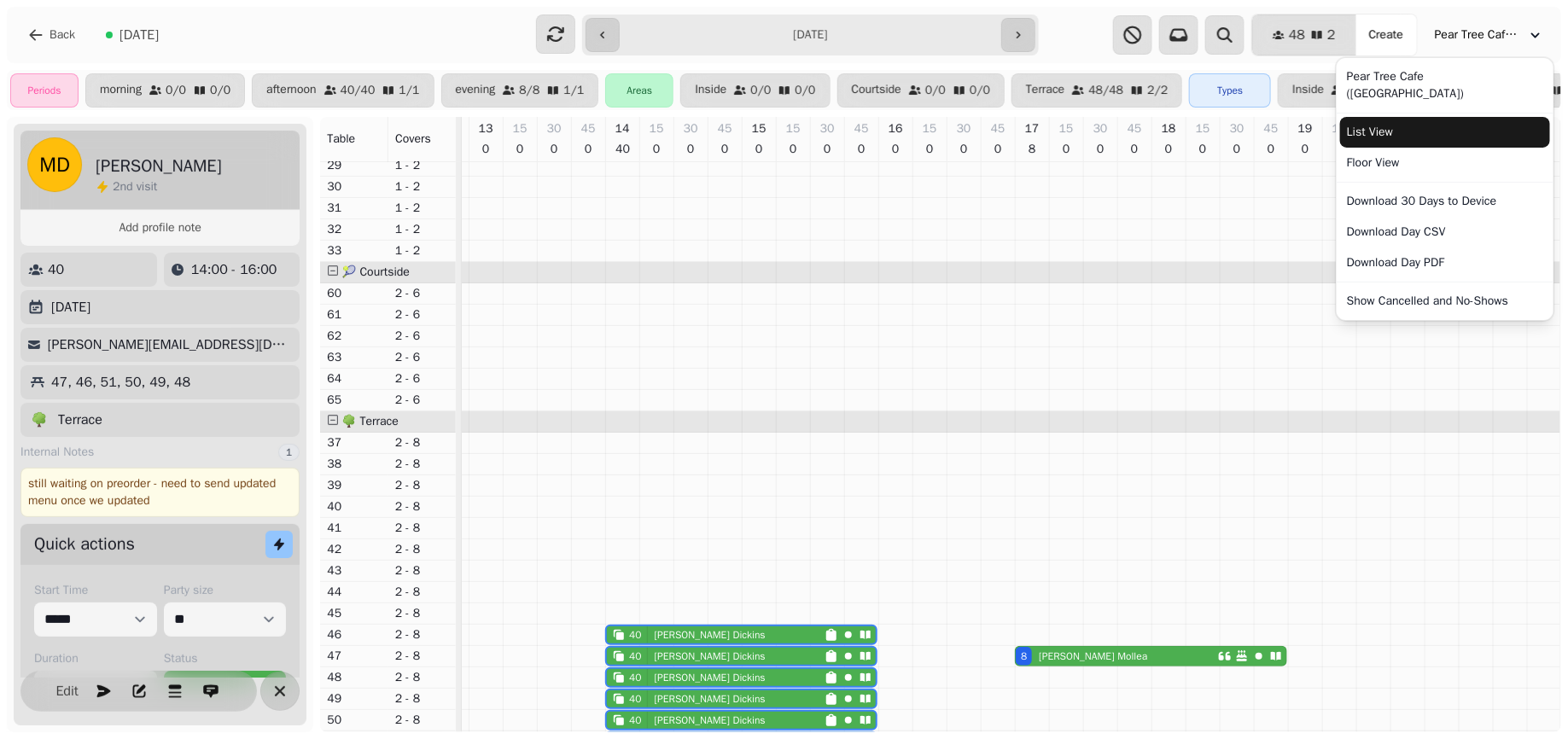 click on "List View" at bounding box center (1445, 132) 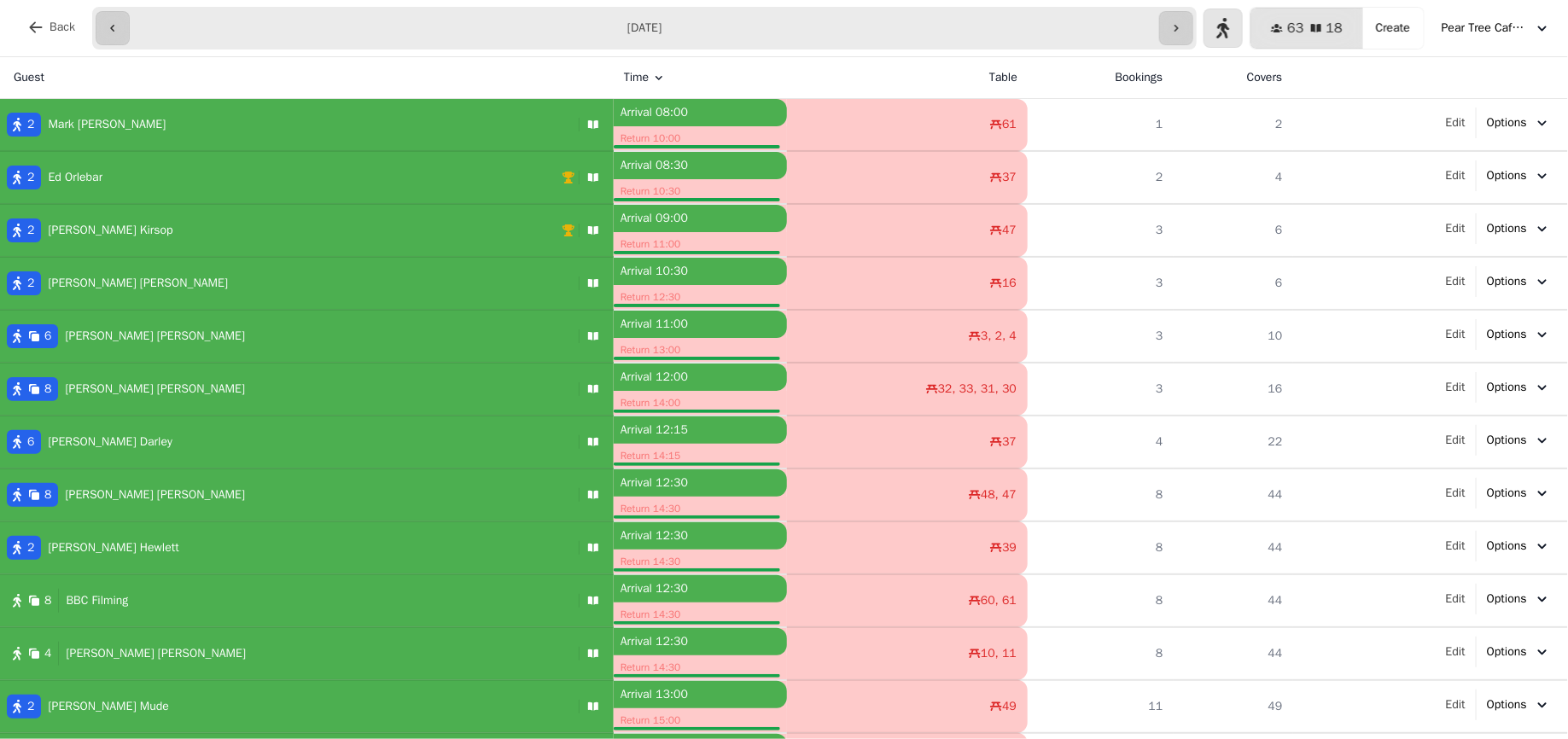 click on "**********" at bounding box center [644, 28] 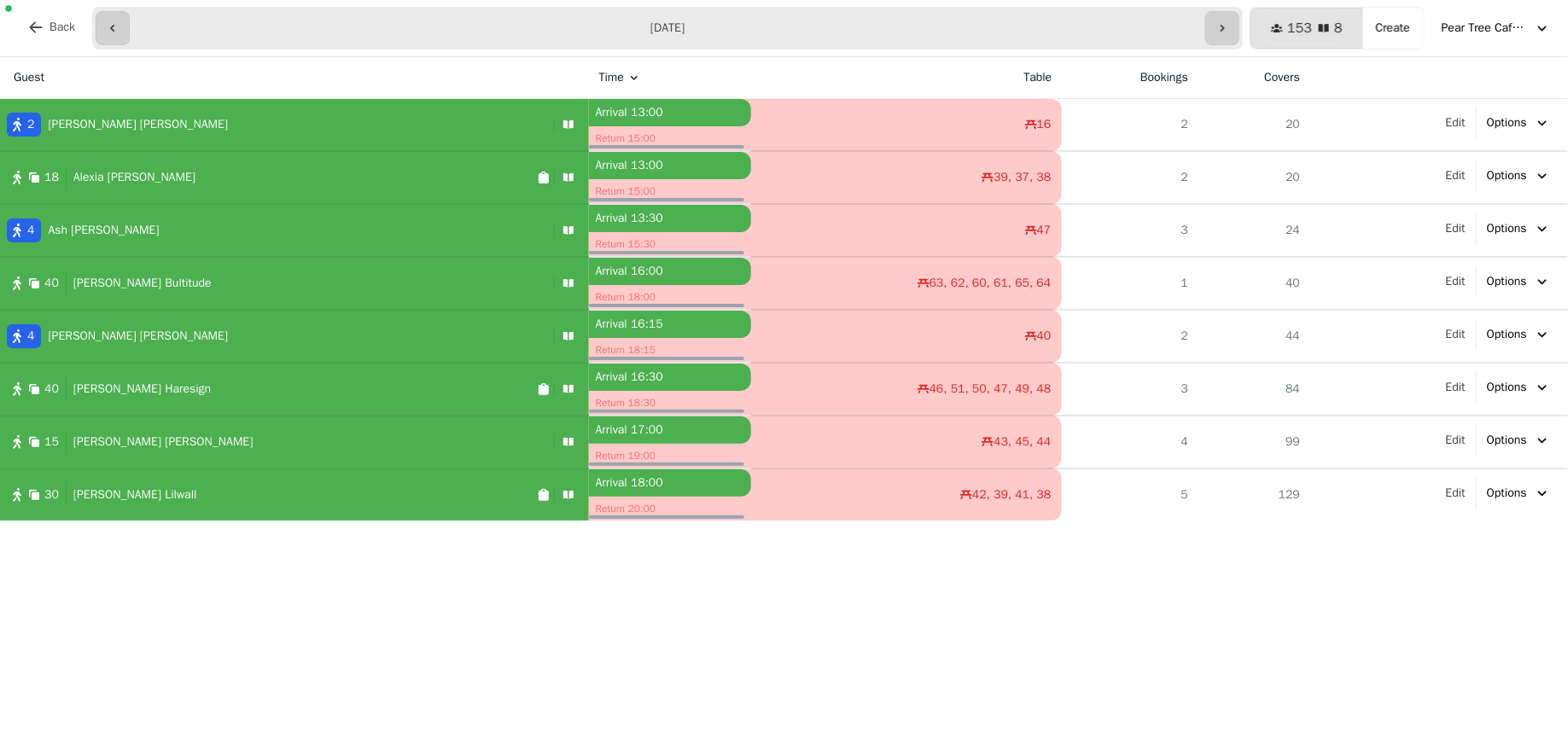 click on "Pear Tree Cafe ([GEOGRAPHIC_DATA])" at bounding box center (1484, 28) 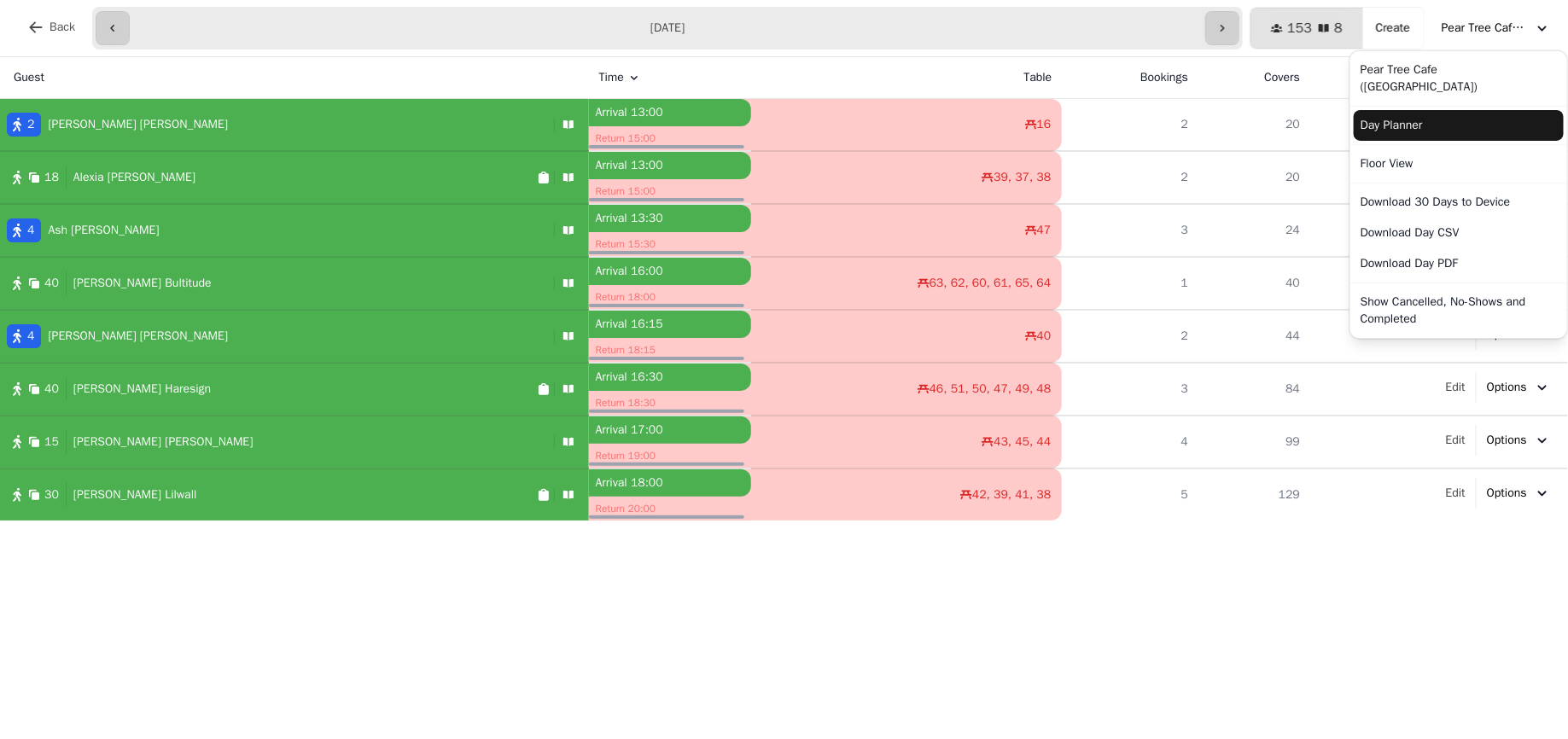 click on "Day Planner" at bounding box center (1459, 125) 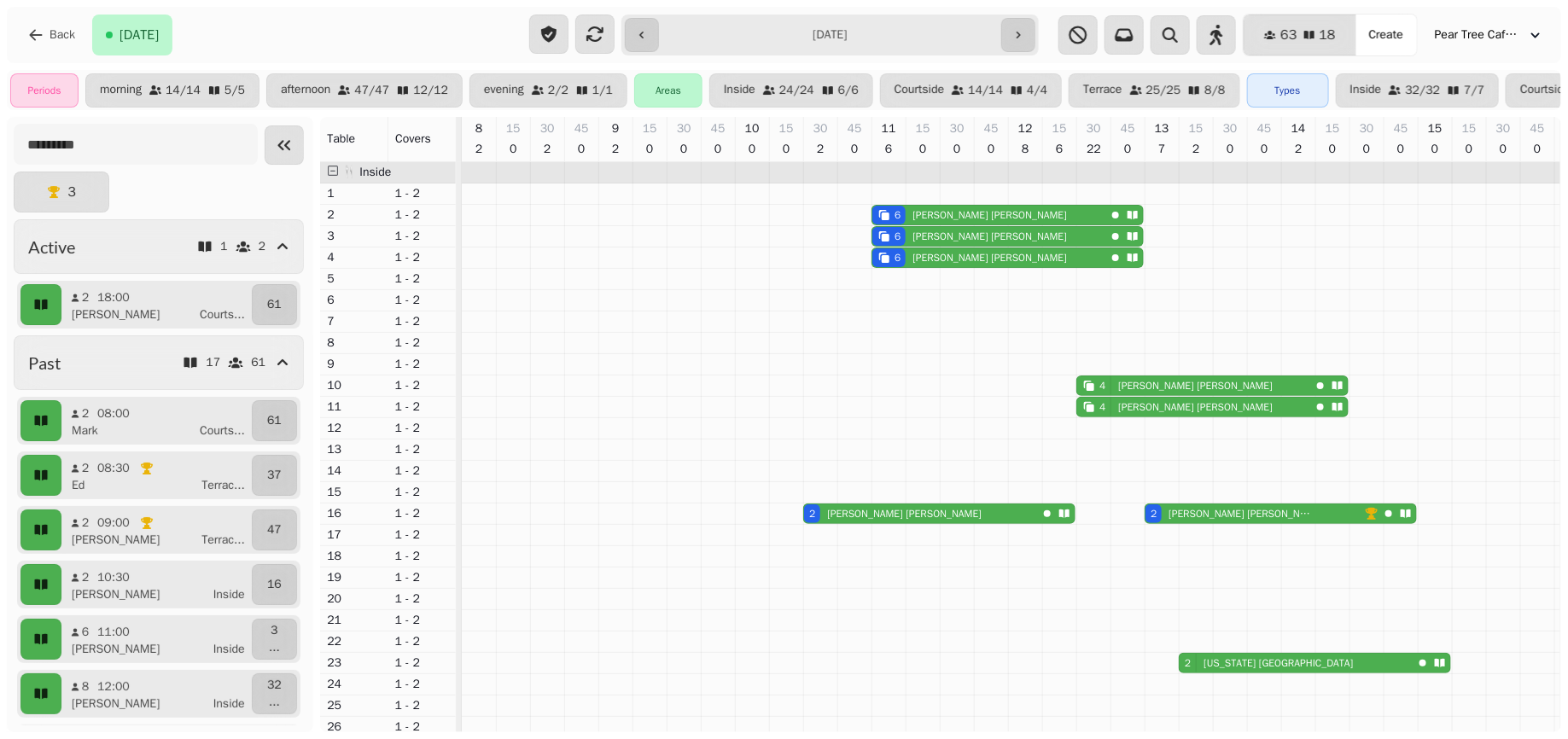 scroll, scrollTop: 0, scrollLeft: 676, axis: horizontal 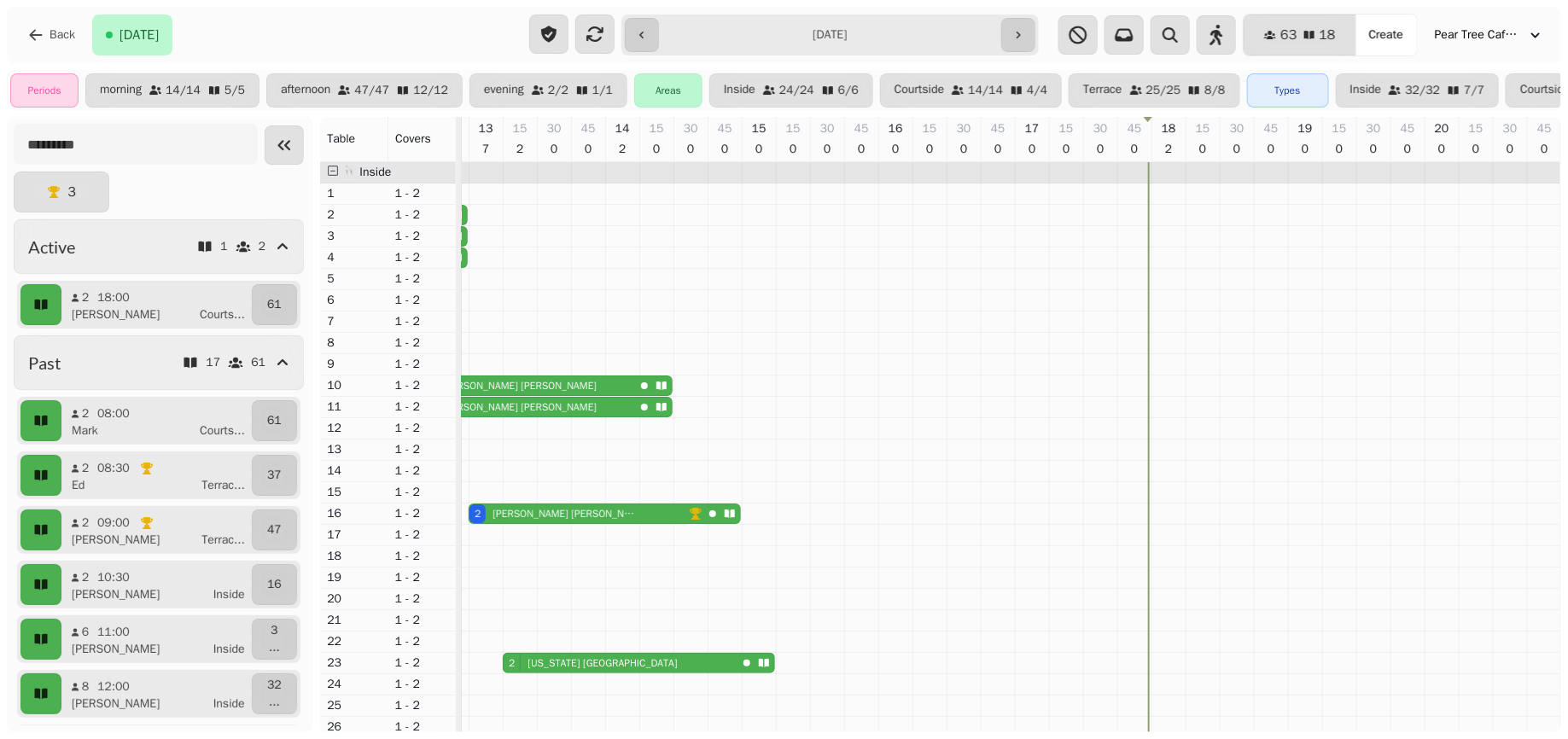 click on "**********" at bounding box center [830, 35] 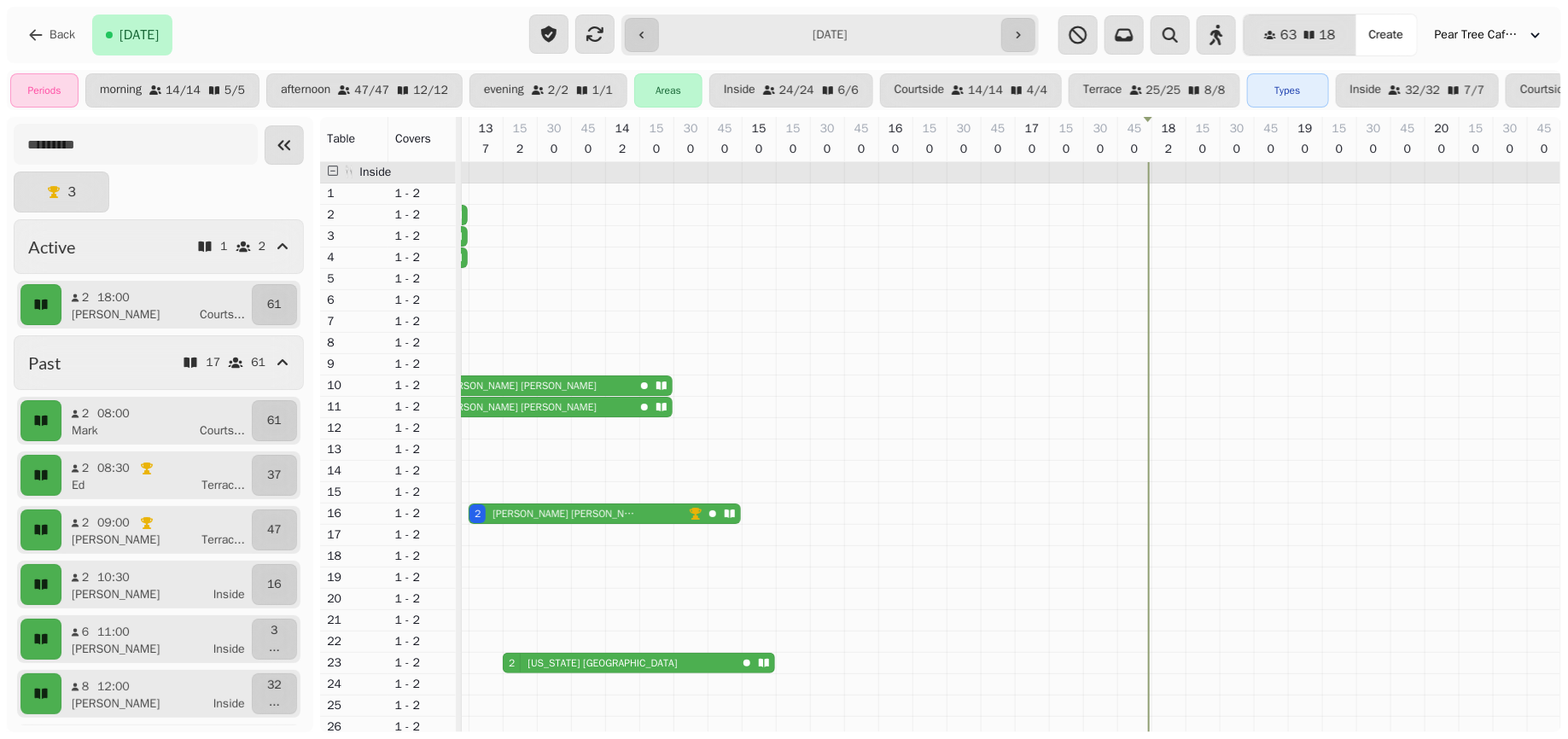 type on "**********" 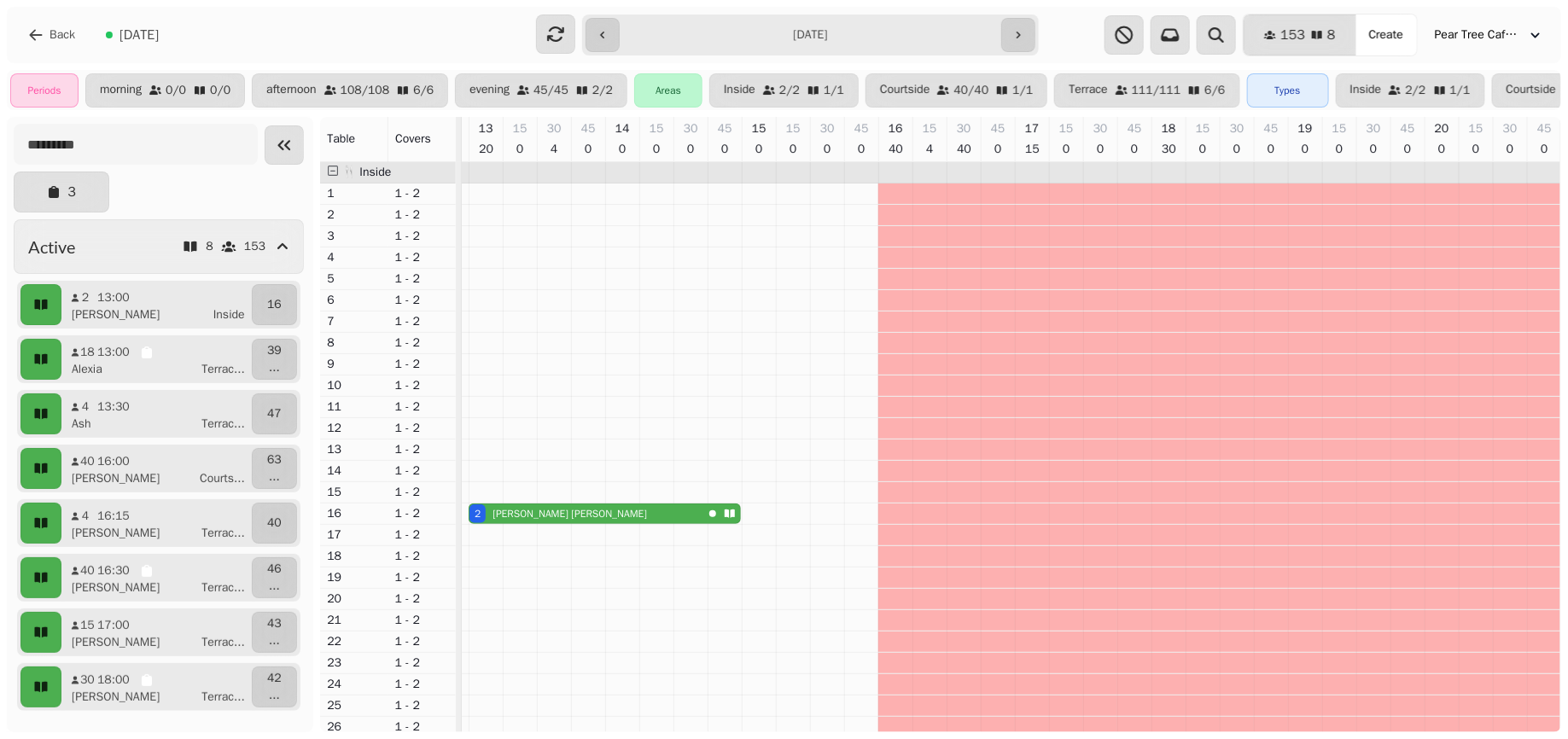 scroll, scrollTop: 71, scrollLeft: 676, axis: both 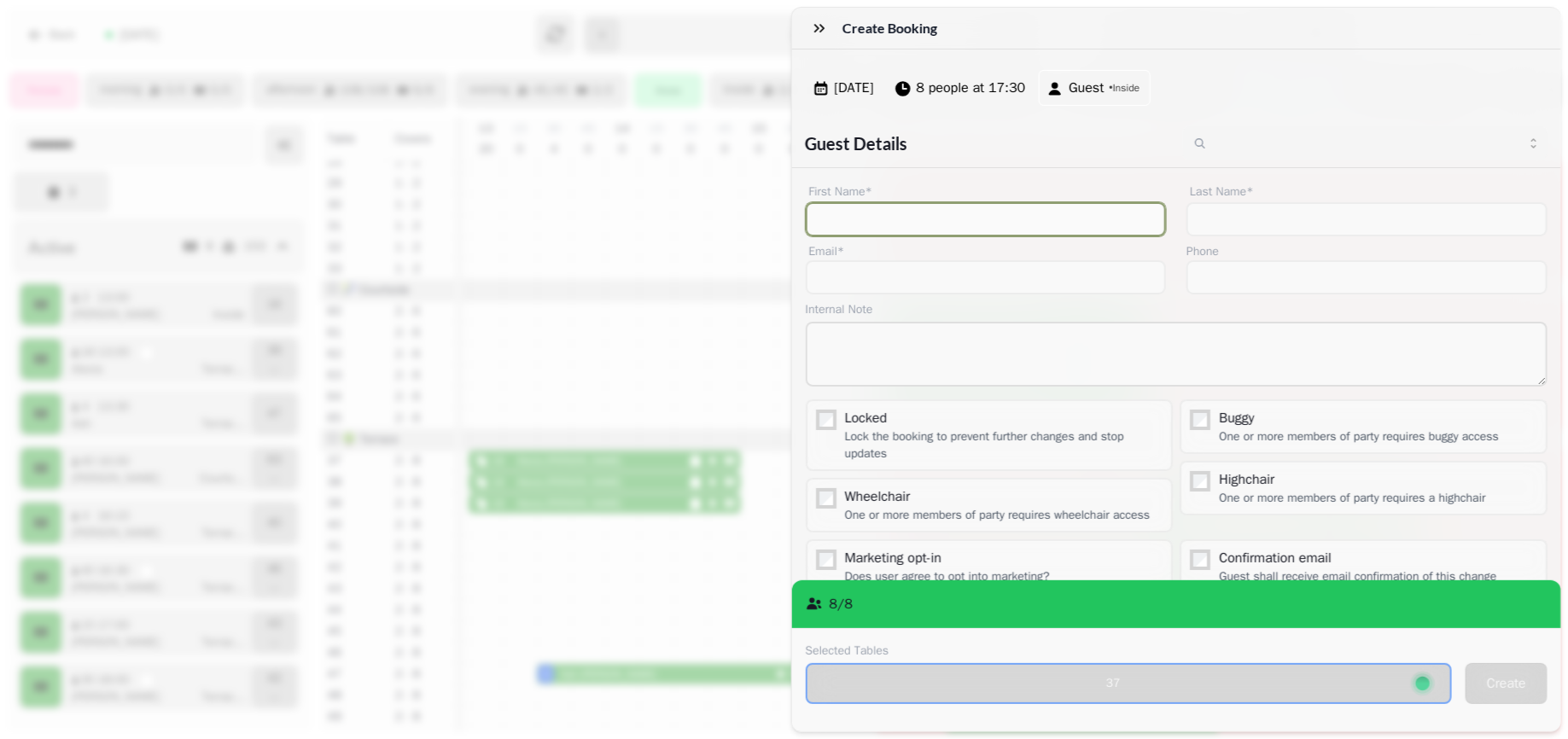 click on "First Name*" at bounding box center (986, 219) 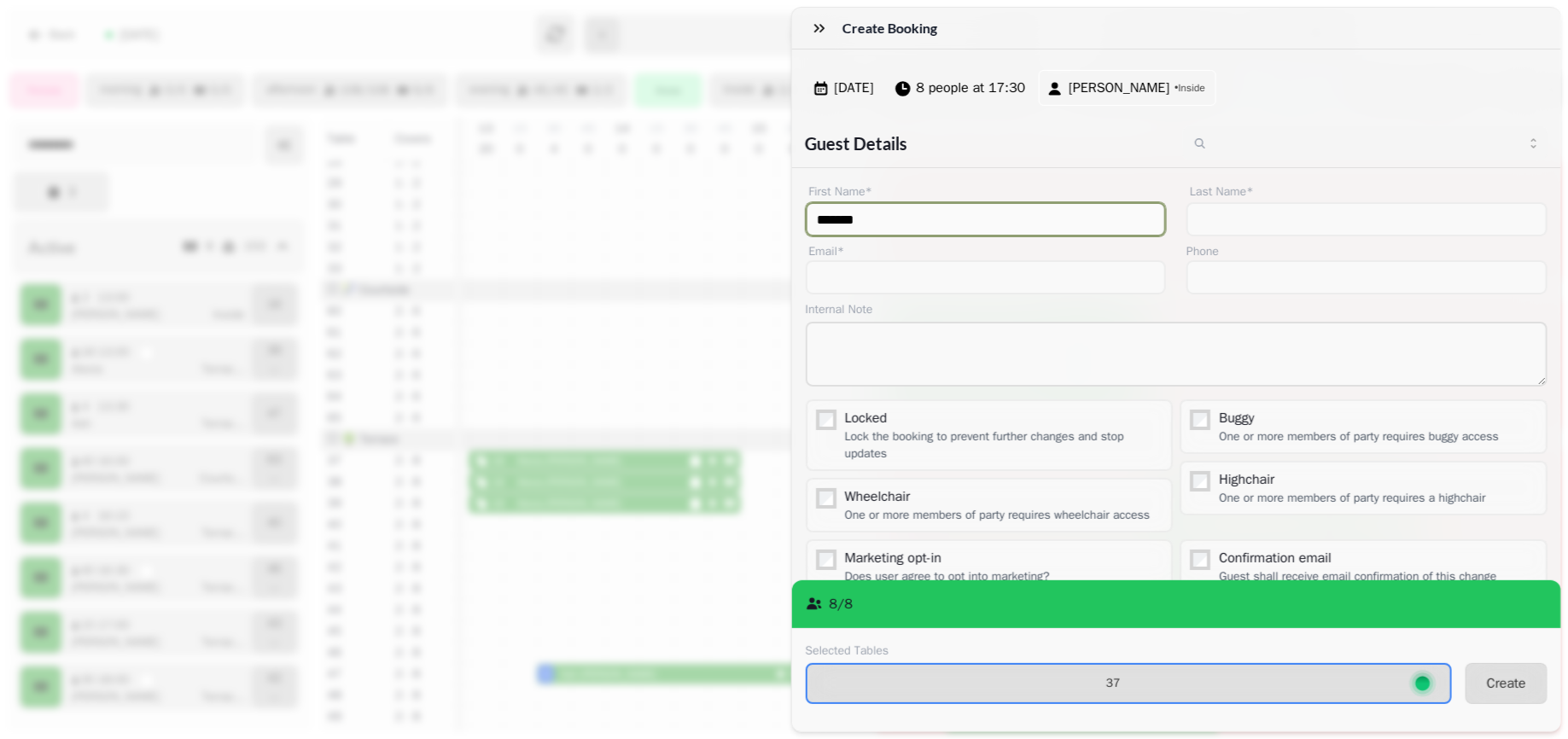 type on "*******" 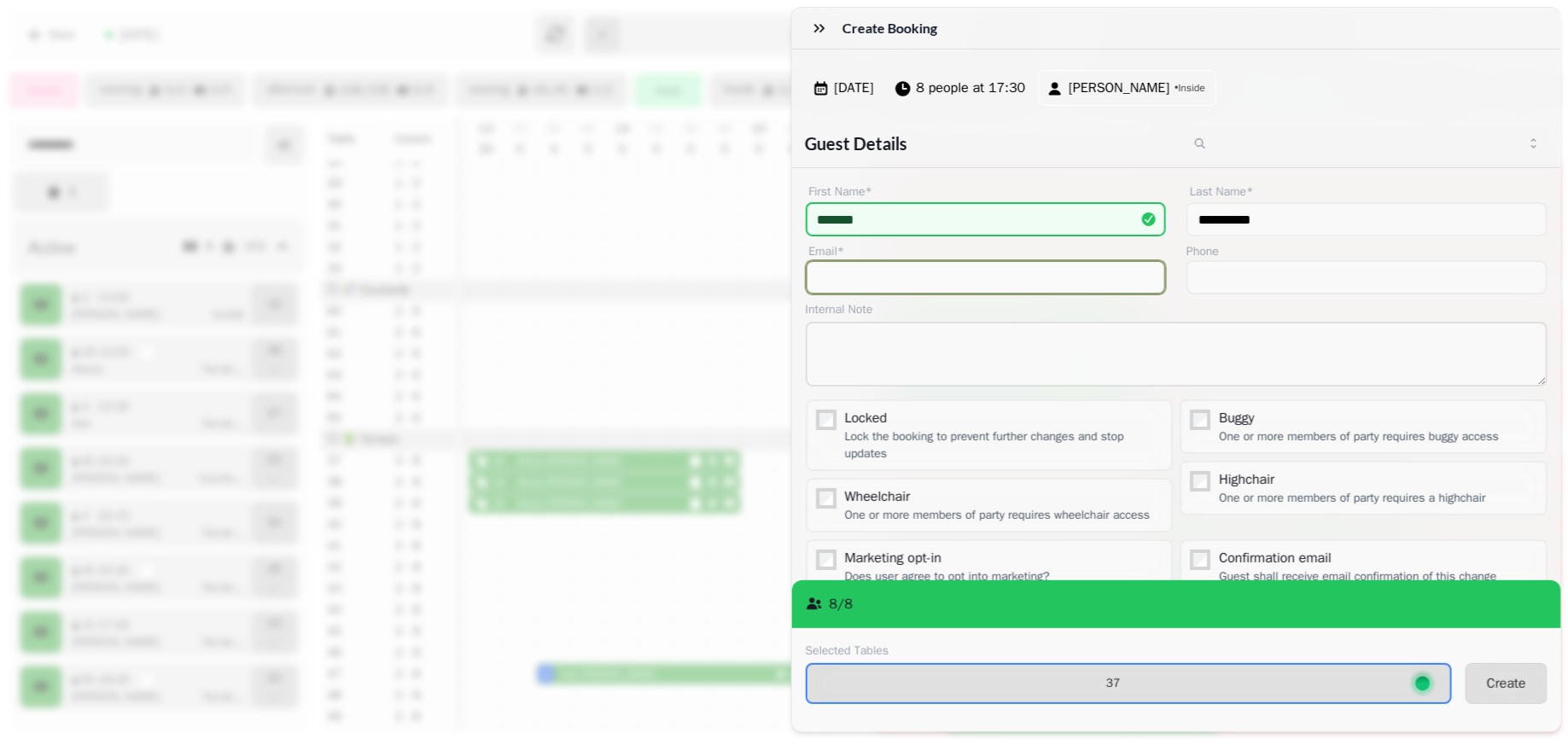 click on "Email*" at bounding box center (986, 277) 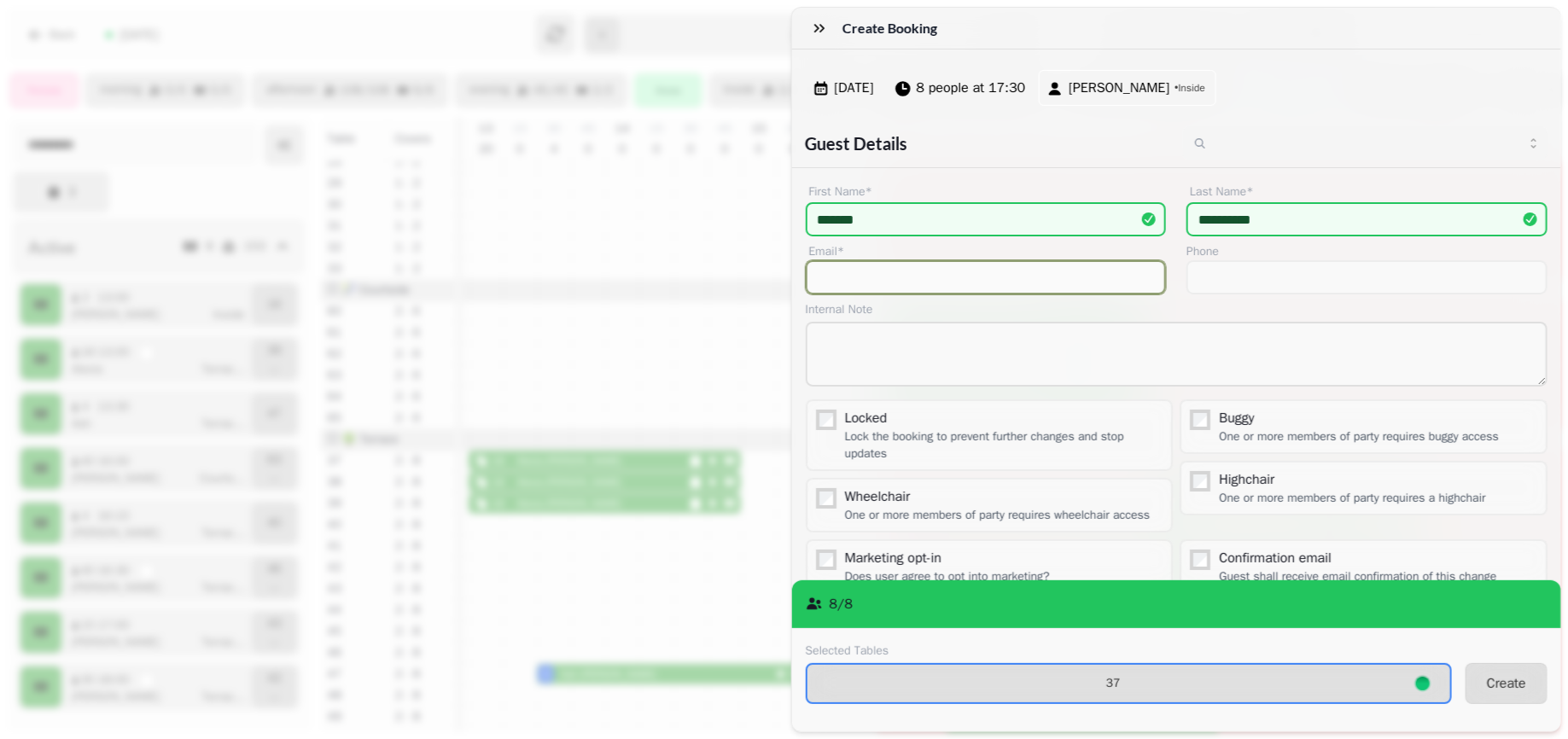 click on "Email*" at bounding box center [986, 277] 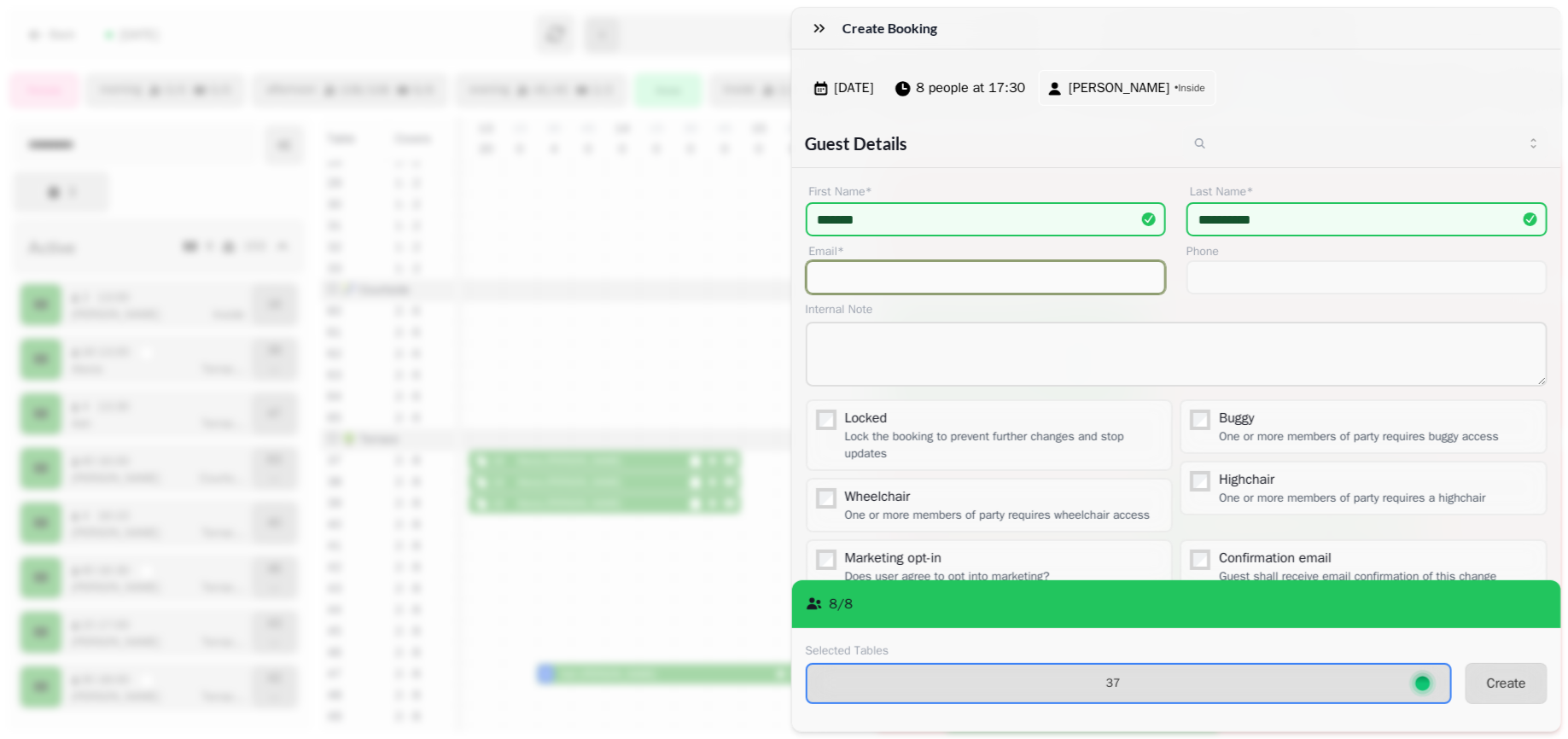 click on "Email*" at bounding box center (986, 277) 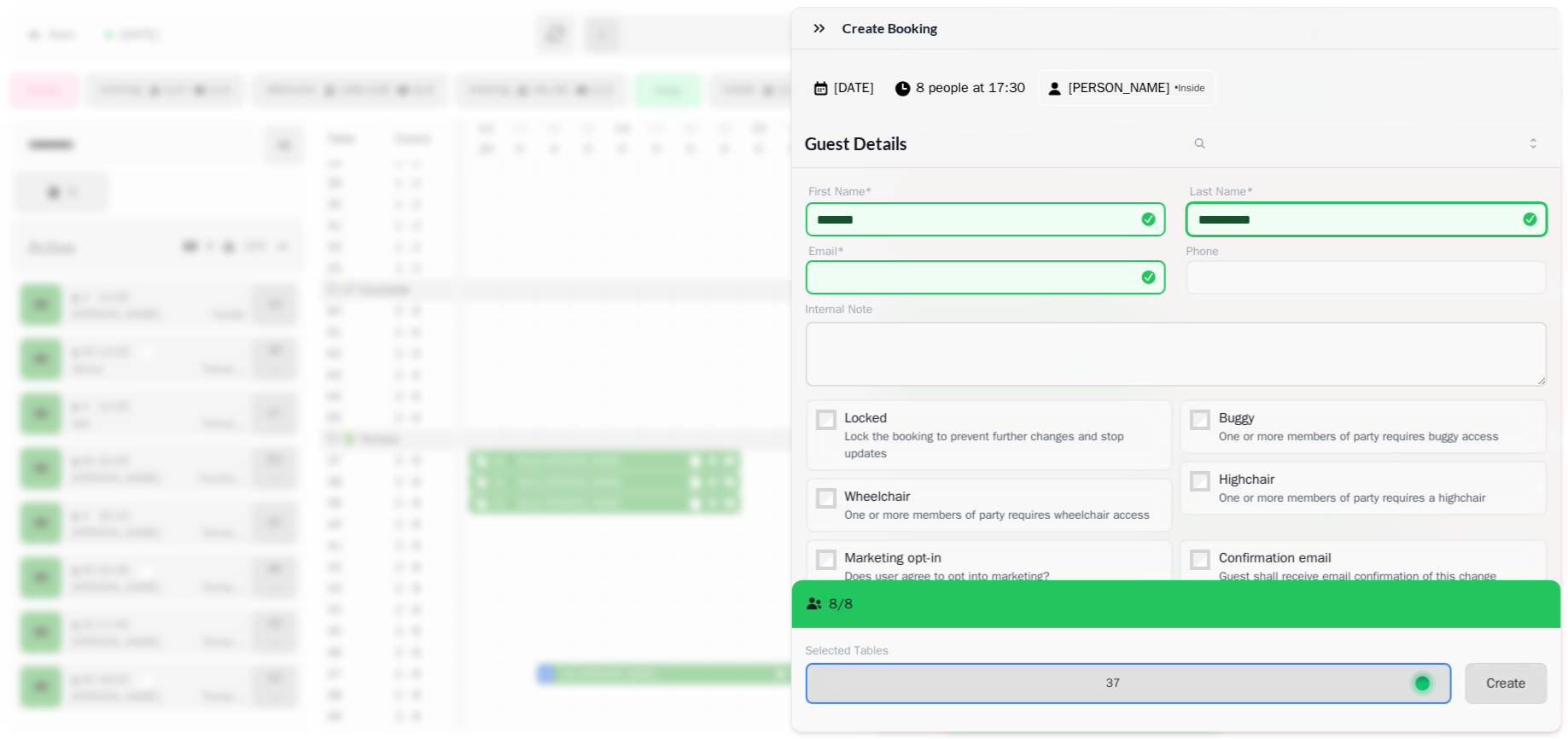 click on "**********" at bounding box center (1367, 219) 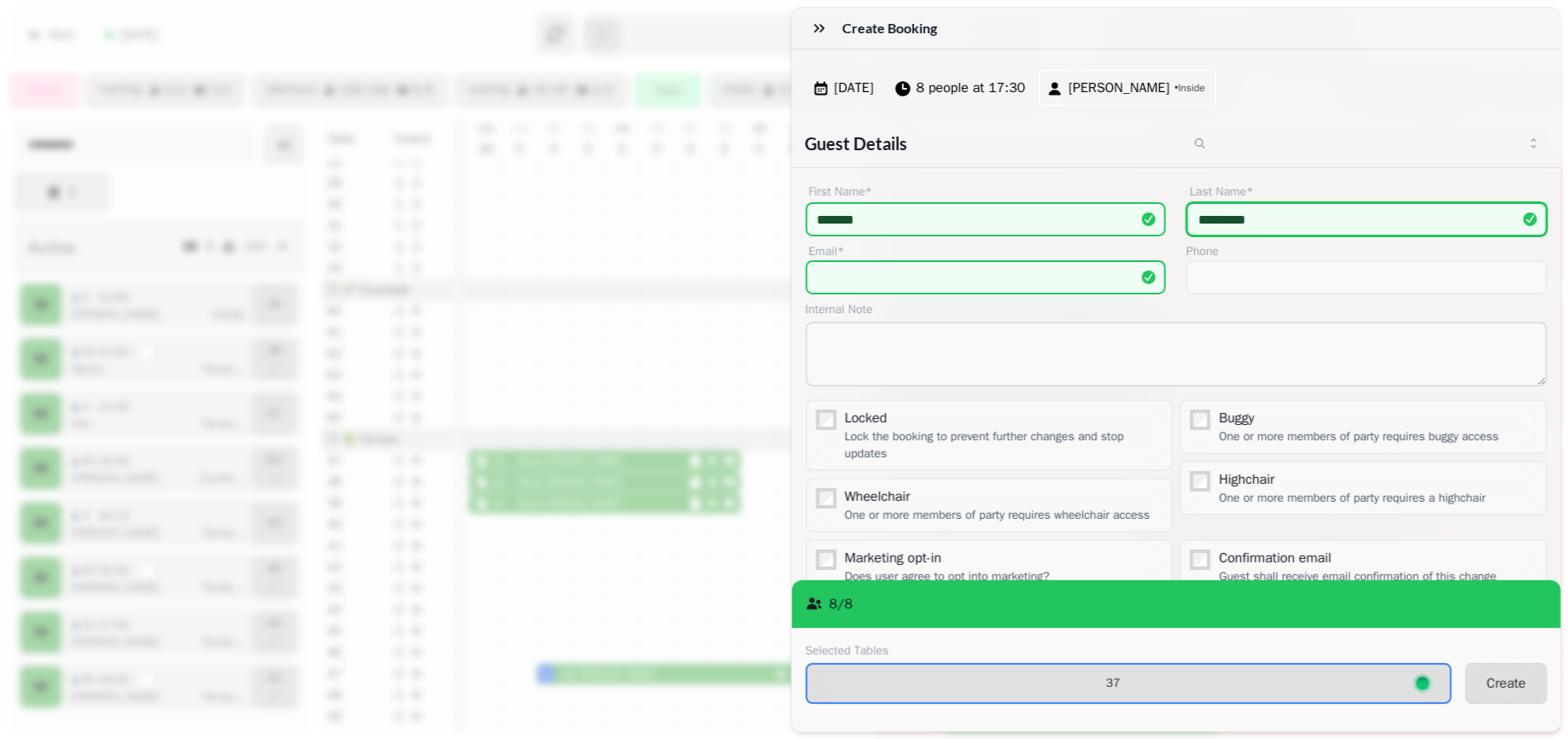 type on "**********" 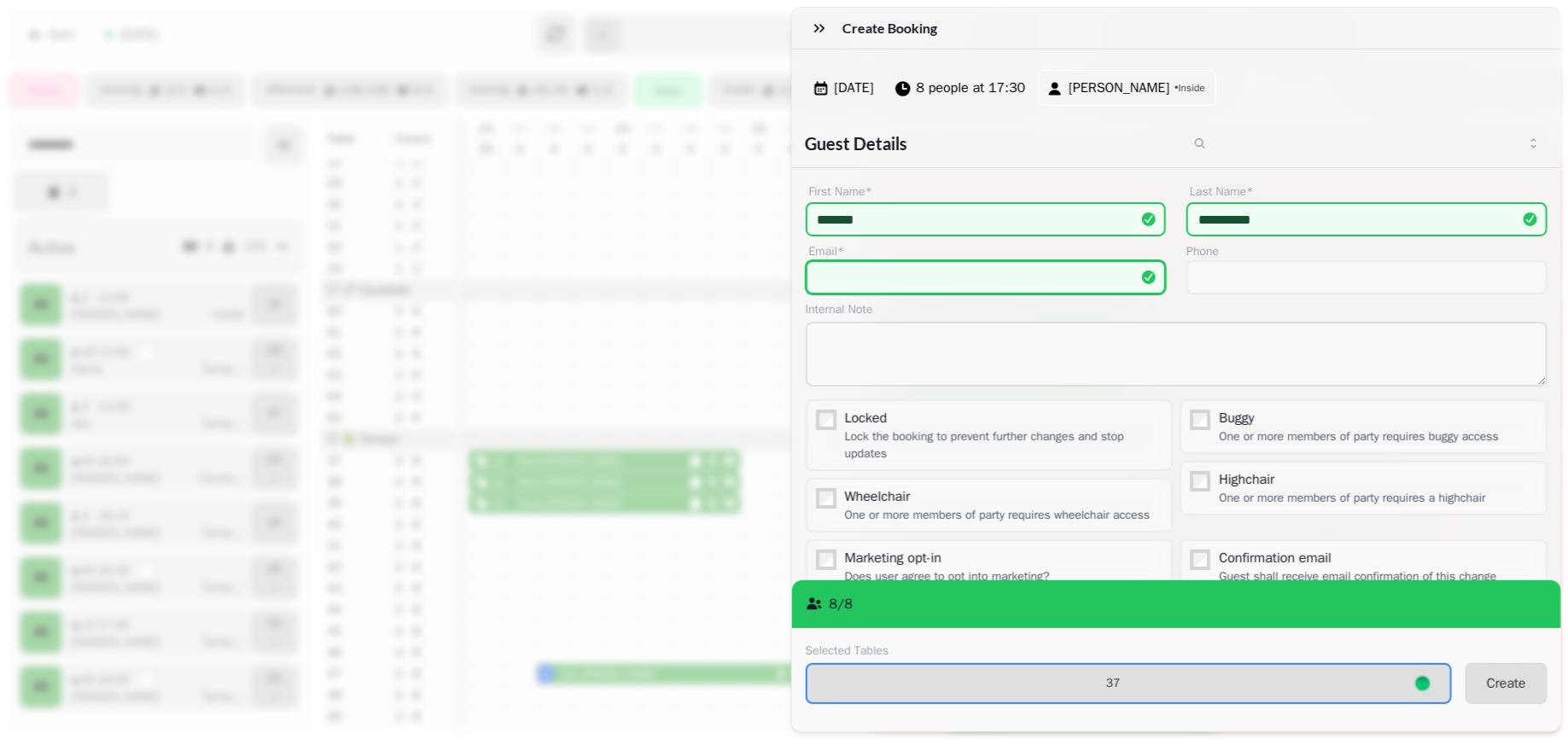 click on "Email*" at bounding box center (986, 277) 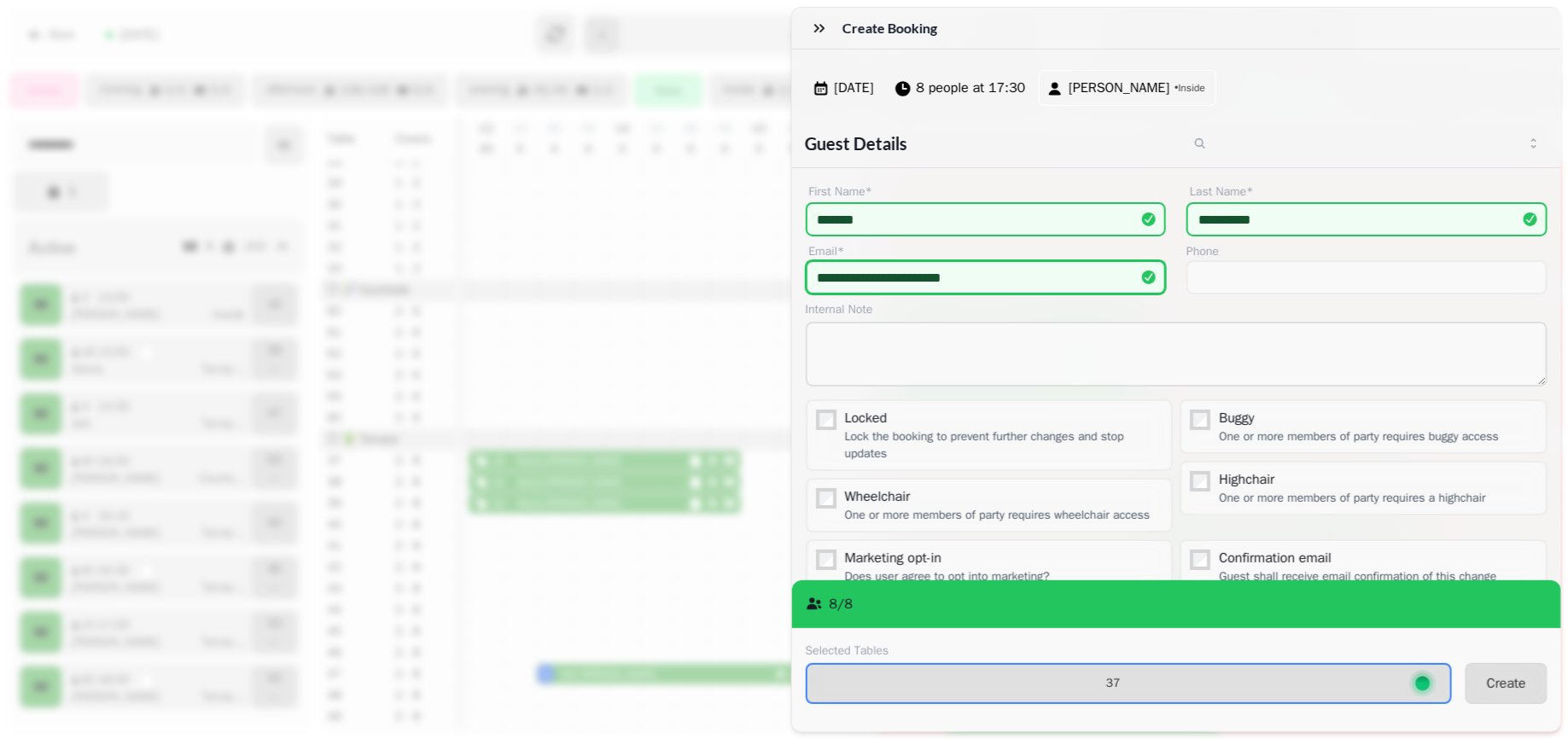 scroll, scrollTop: 39, scrollLeft: 0, axis: vertical 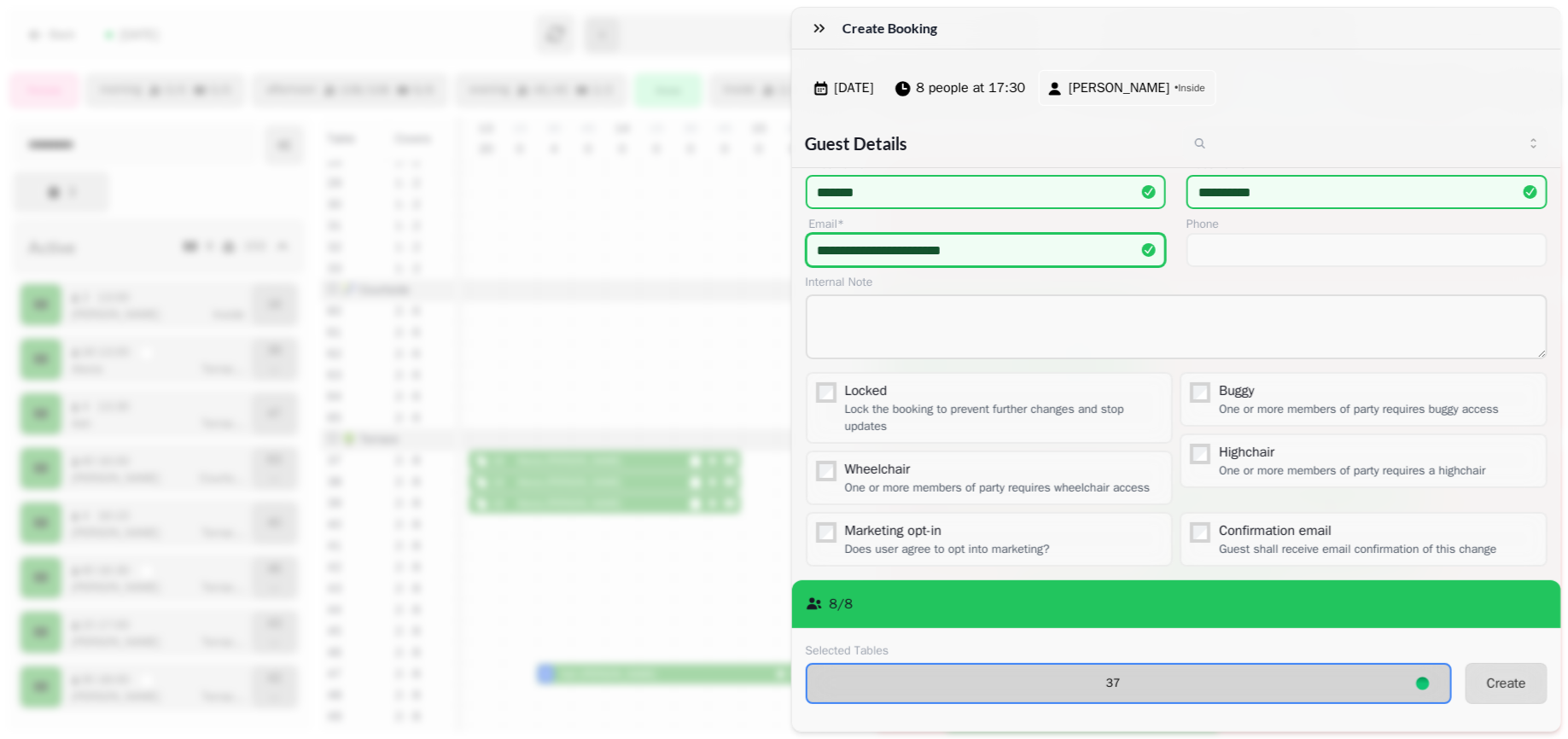 type on "**********" 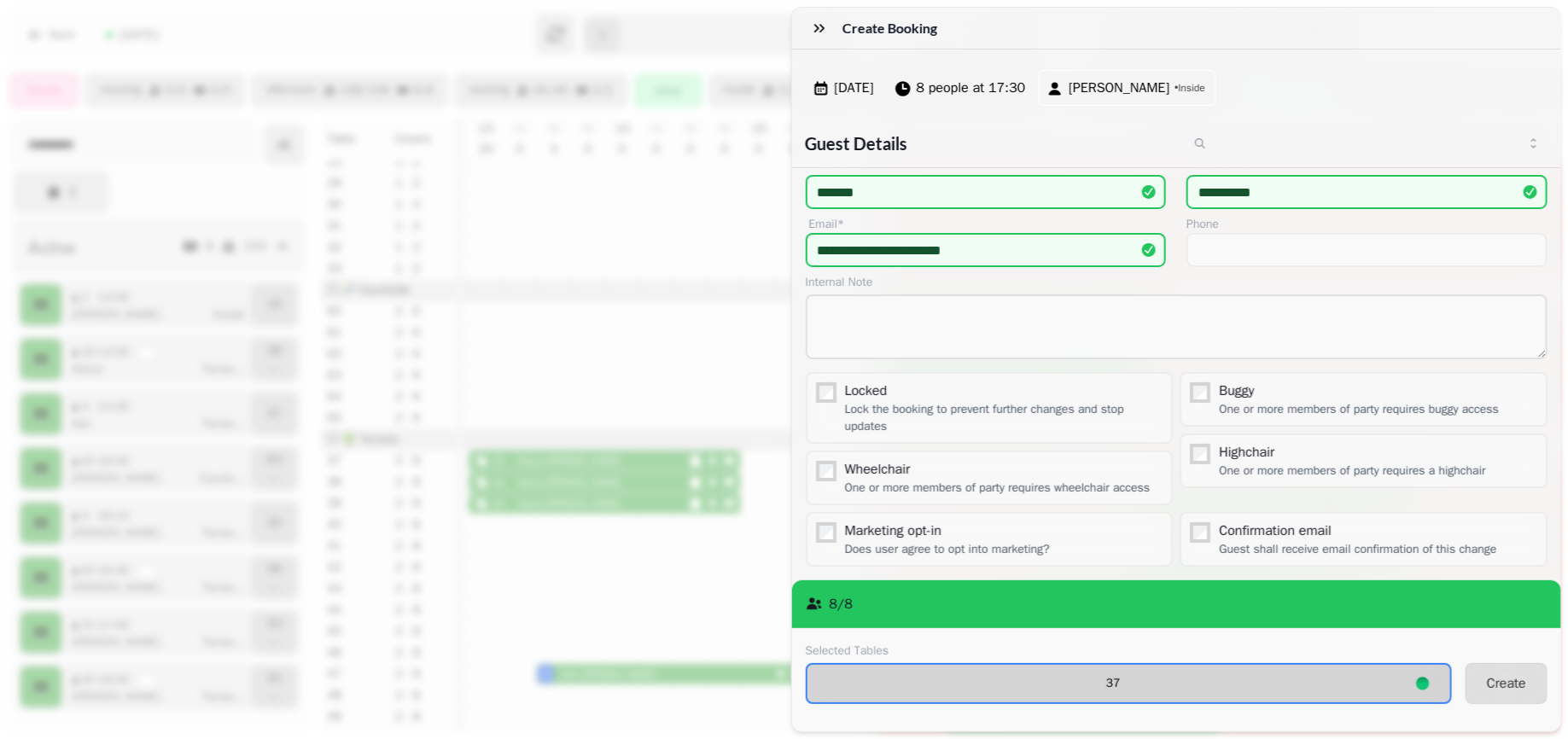 click on "37" at bounding box center [1113, 684] 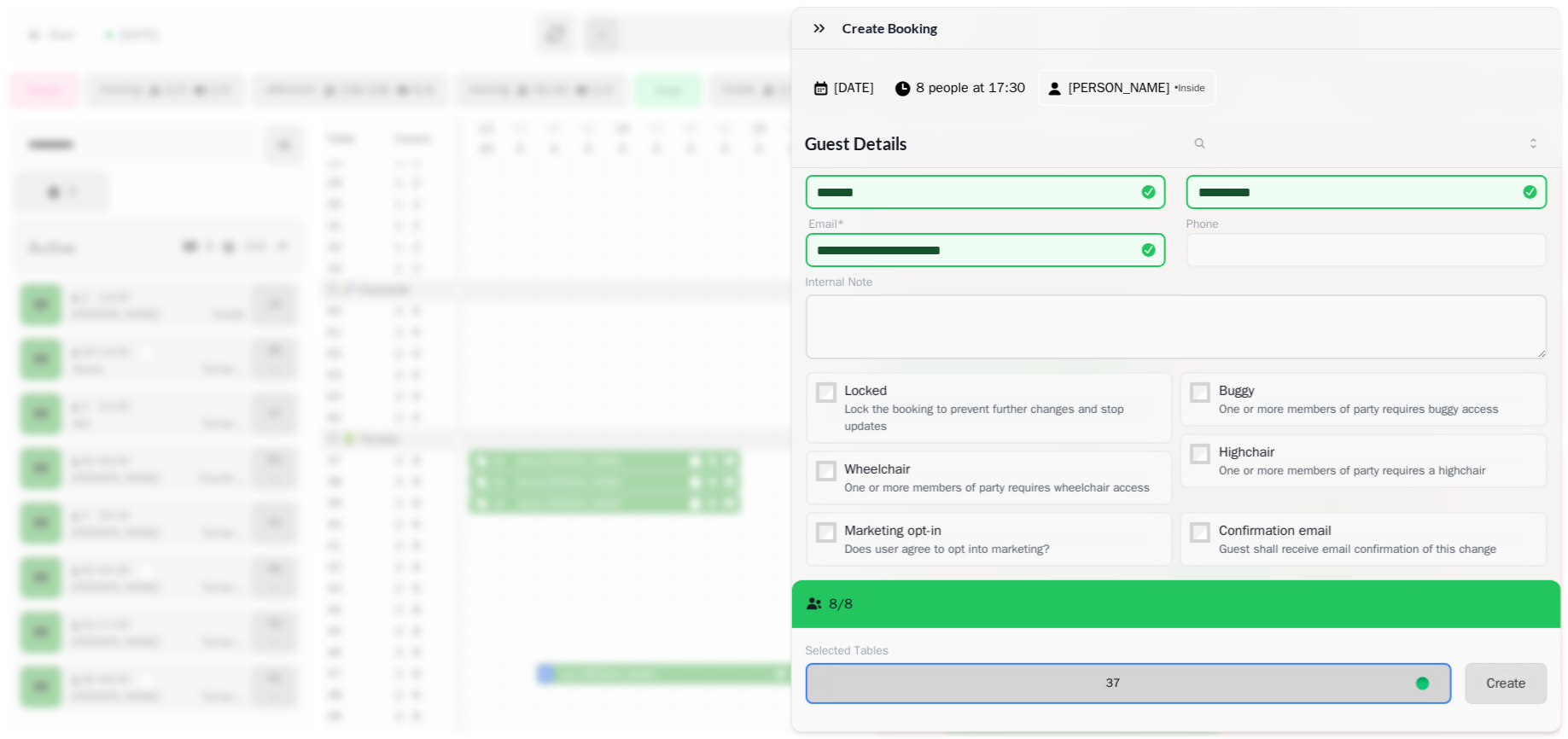 select on "**********" 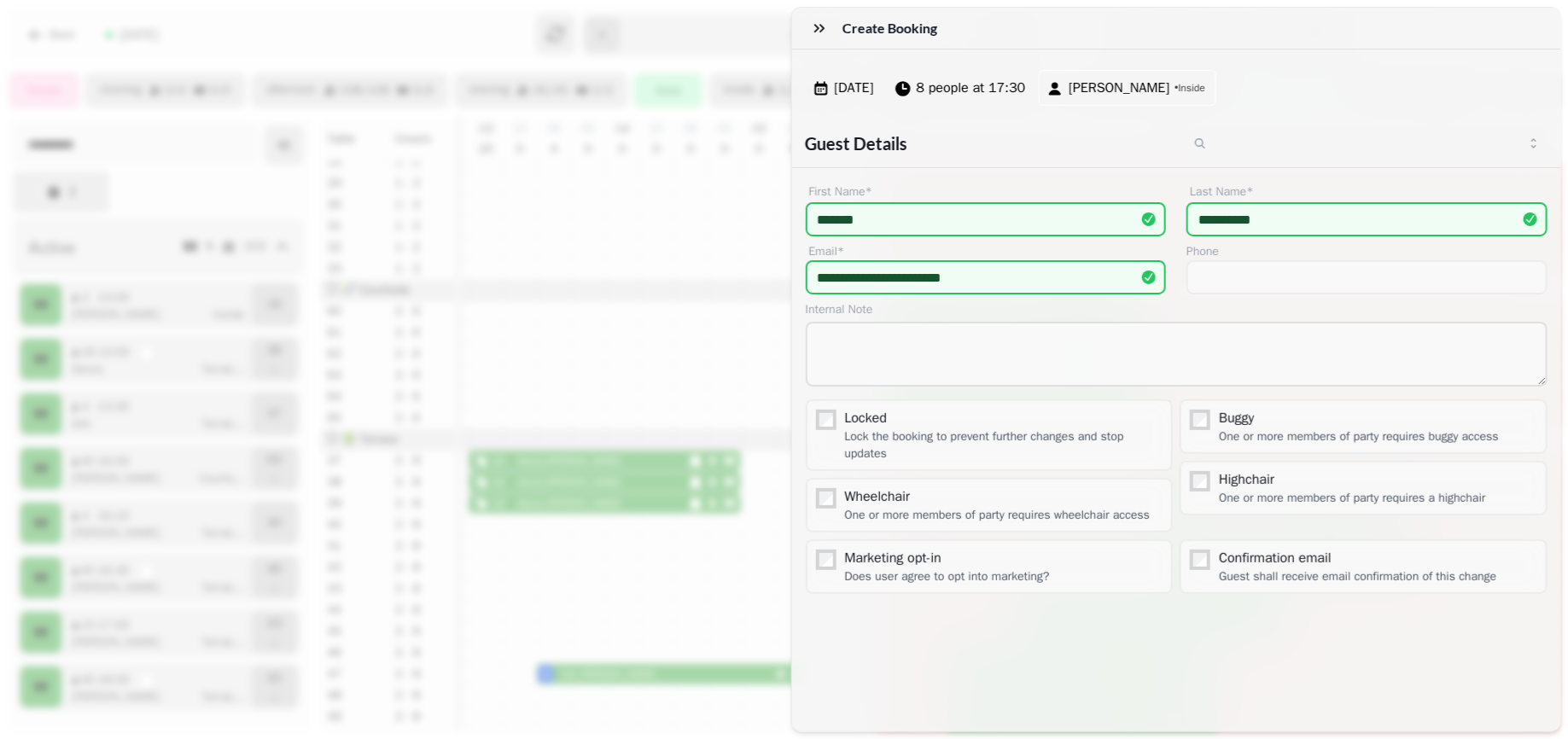 scroll, scrollTop: 0, scrollLeft: 0, axis: both 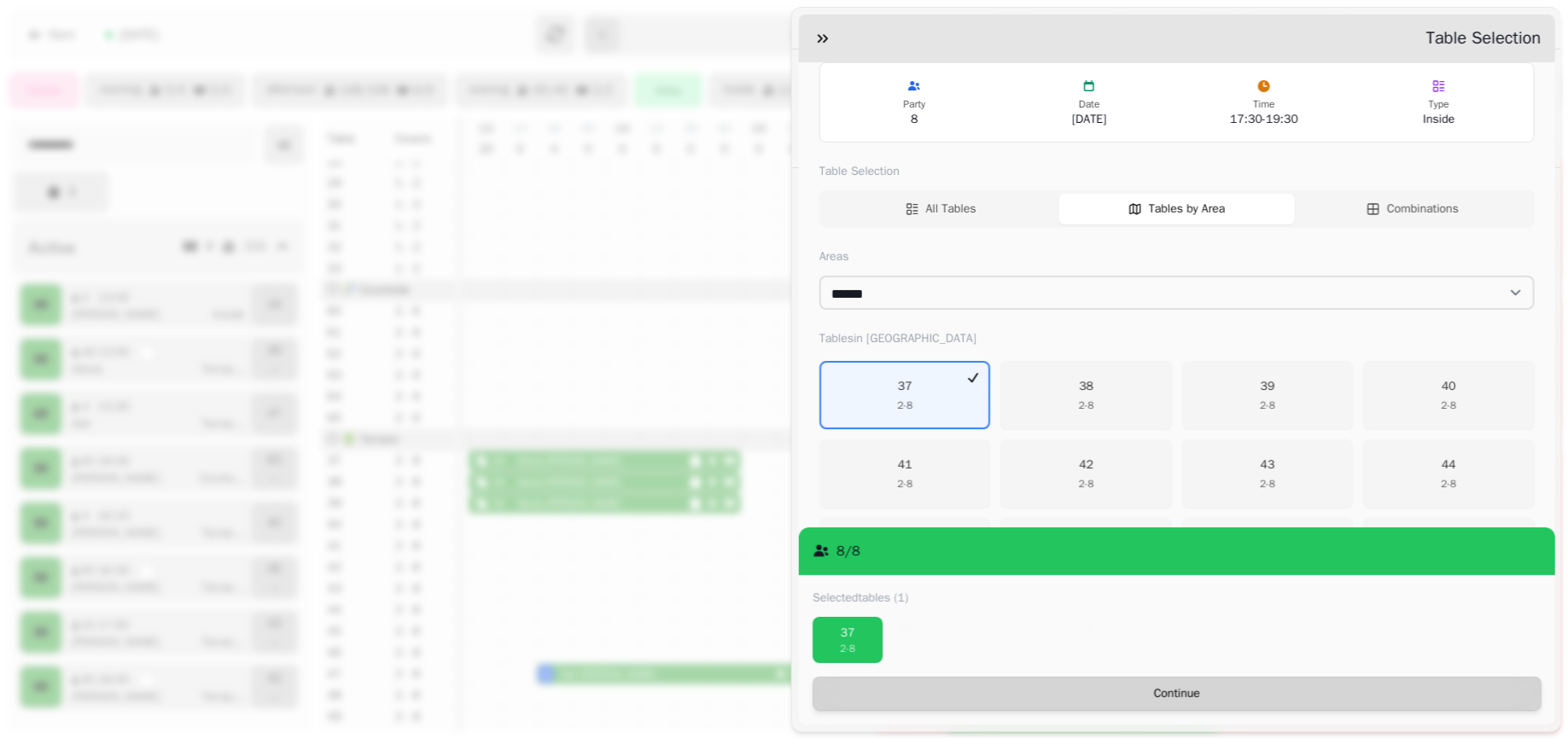 click on "Continue" at bounding box center (1177, 694) 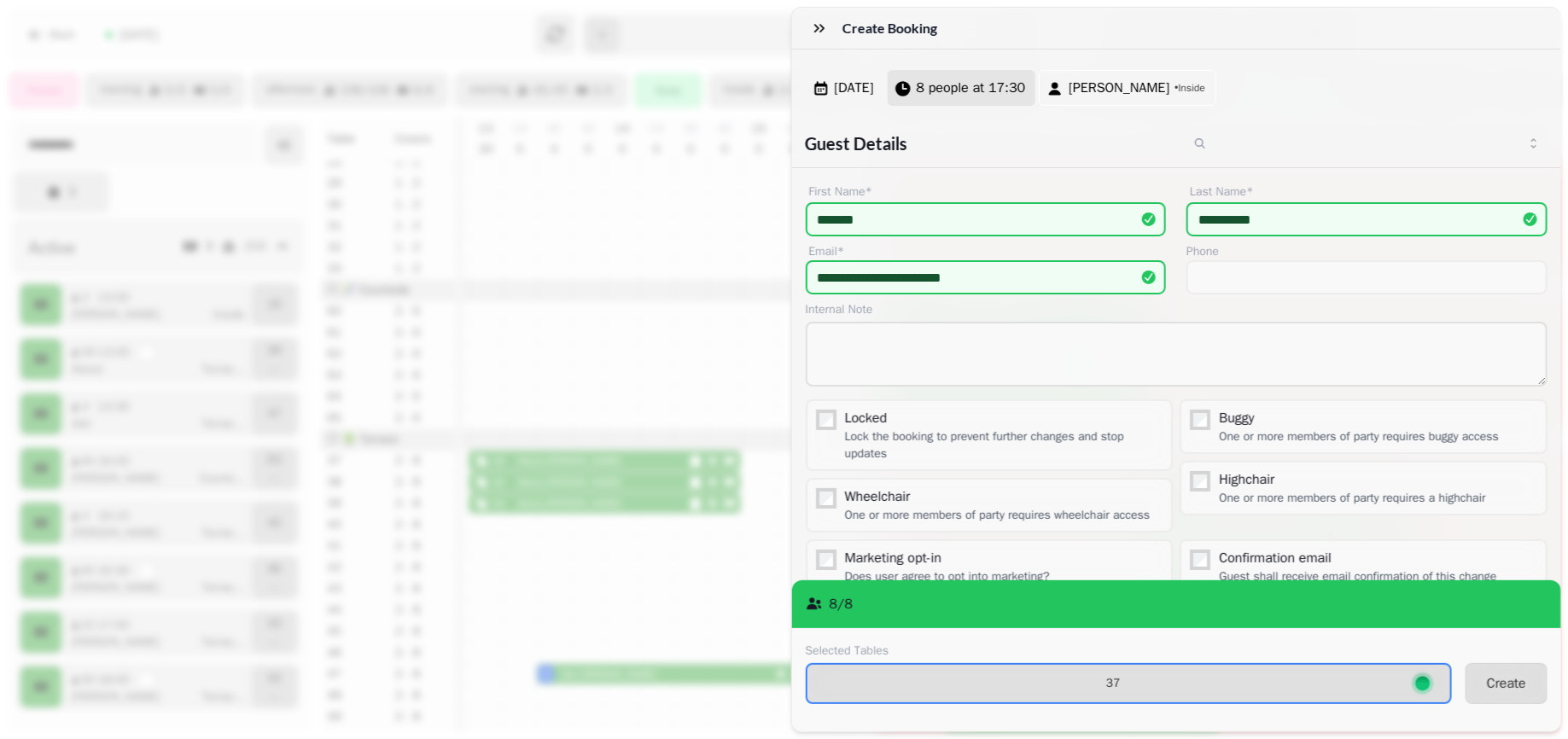 click on "8 people at 17:30" at bounding box center [971, 88] 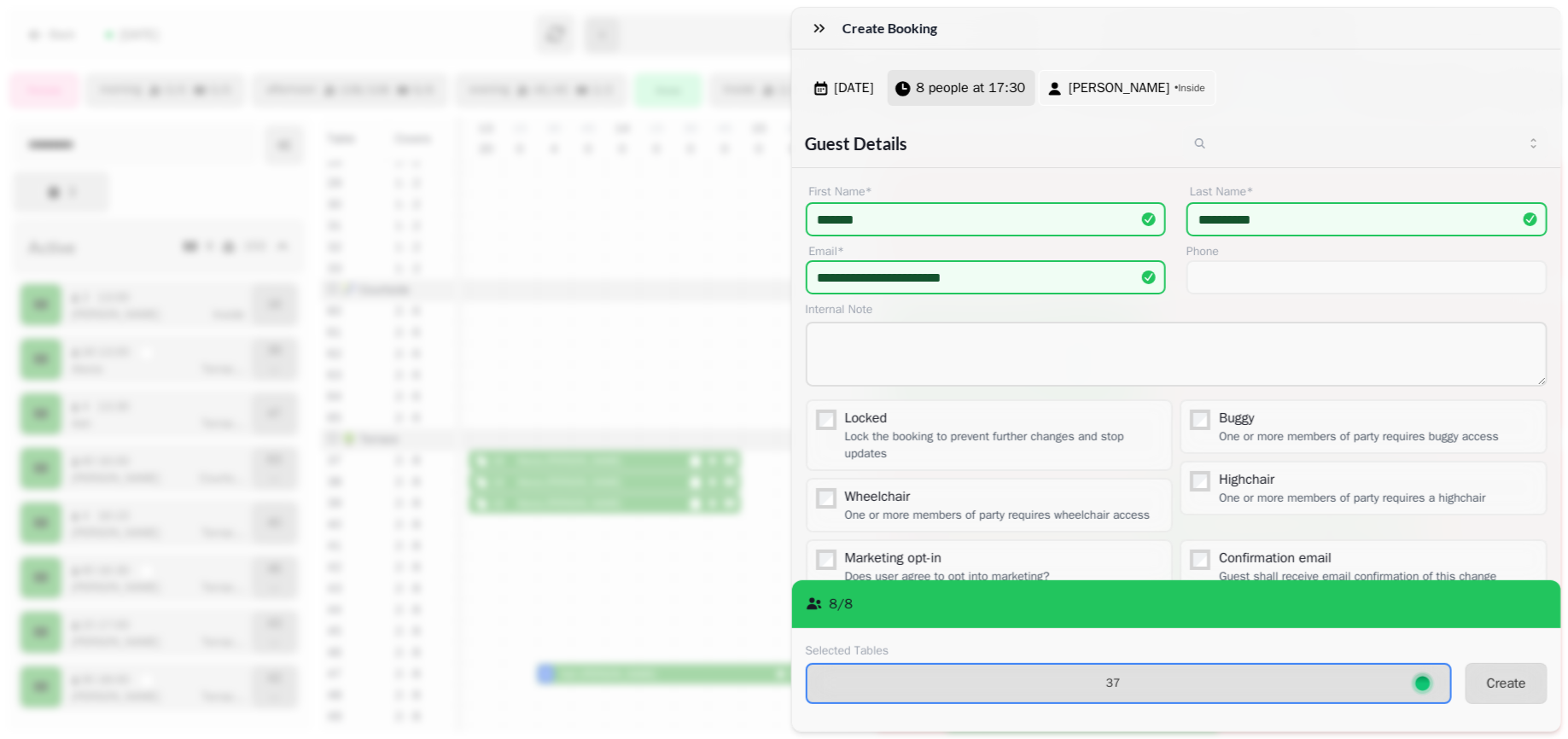 select on "*" 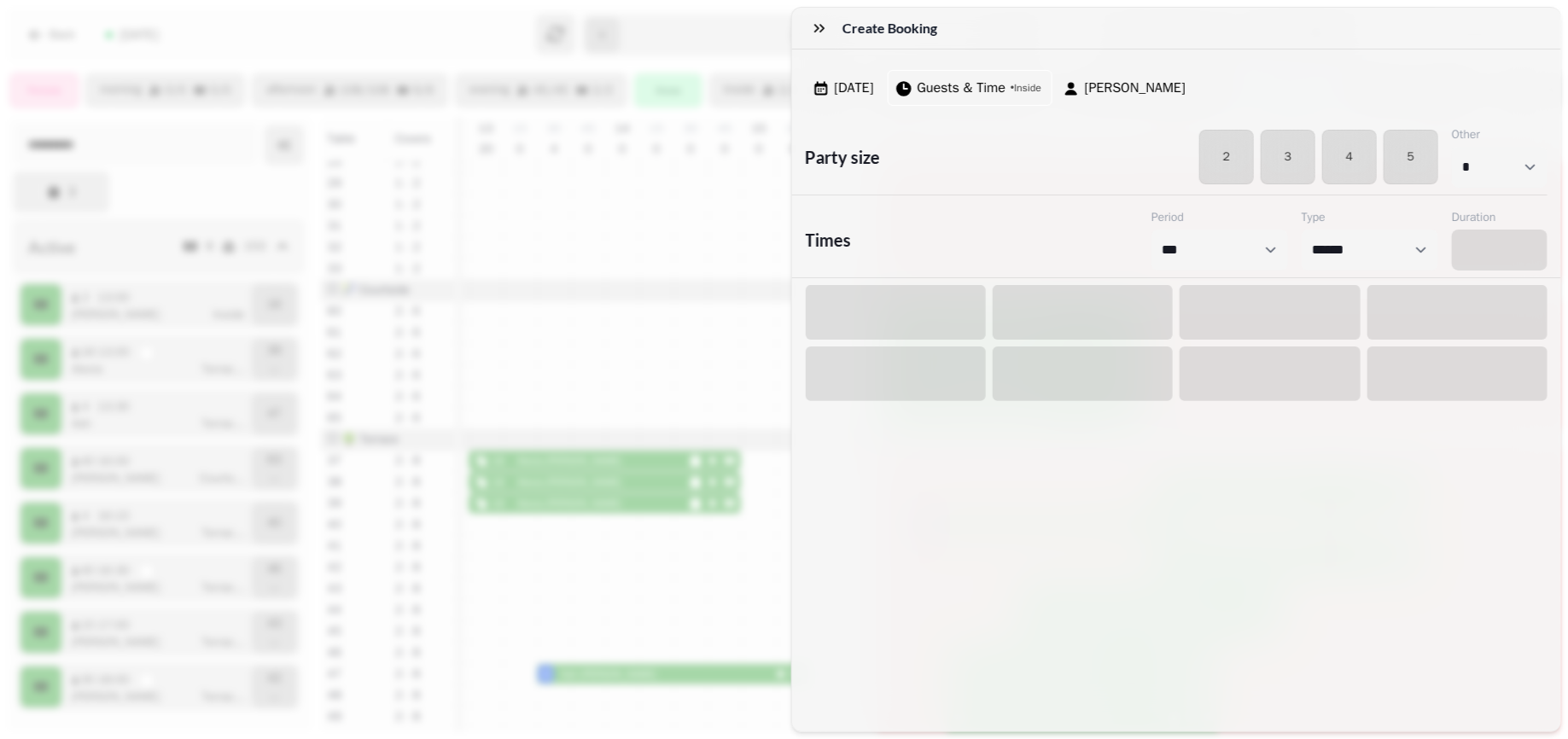 select on "****" 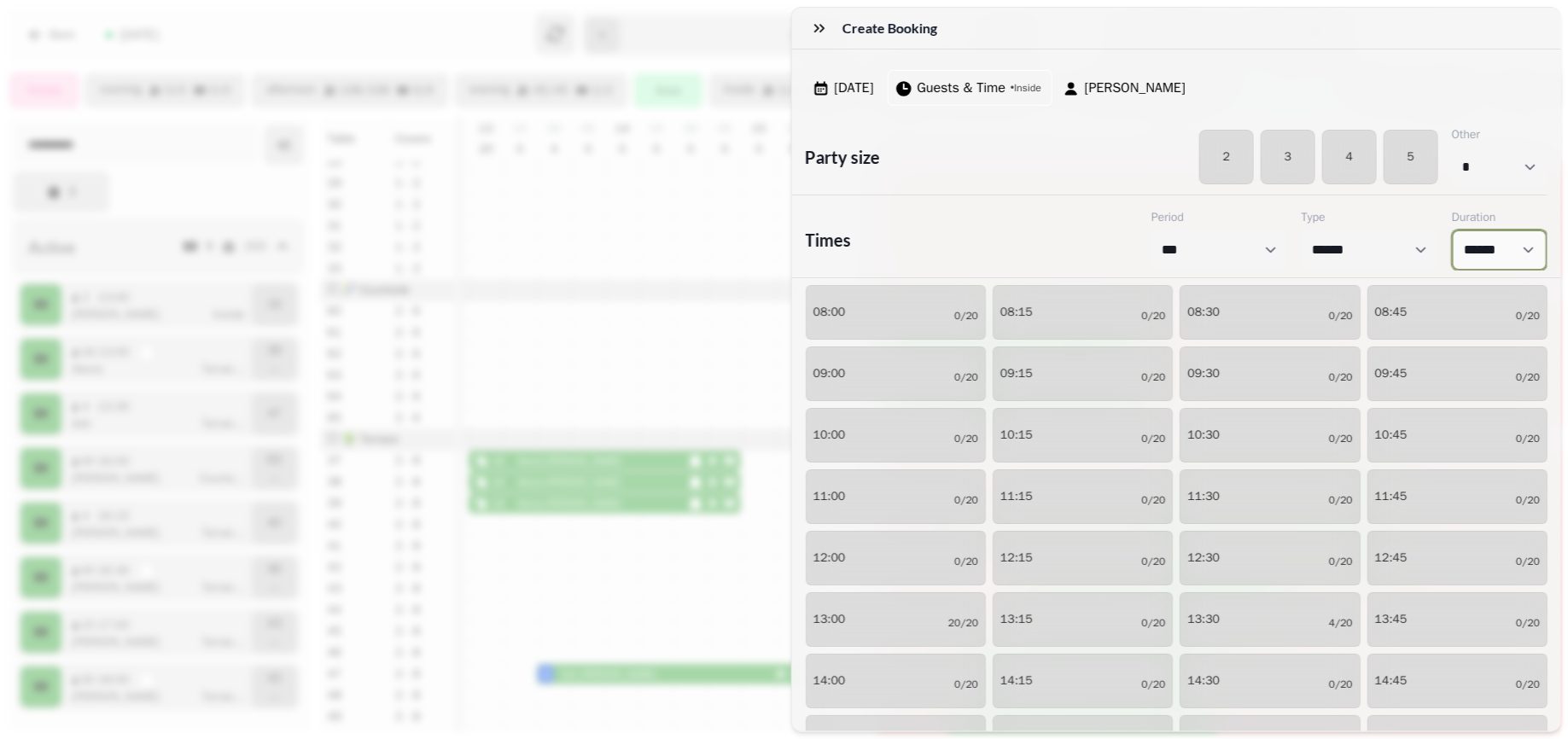 click on "****** ****** ****** ****** ****** ****** ****** ****** ****** ****** ****** ****** ****** ****** ****** ****** ****** ****** ****** ****** ****** ****** ****** ****** ****** ****** ****** ****** ****** ****** ****** ****** ****** ****** ****** ****** ****** ****** ****** ******* ******* ******* ******* ******* ******* ******* ******* ******* ******* ******* ******* ******* ******* ******* ******* ******* ******* ******* ******* ******* ******* ******* ******* ******* ******* ******* ******* ******* ******* ******* ******* ******* ******* ******* ******* ******* *******" at bounding box center (1500, 250) 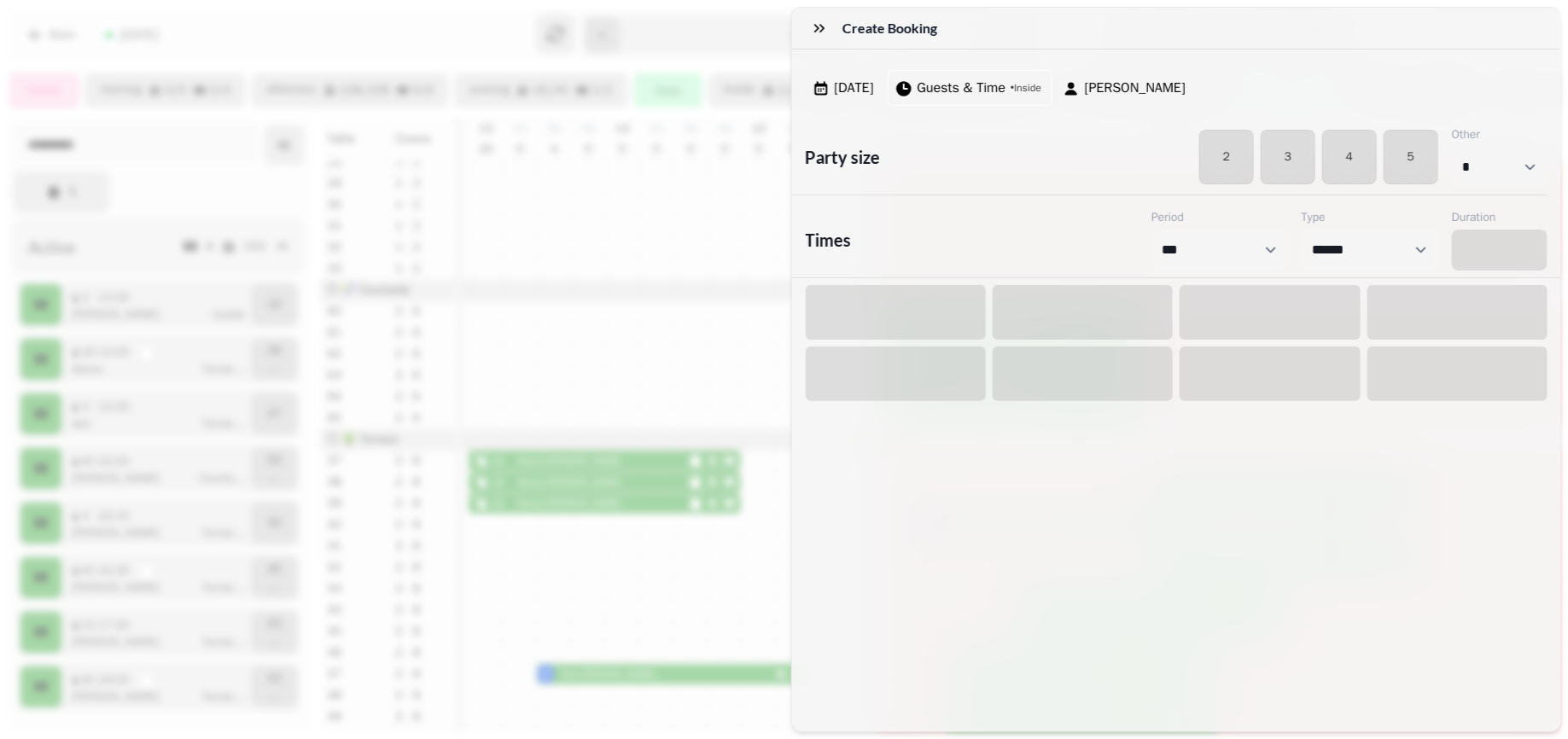 select on "*****" 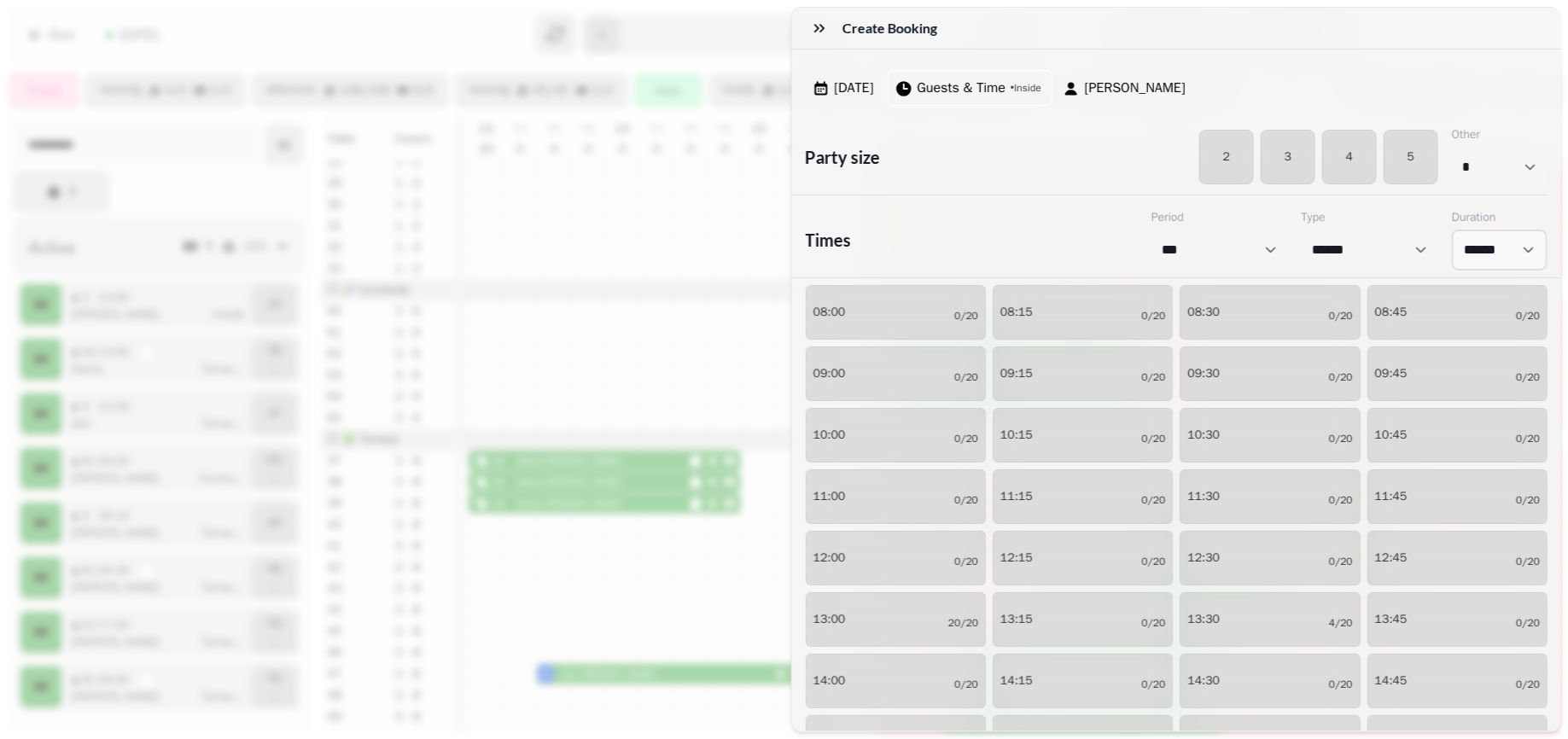 scroll, scrollTop: 226, scrollLeft: 0, axis: vertical 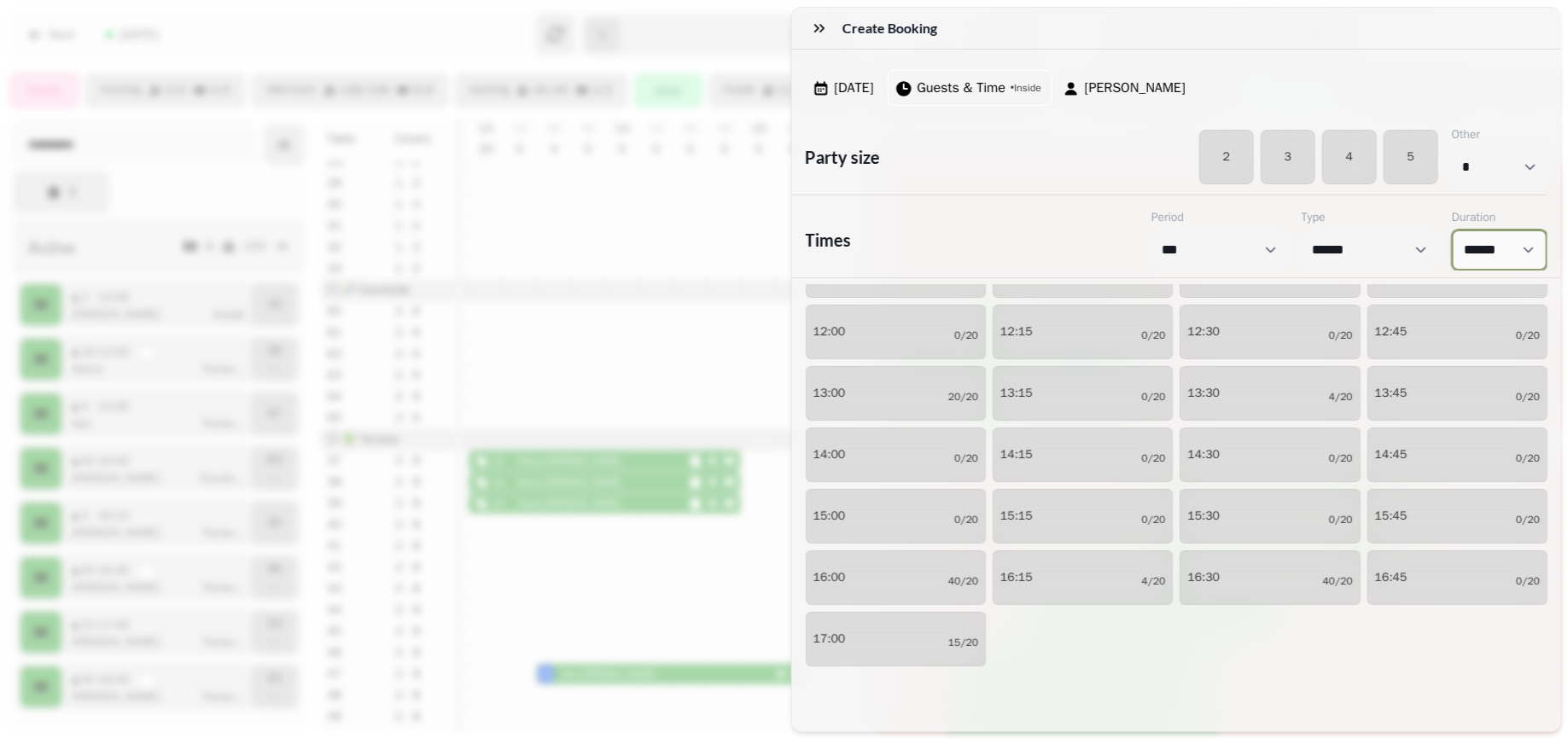 click on "****** ****** ****** ****** ****** ****** ****** ****** ****** ****** ****** ****** ****** ****** ****** ****** ****** ****** ****** ****** ****** ****** ****** ****** ****** ****** ****** ****** ****** ****** ****** ****** ****** ****** ****** ****** ****** ****** ****** ******* ******* ******* ******* ******* ******* ******* ******* ******* ******* ******* ******* ******* ******* ******* ******* ******* ******* ******* ******* ******* ******* ******* ******* ******* ******* ******* ******* ******* ******* ******* ******* ******* ******* ******* ******* ******* *******" at bounding box center [1500, 250] 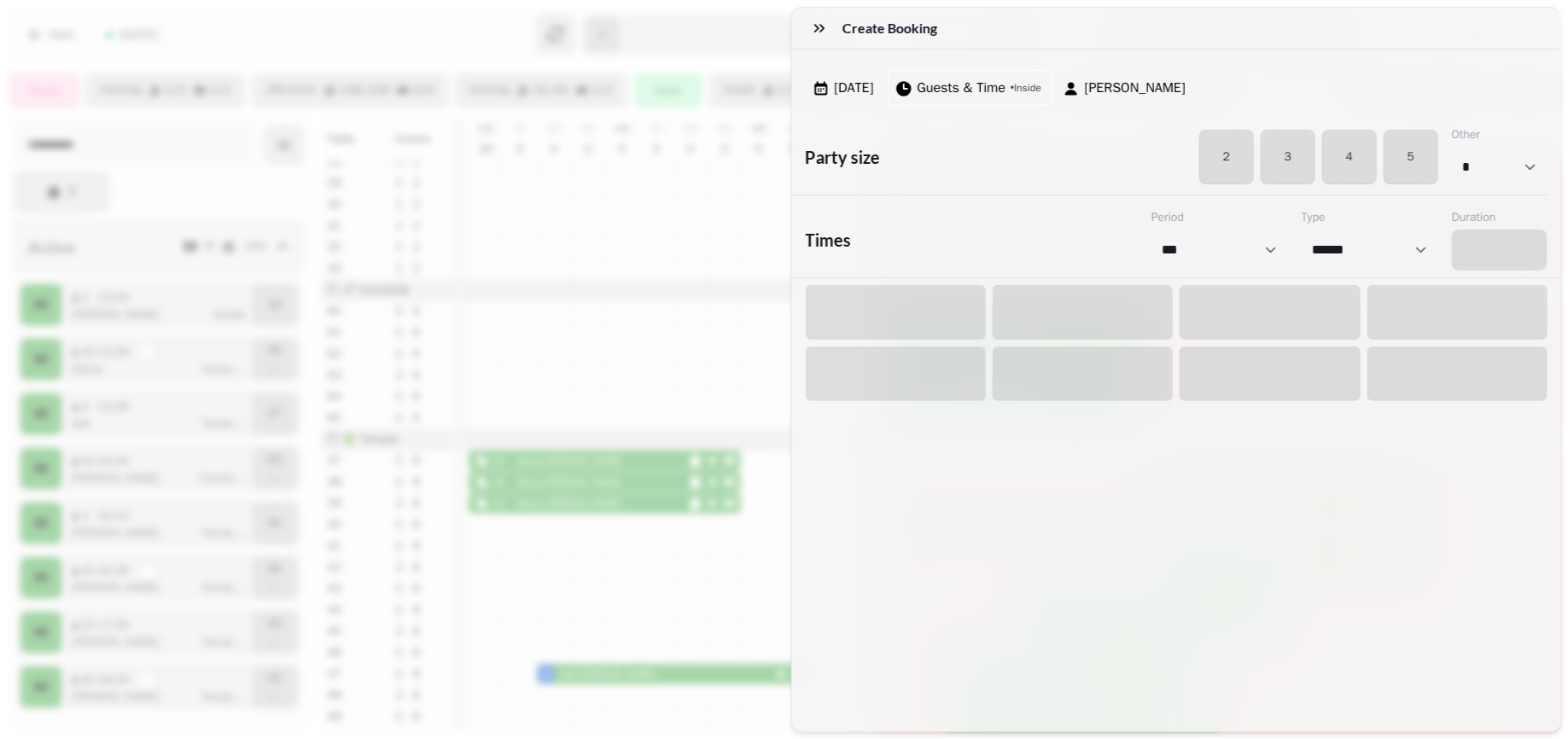scroll, scrollTop: 0, scrollLeft: 0, axis: both 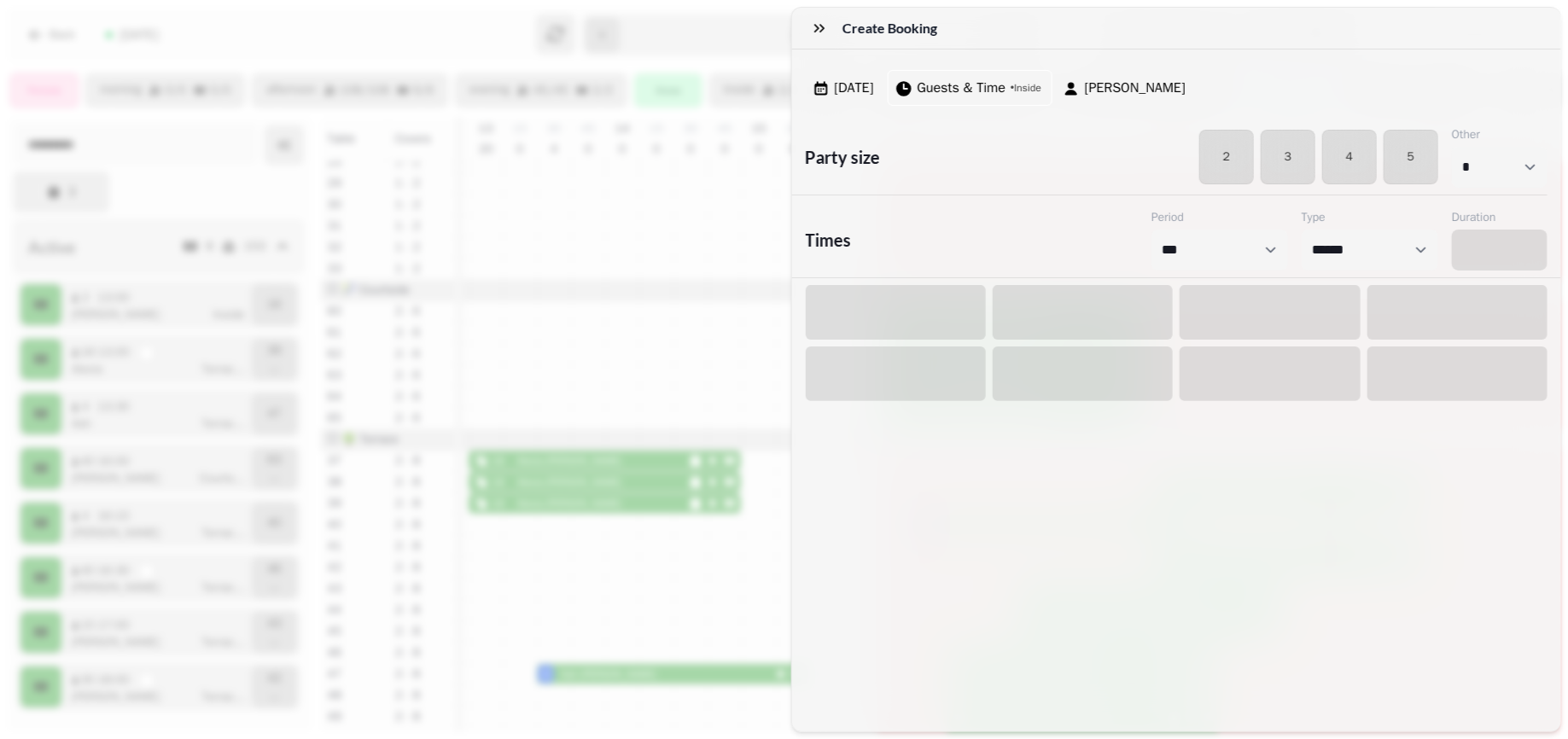 select on "****" 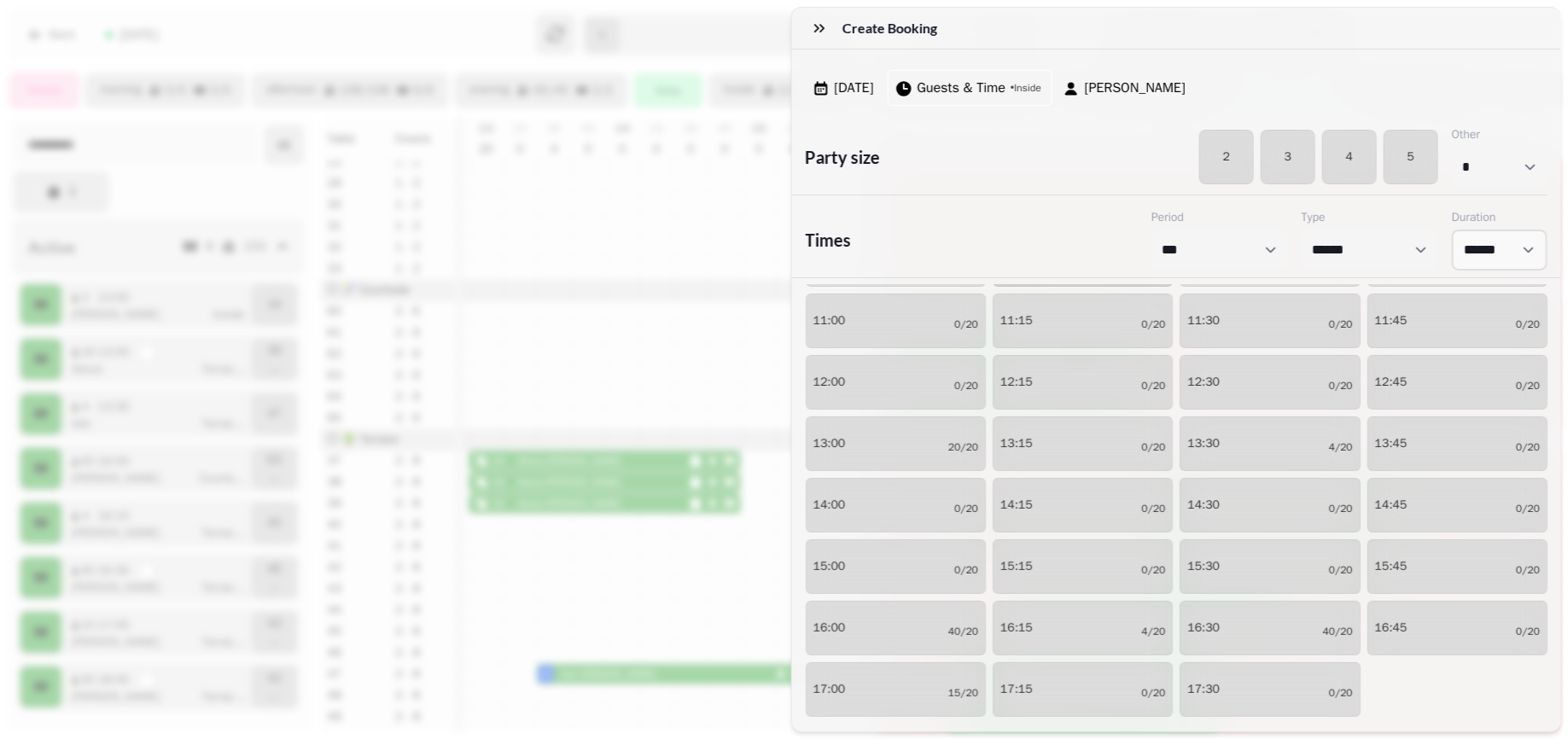scroll, scrollTop: 226, scrollLeft: 0, axis: vertical 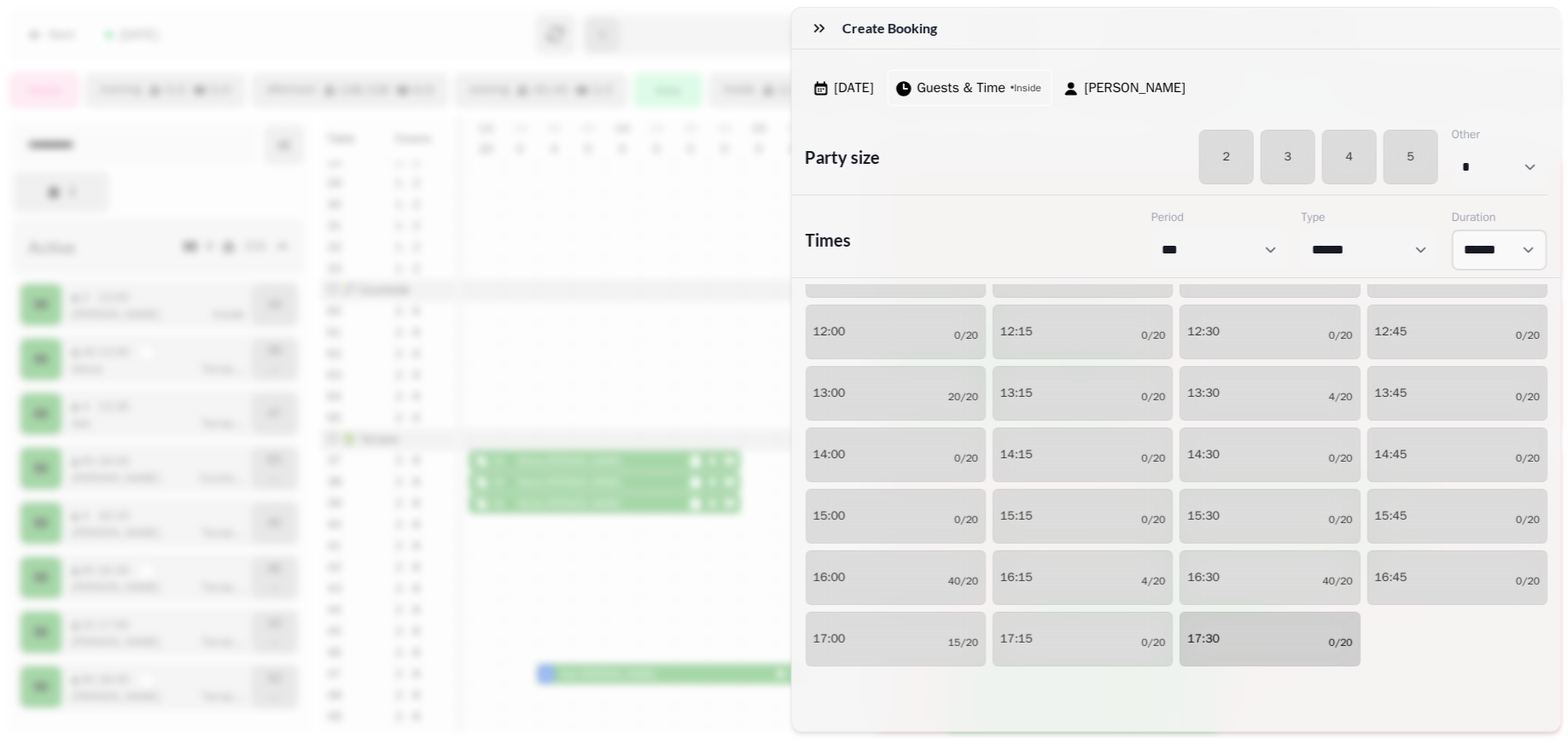 click on "17:30 0/20" at bounding box center [1269, 639] 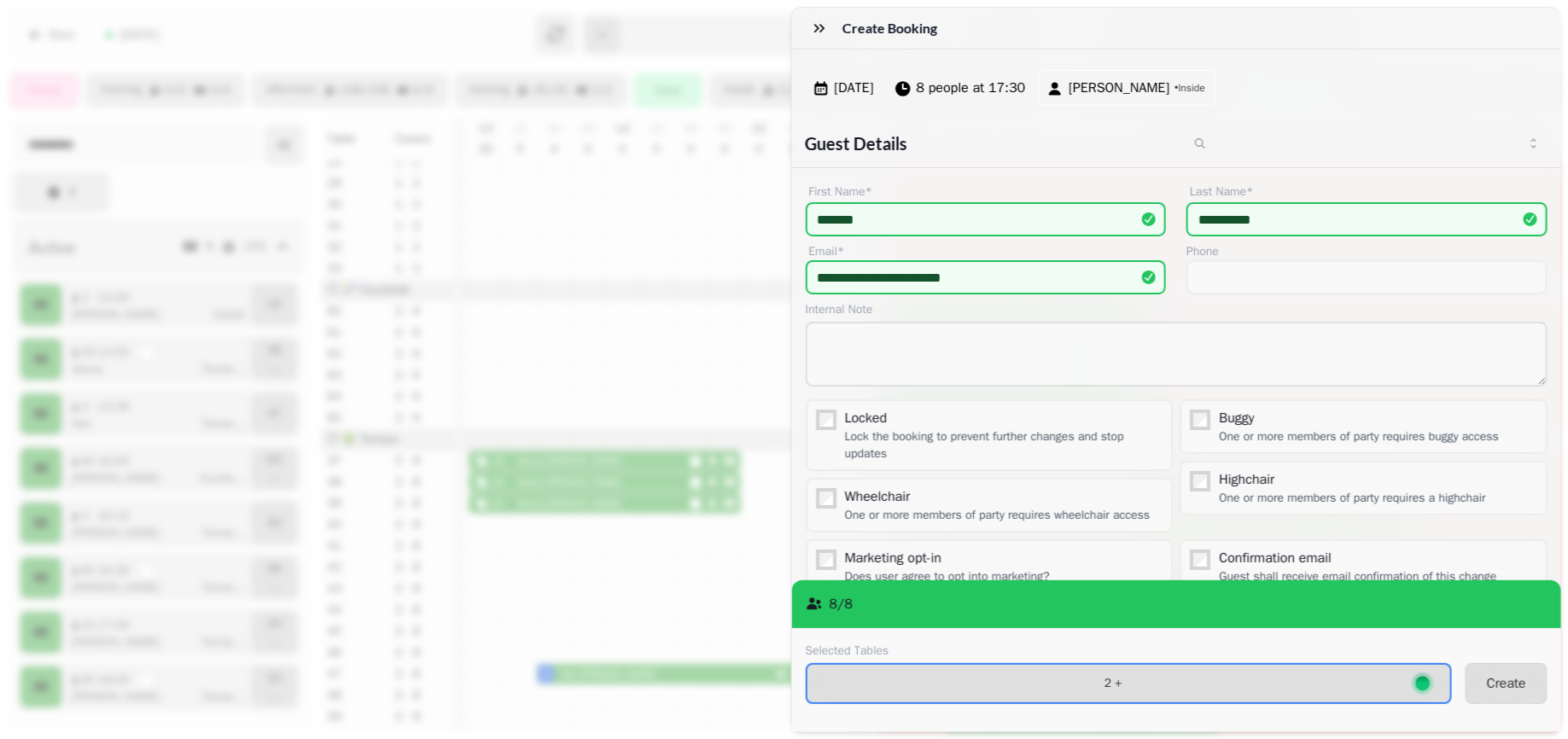 click on "**********" at bounding box center [1177, 374] 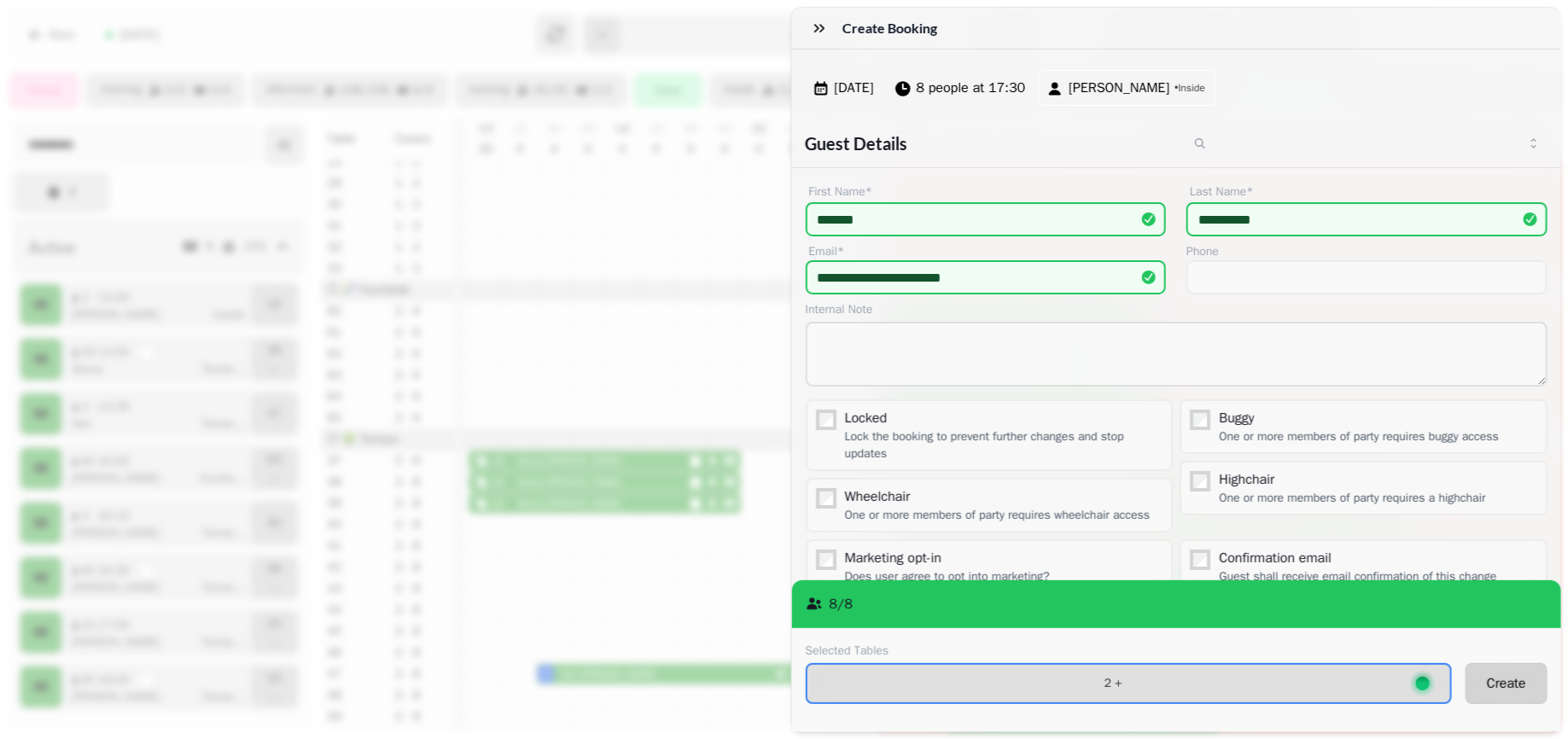 click on "Create" at bounding box center [1507, 684] 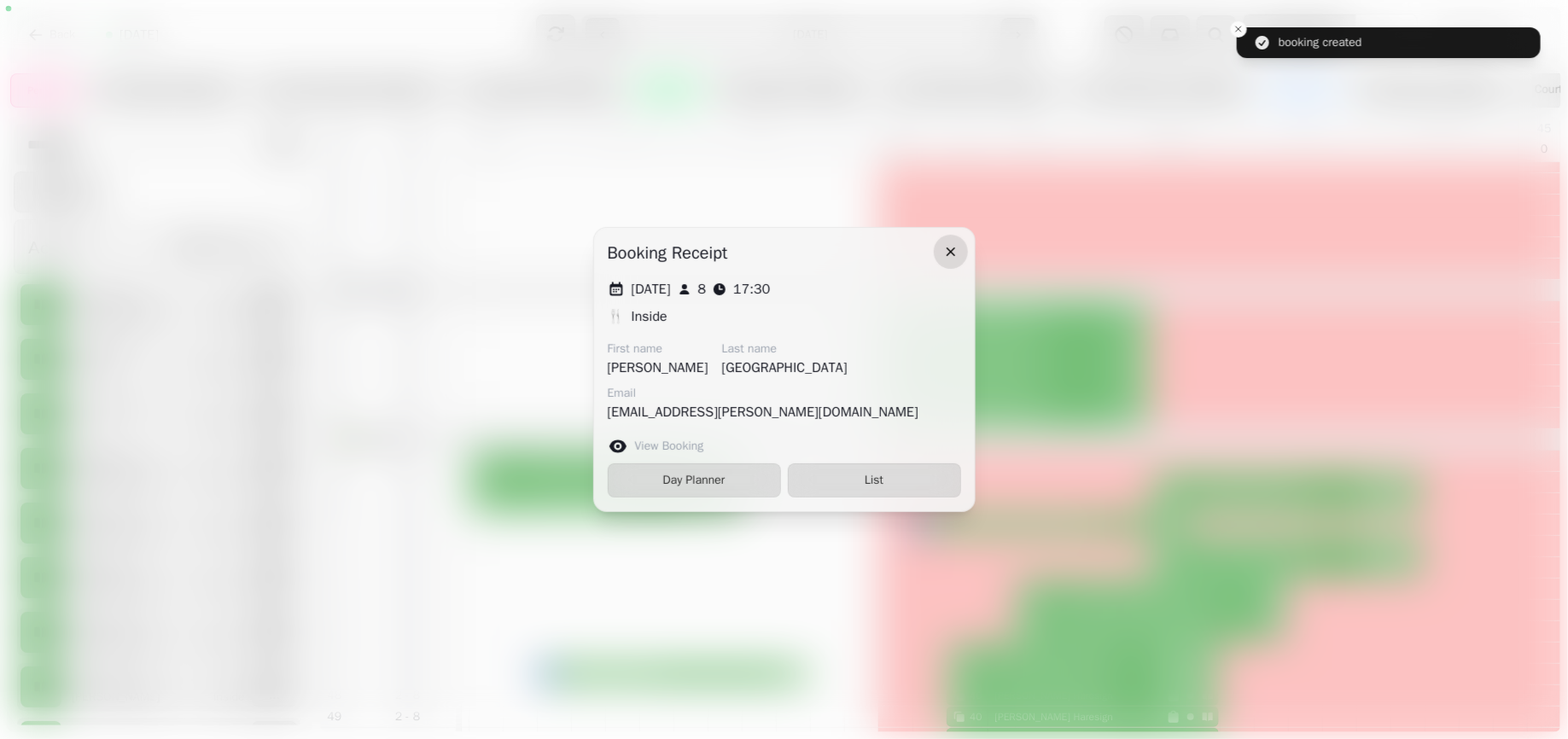 click 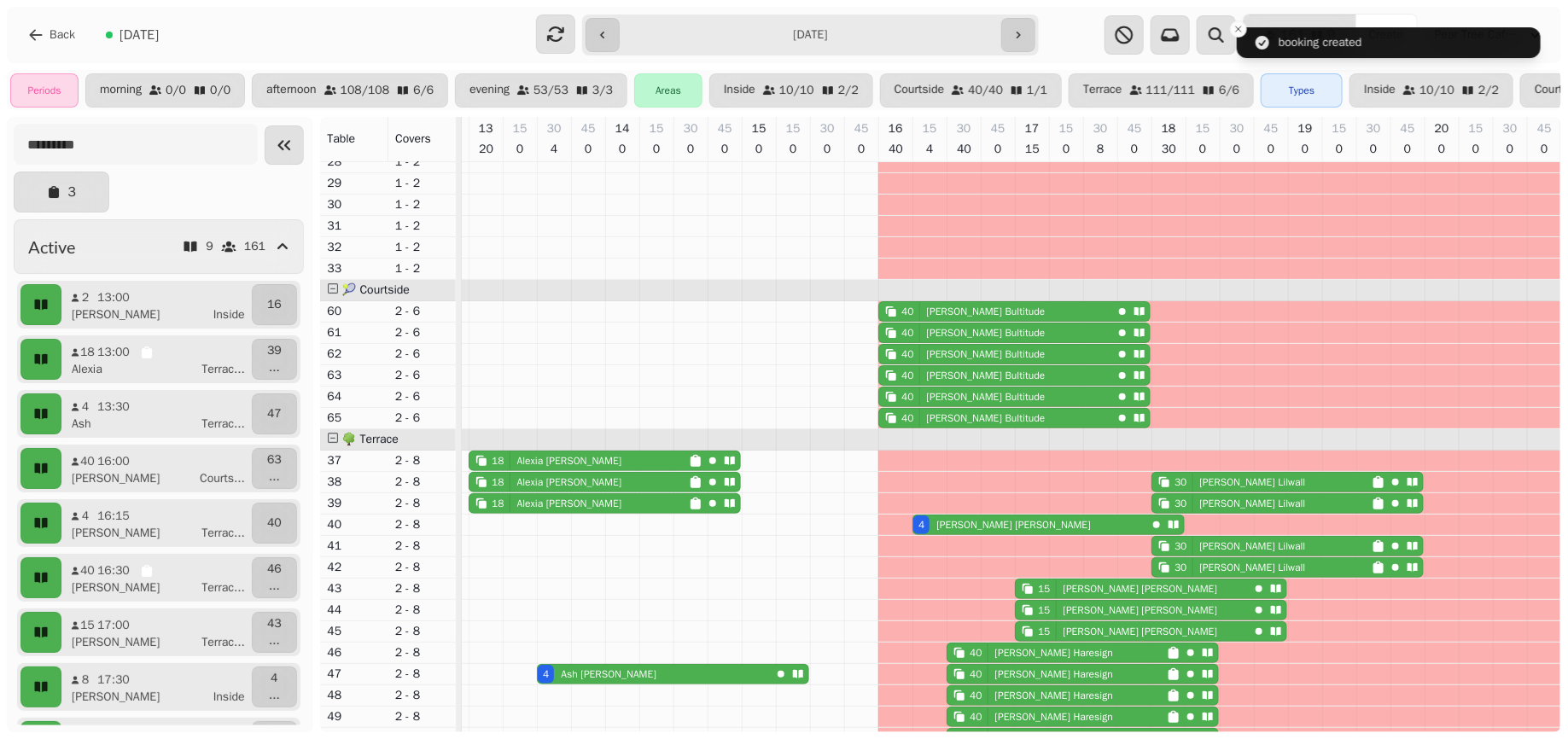 scroll, scrollTop: 626, scrollLeft: 676, axis: both 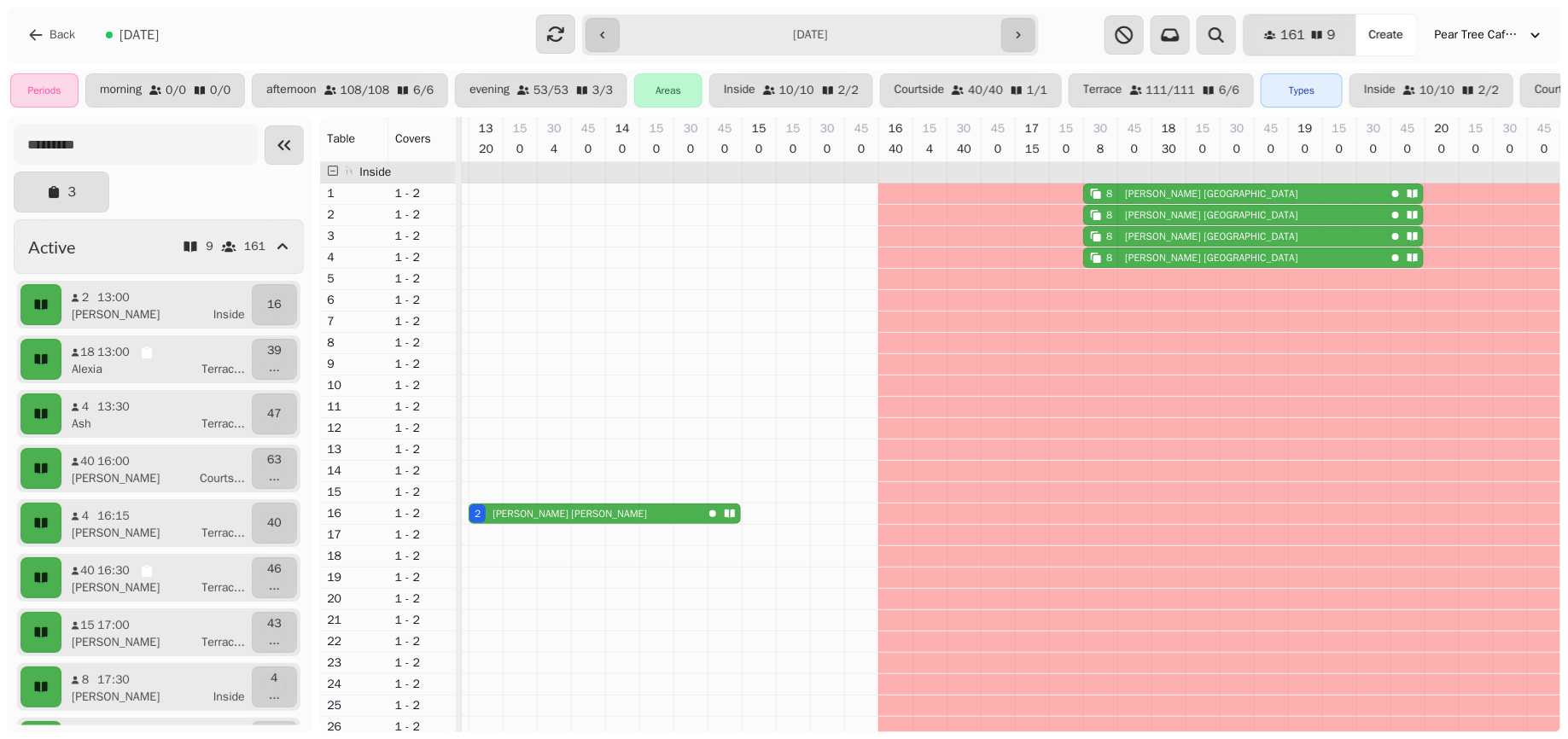click on "Michael   Trowbridge" at bounding box center (1211, 194) 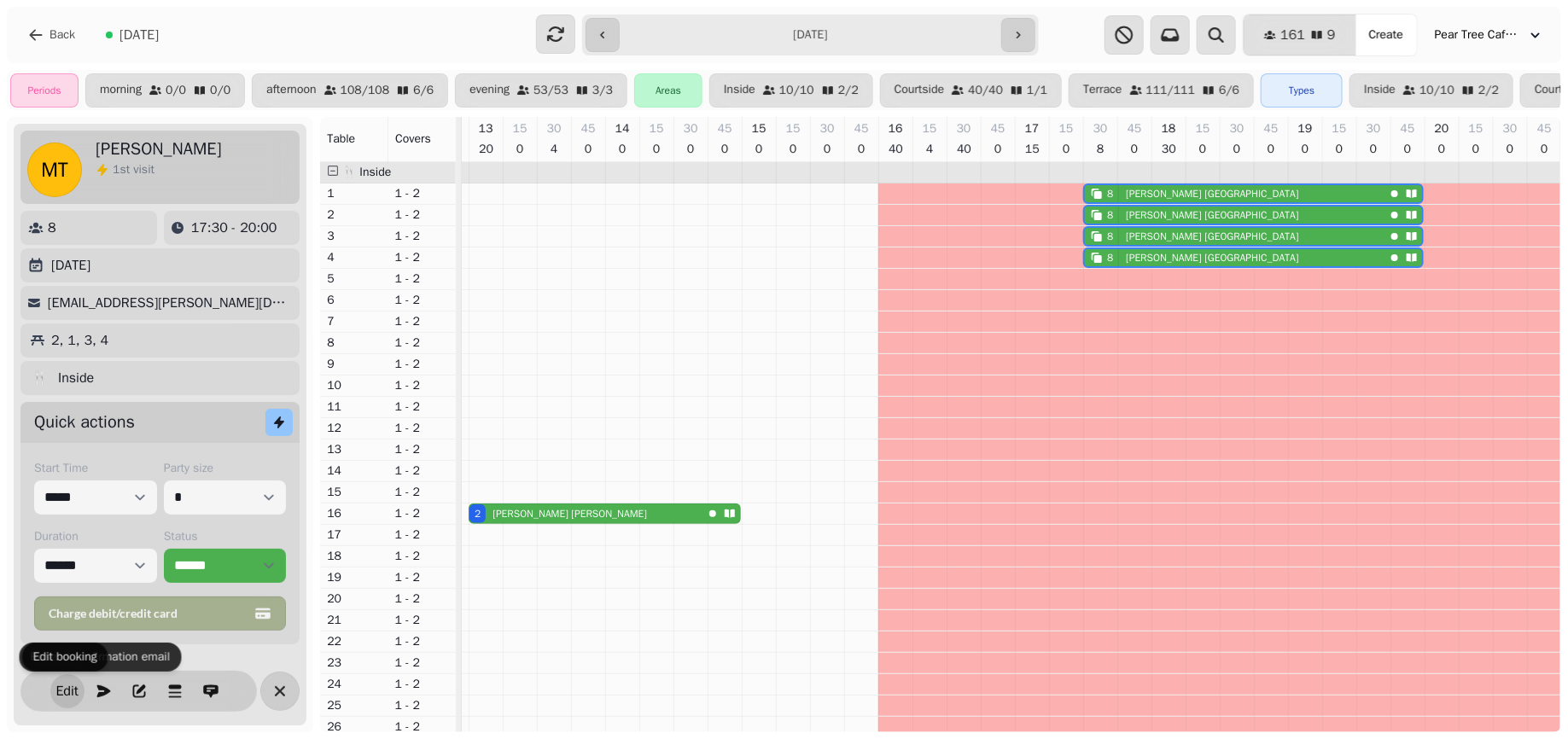 click on "Edit" at bounding box center [67, 691] 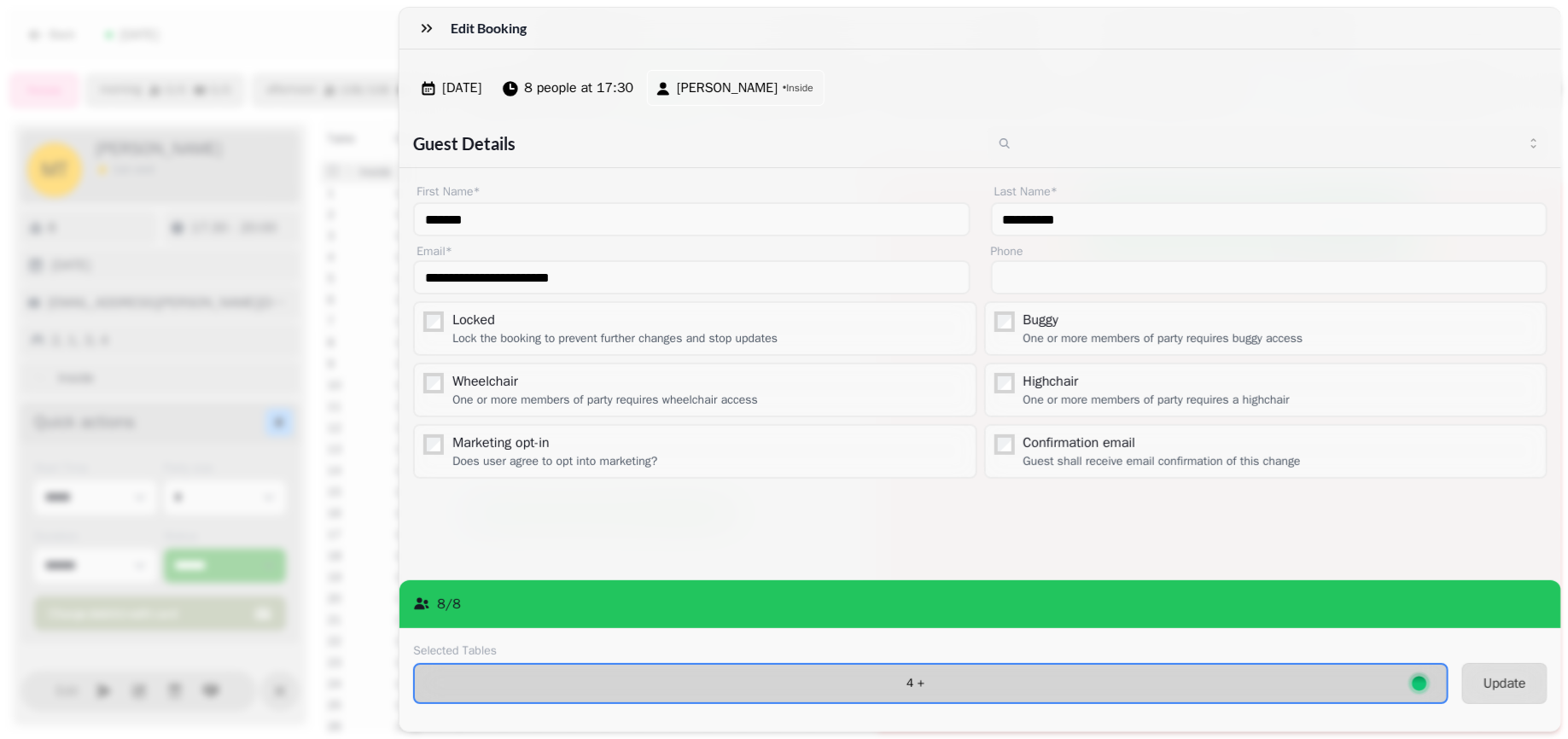 click on "4     +" at bounding box center (915, 684) 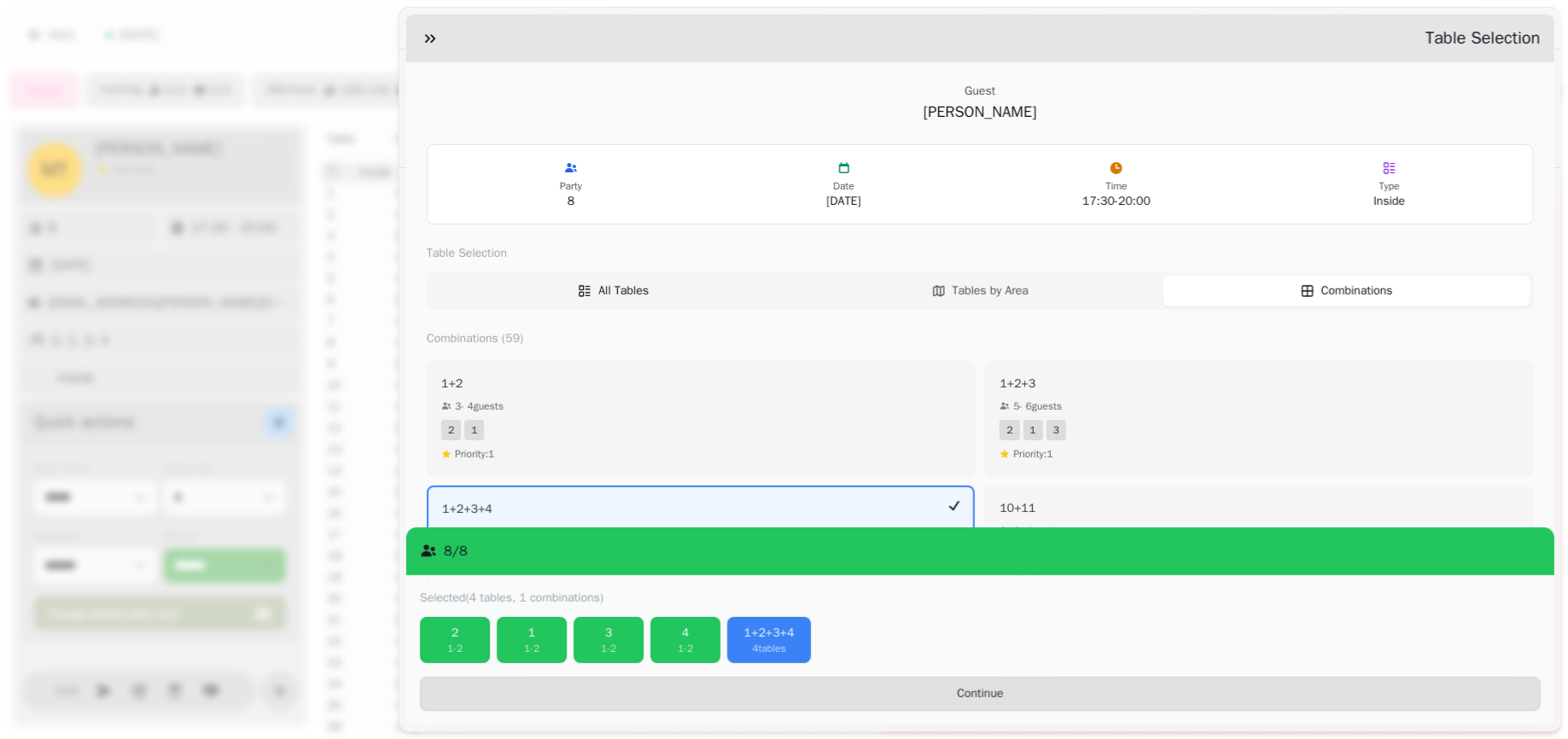 click on "All Tables" at bounding box center (614, 291) 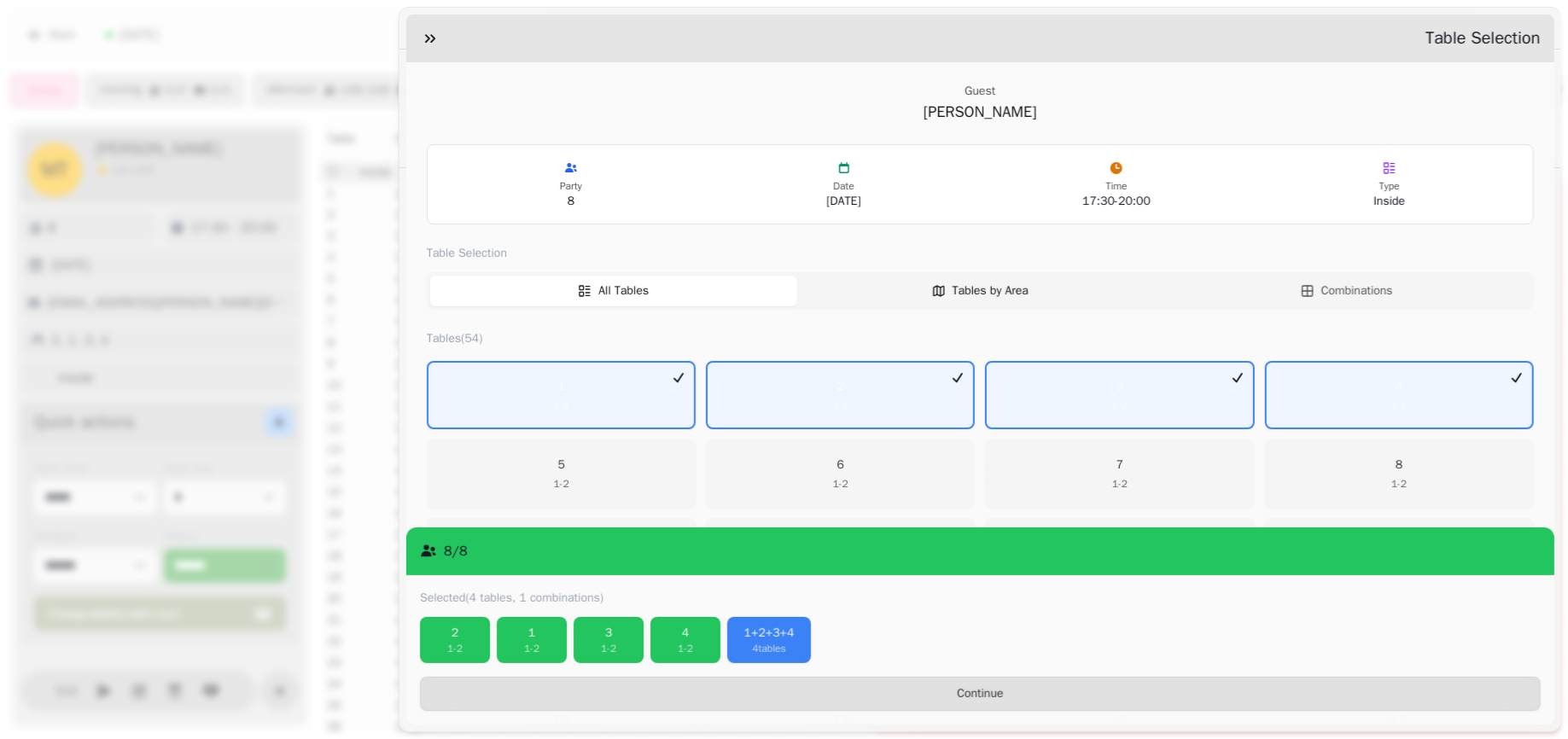 click 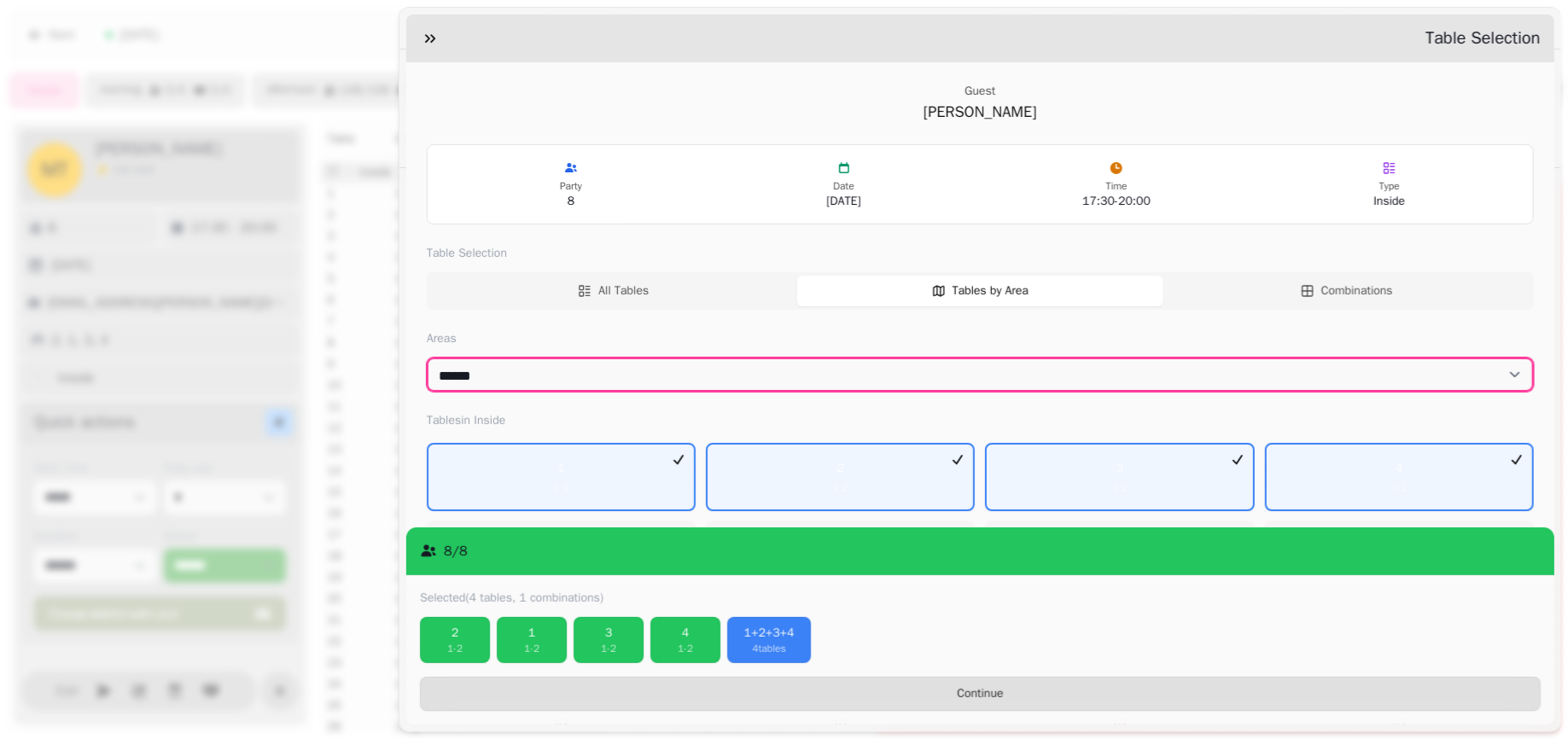 click on "****** ********* *******" at bounding box center [980, 375] 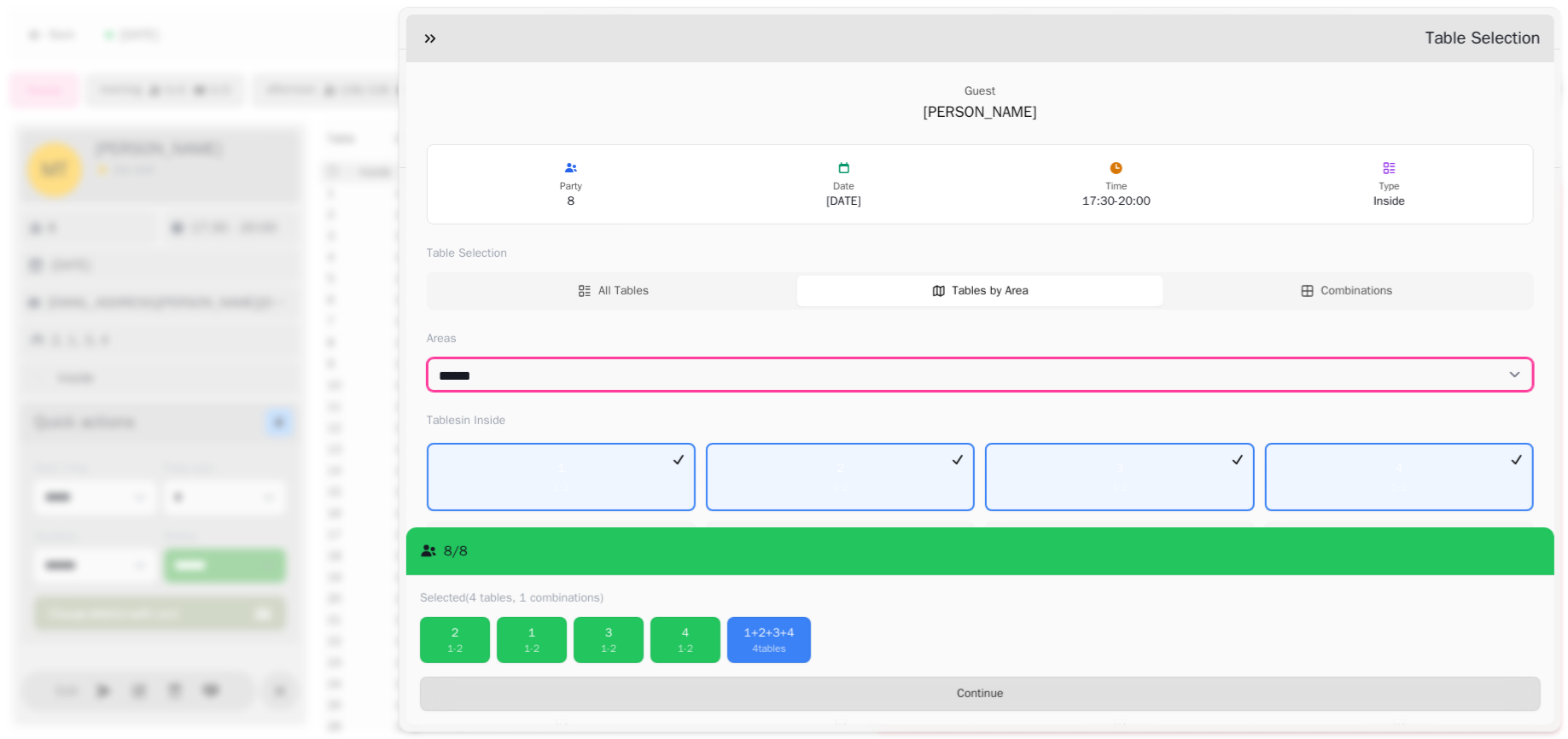 select on "**********" 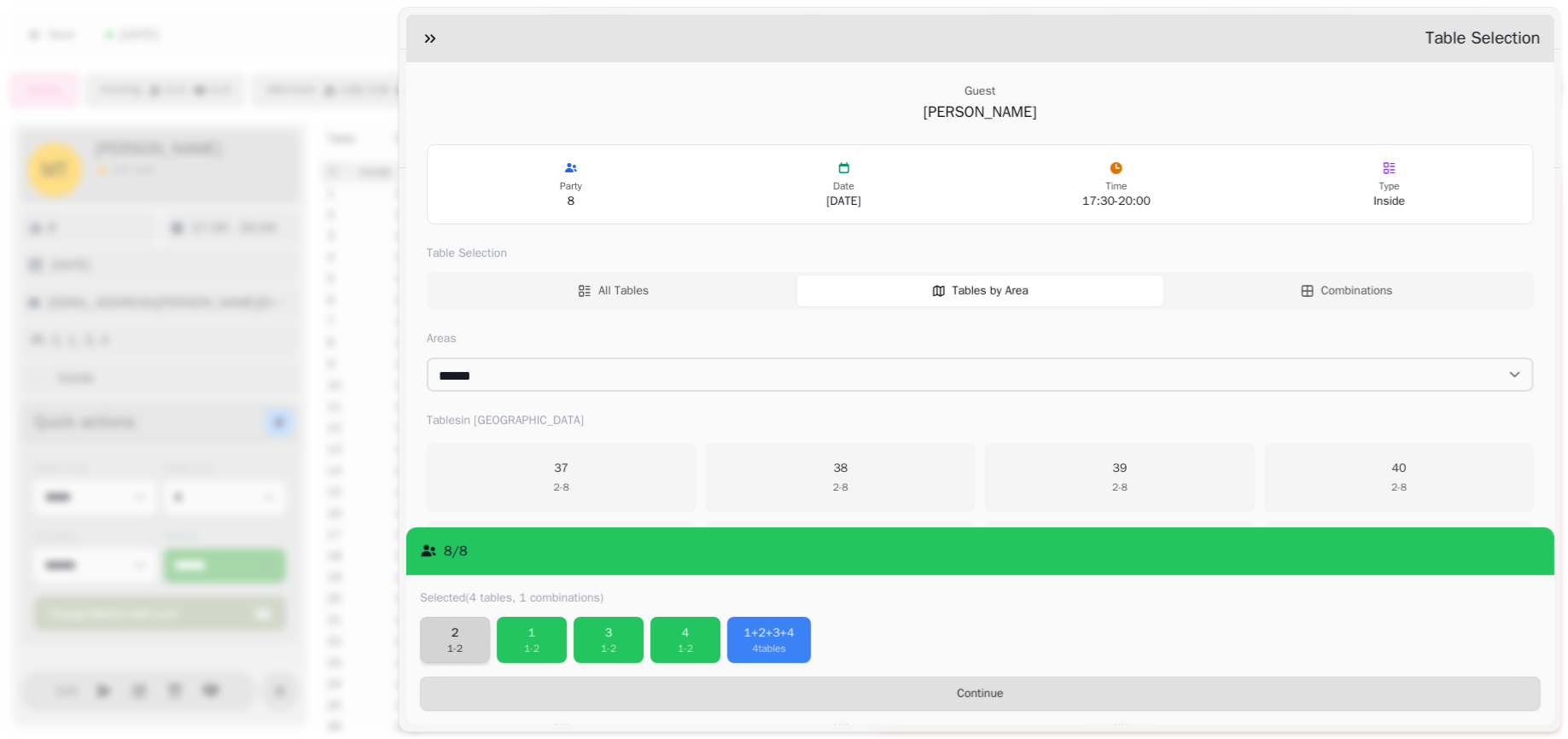 click on "1 - 2" at bounding box center (455, 649) 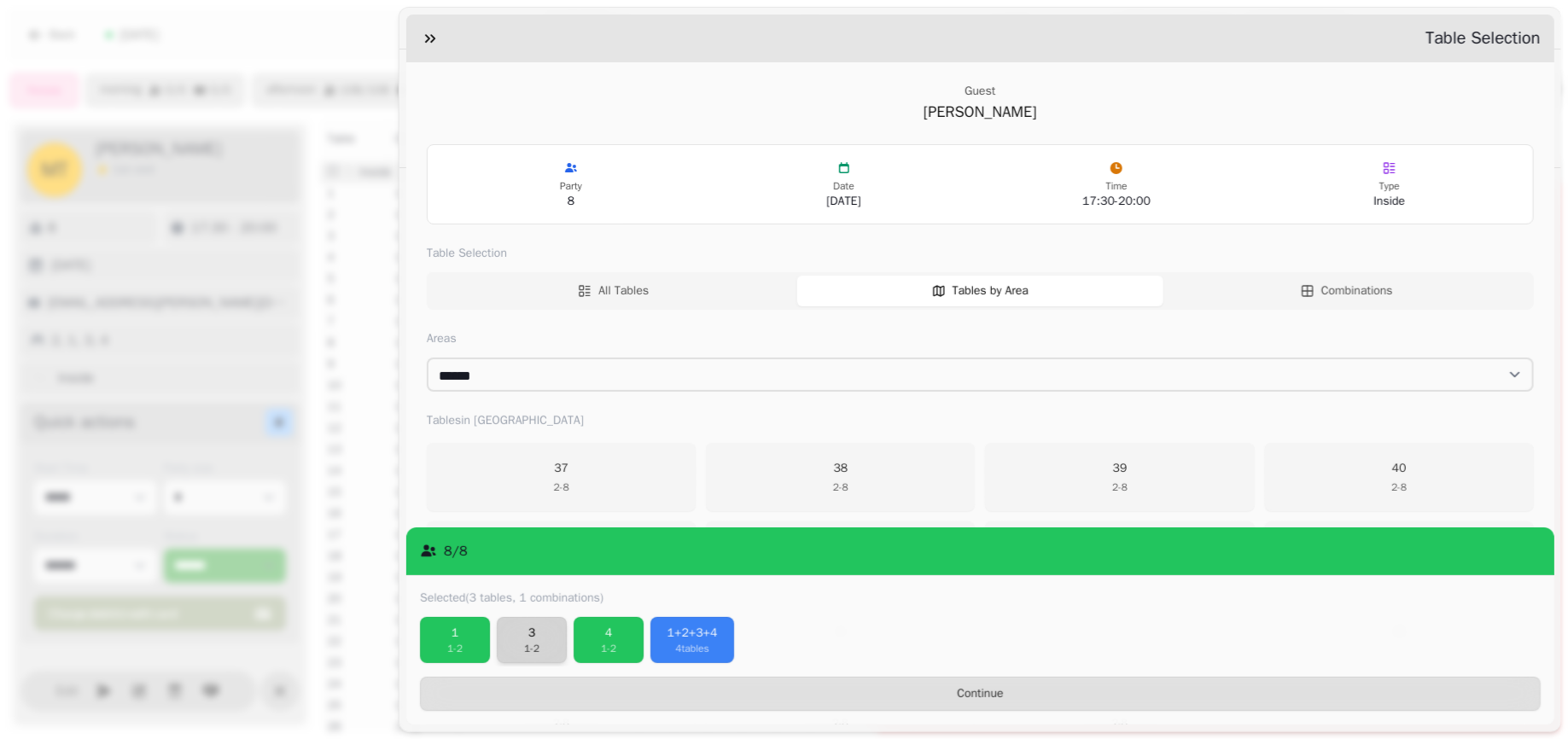 click on "1 - 2" at bounding box center (532, 649) 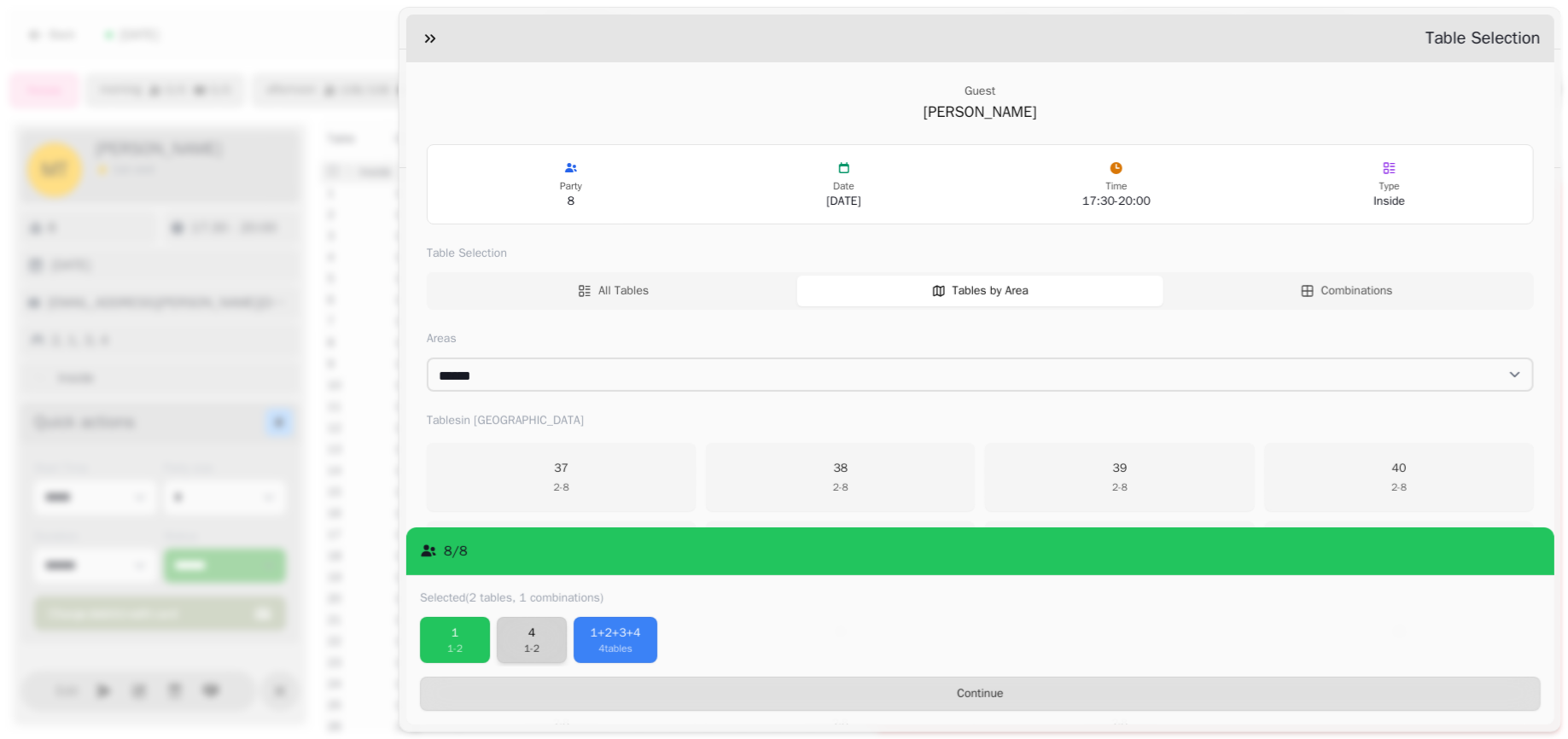 click on "1 - 2" at bounding box center [532, 649] 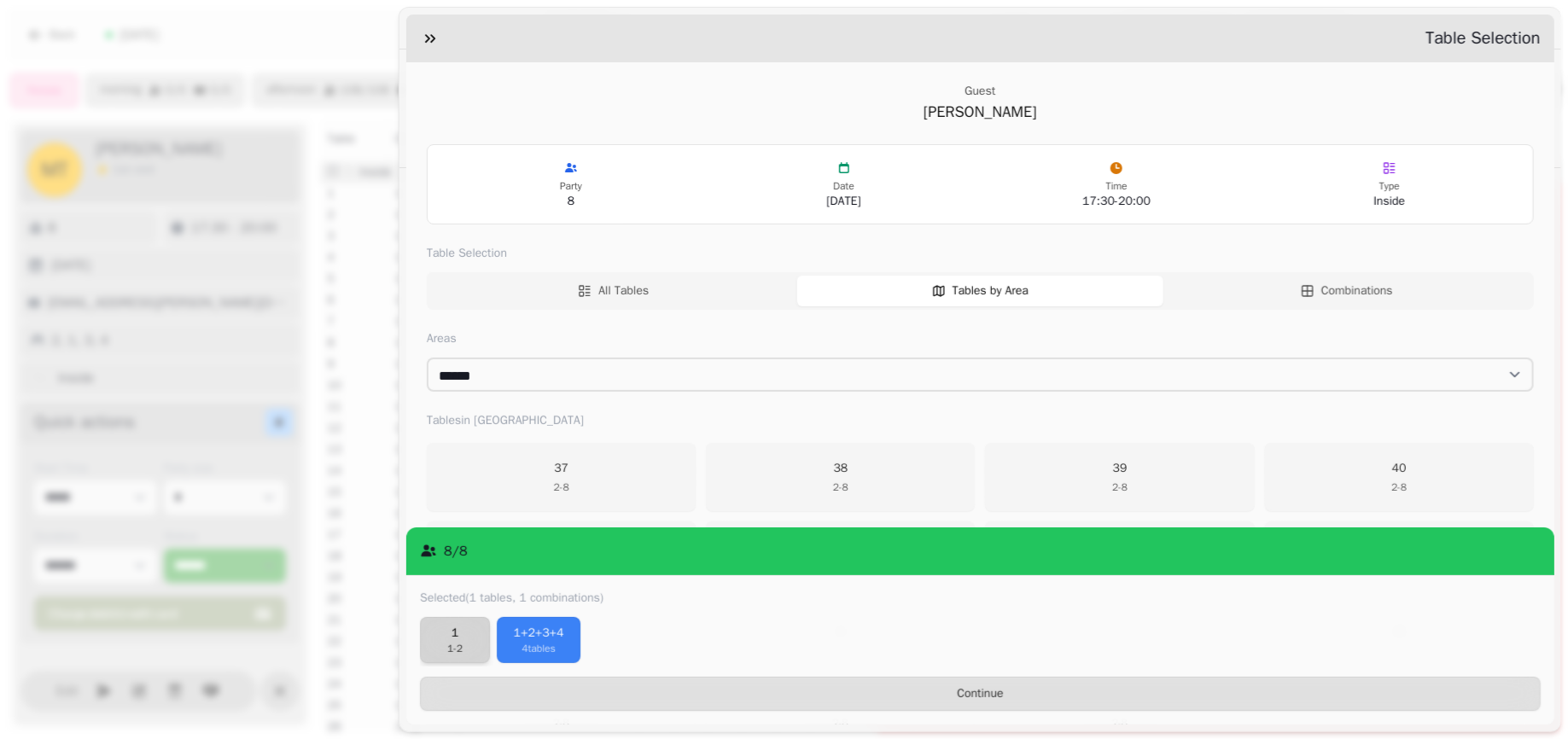 click on "1 - 2" at bounding box center [455, 649] 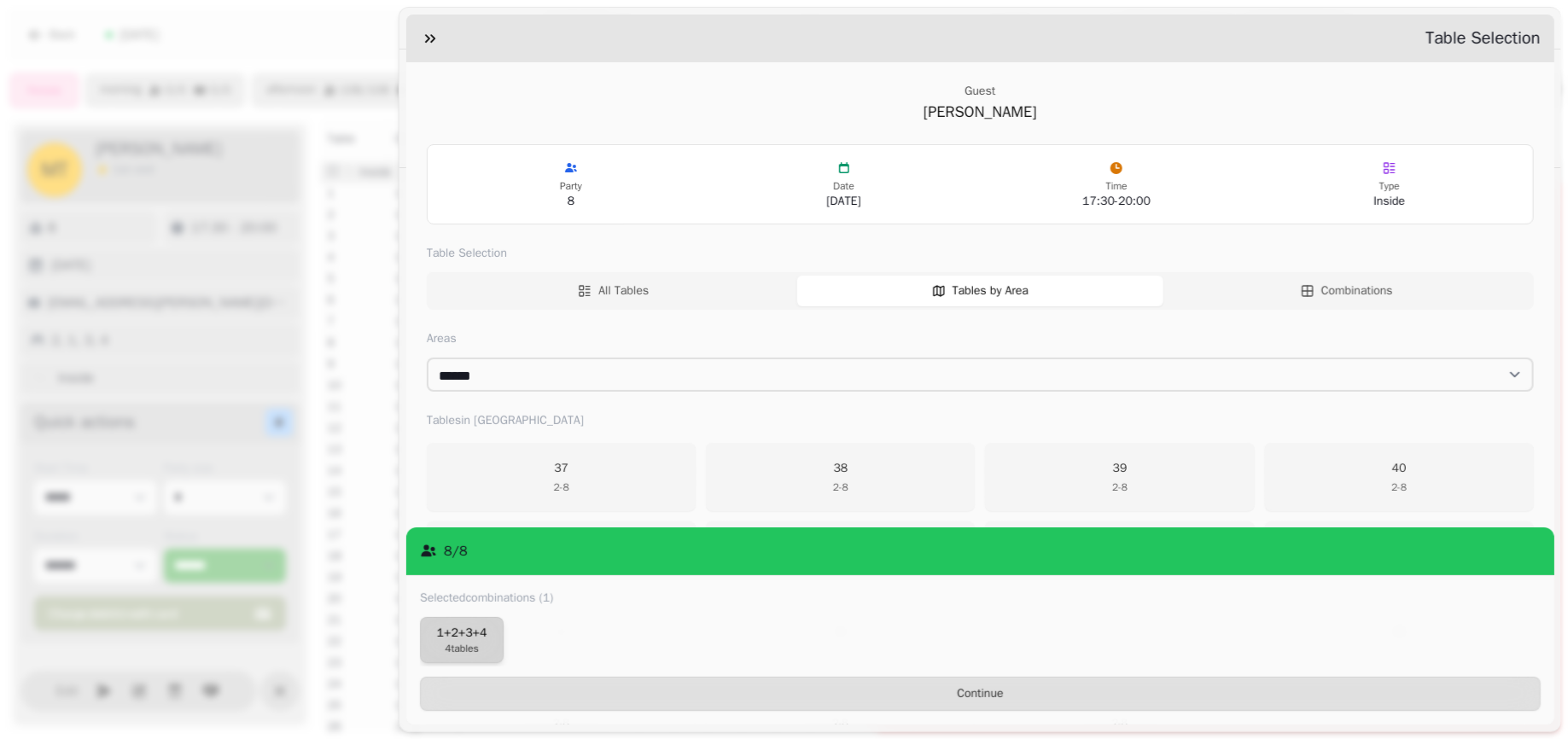 click on "4  tables" at bounding box center [462, 649] 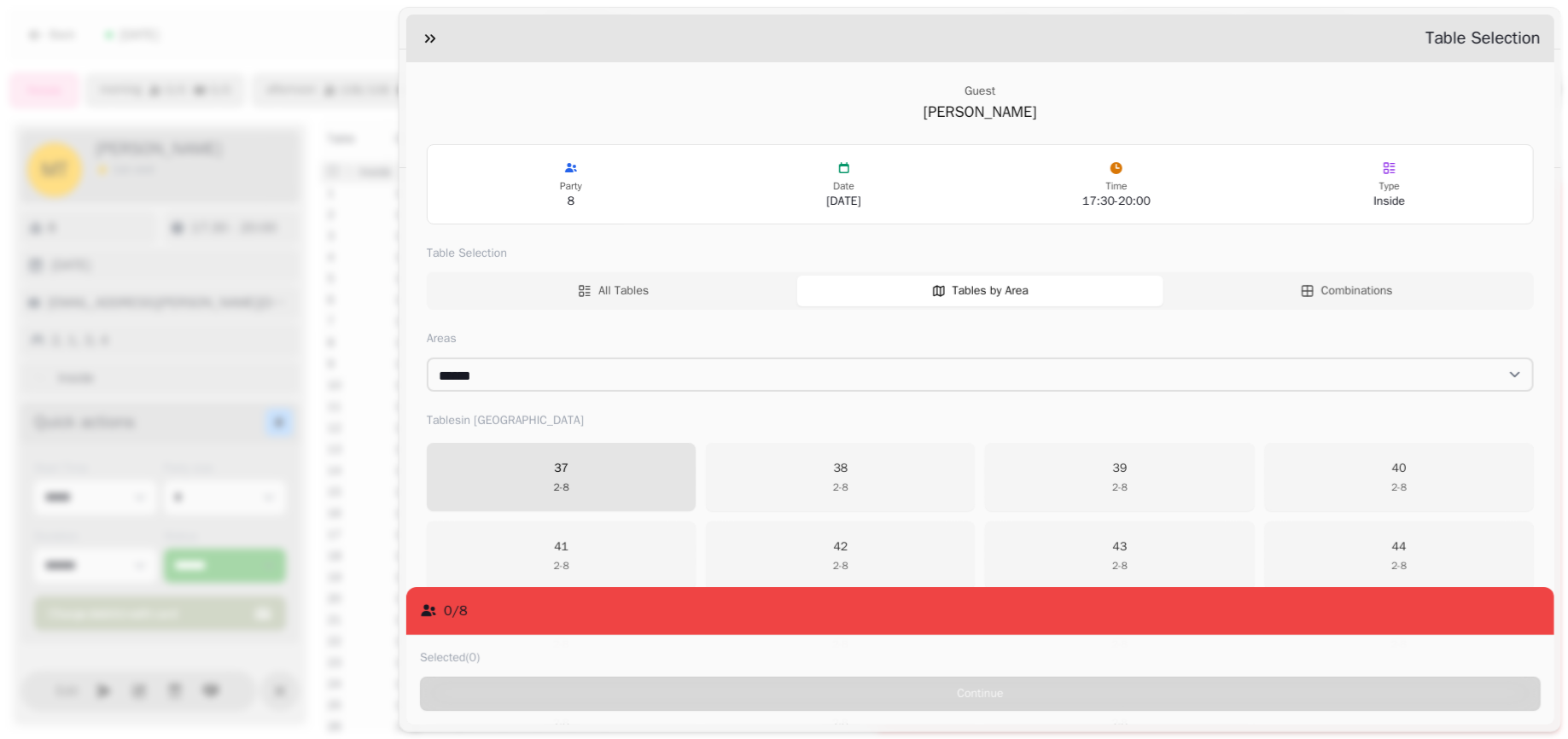 click on "37 2  -  8" at bounding box center (561, 477) 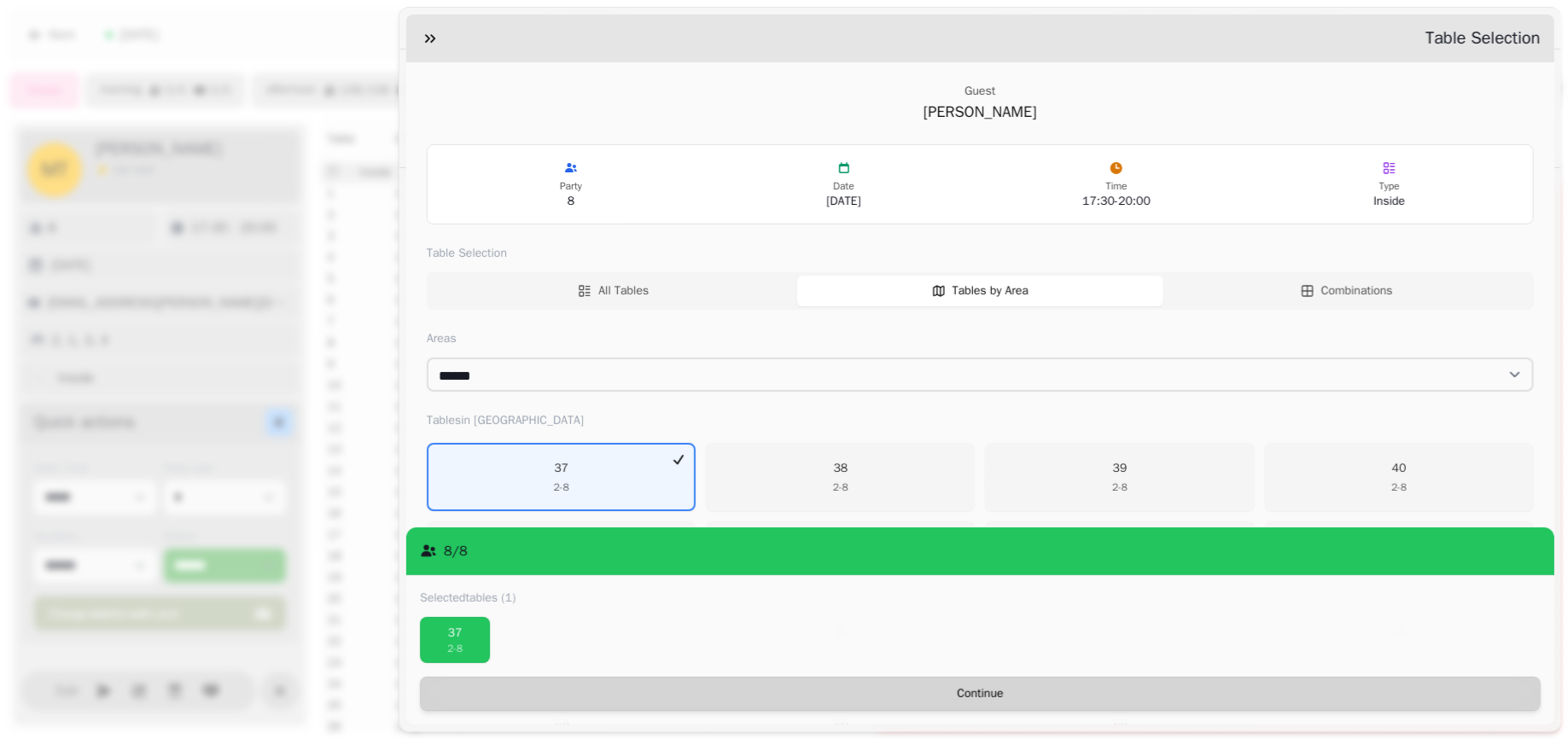 click on "Continue" at bounding box center [980, 694] 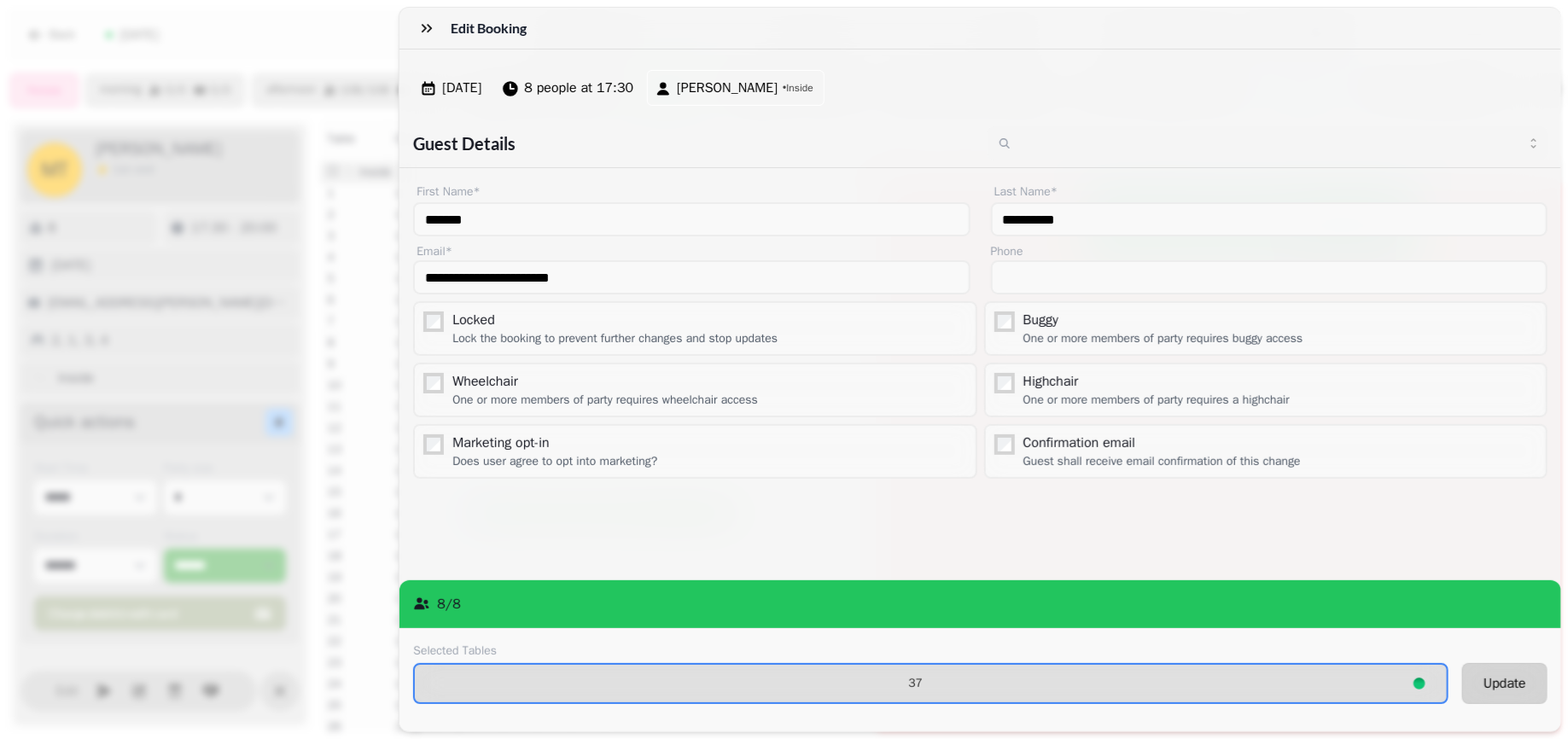 click on "Update" at bounding box center (1505, 684) 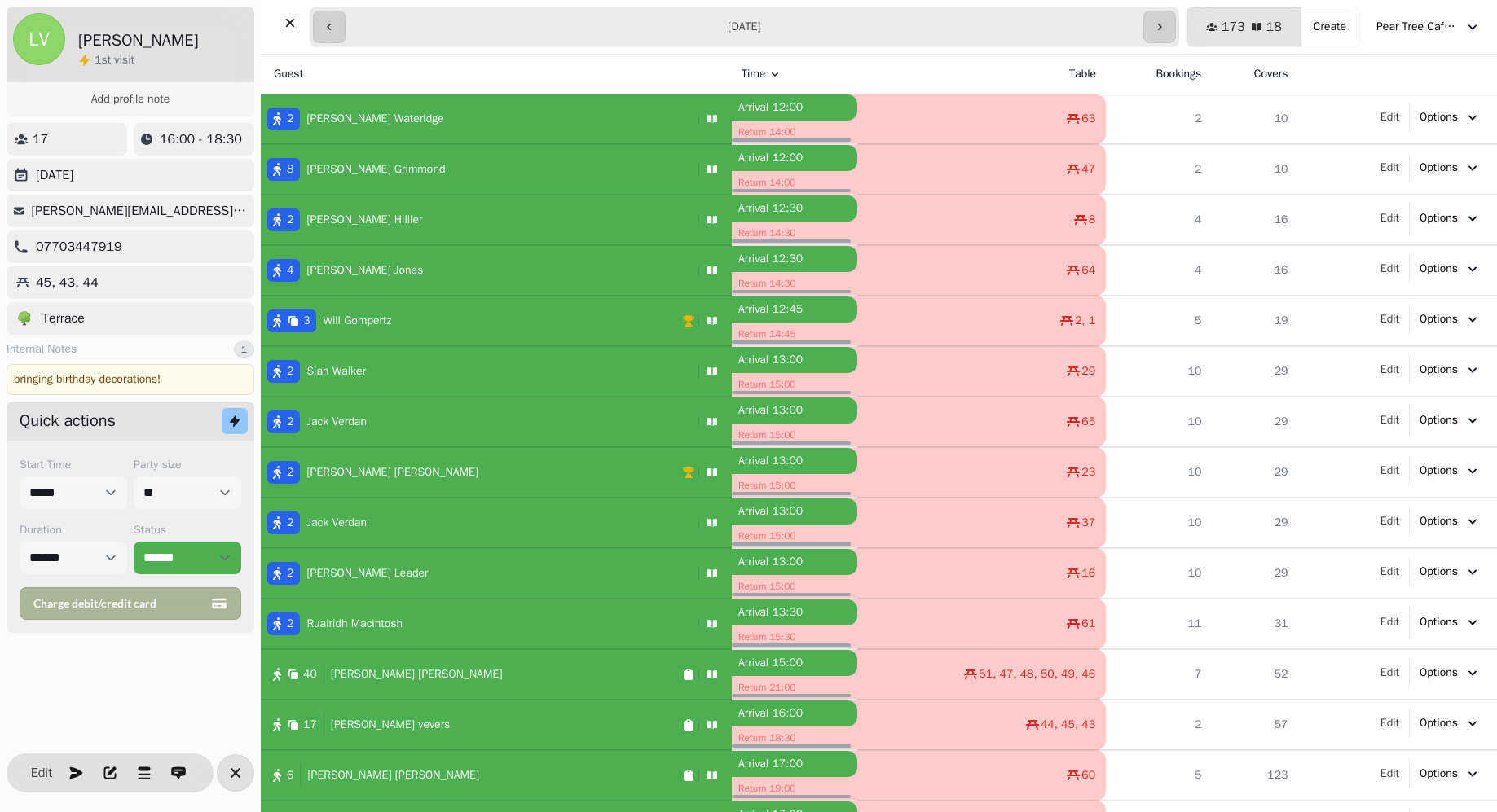 select on "**********" 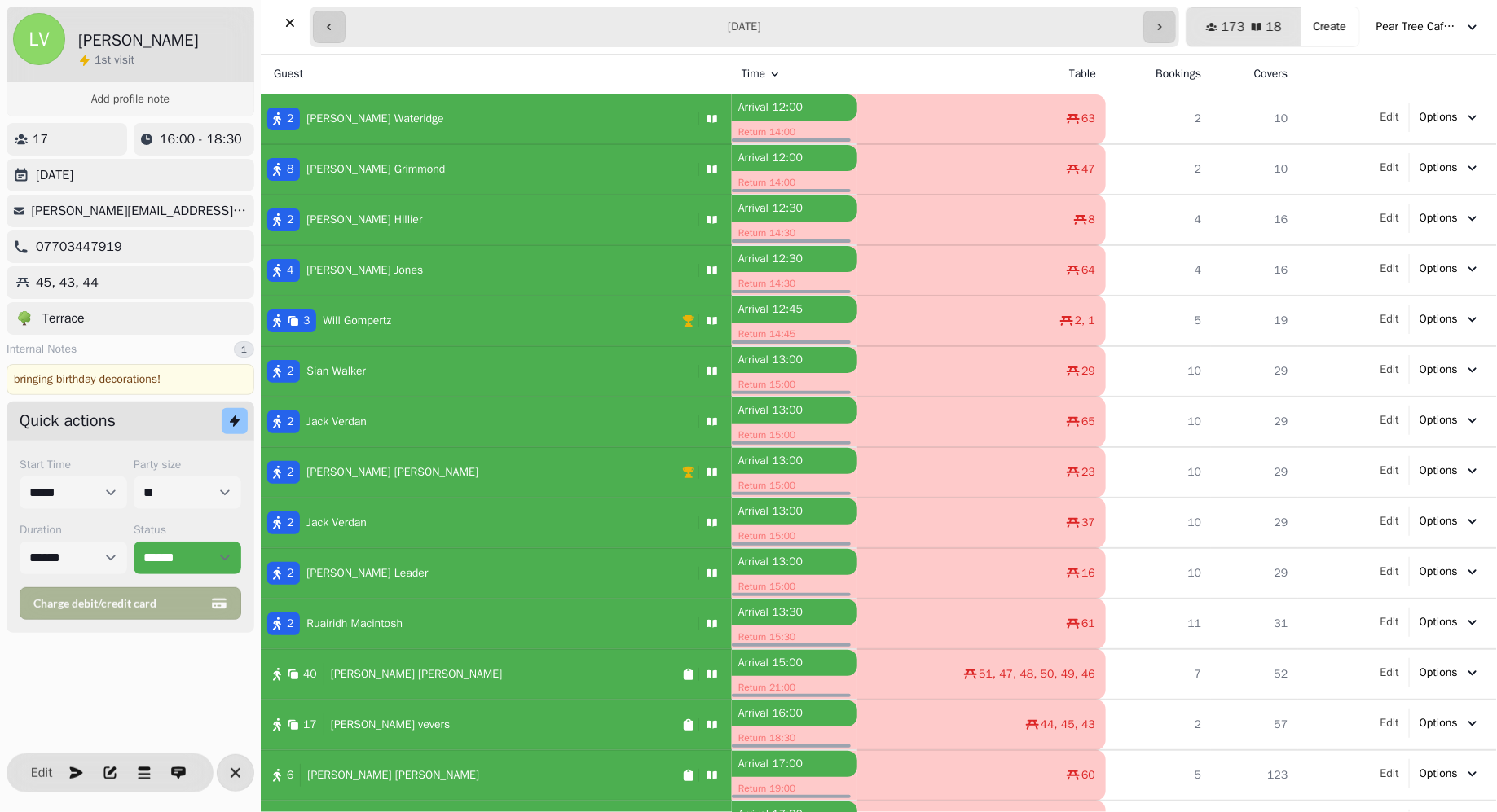 scroll, scrollTop: 0, scrollLeft: 0, axis: both 